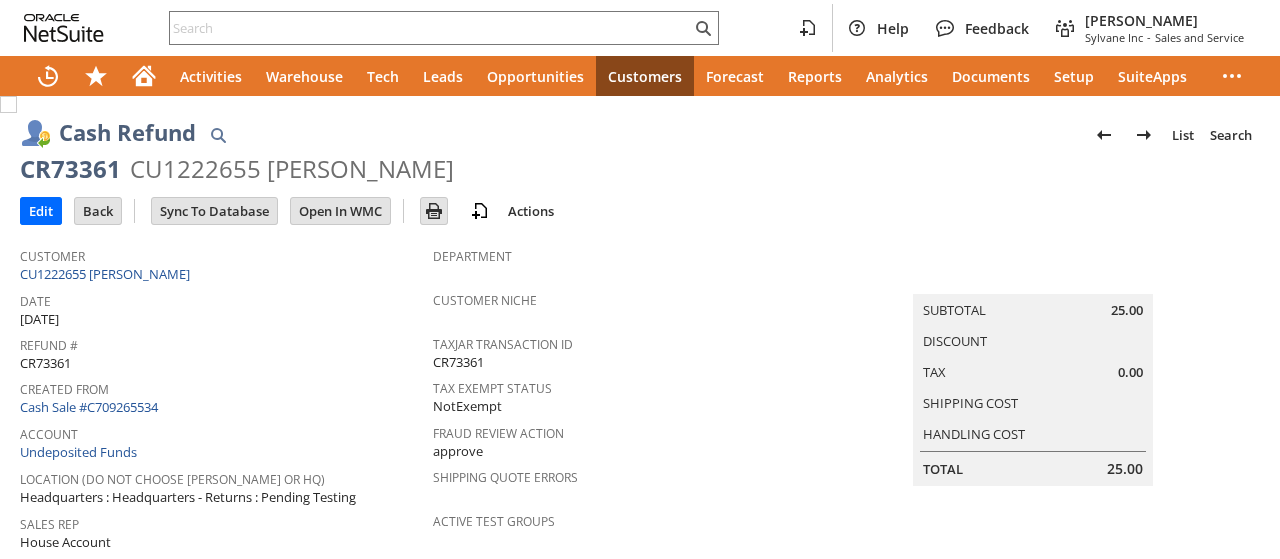 scroll, scrollTop: 0, scrollLeft: 0, axis: both 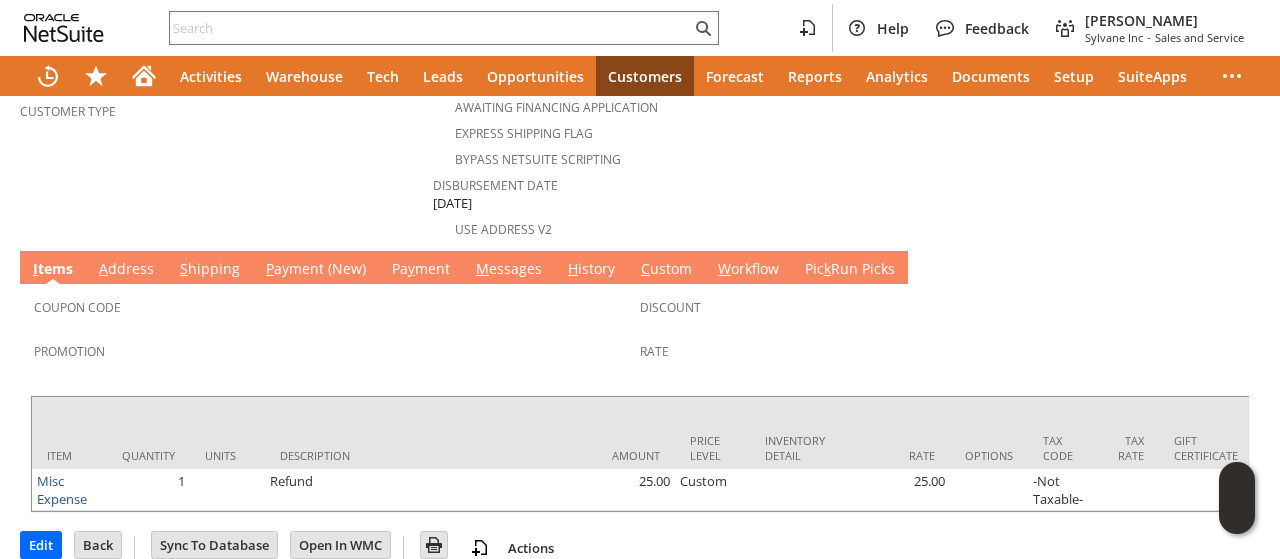 click on "H istory" at bounding box center [591, 270] 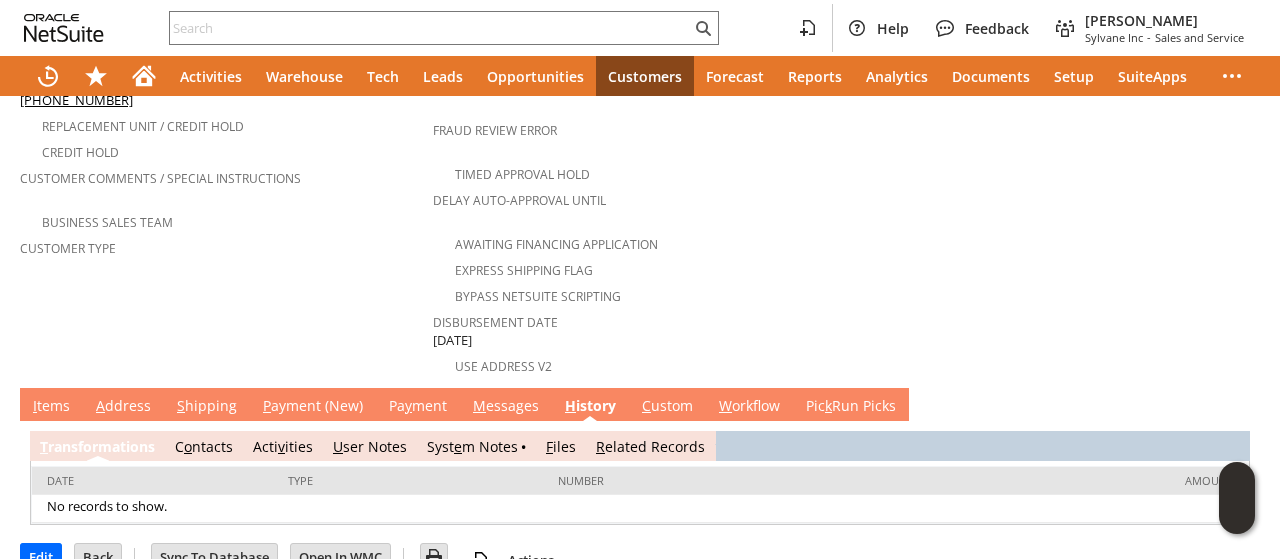 scroll, scrollTop: 0, scrollLeft: 0, axis: both 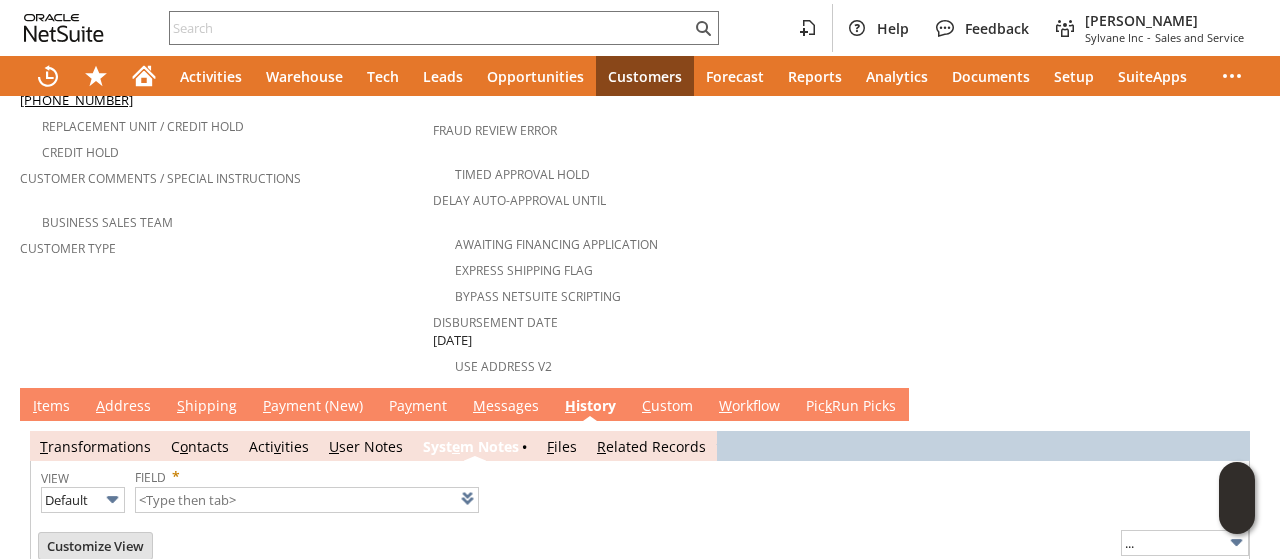 type on "1 to 25 of 77" 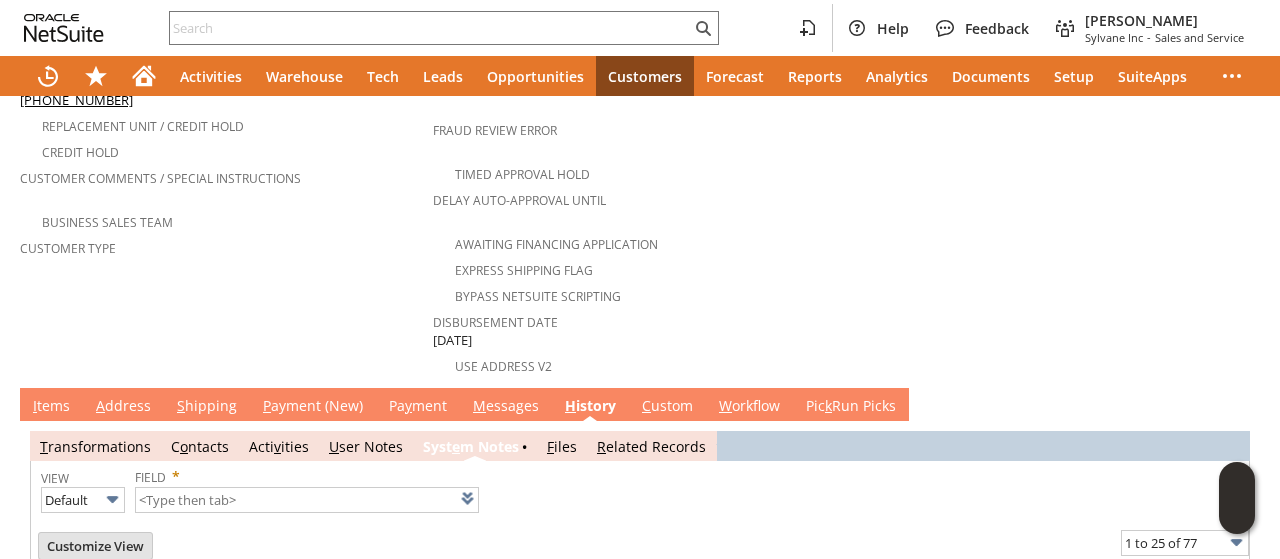 scroll, scrollTop: 0, scrollLeft: 0, axis: both 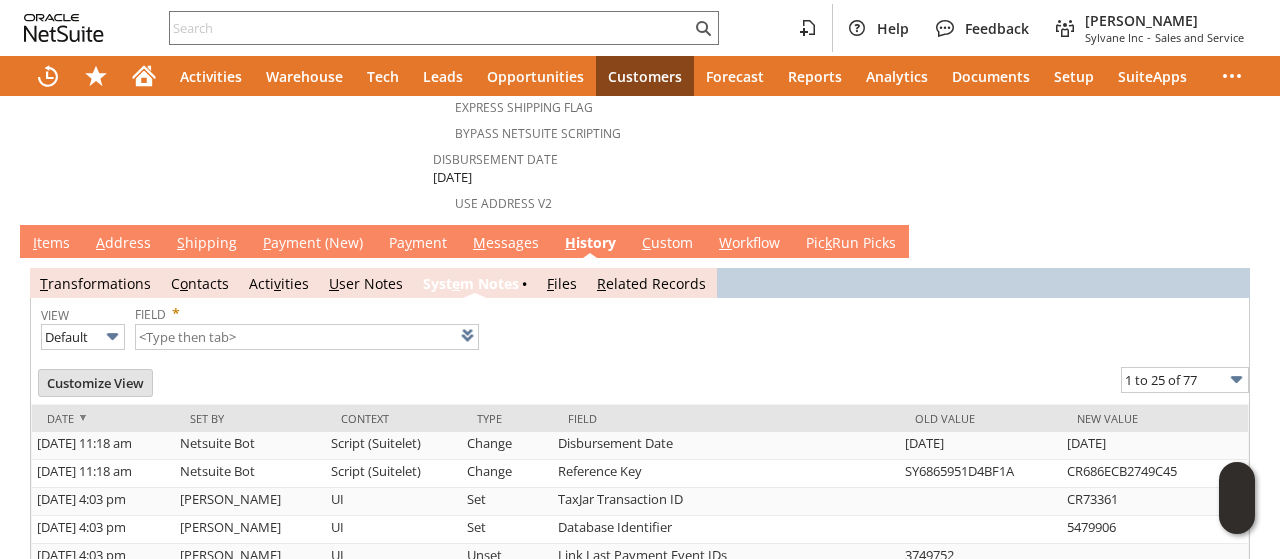 click on "M essages" at bounding box center [506, 244] 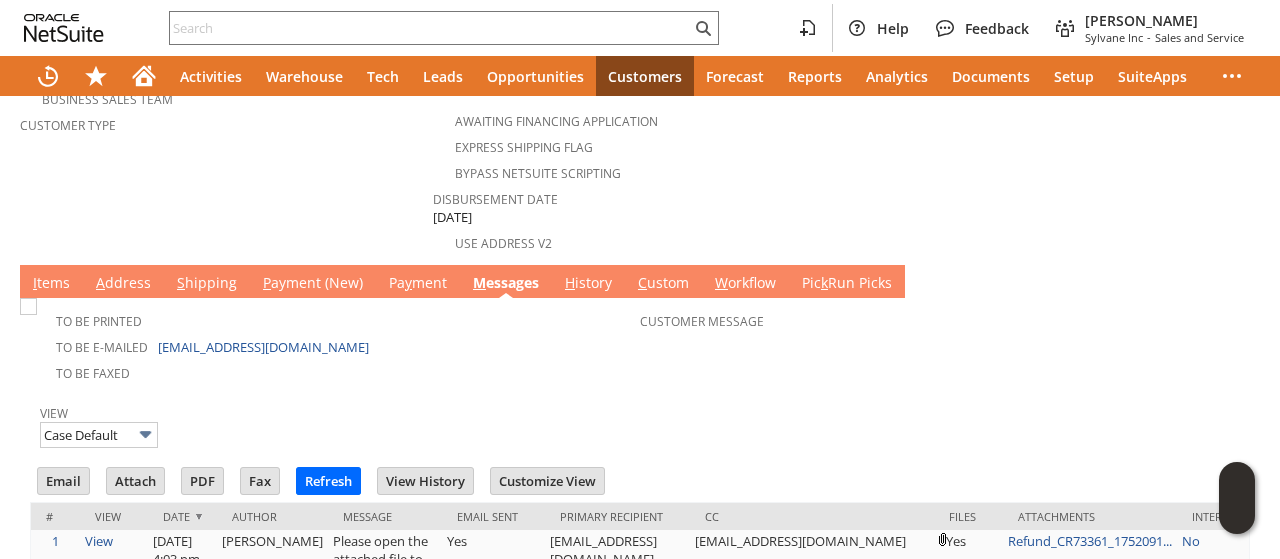 scroll, scrollTop: 0, scrollLeft: 0, axis: both 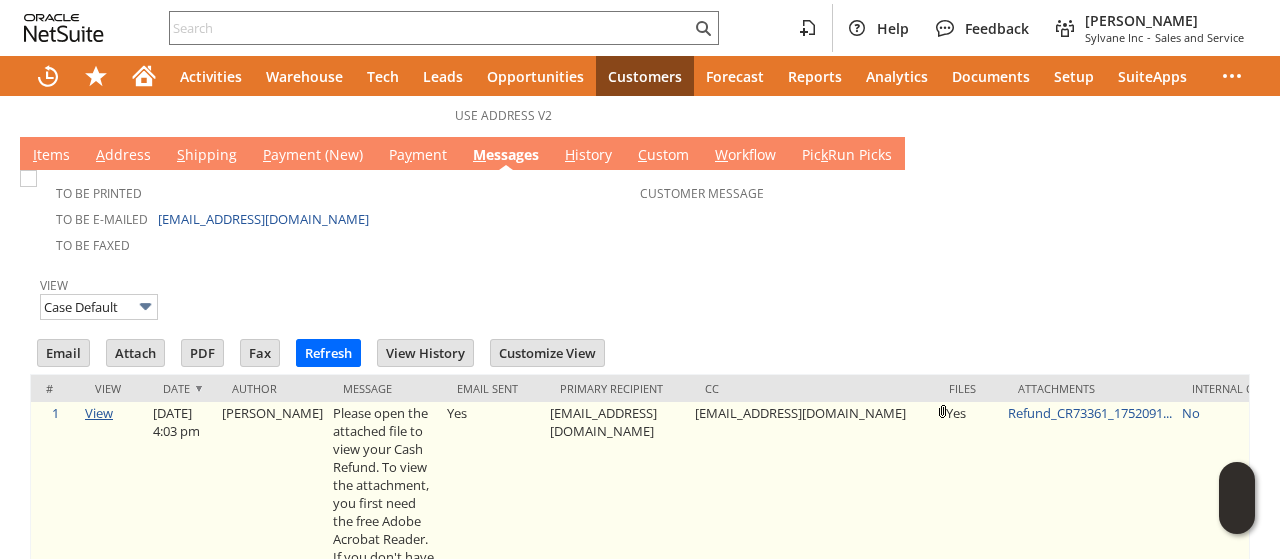 click on "View" at bounding box center (99, 413) 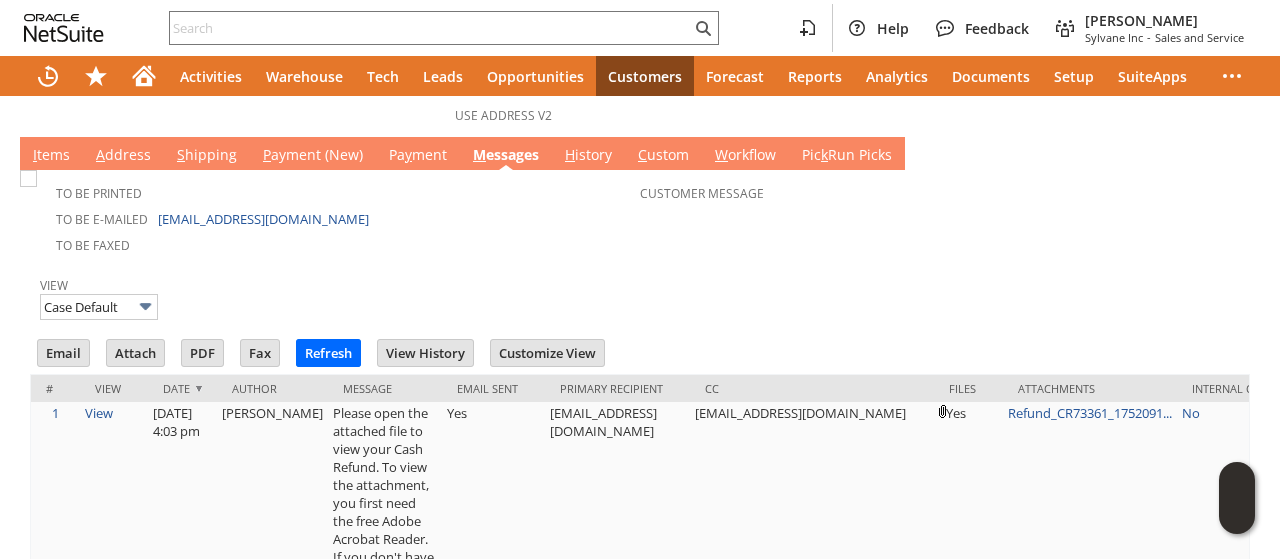 click at bounding box center [640, 266] 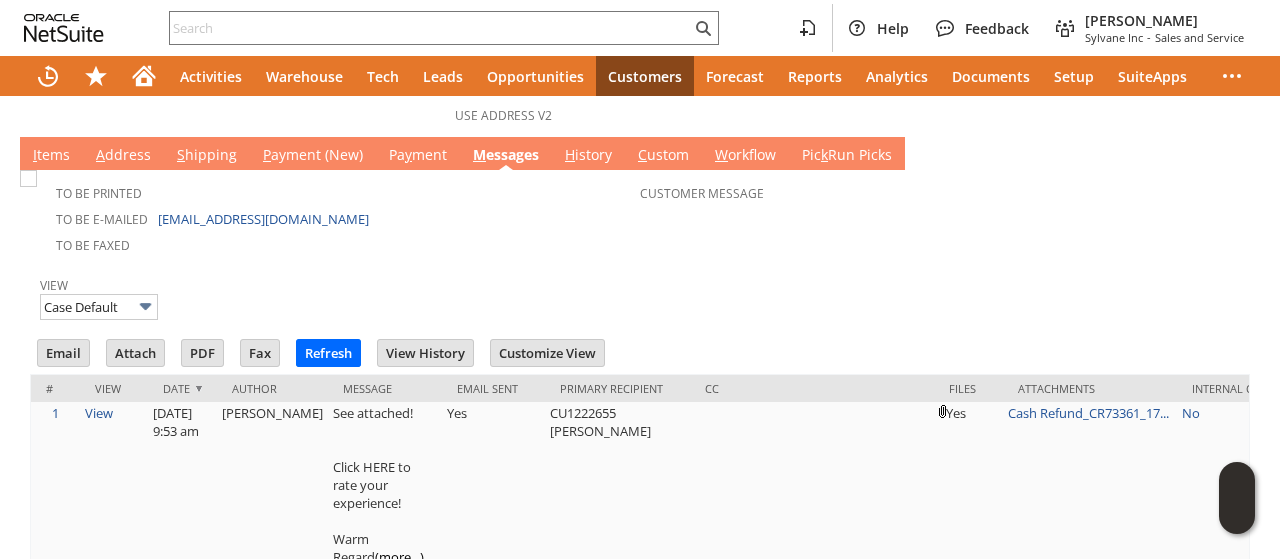 scroll, scrollTop: 0, scrollLeft: 0, axis: both 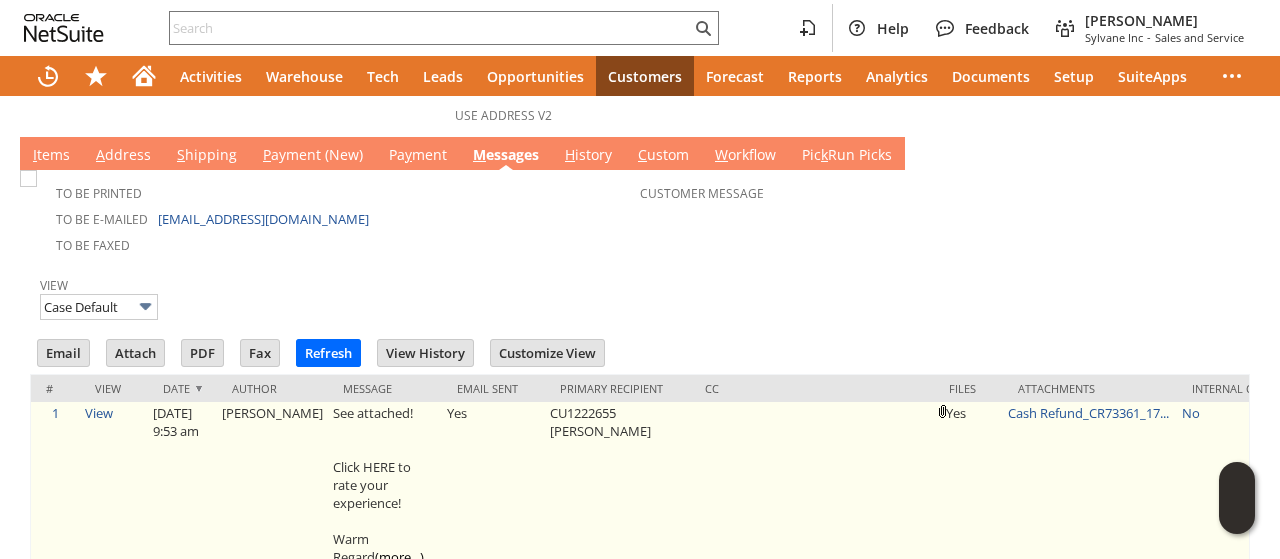 click on "(more...)" at bounding box center [399, 557] 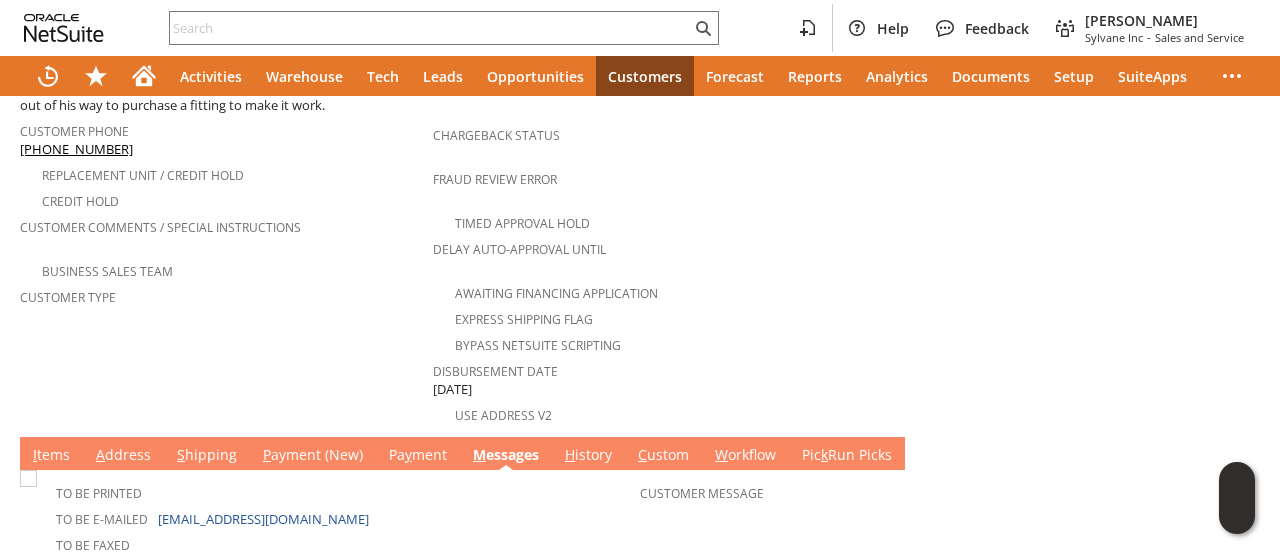 scroll, scrollTop: 1000, scrollLeft: 0, axis: vertical 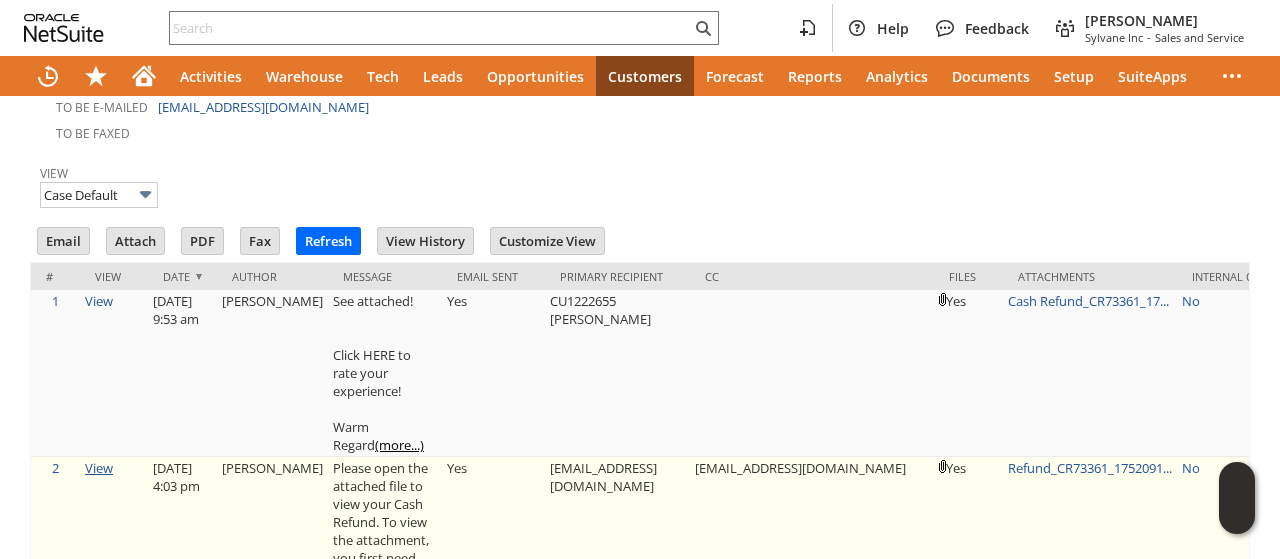 click on "View" at bounding box center (99, 468) 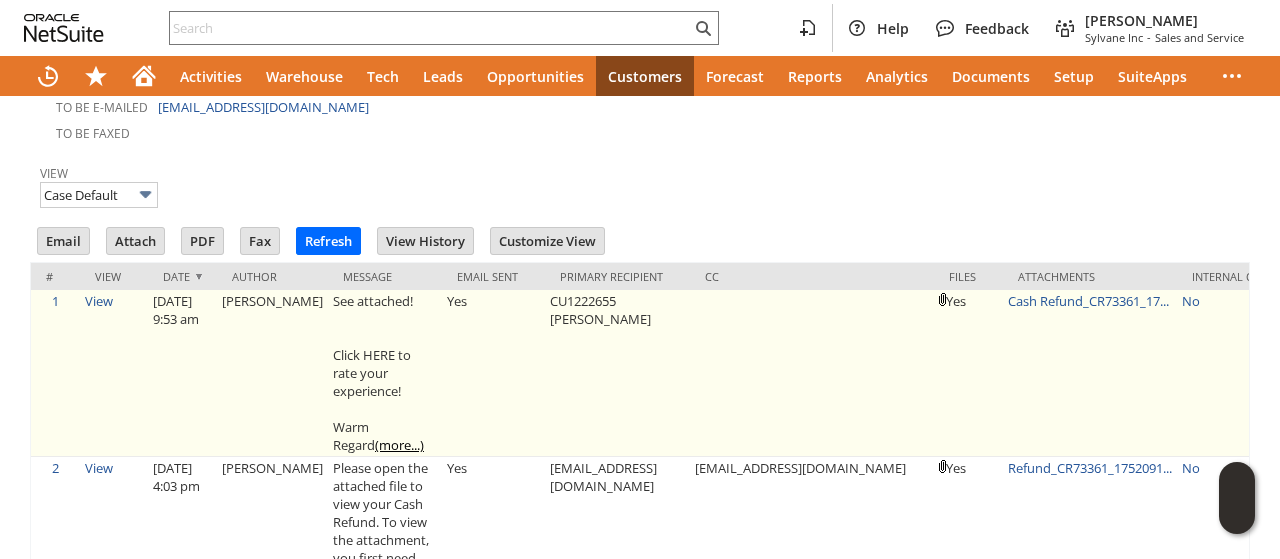 drag, startPoint x: 1040, startPoint y: 279, endPoint x: 1015, endPoint y: 287, distance: 26.24881 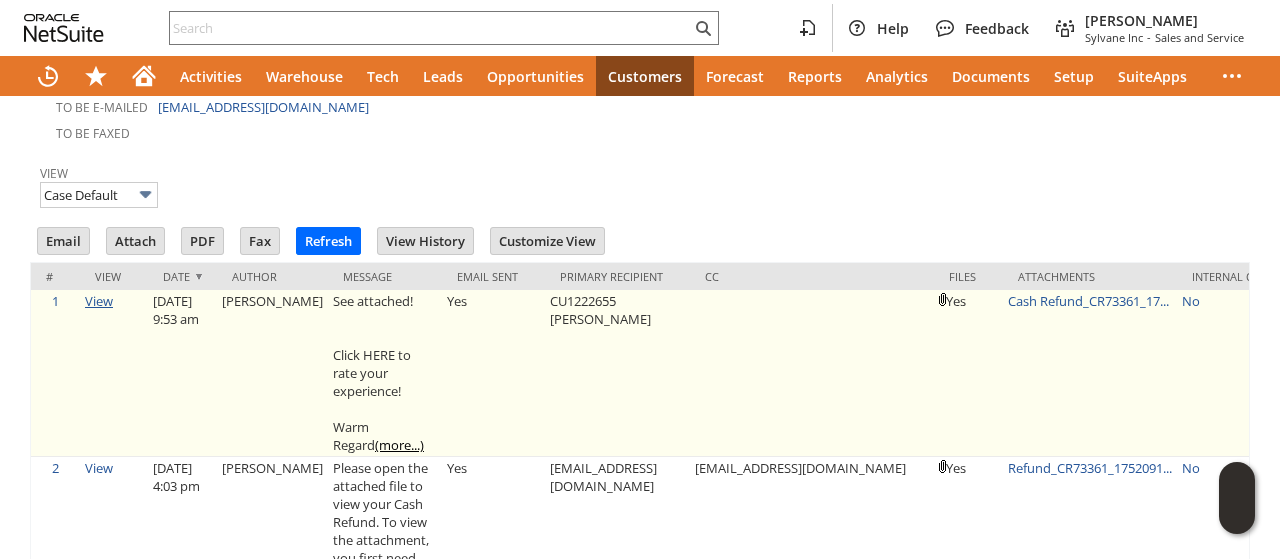 click on "View" at bounding box center [99, 301] 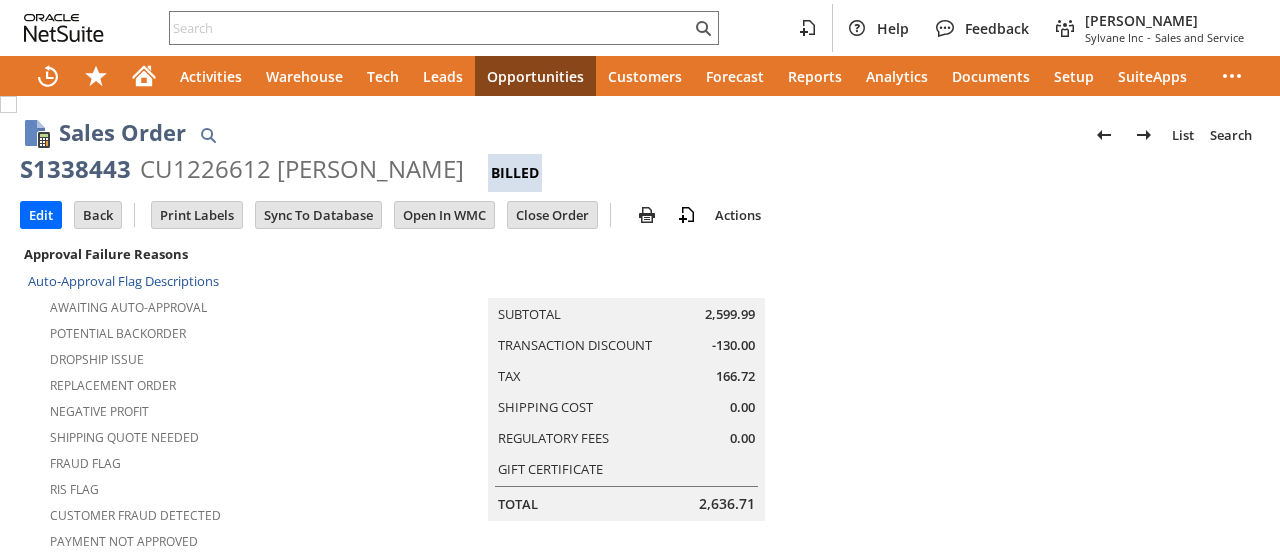 scroll, scrollTop: 0, scrollLeft: 0, axis: both 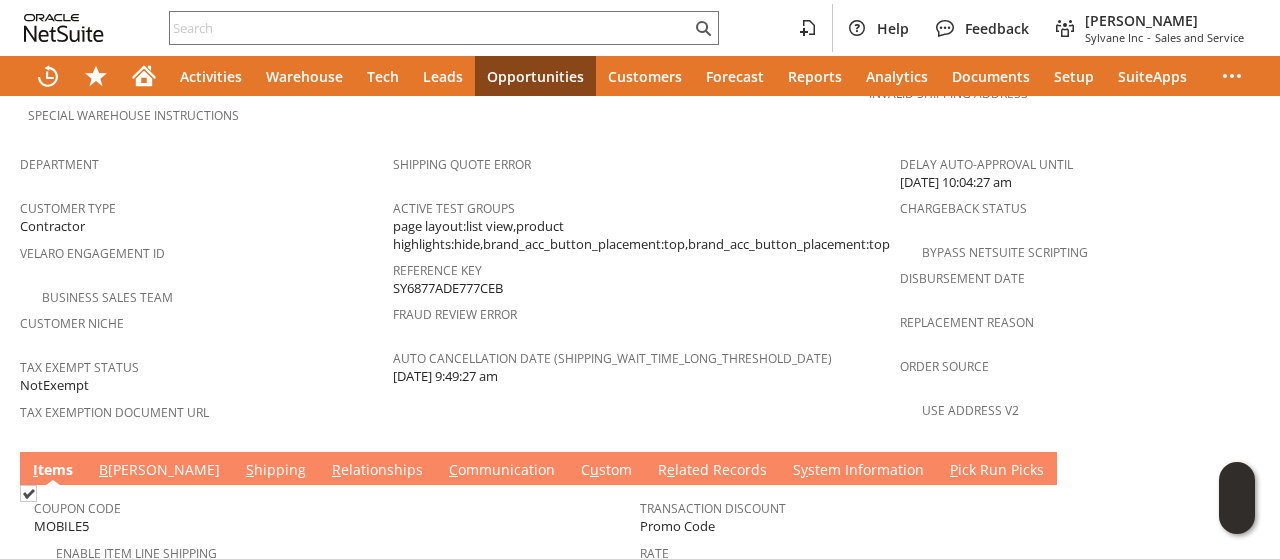 click on "S hipping" at bounding box center [276, 471] 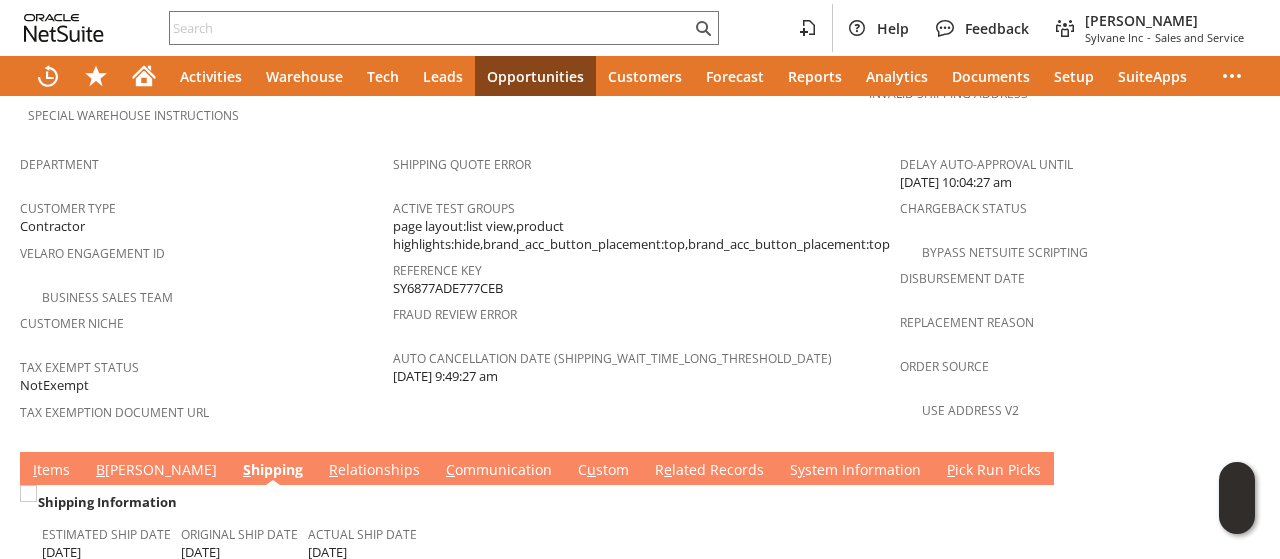 scroll, scrollTop: 1516, scrollLeft: 0, axis: vertical 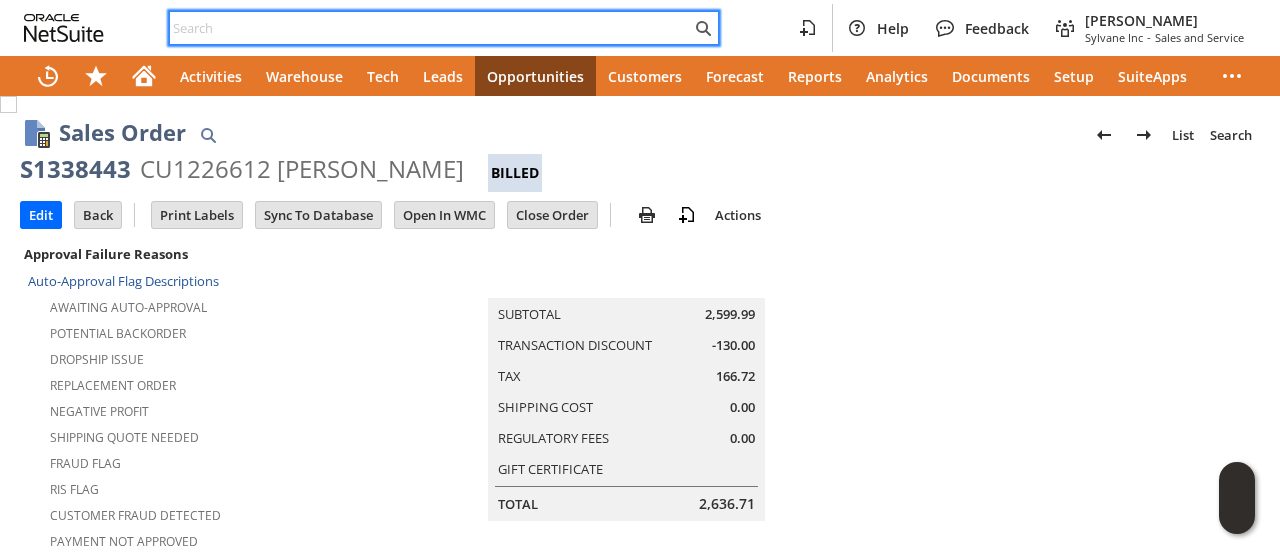 paste on "E22288" 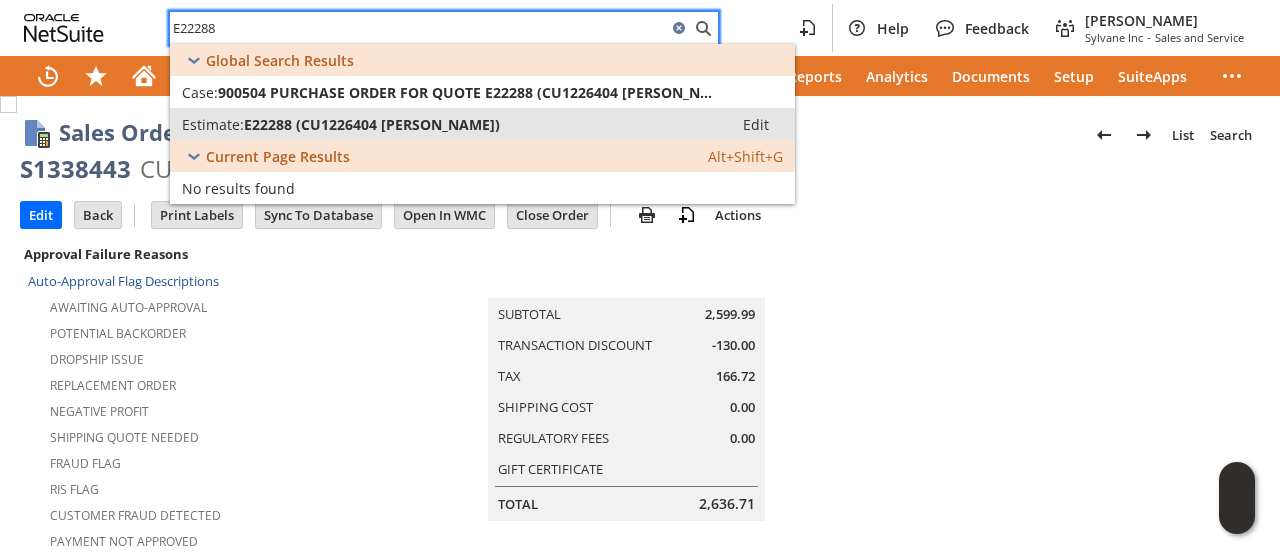 type on "E22288" 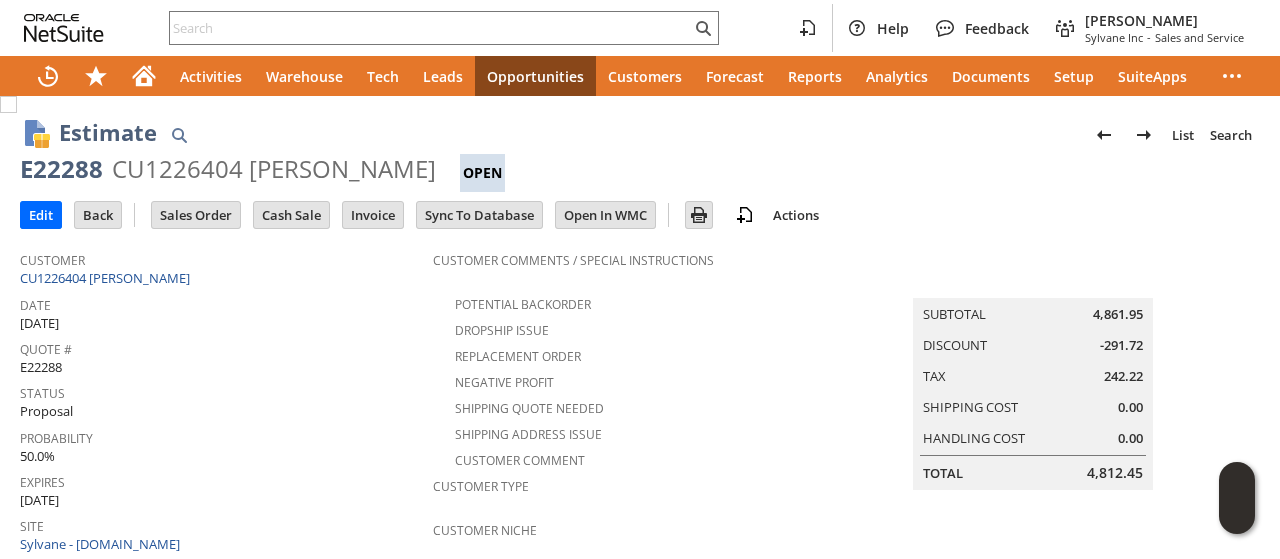 scroll, scrollTop: 0, scrollLeft: 0, axis: both 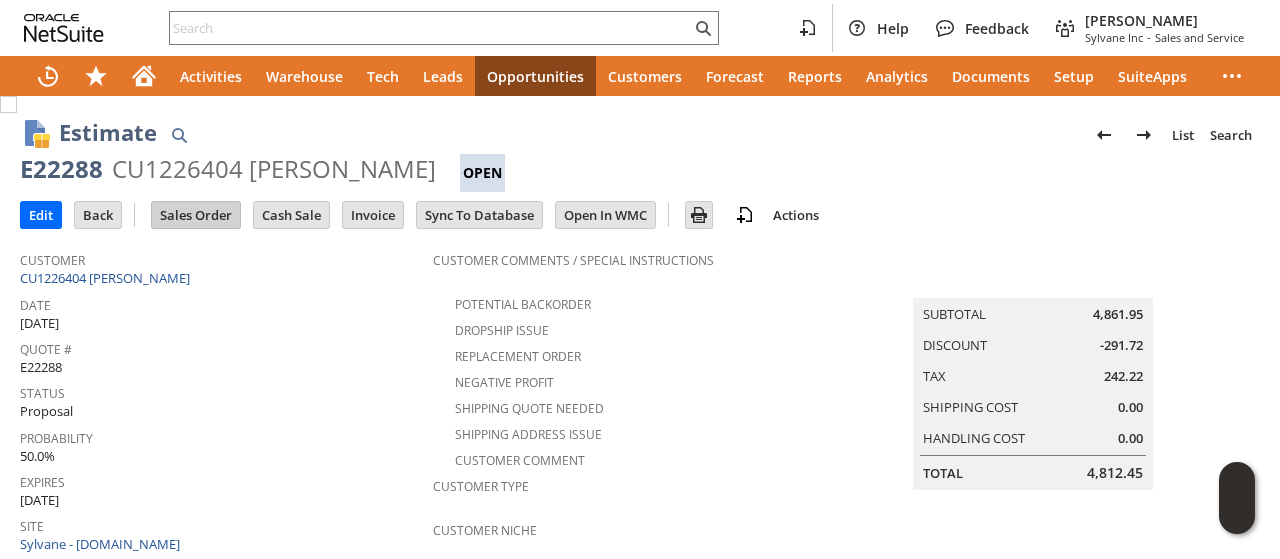 click on "Sales Order" at bounding box center [196, 215] 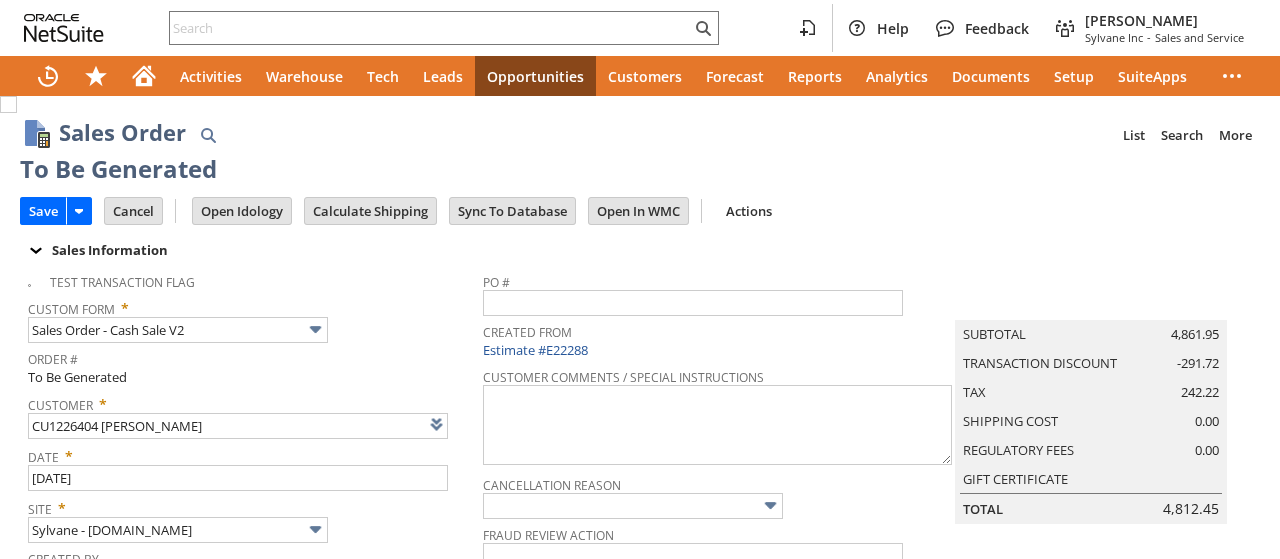 scroll, scrollTop: 0, scrollLeft: 0, axis: both 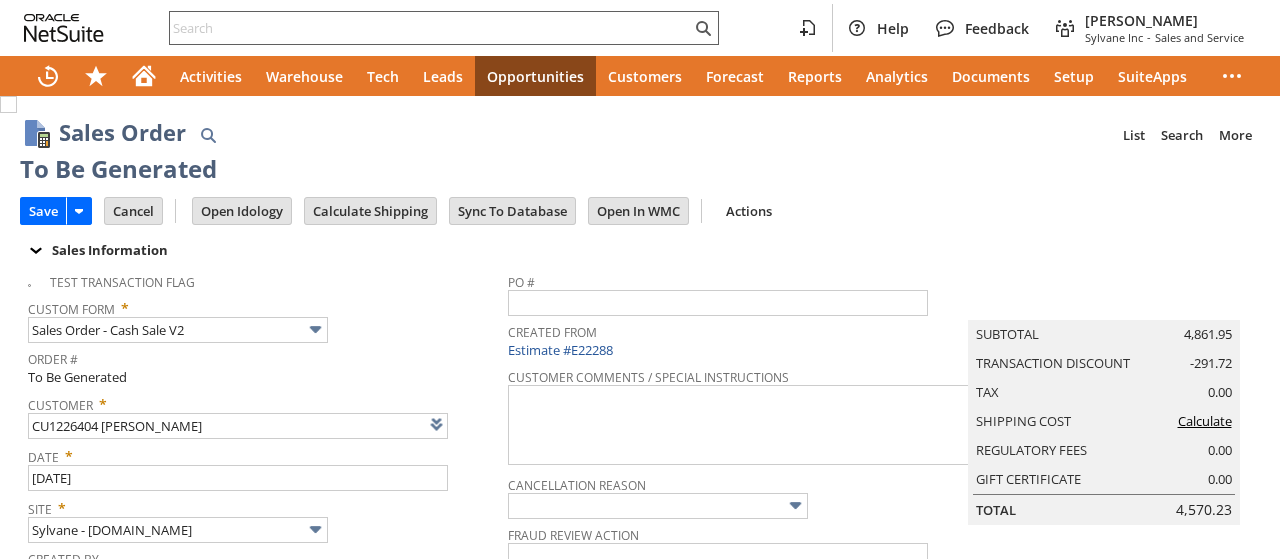 type on "Make Copy" 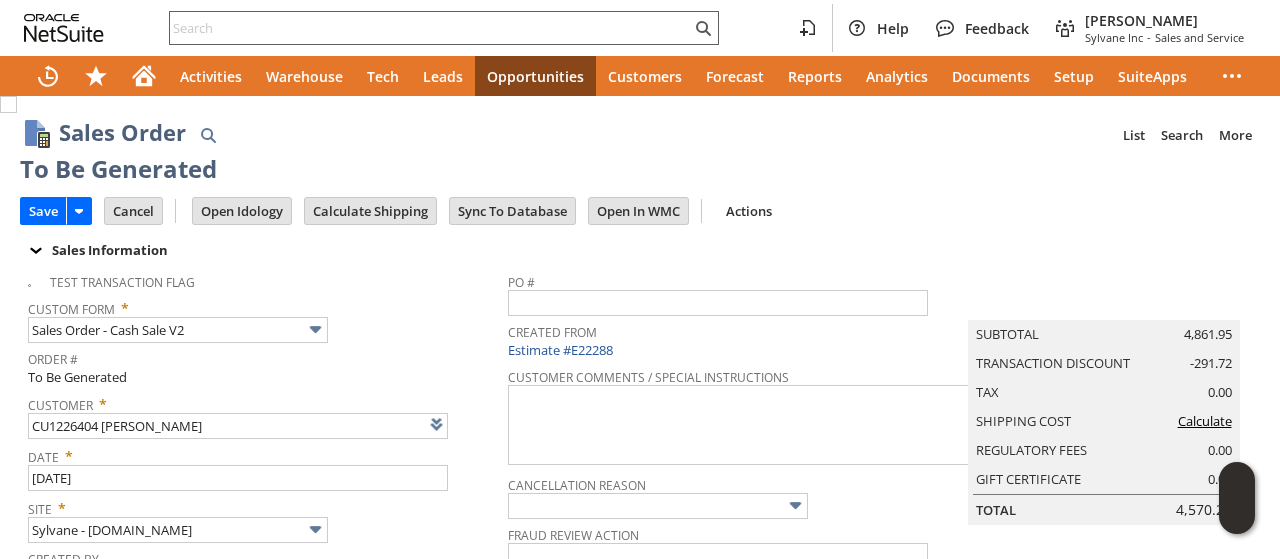 scroll, scrollTop: 1203, scrollLeft: 0, axis: vertical 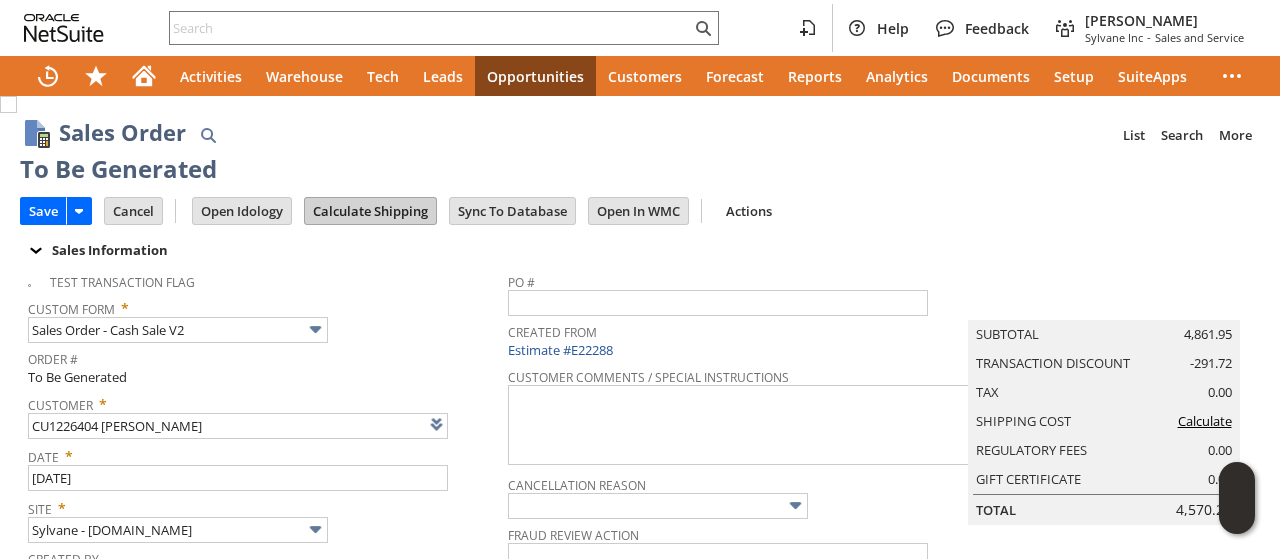 click on "Calculate Shipping" at bounding box center [370, 211] 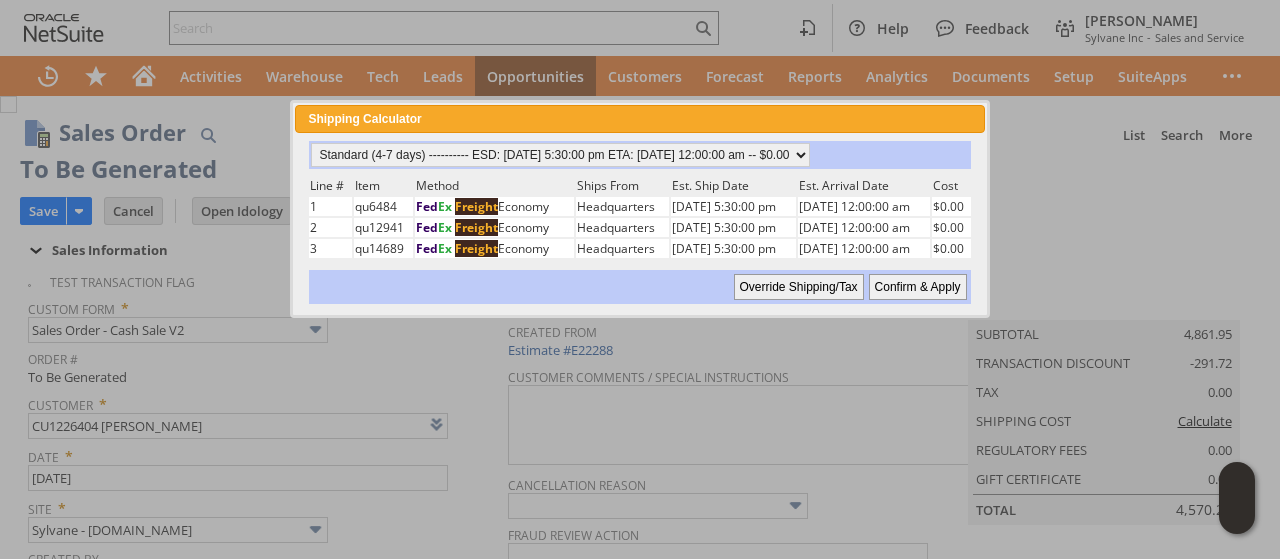 click on "Confirm & Apply" at bounding box center (918, 287) 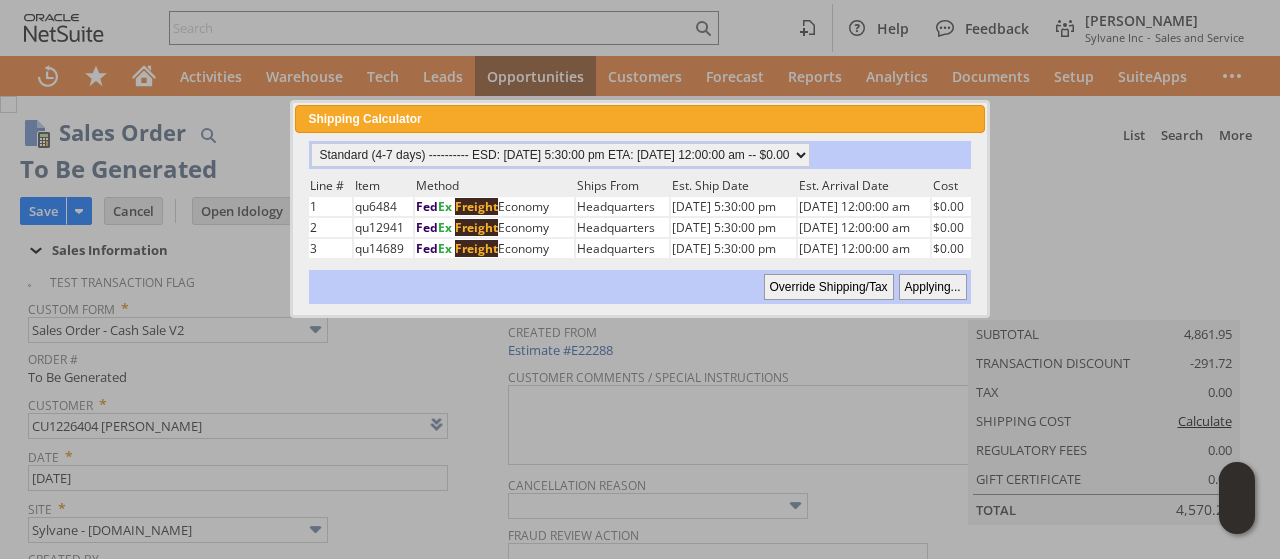 click on "PO #" at bounding box center [742, 279] 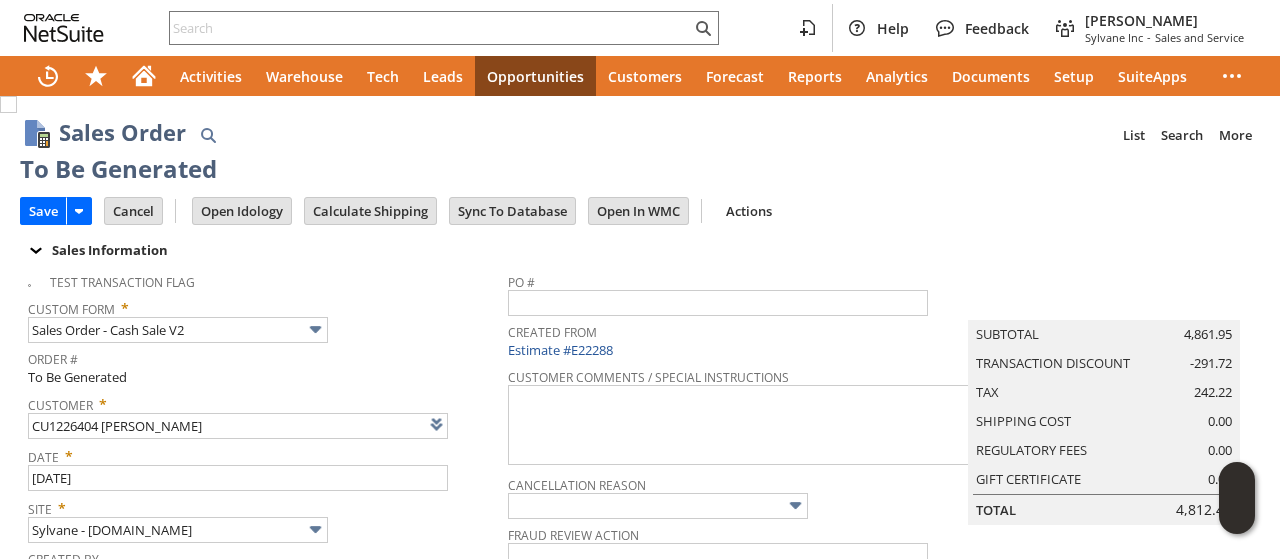 click on "Total
4,812.45" at bounding box center [1104, 510] 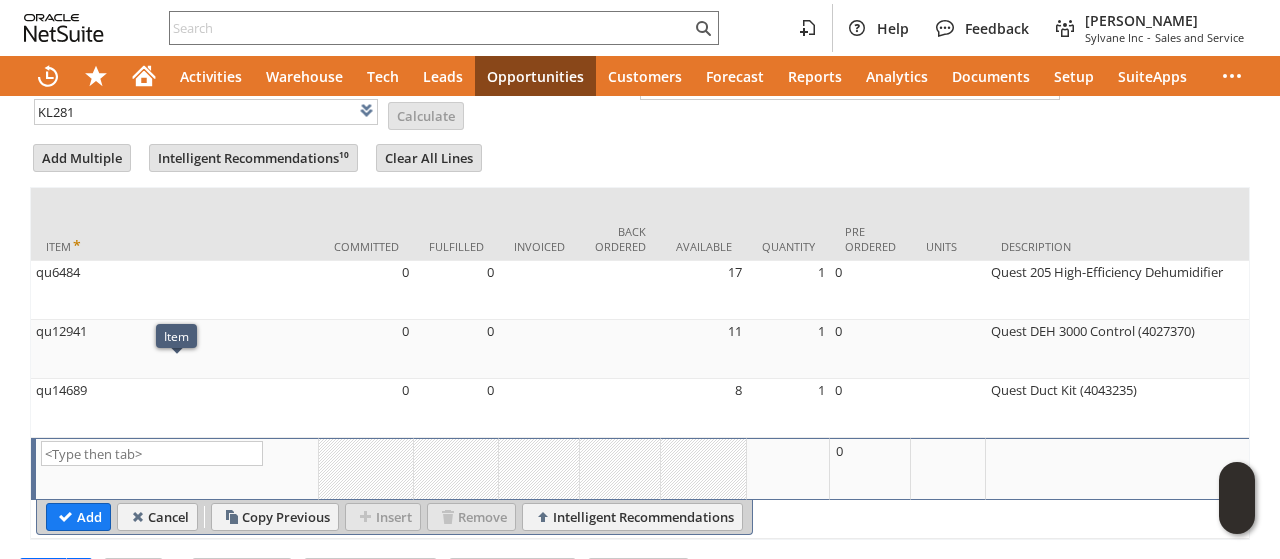 scroll, scrollTop: 1300, scrollLeft: 0, axis: vertical 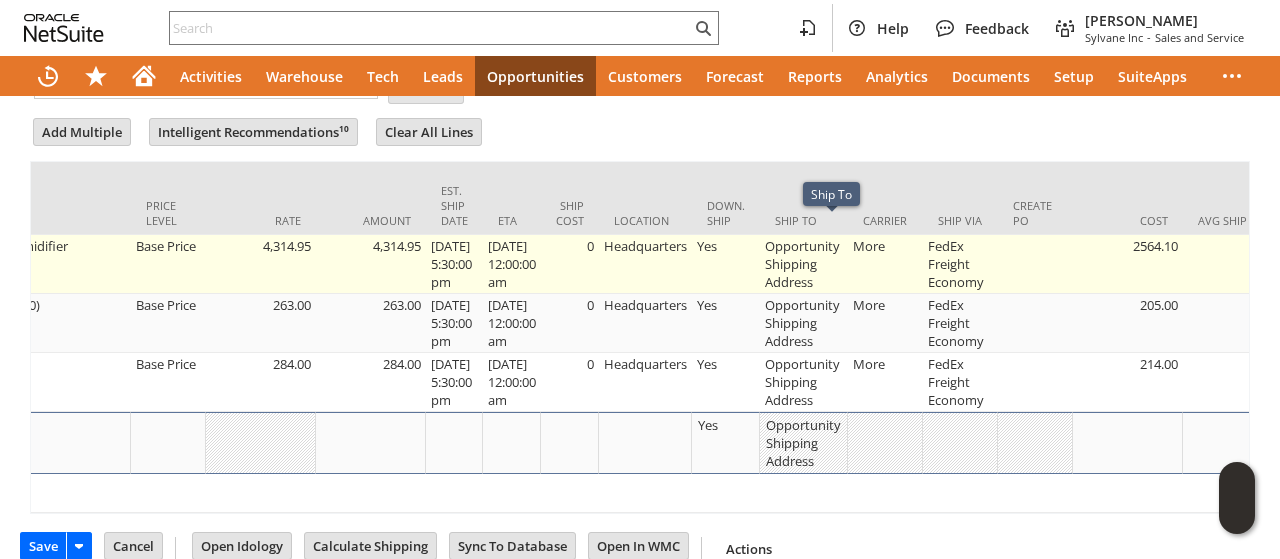 click on "Opportunity Shipping Address" at bounding box center (804, 264) 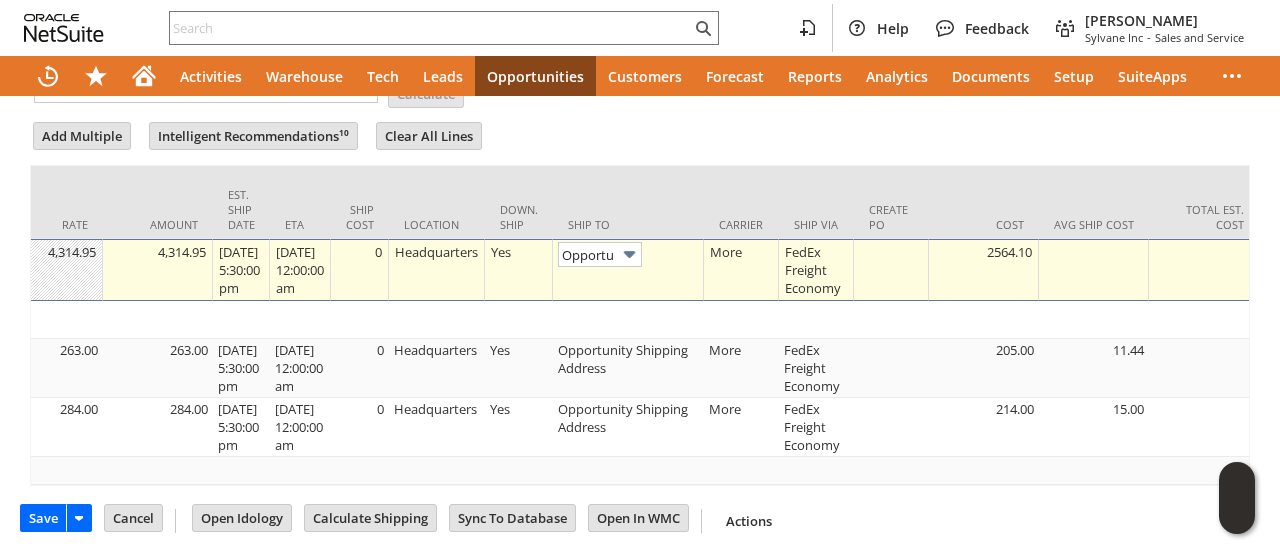scroll, scrollTop: 1290, scrollLeft: 0, axis: vertical 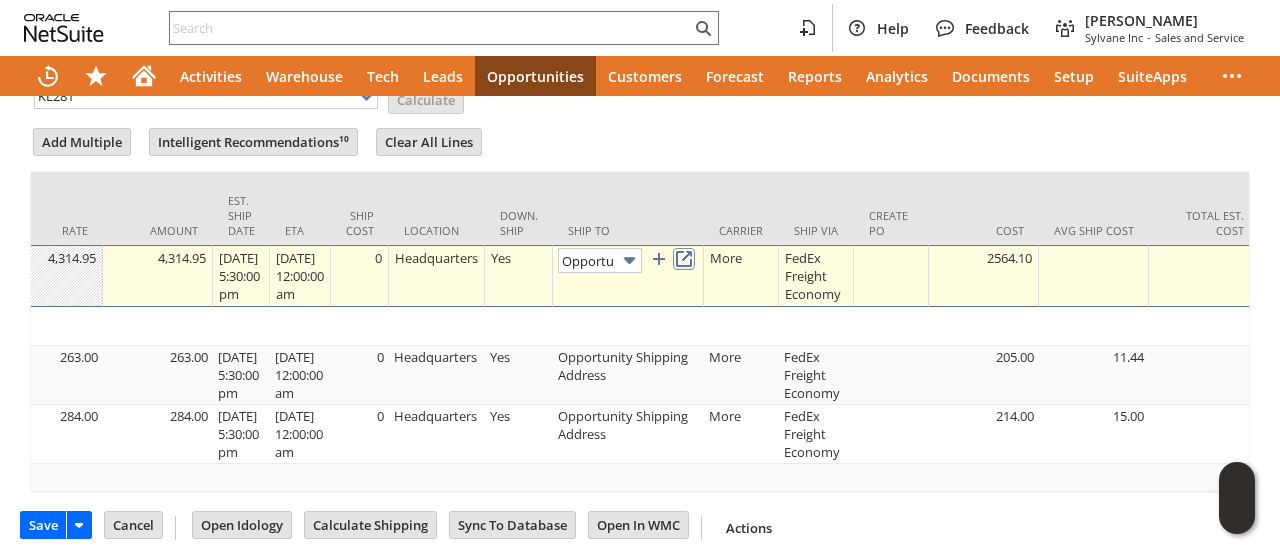 click at bounding box center [684, 259] 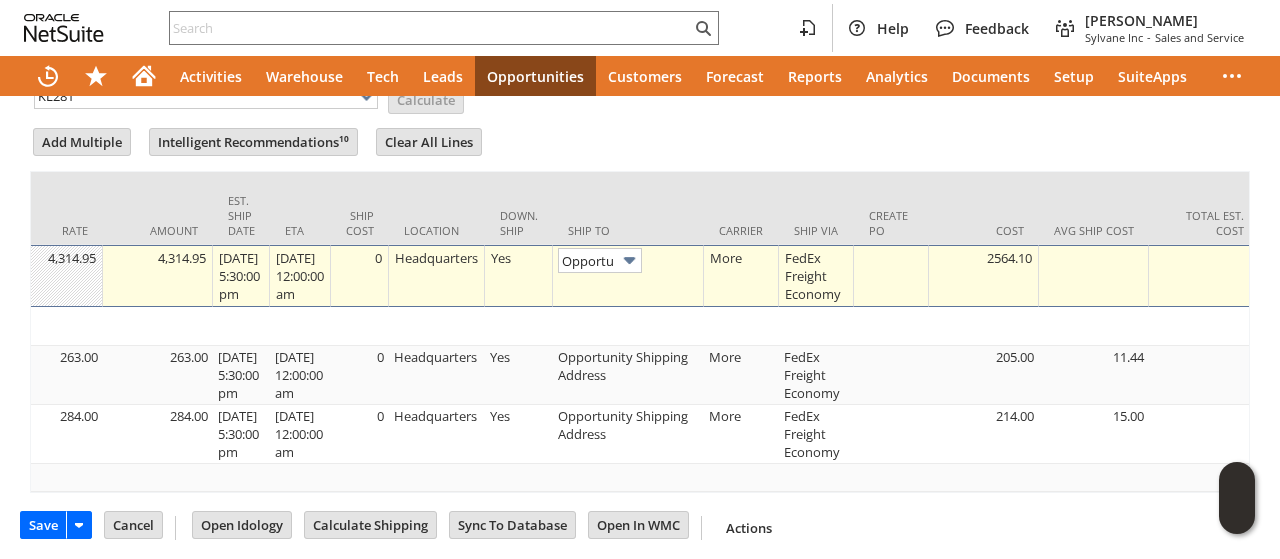 scroll, scrollTop: 0, scrollLeft: 567, axis: horizontal 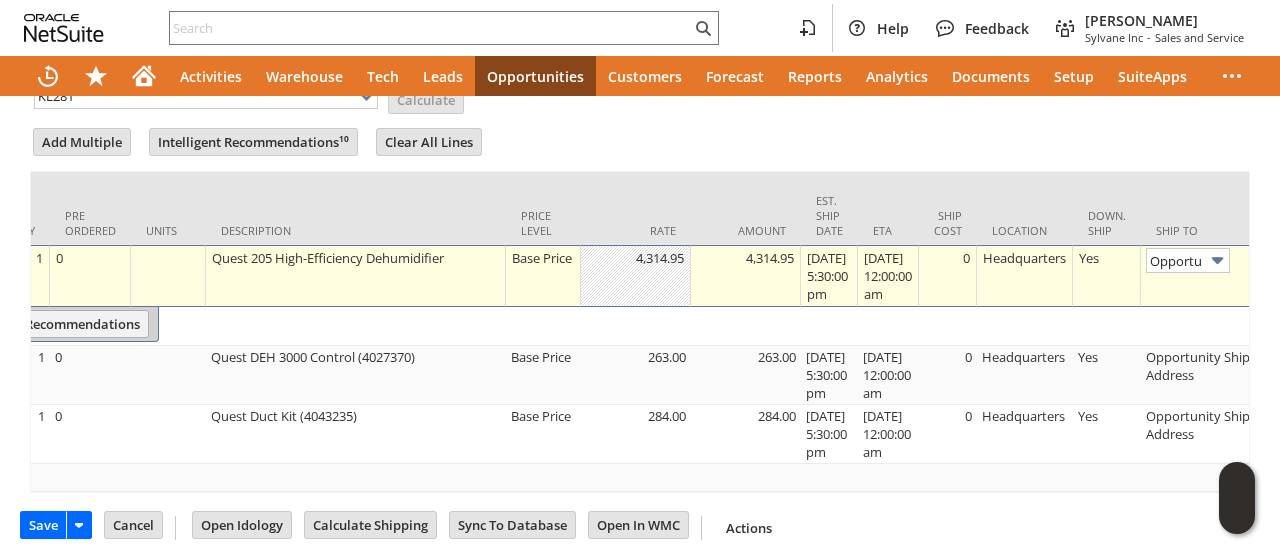 click on "Sales Order
List
Search
More
Add To Shortcuts
To Be Generated
Go
Save
Save
Save & New
Save & Print
Cancel" at bounding box center (640, -314) 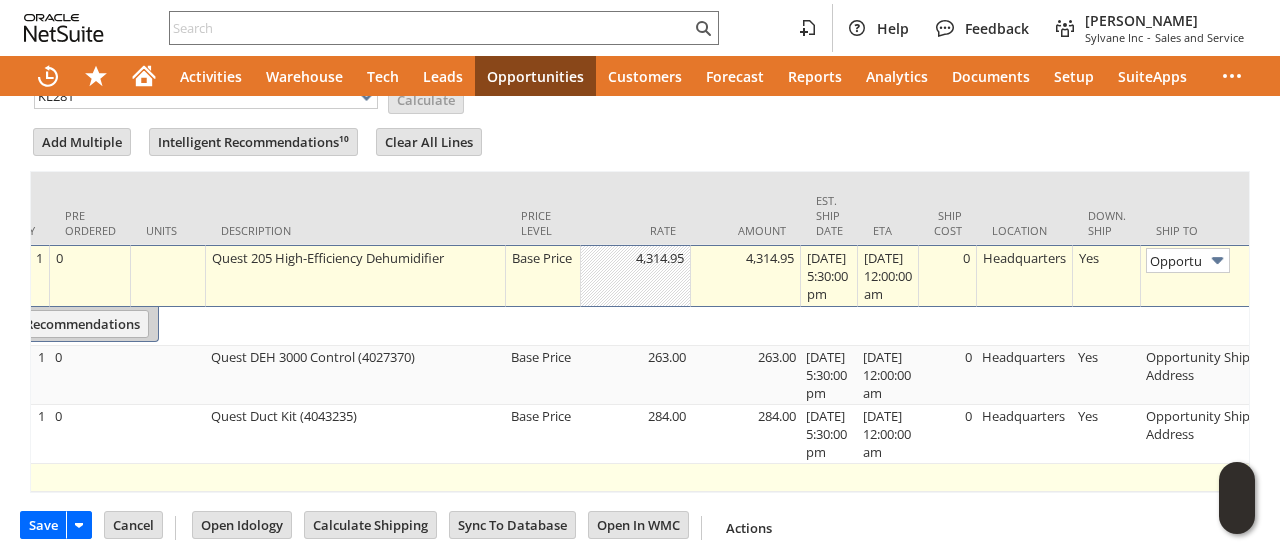 click on "Add Row" at bounding box center [1982, 475] 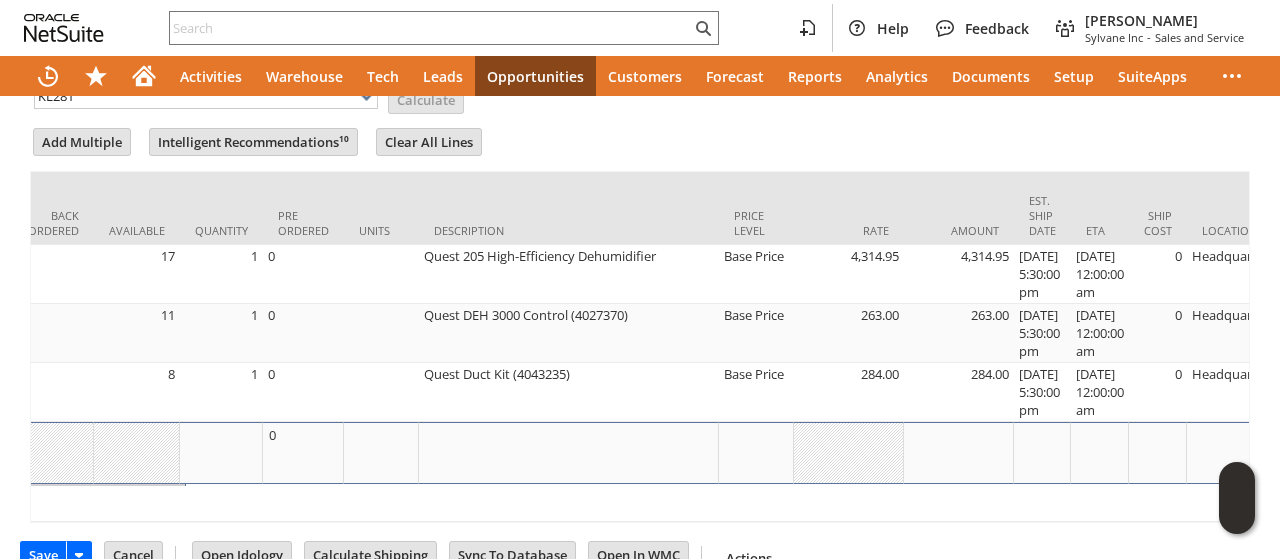 scroll, scrollTop: 0, scrollLeft: 0, axis: both 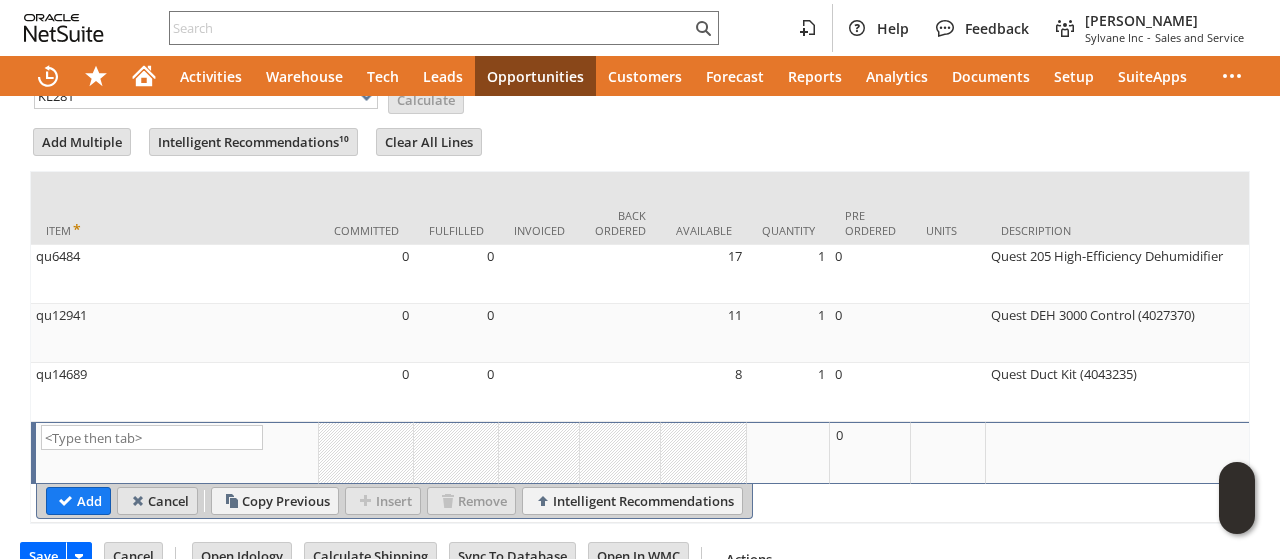 click on "Cancel" at bounding box center (157, 501) 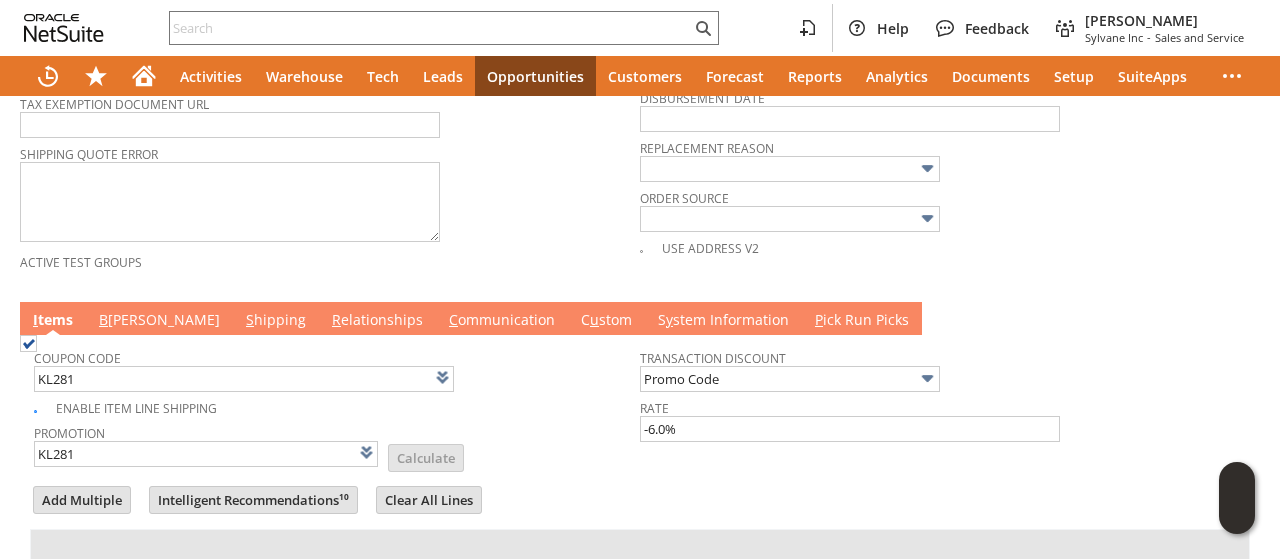 scroll, scrollTop: 990, scrollLeft: 0, axis: vertical 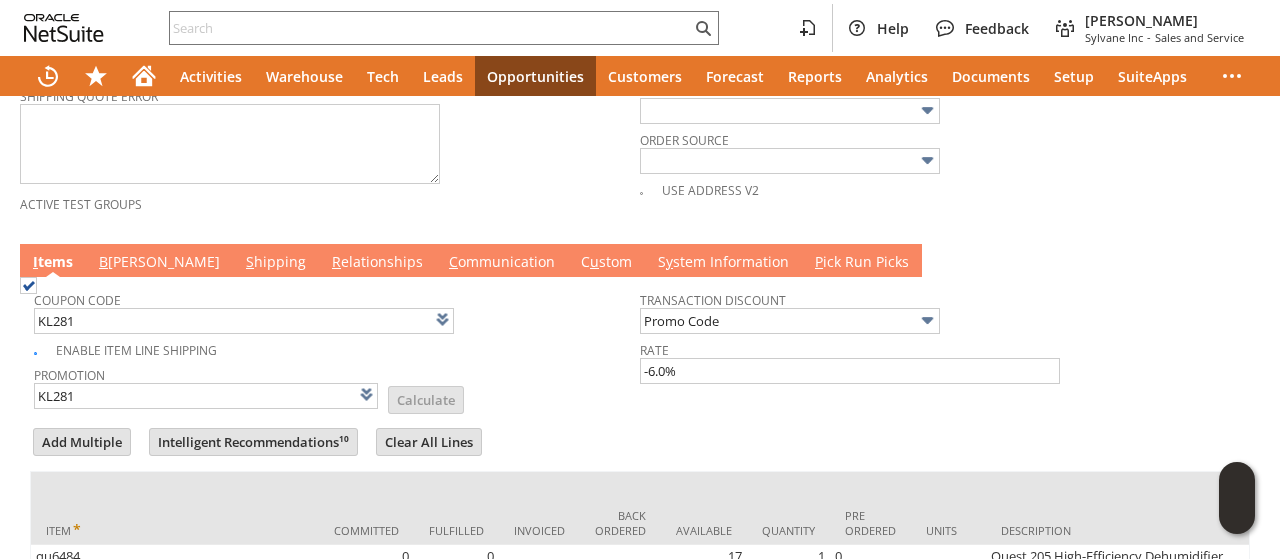 click on "B [PERSON_NAME]" at bounding box center [159, 263] 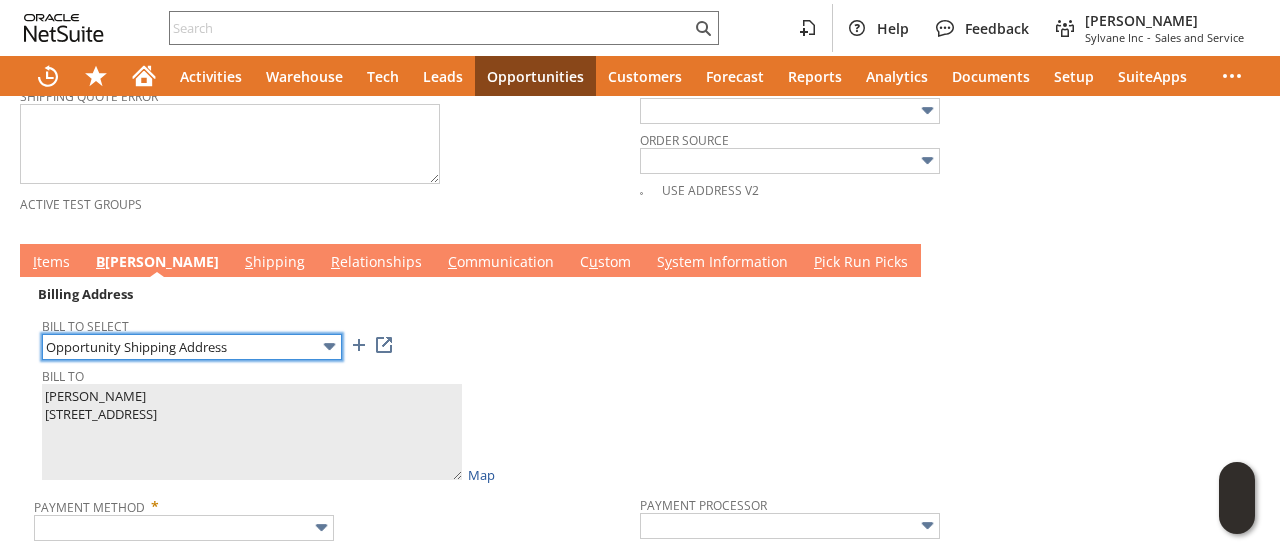 click on "Opportunity Shipping Address" at bounding box center (192, 347) 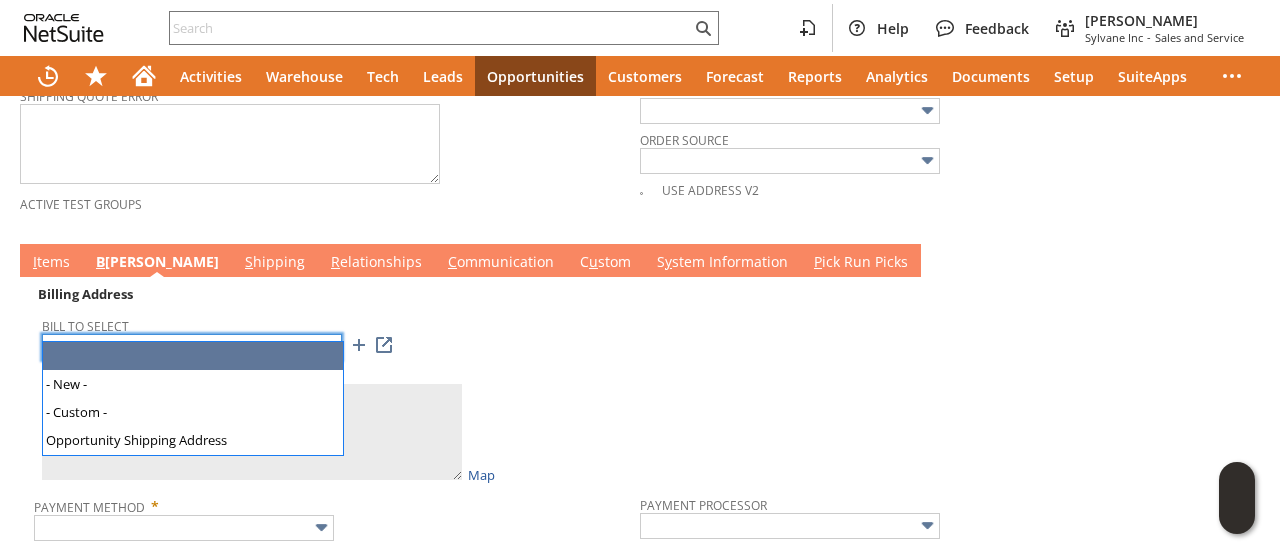 type 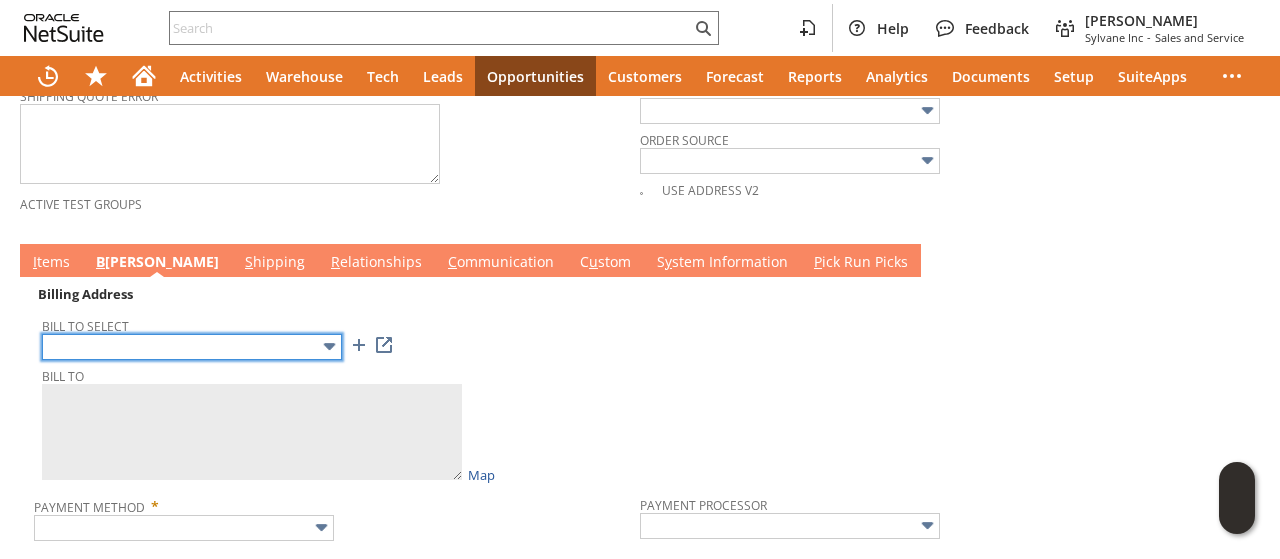 click at bounding box center [192, 347] 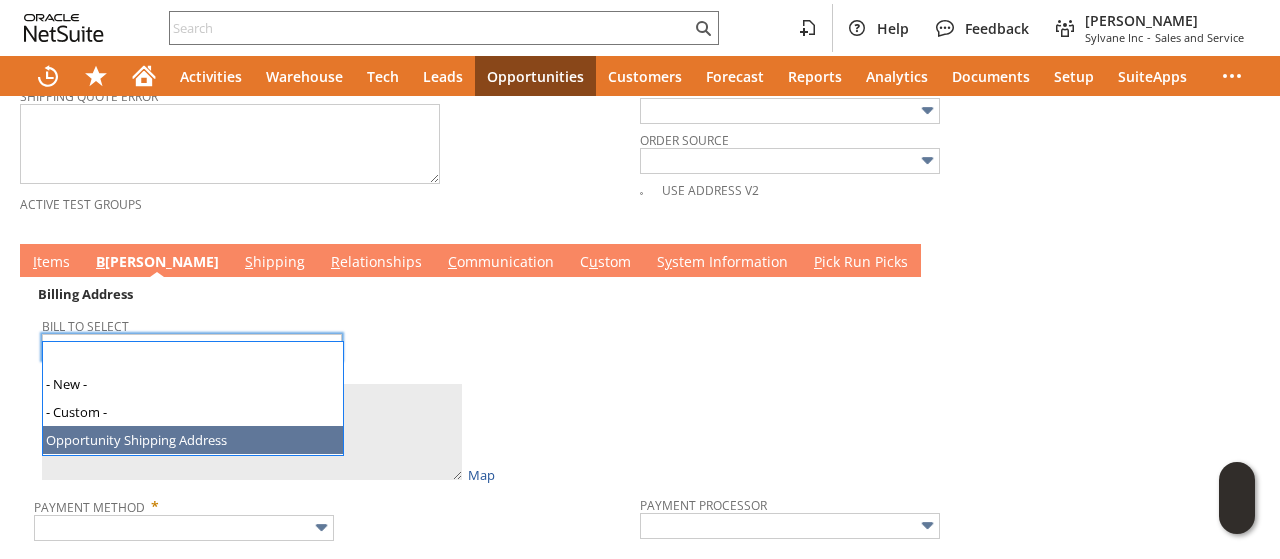type on "Opportunity Shipping Address" 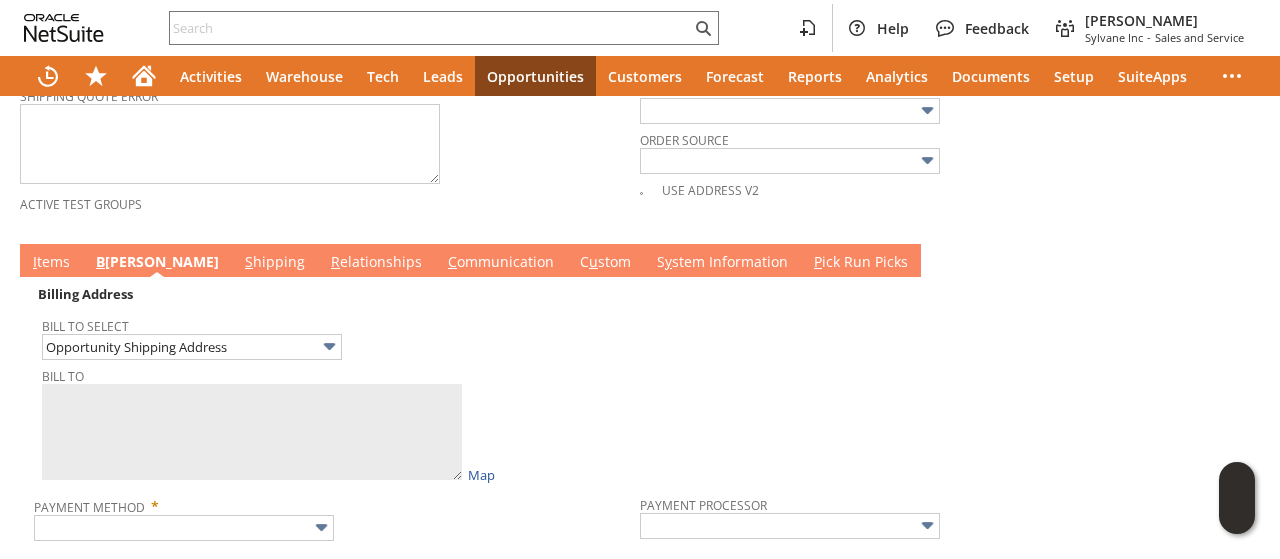 type on "Damon Smith
1221 Magnolia Ave
2285238
Buena Vista VA 24416
United States" 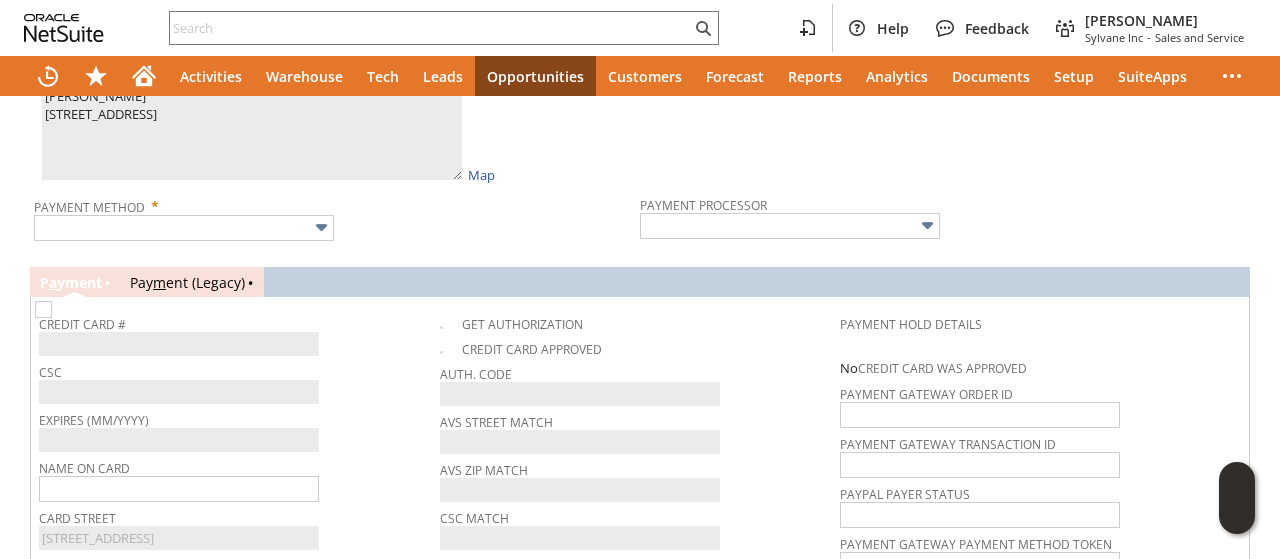 scroll, scrollTop: 1190, scrollLeft: 0, axis: vertical 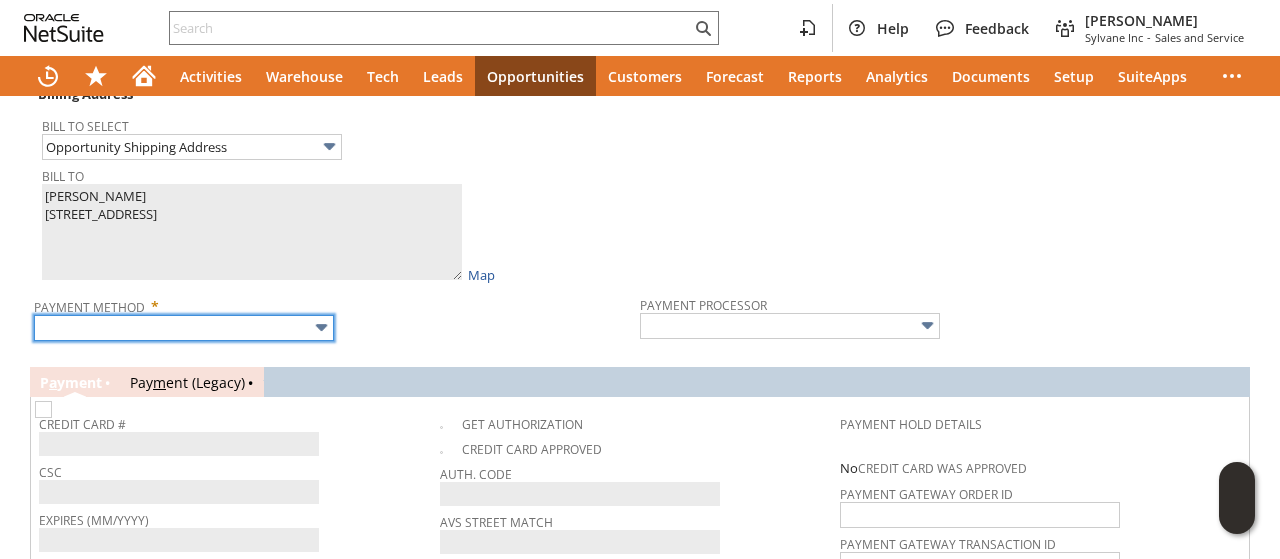 click at bounding box center (184, 328) 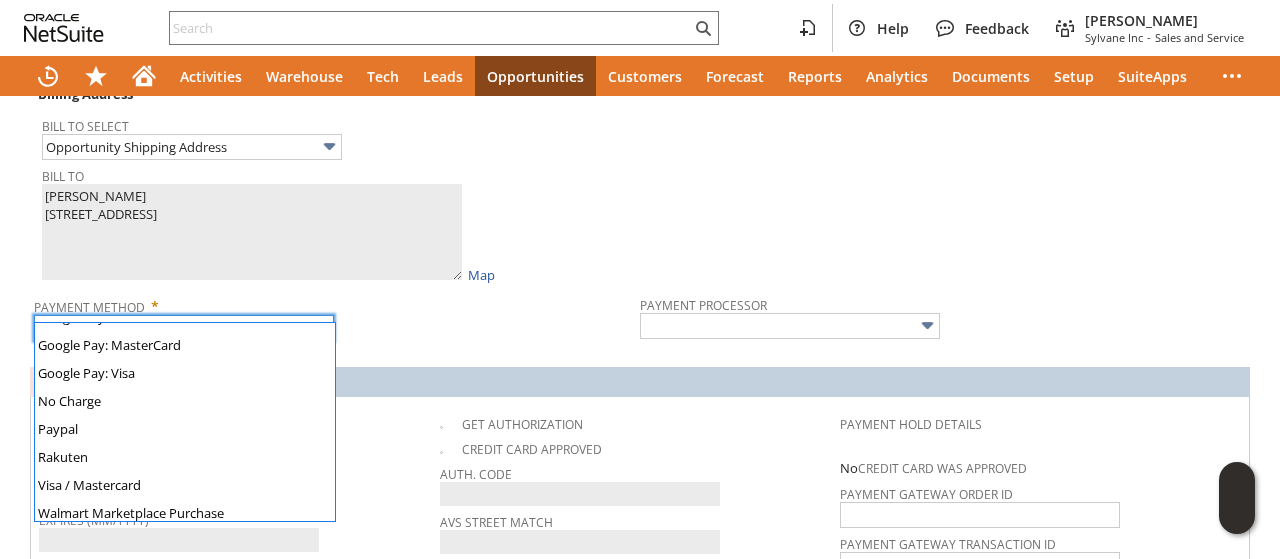 scroll, scrollTop: 558, scrollLeft: 0, axis: vertical 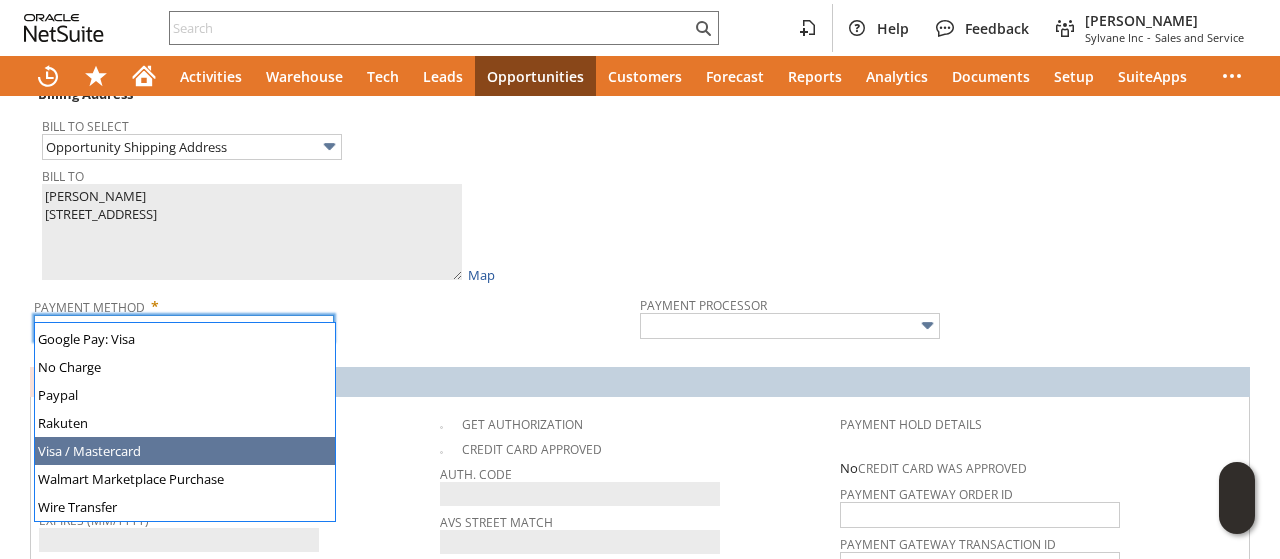 type on "Visa / Mastercard" 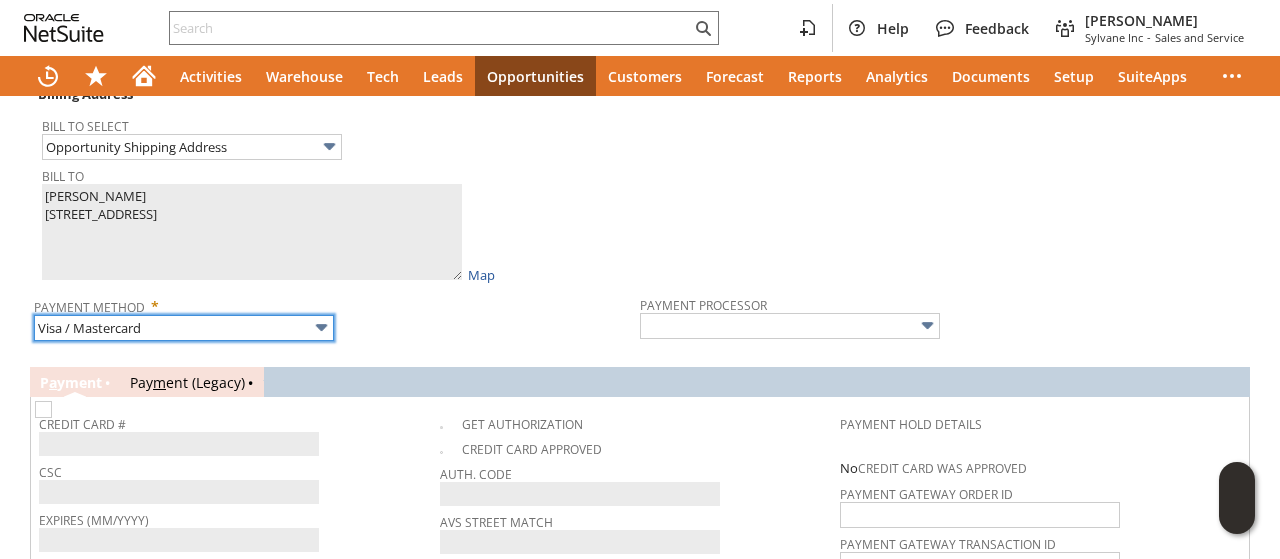type on "Braintree" 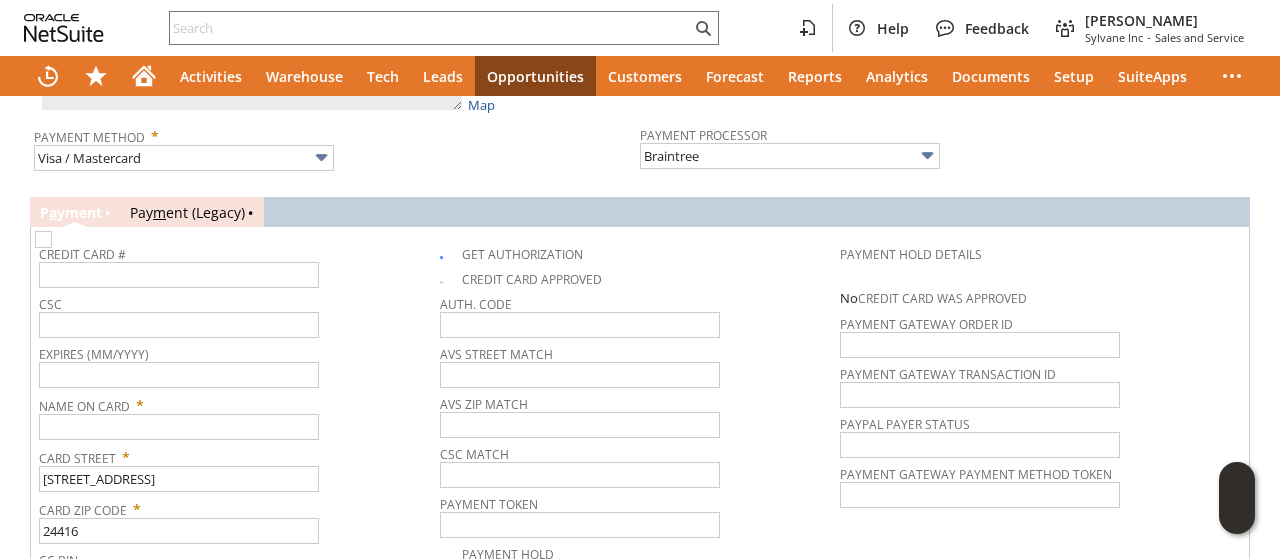 scroll, scrollTop: 1390, scrollLeft: 0, axis: vertical 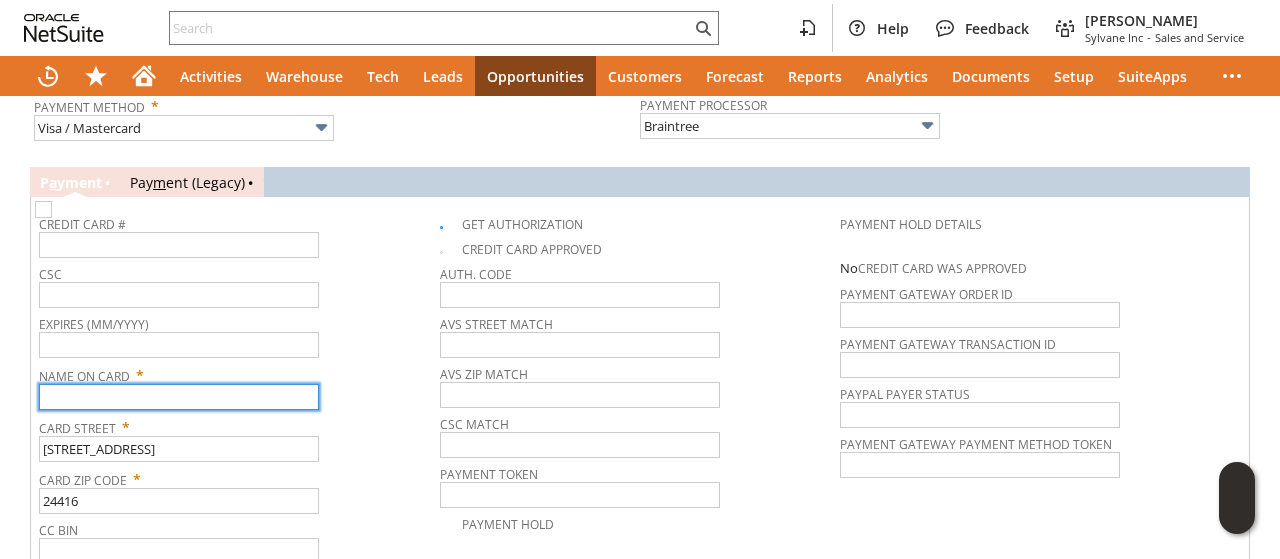 paste on "Damon Smith" 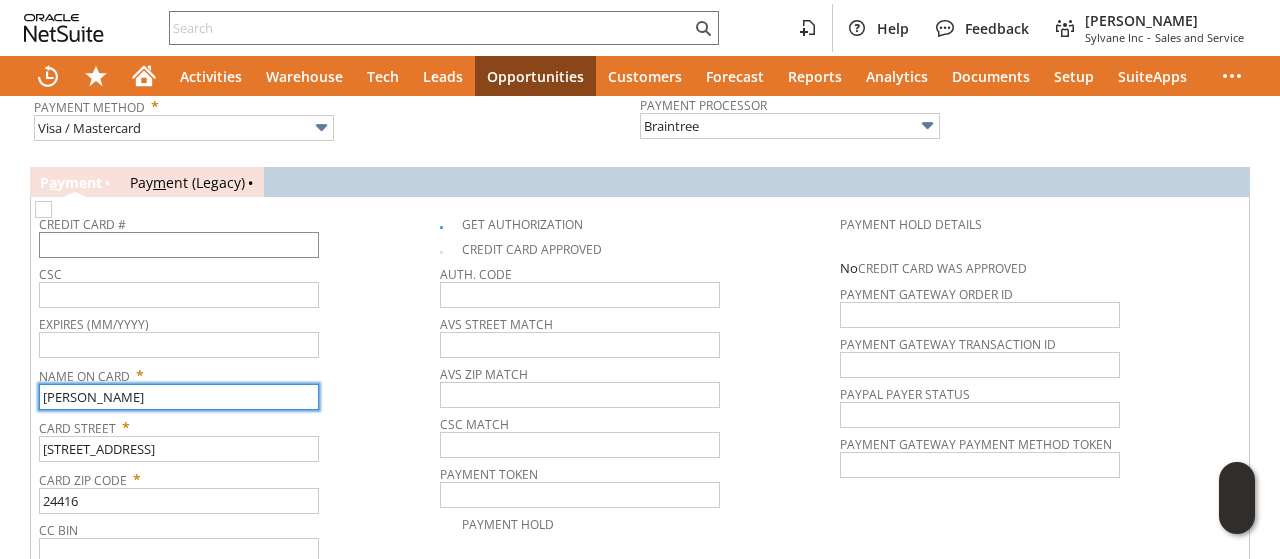 type on "Damon Smith" 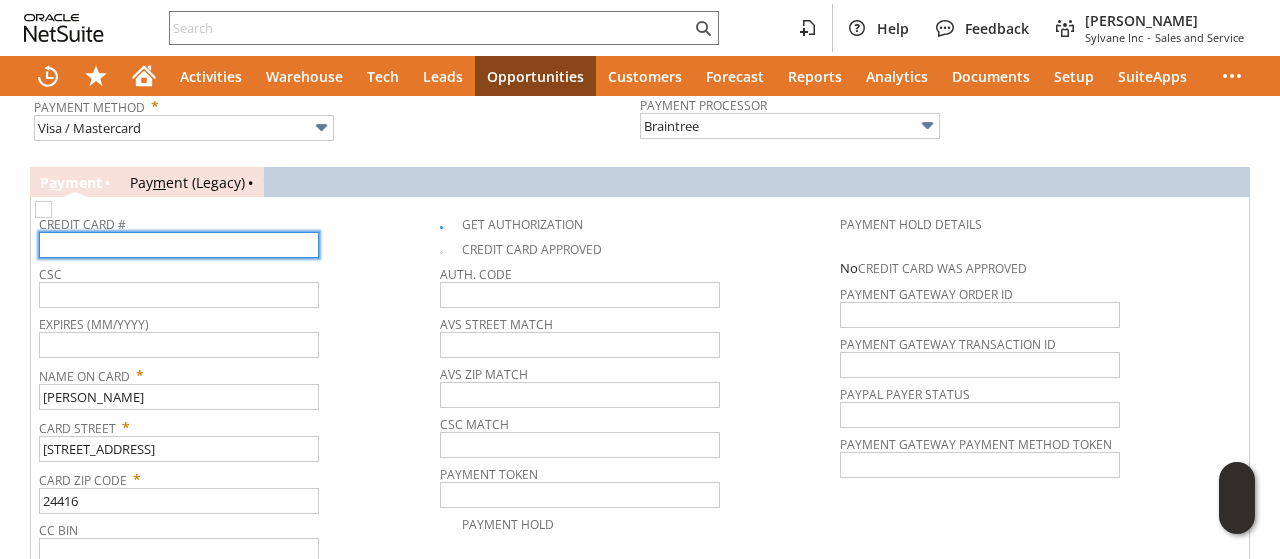 click at bounding box center (179, 245) 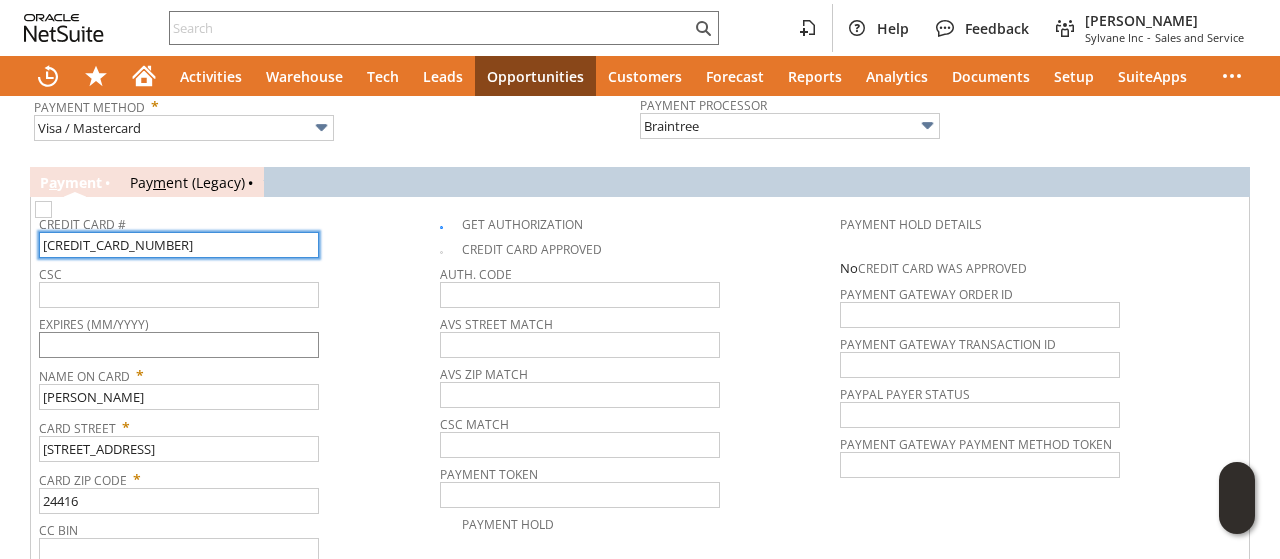 type on "4866911000235559" 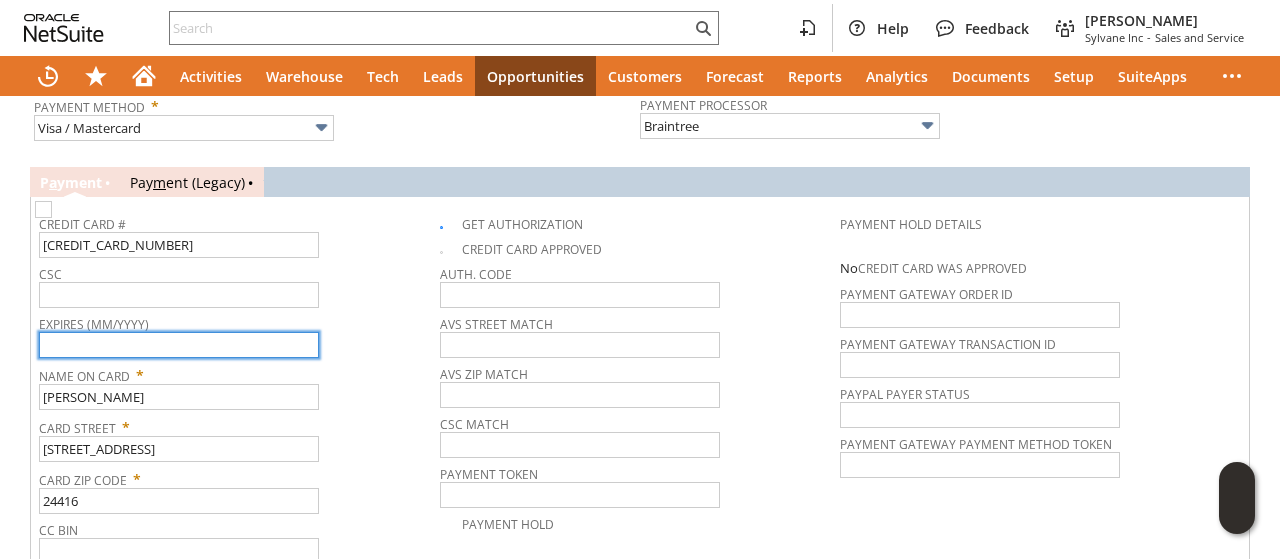 click at bounding box center (179, 345) 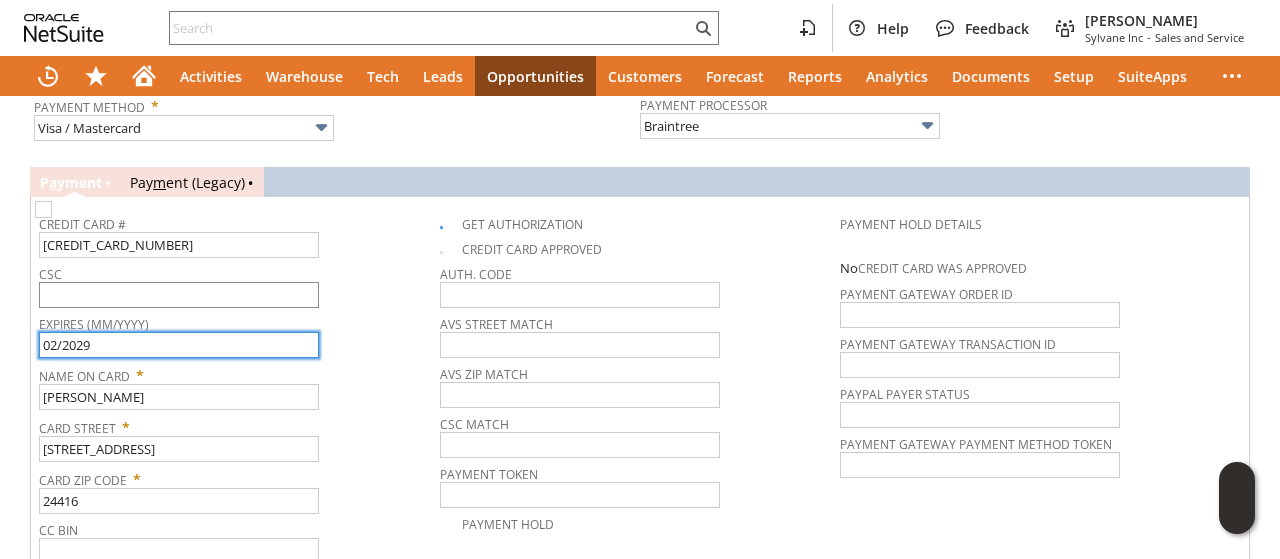 type on "02/2029" 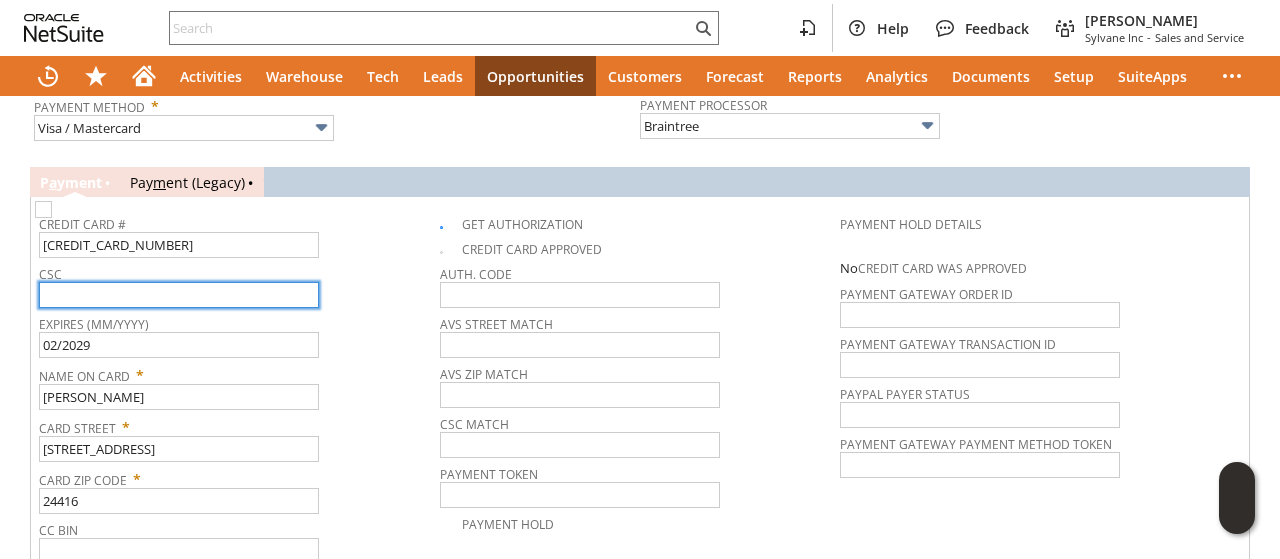 click at bounding box center (179, 295) 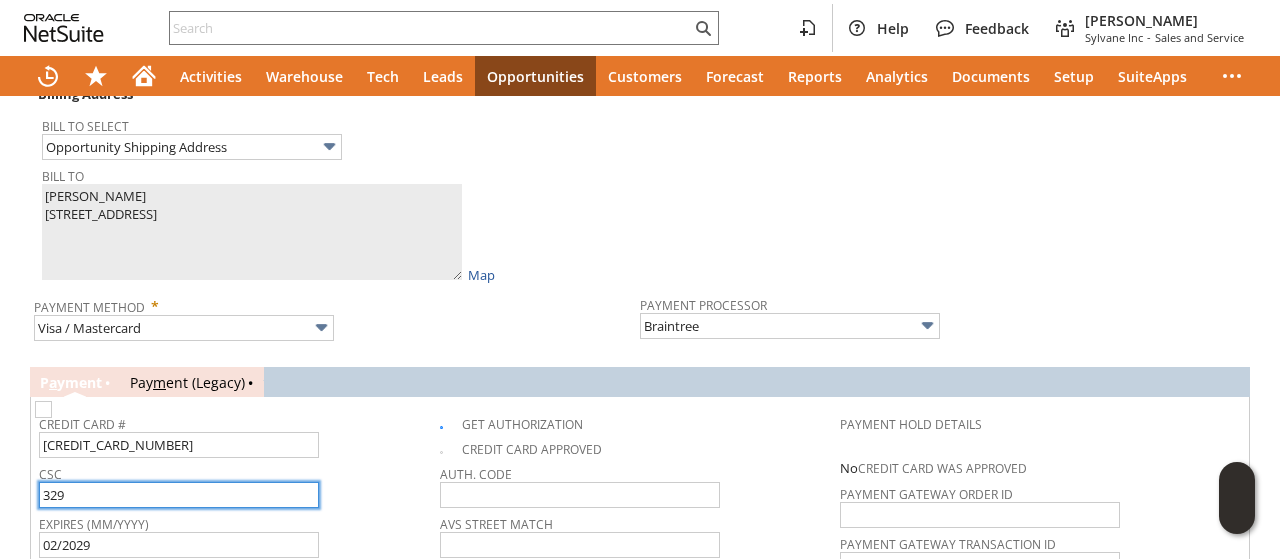 scroll, scrollTop: 790, scrollLeft: 0, axis: vertical 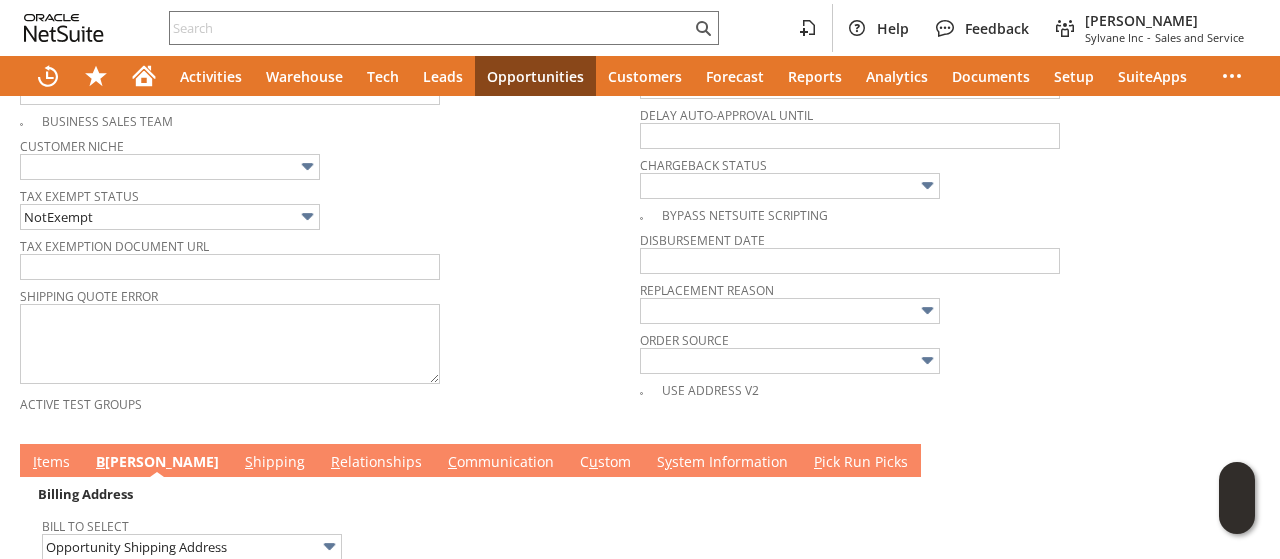 type on "329" 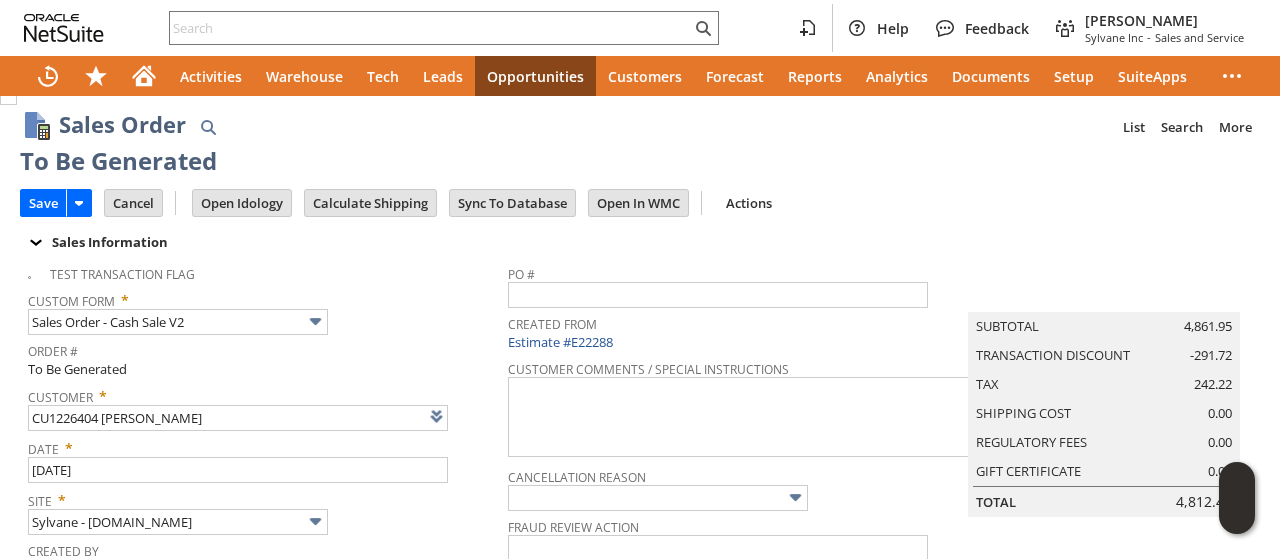 scroll, scrollTop: 0, scrollLeft: 0, axis: both 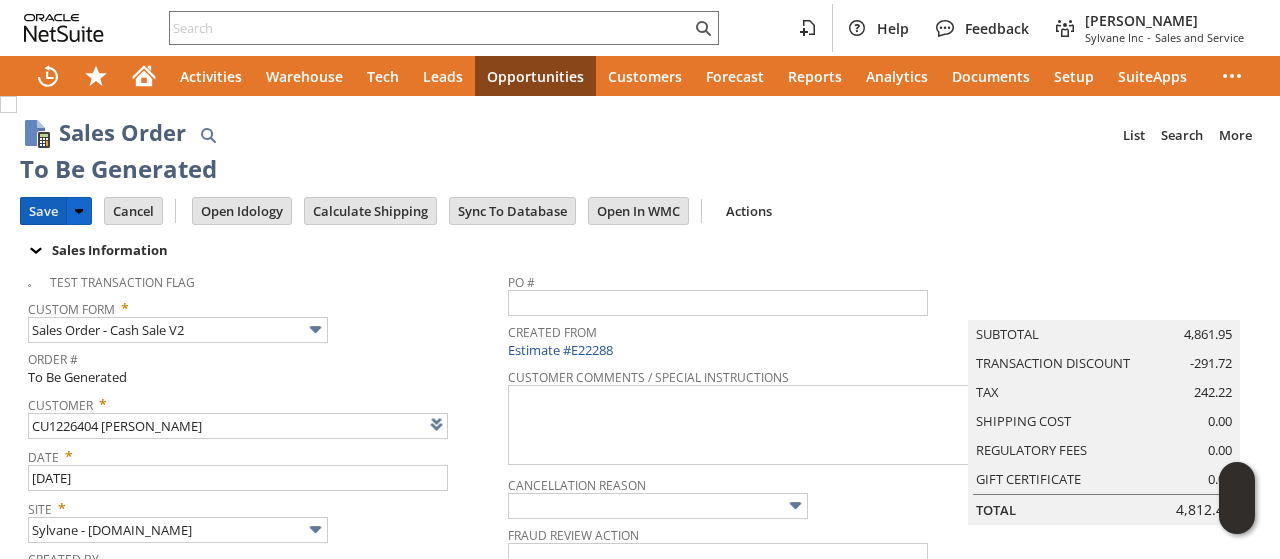 click on "Save" at bounding box center (43, 211) 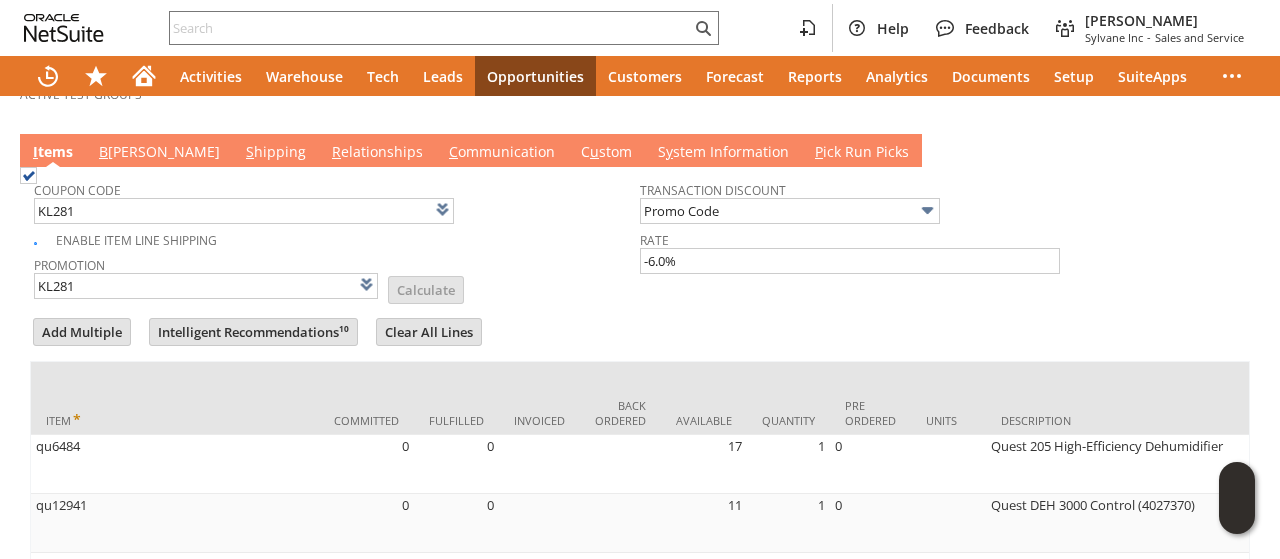 click on "C ommunication" at bounding box center [502, 153] 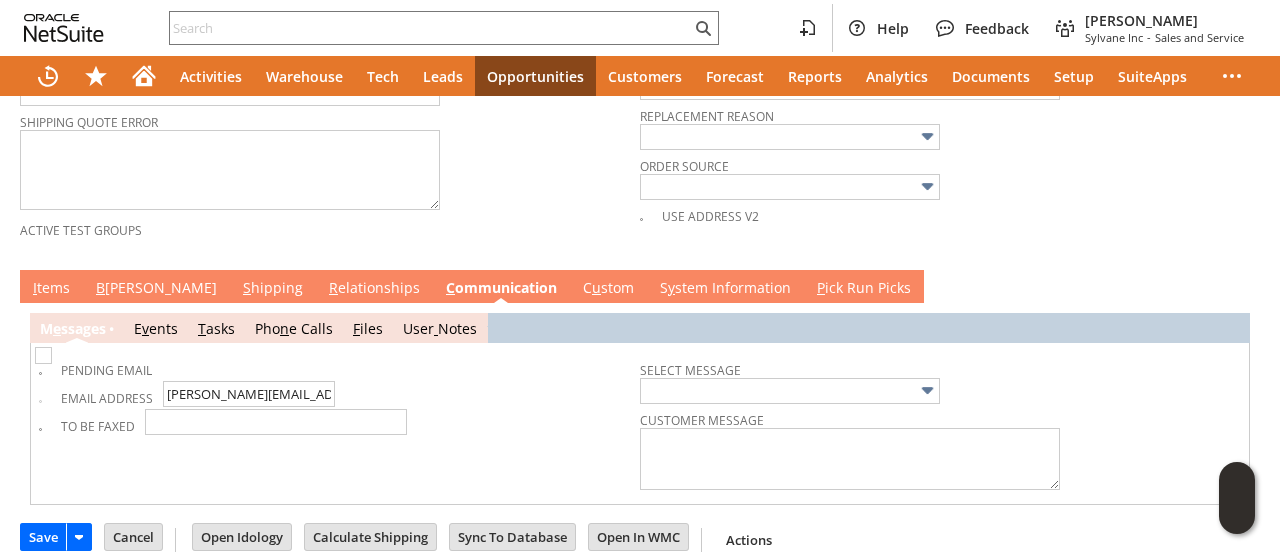 click on "I tems" at bounding box center (51, 289) 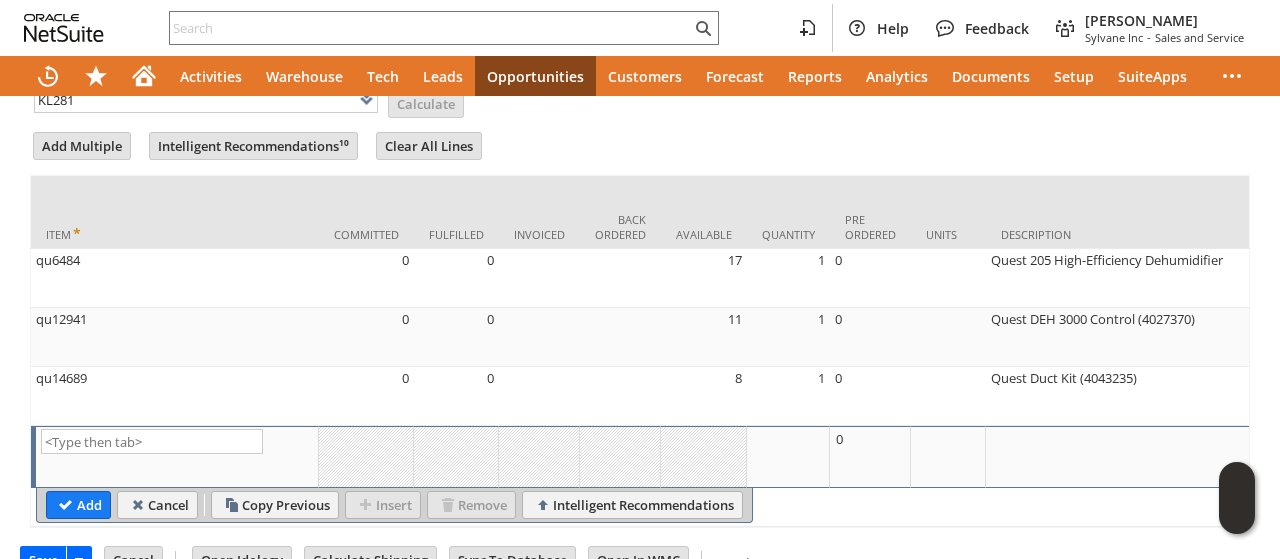 scroll, scrollTop: 1322, scrollLeft: 0, axis: vertical 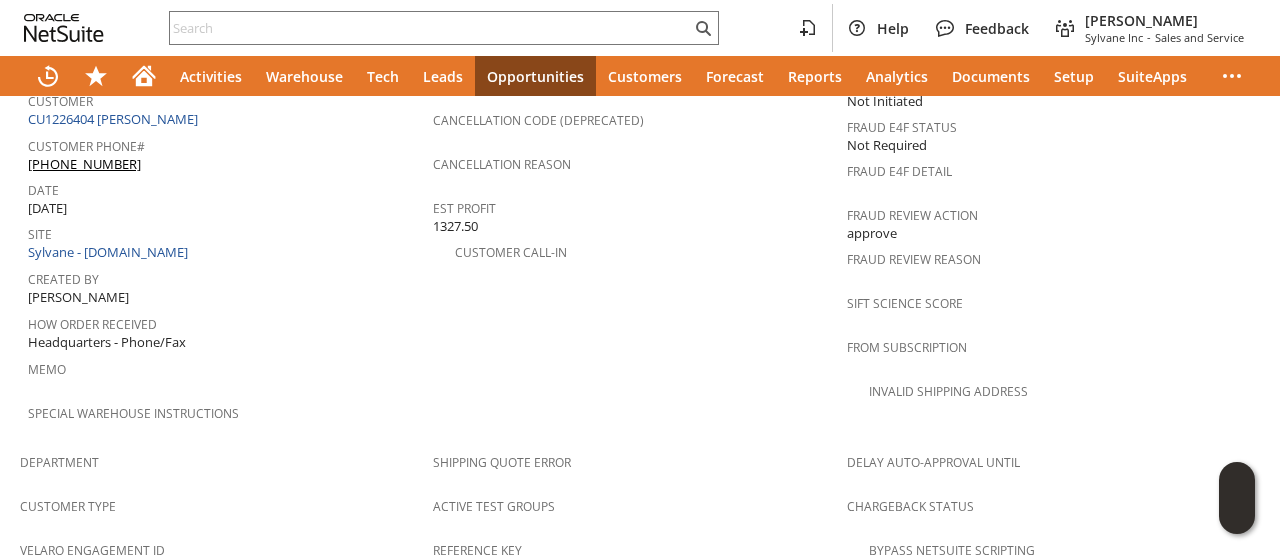 click on "PO #
Created From
Estimate #E22288
Customer Comments / Special Instructions
Cancellation Code (deprecated)
Cancellation Reason
Est Profit
1327.50
Customer Call-in" at bounding box center (639, 205) 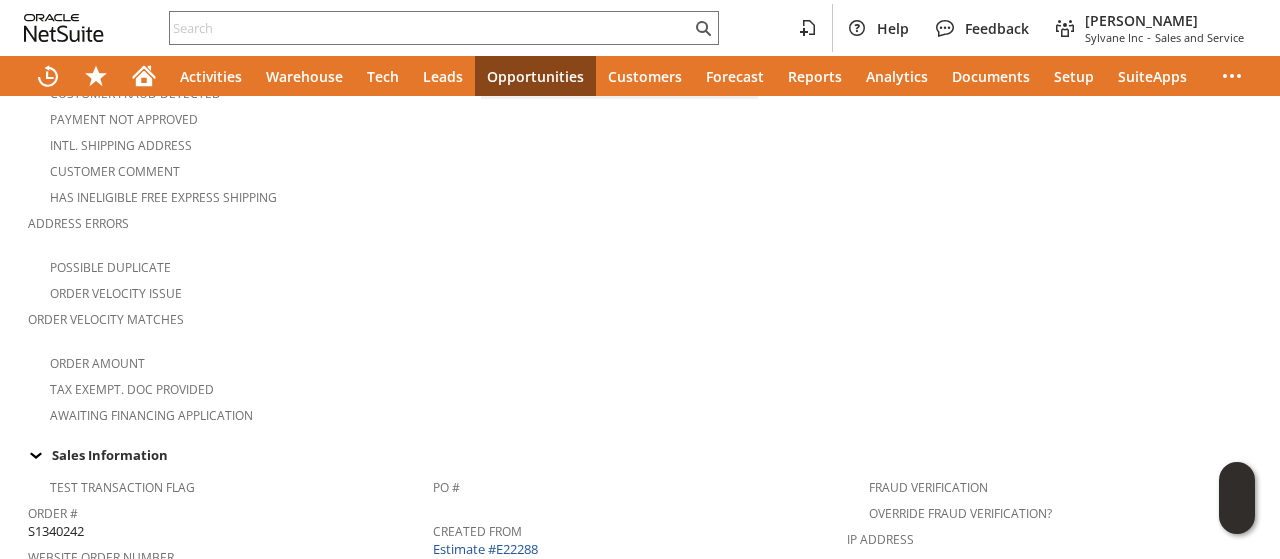 scroll, scrollTop: 800, scrollLeft: 0, axis: vertical 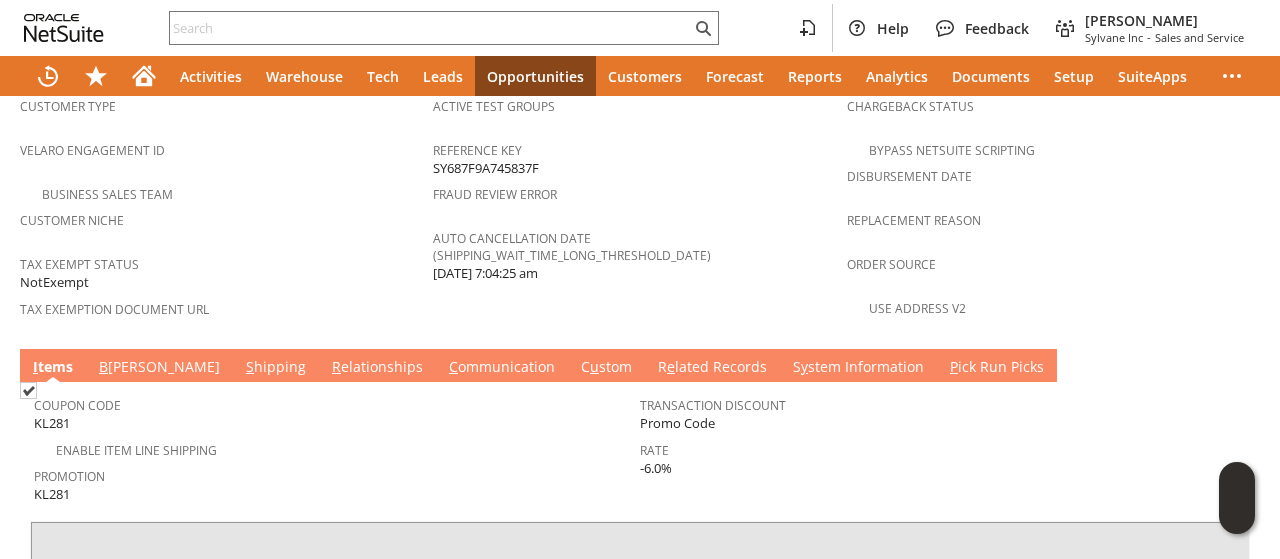 click on "C ommunication" at bounding box center [502, 368] 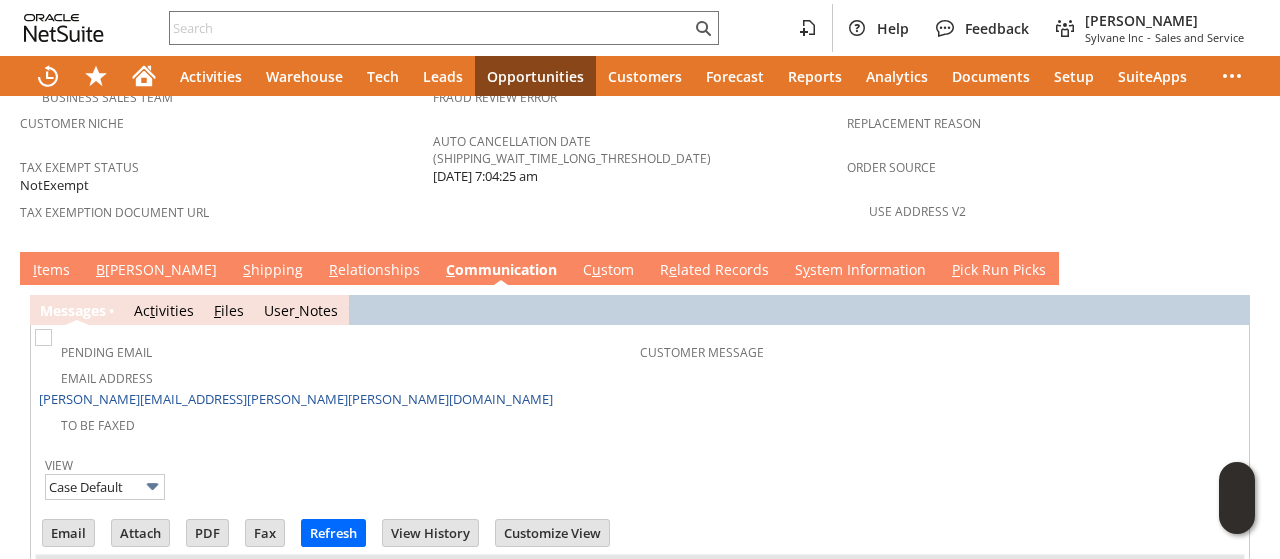 scroll, scrollTop: 1528, scrollLeft: 0, axis: vertical 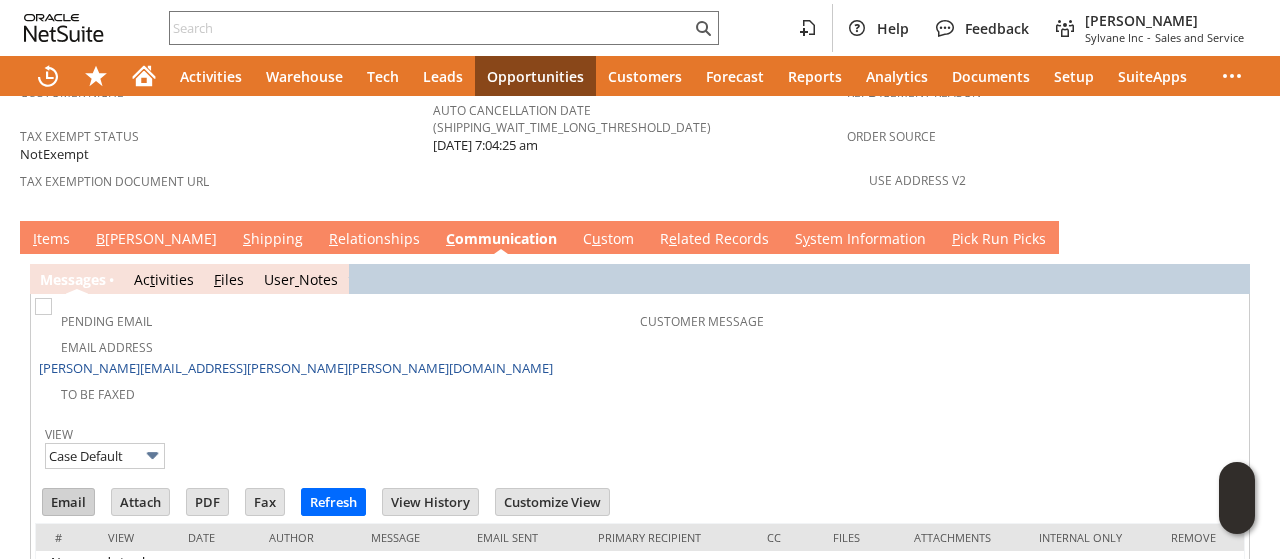 click on "Email" at bounding box center (68, 502) 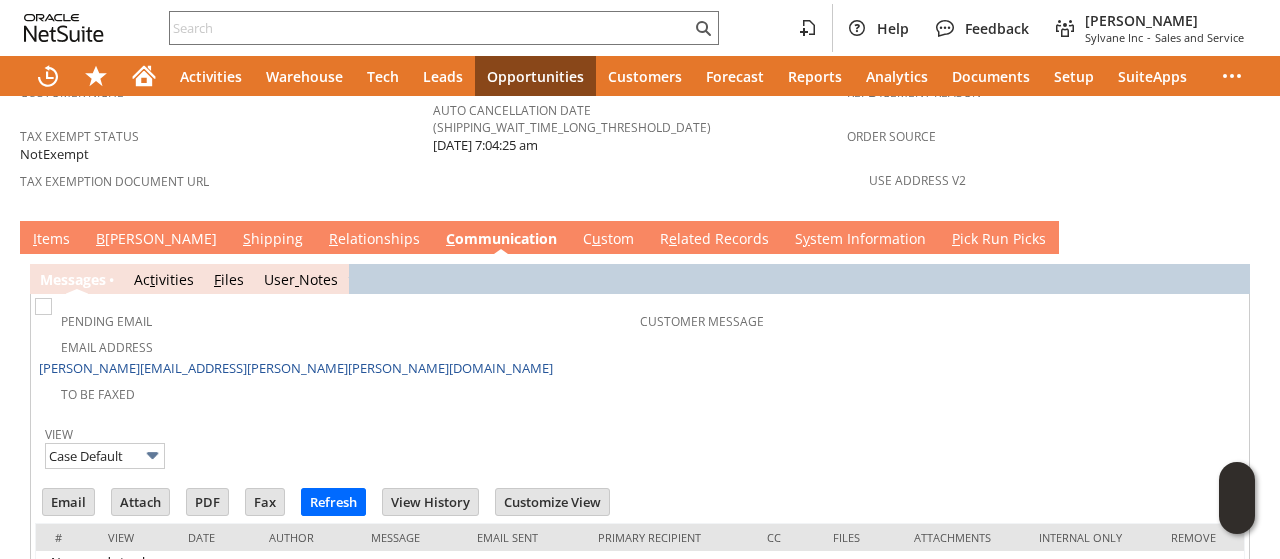 click on "Print Labels" at bounding box center [391, 617] 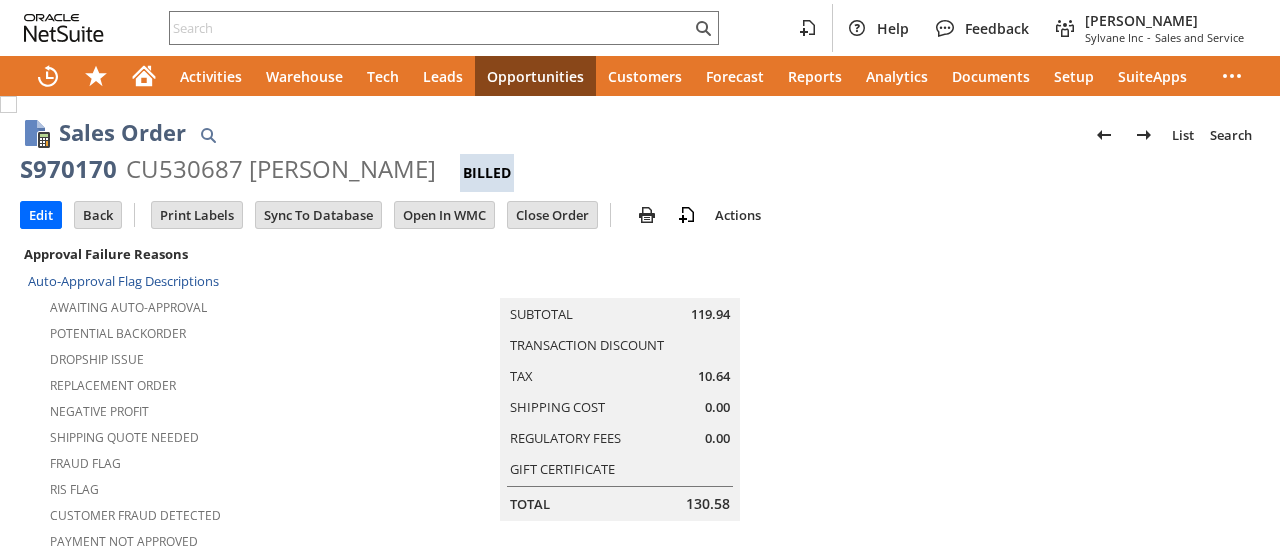 scroll, scrollTop: 0, scrollLeft: 0, axis: both 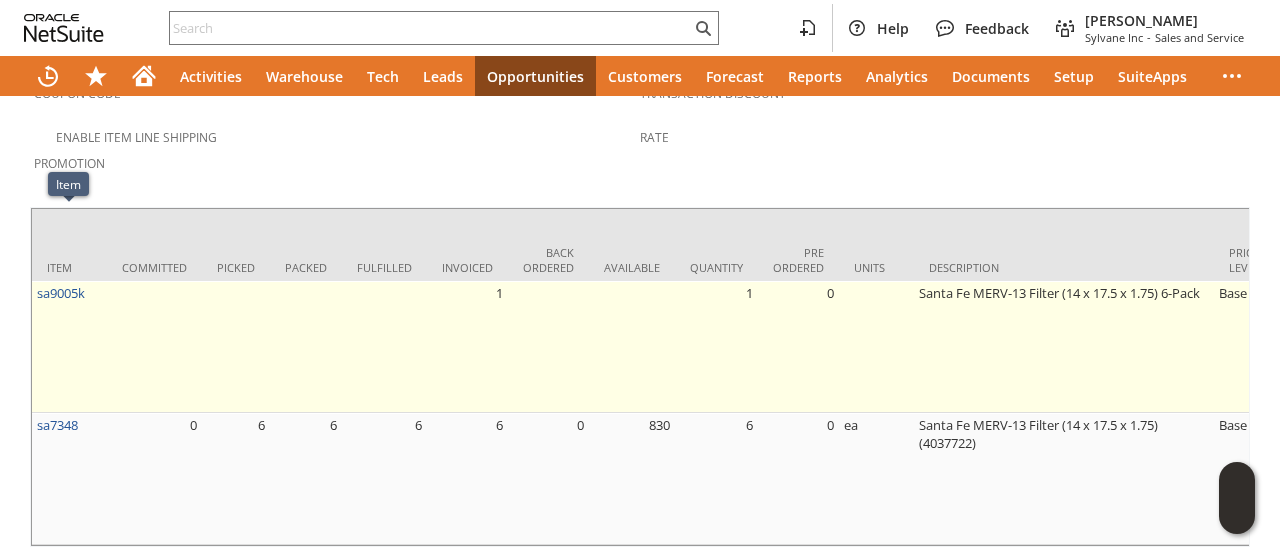 click on "sa9005k" at bounding box center [69, 347] 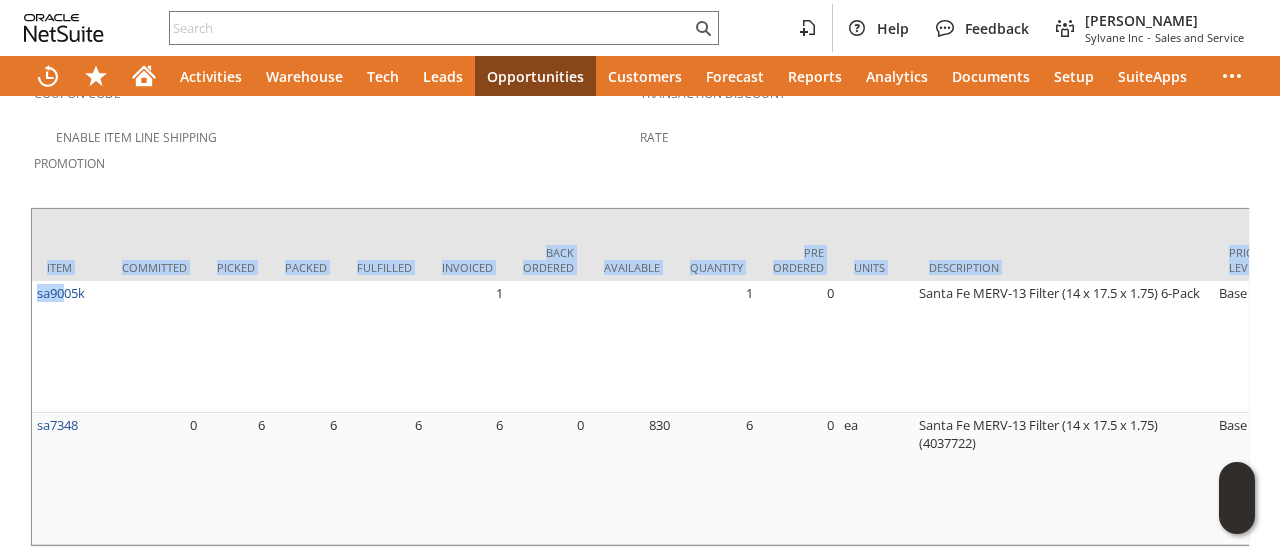 drag, startPoint x: 46, startPoint y: 231, endPoint x: 25, endPoint y: 238, distance: 22.135944 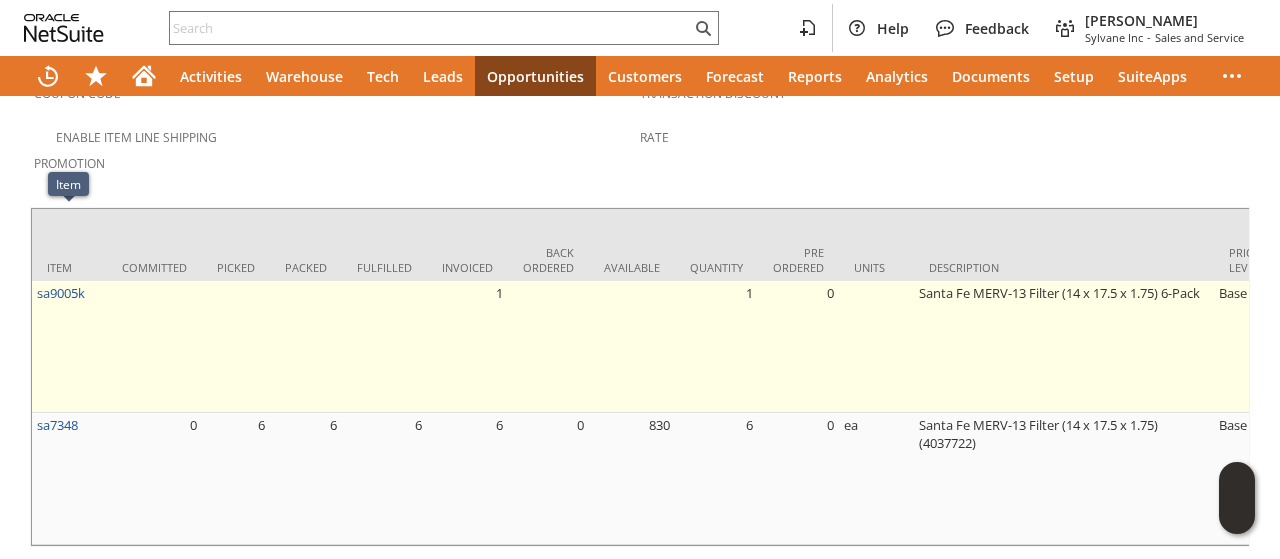 click on "sa9005k" at bounding box center (69, 347) 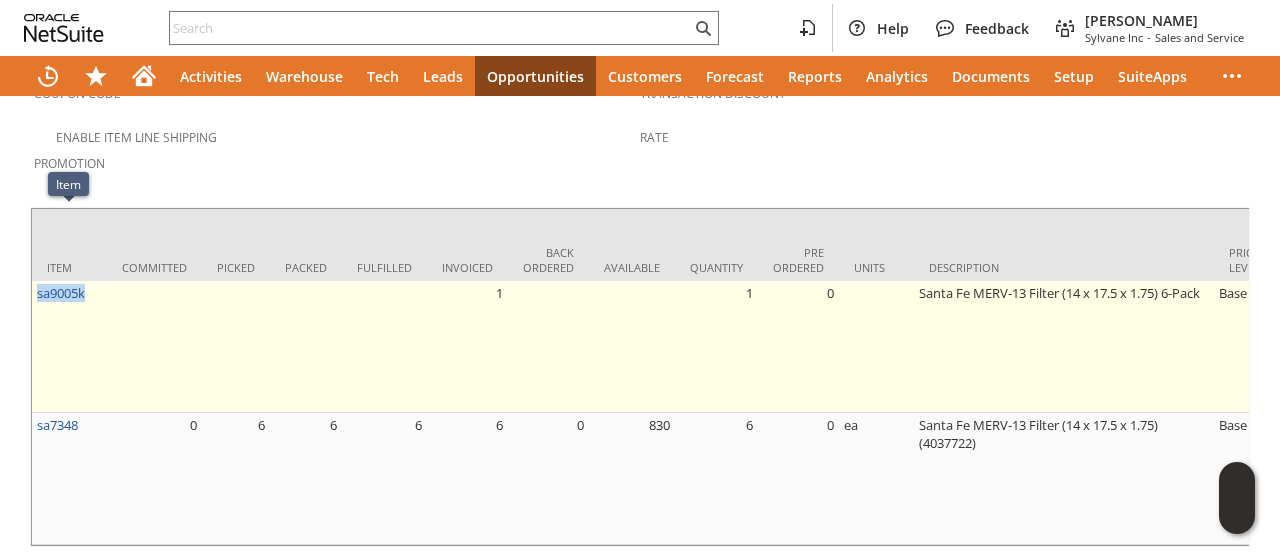 drag, startPoint x: 93, startPoint y: 221, endPoint x: 32, endPoint y: 231, distance: 61.81424 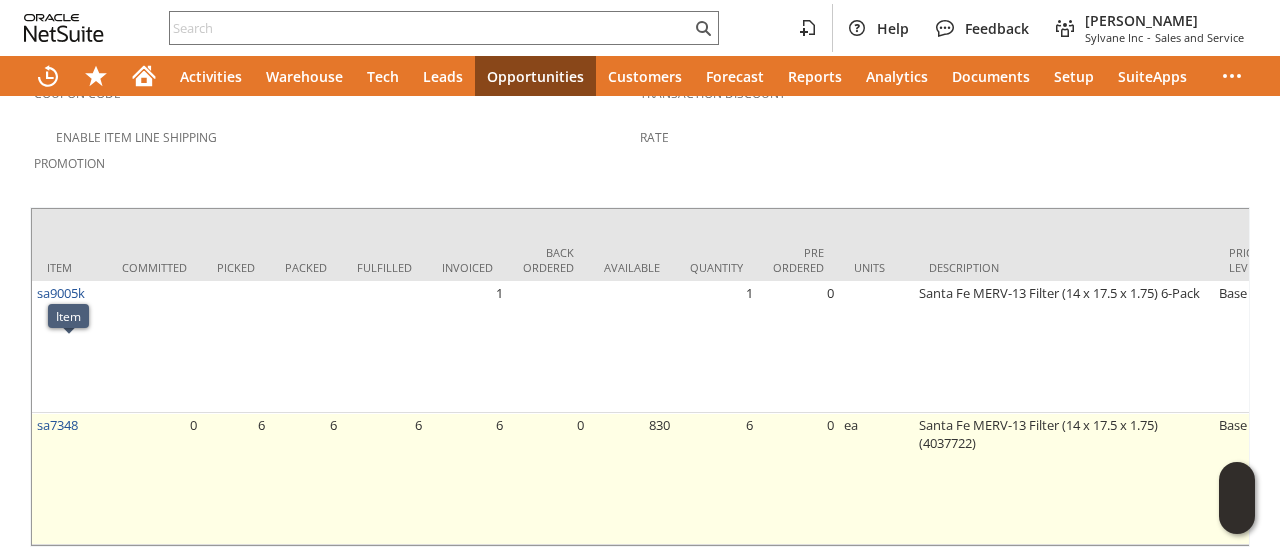 click on "sa7348" at bounding box center [69, 479] 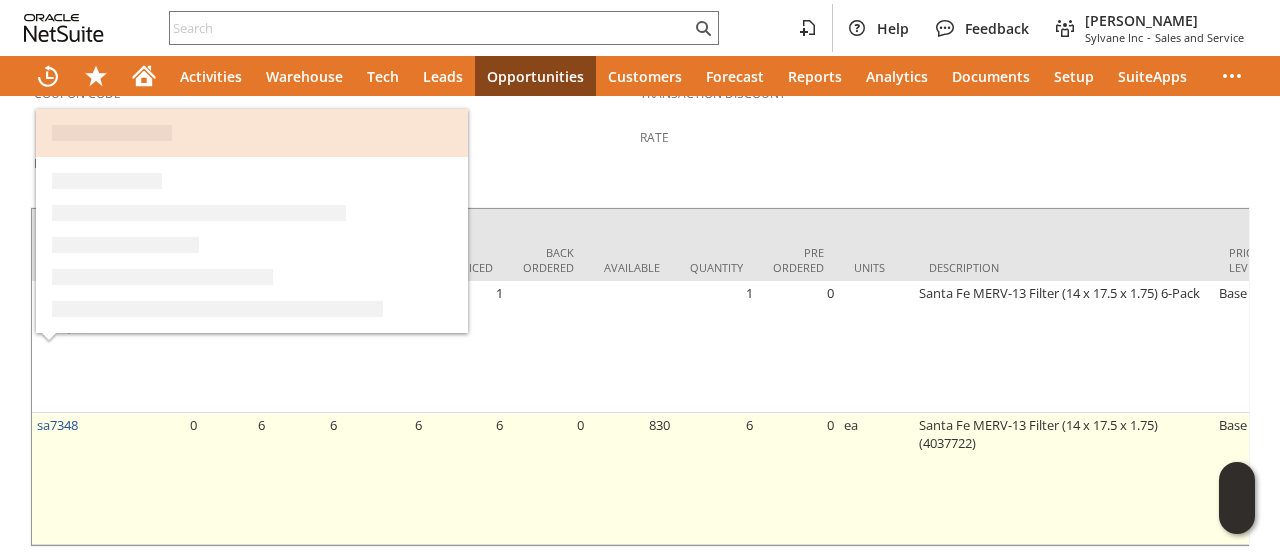 click on "sa7348" at bounding box center (69, 479) 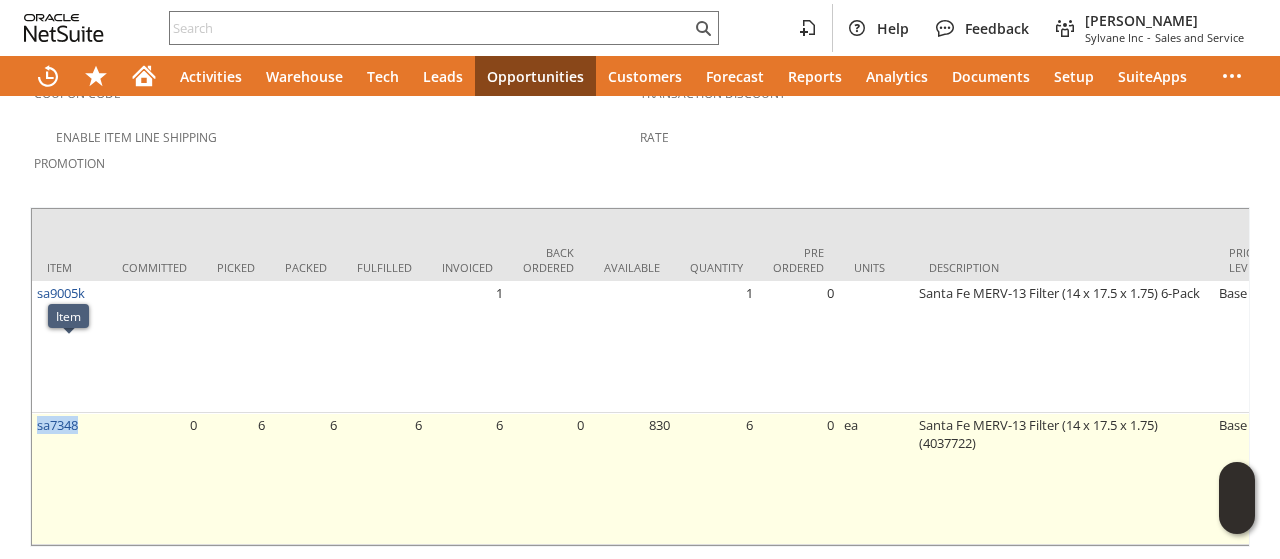 drag, startPoint x: 89, startPoint y: 351, endPoint x: 34, endPoint y: 361, distance: 55.9017 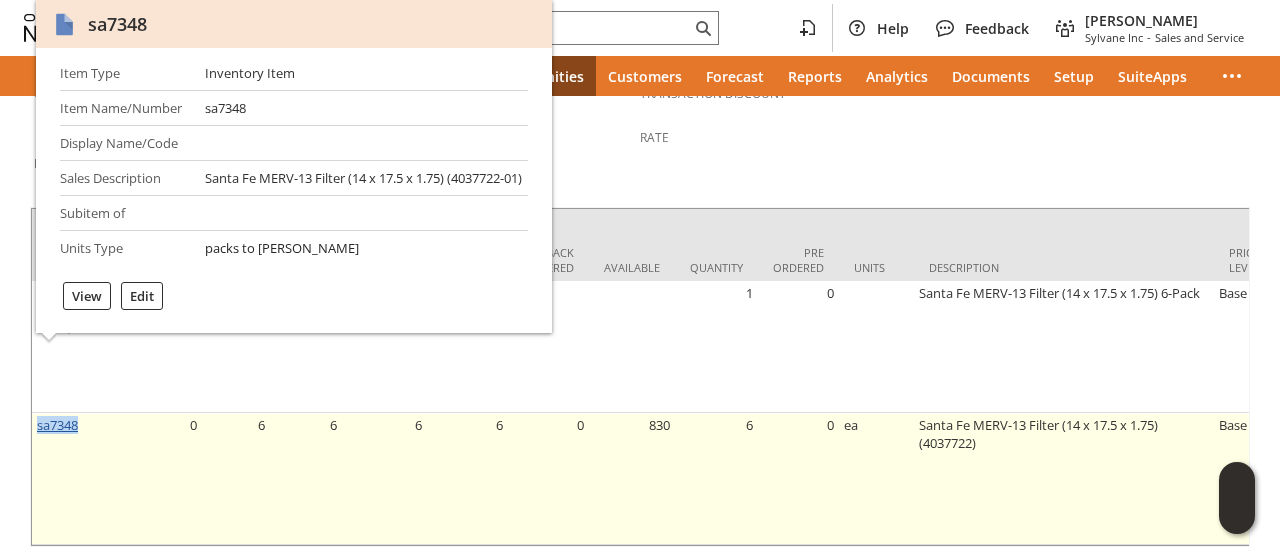 copy on "sa7348" 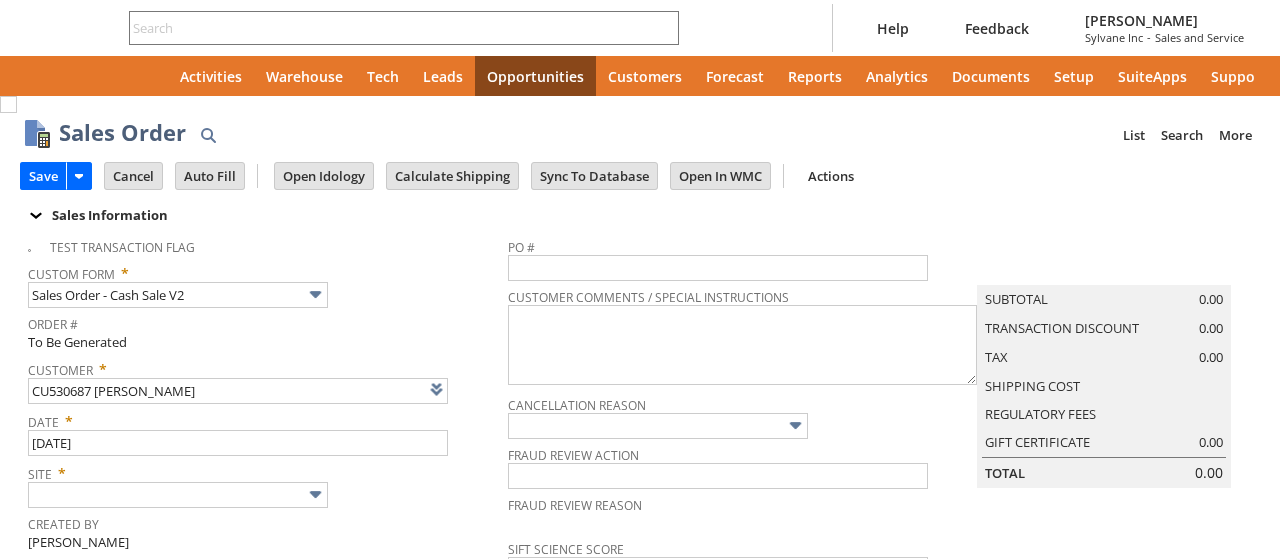 type on "Intelligent Recommendations ⁰" 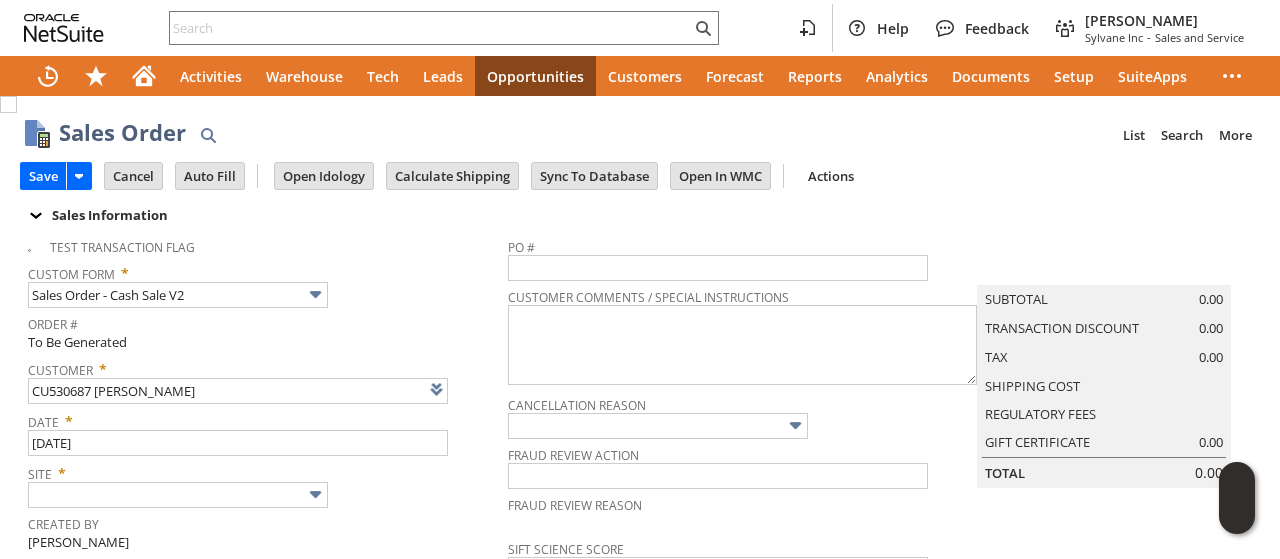 scroll, scrollTop: 0, scrollLeft: 0, axis: both 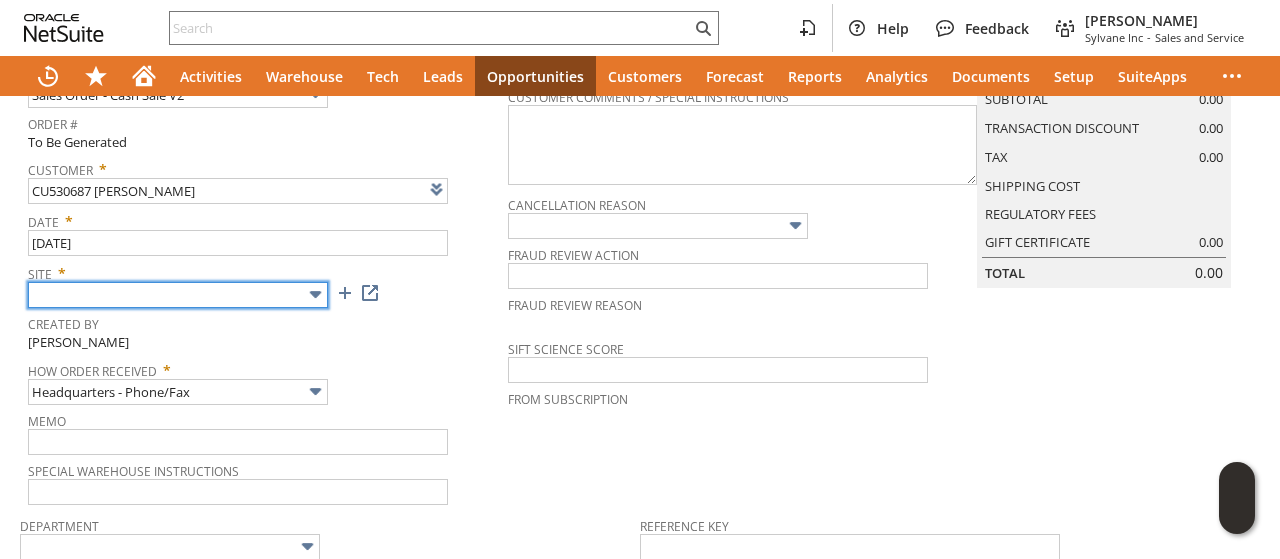 click at bounding box center [178, 295] 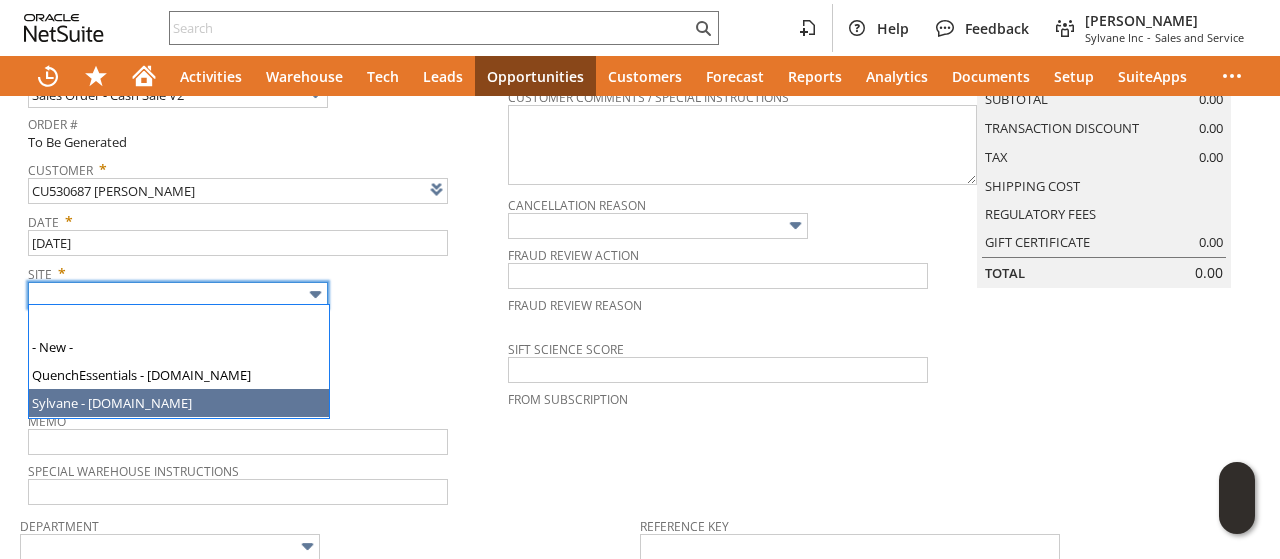 type on "Sylvane - [DOMAIN_NAME]" 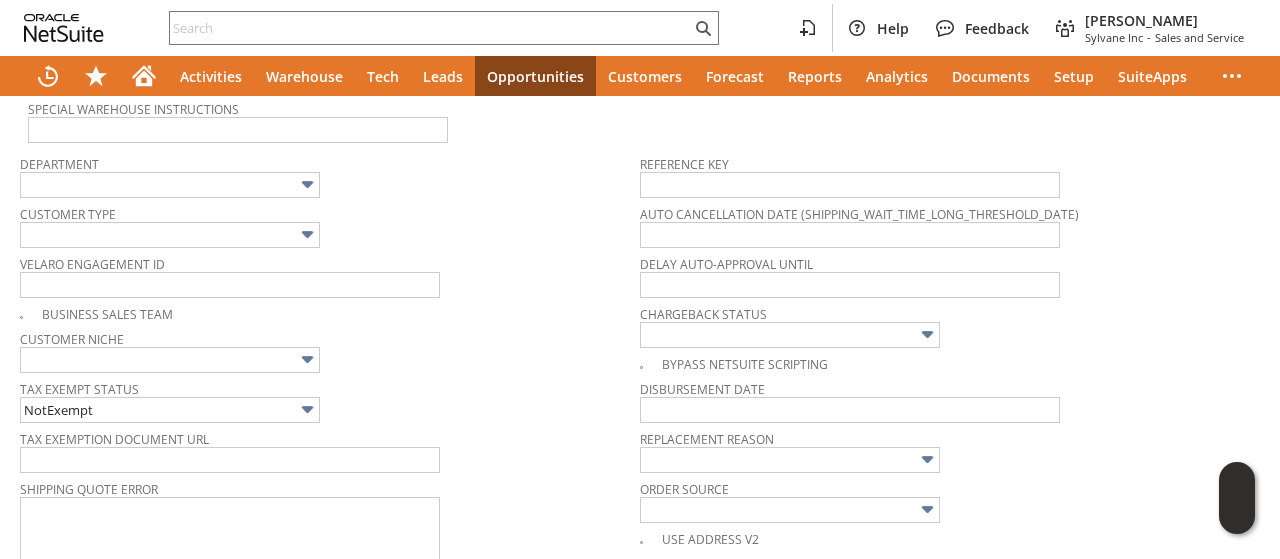 scroll, scrollTop: 1038, scrollLeft: 0, axis: vertical 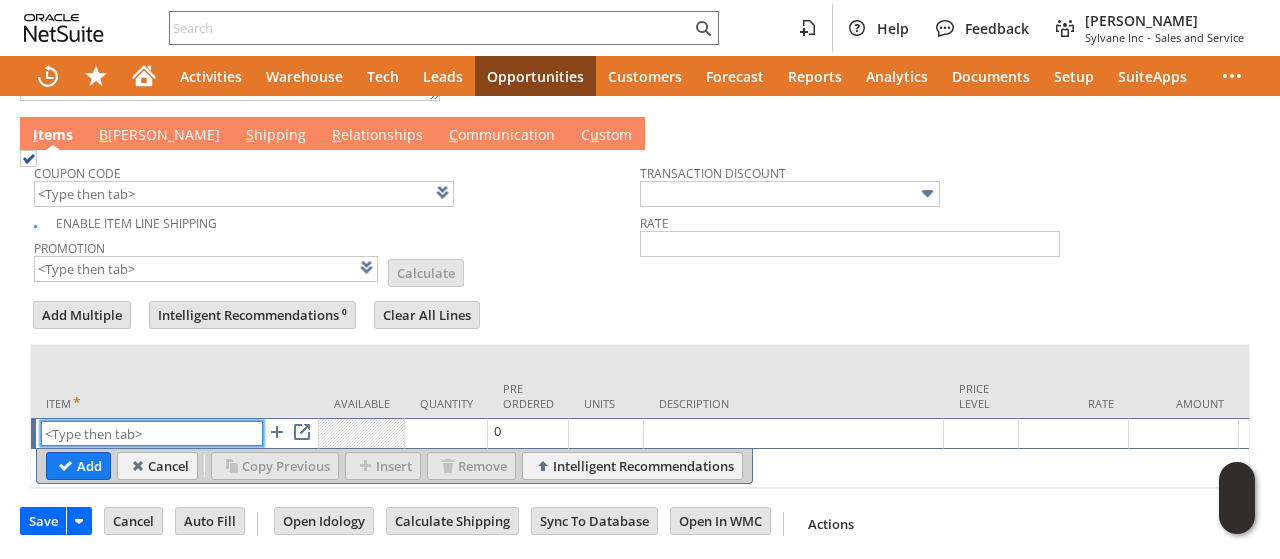 paste on "sa7348" 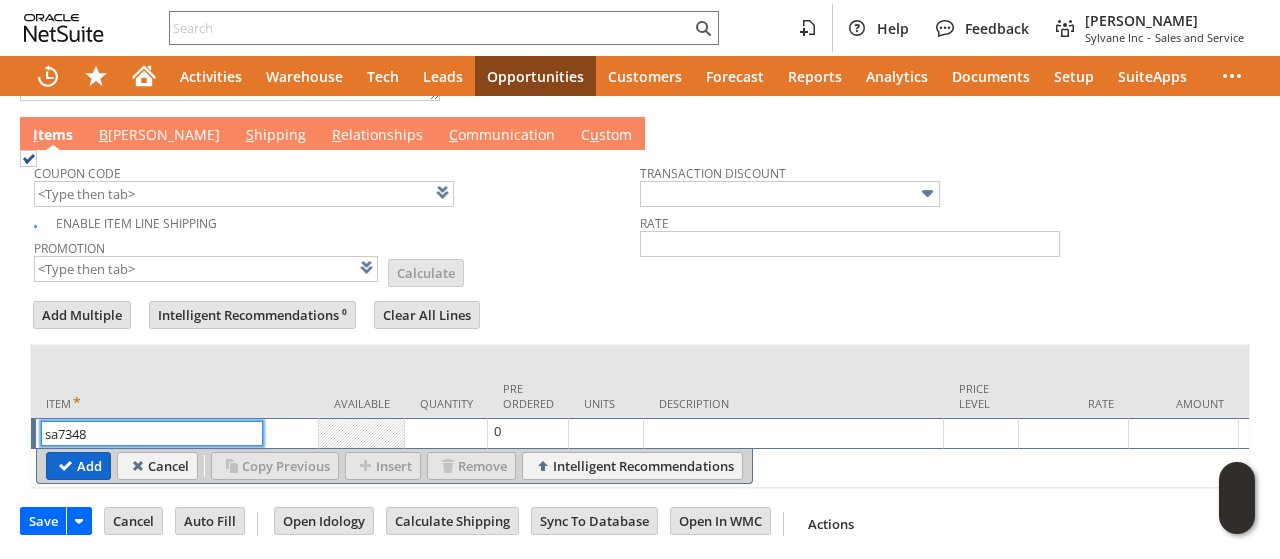 type on "sa7348" 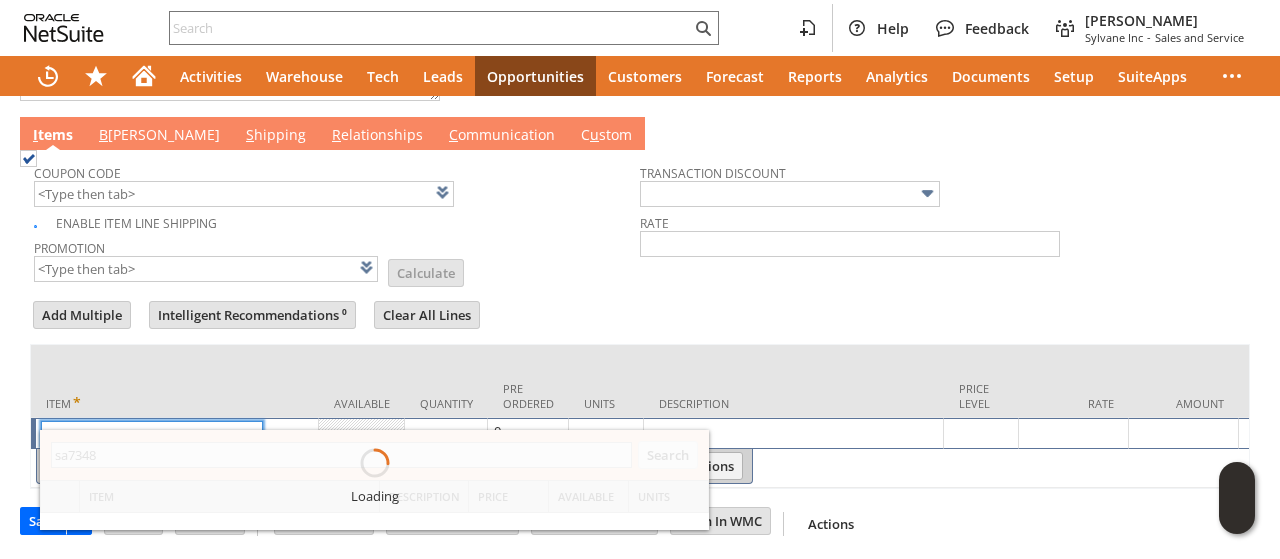 type on "1" 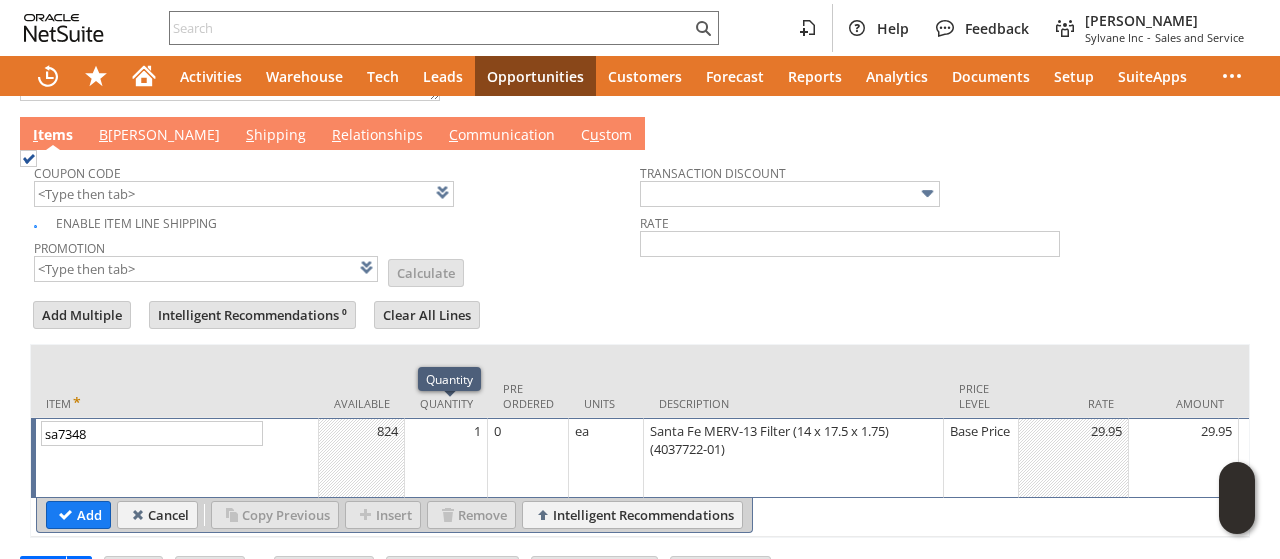 click on "1" at bounding box center [446, 458] 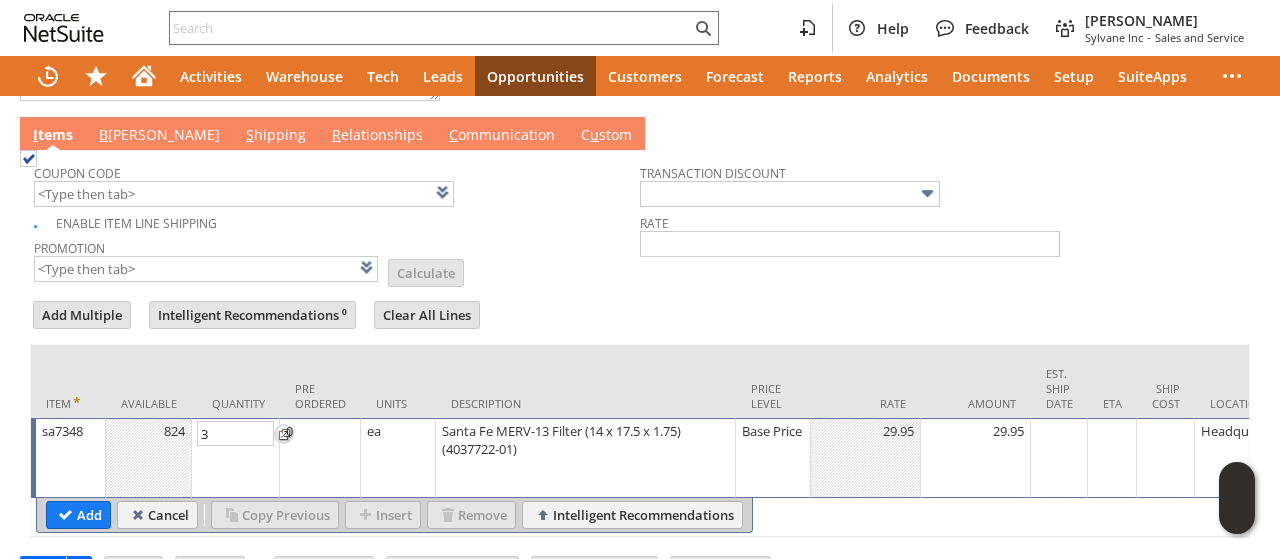 type on "3" 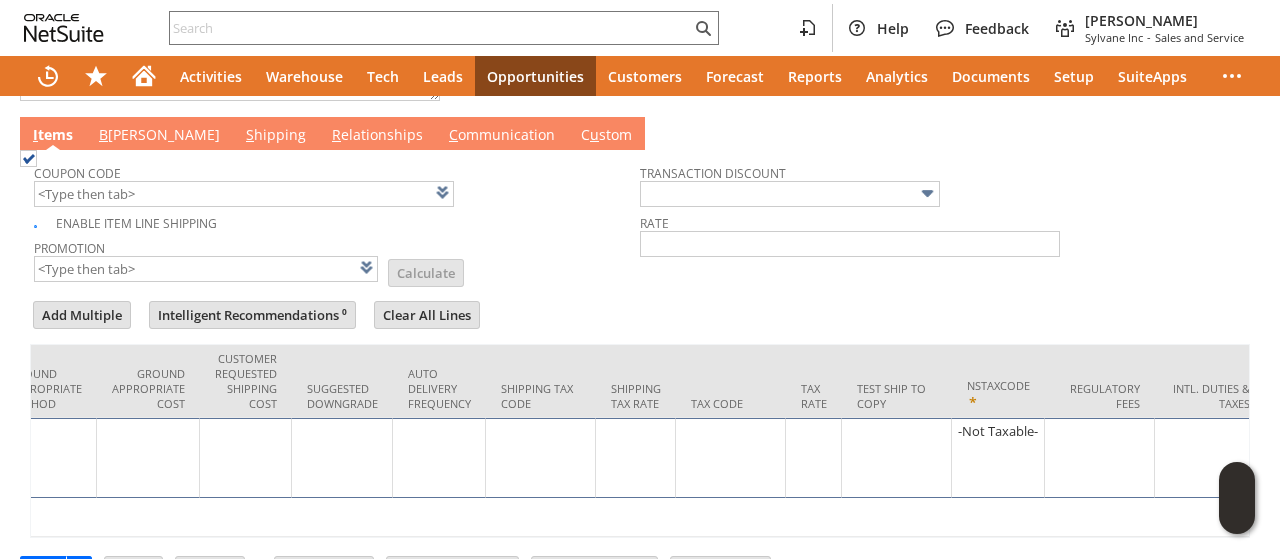 scroll, scrollTop: 0, scrollLeft: 1360, axis: horizontal 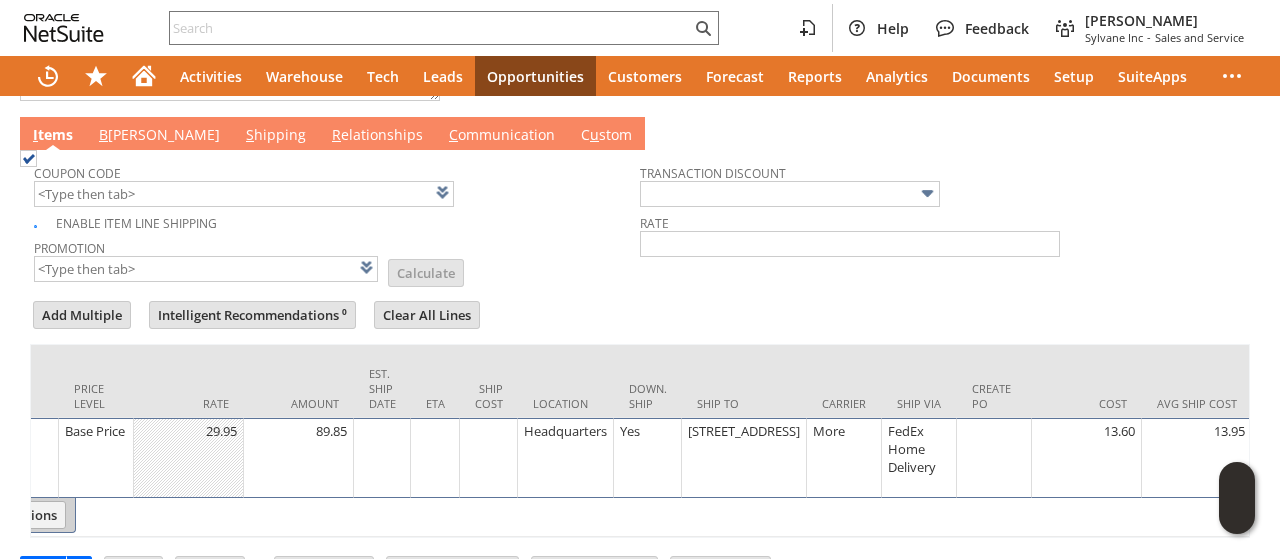 click on "41 W. 96th St" at bounding box center [744, 431] 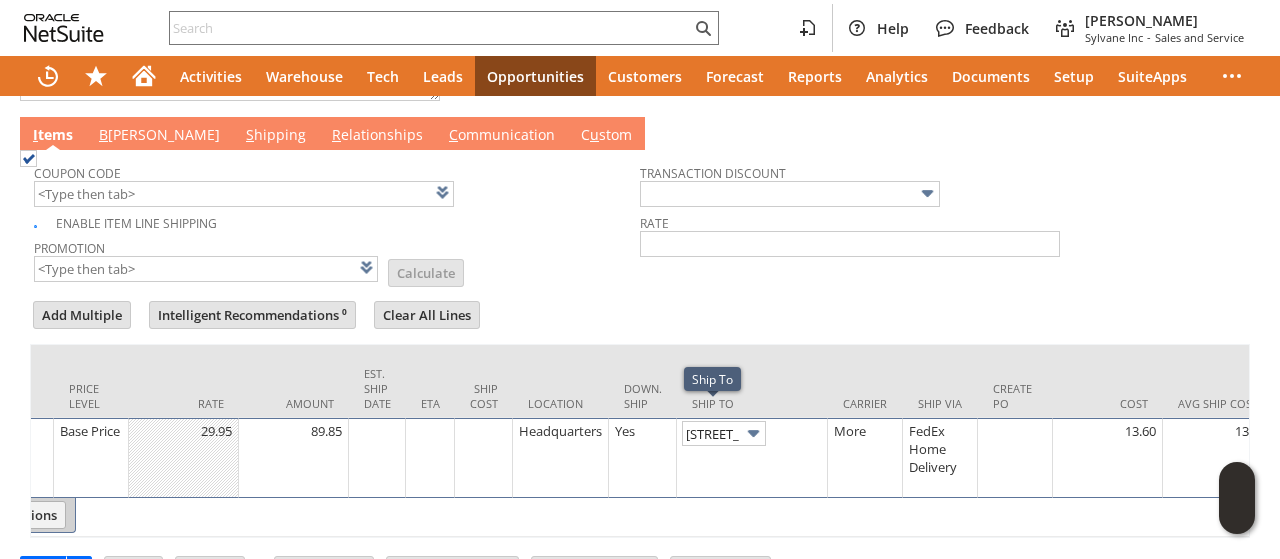 scroll, scrollTop: 0, scrollLeft: 20, axis: horizontal 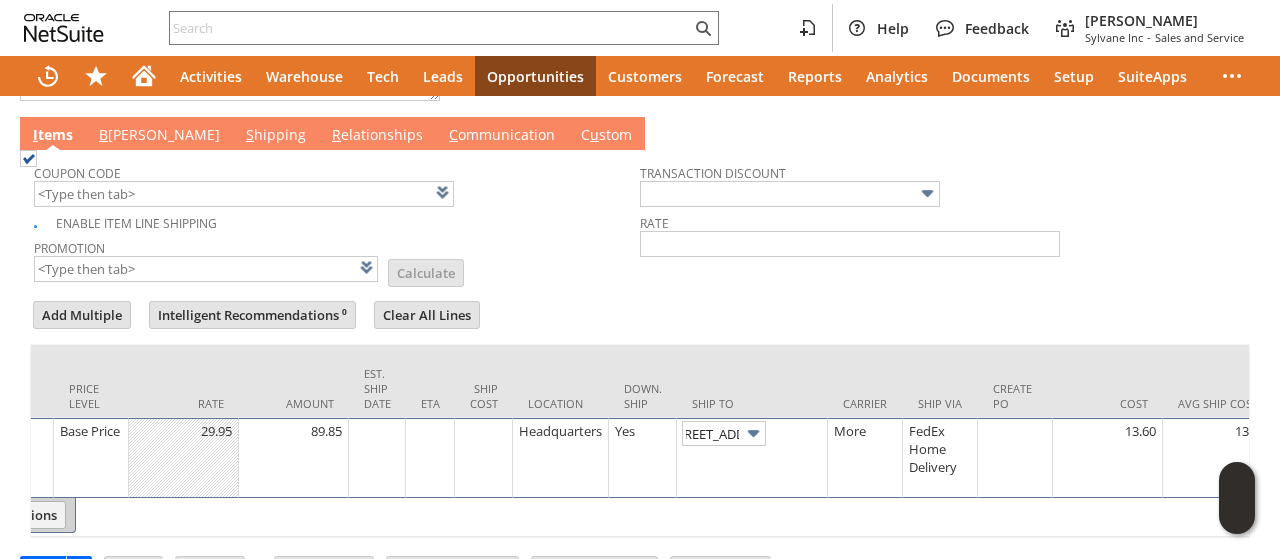 click on "41 W. 96th St" at bounding box center [752, 458] 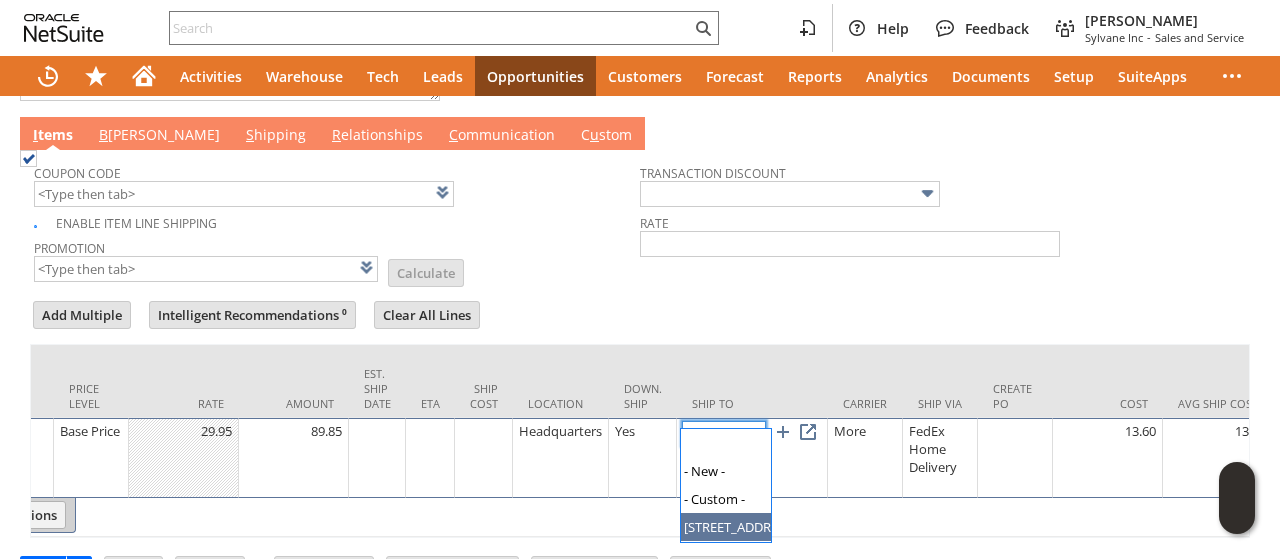 click at bounding box center [753, 433] 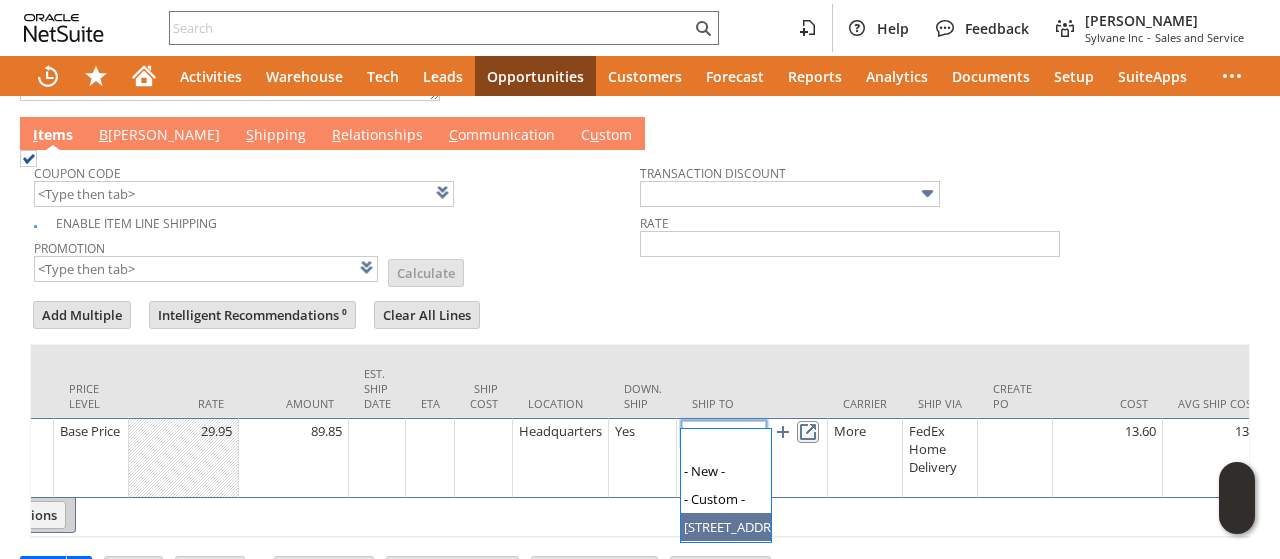 click at bounding box center (808, 432) 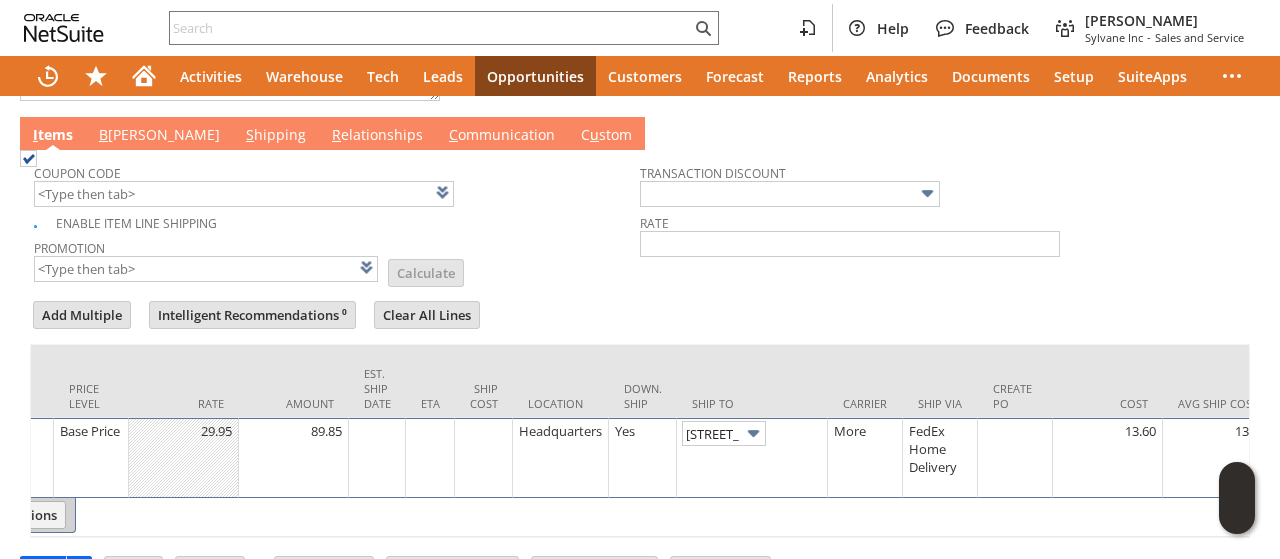 scroll, scrollTop: 0, scrollLeft: 0, axis: both 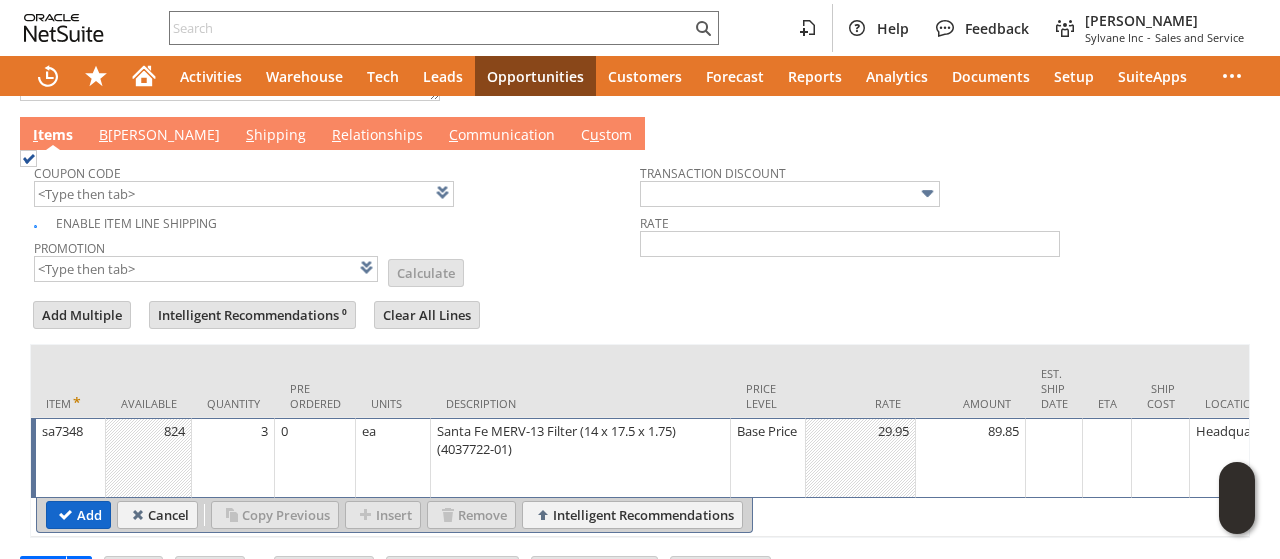 click on "Add" at bounding box center (78, 515) 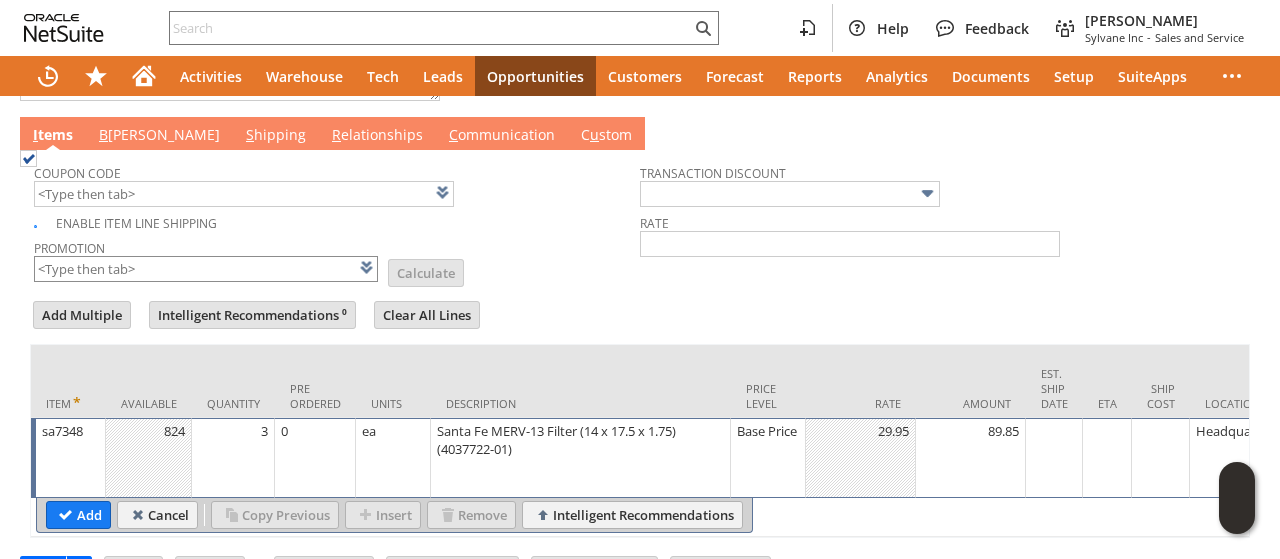 type 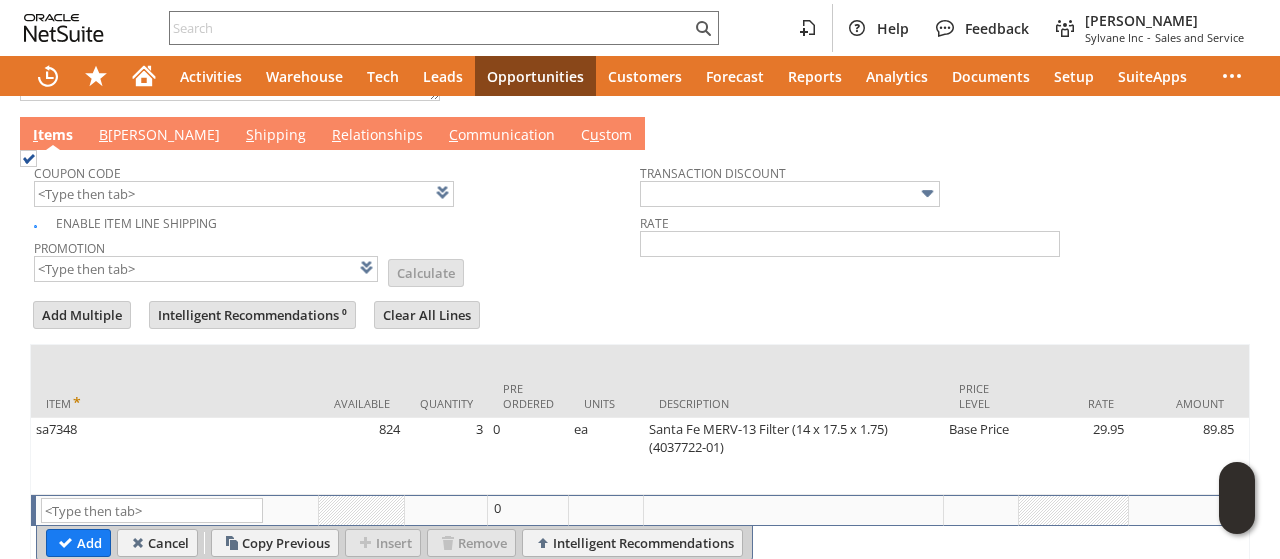 type on "Intelligent Recommendations¹⁰" 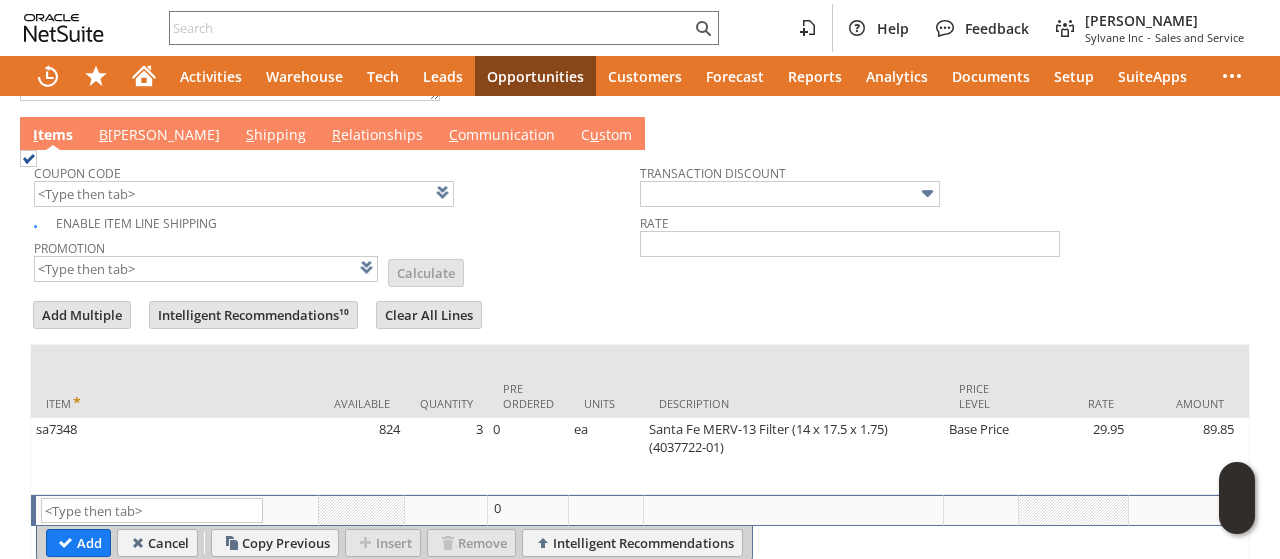 click on "B [PERSON_NAME]" at bounding box center [159, 136] 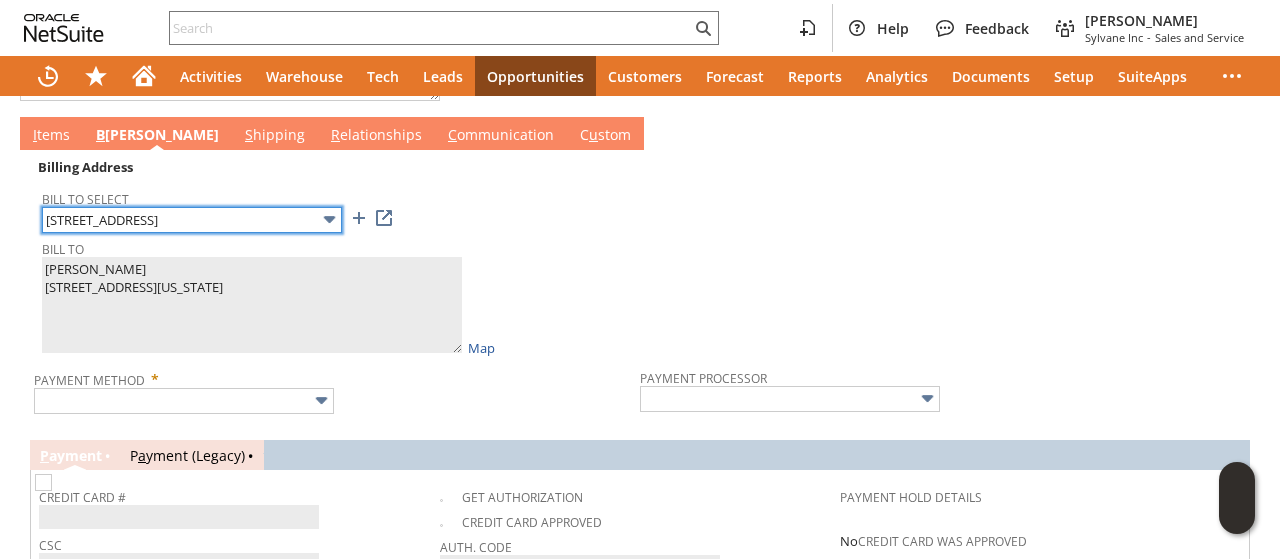 click on "41 W. 96th St" at bounding box center [192, 220] 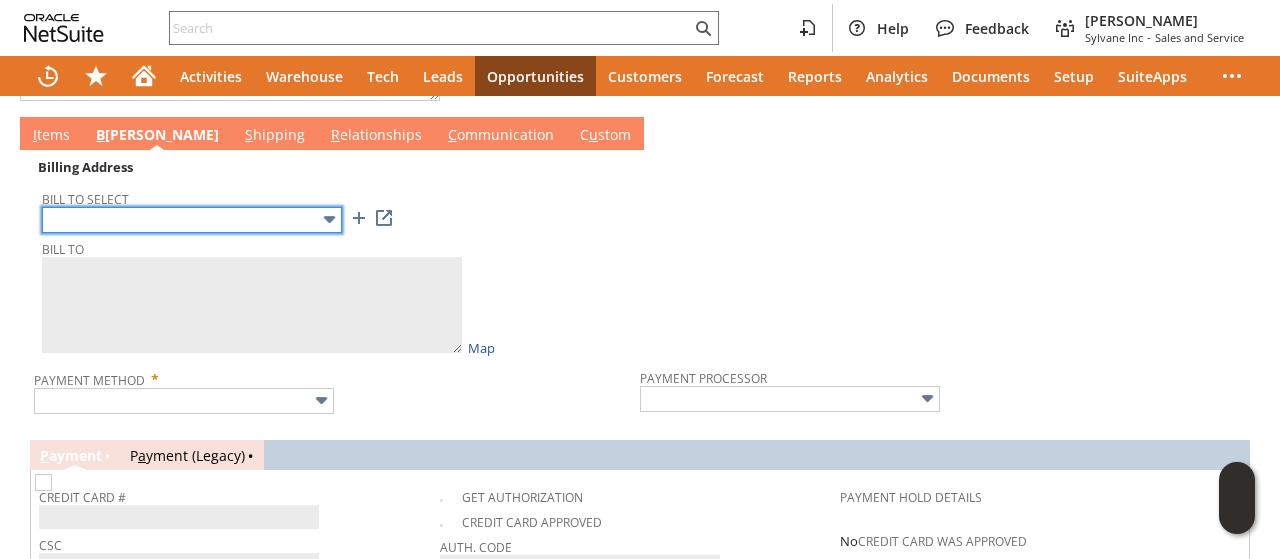 click at bounding box center (192, 220) 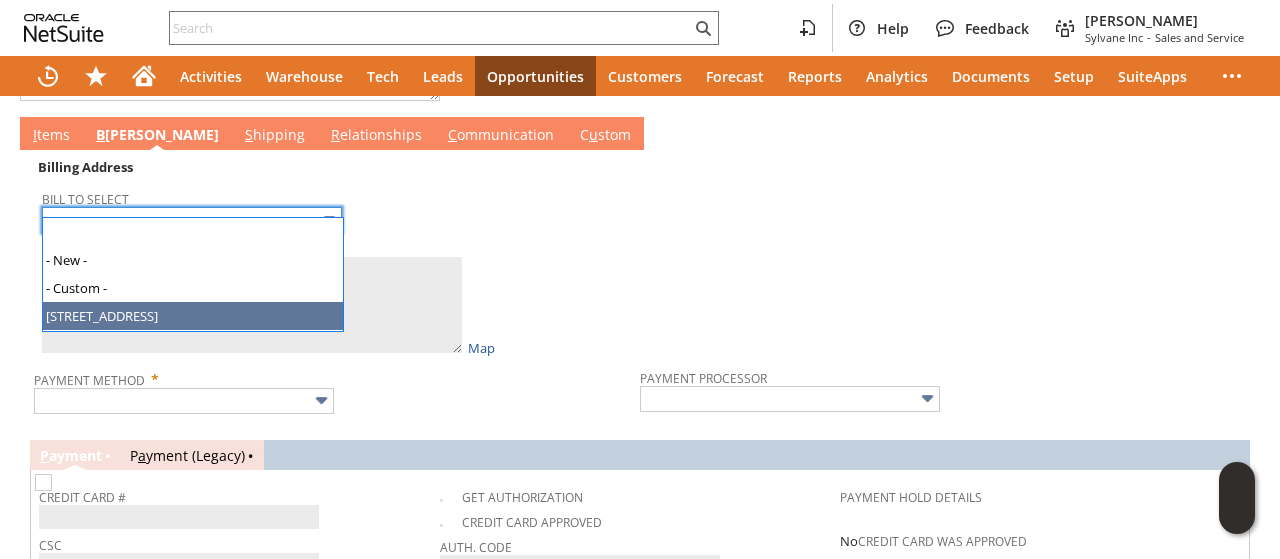 type on "41 W. 96th St" 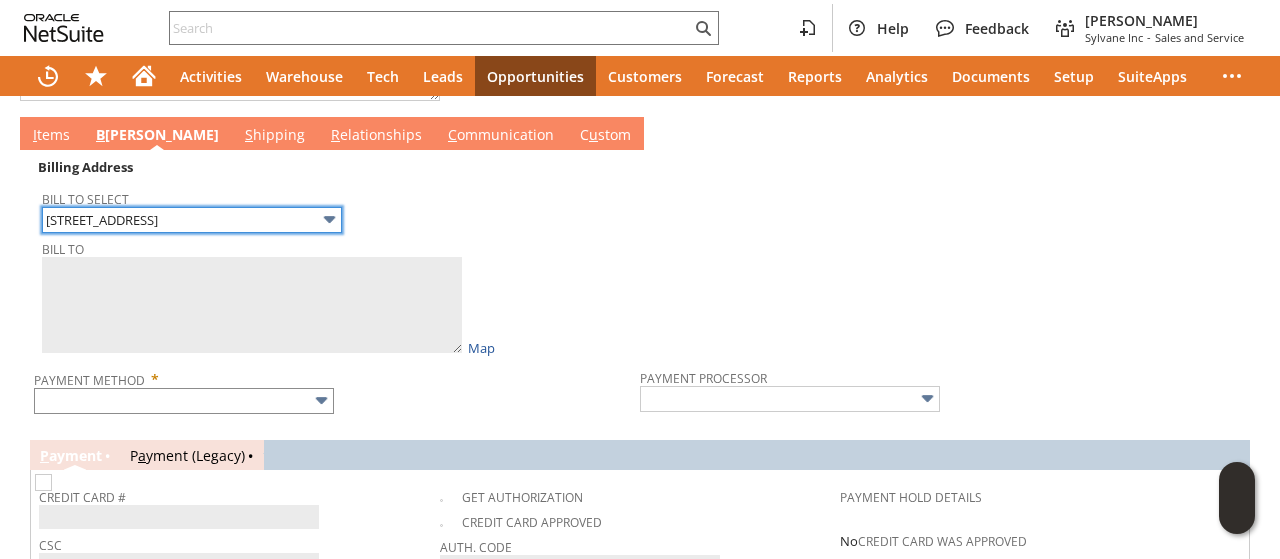 type on "John  Schiff
41 W. 96th St
New York NY 10025
United States" 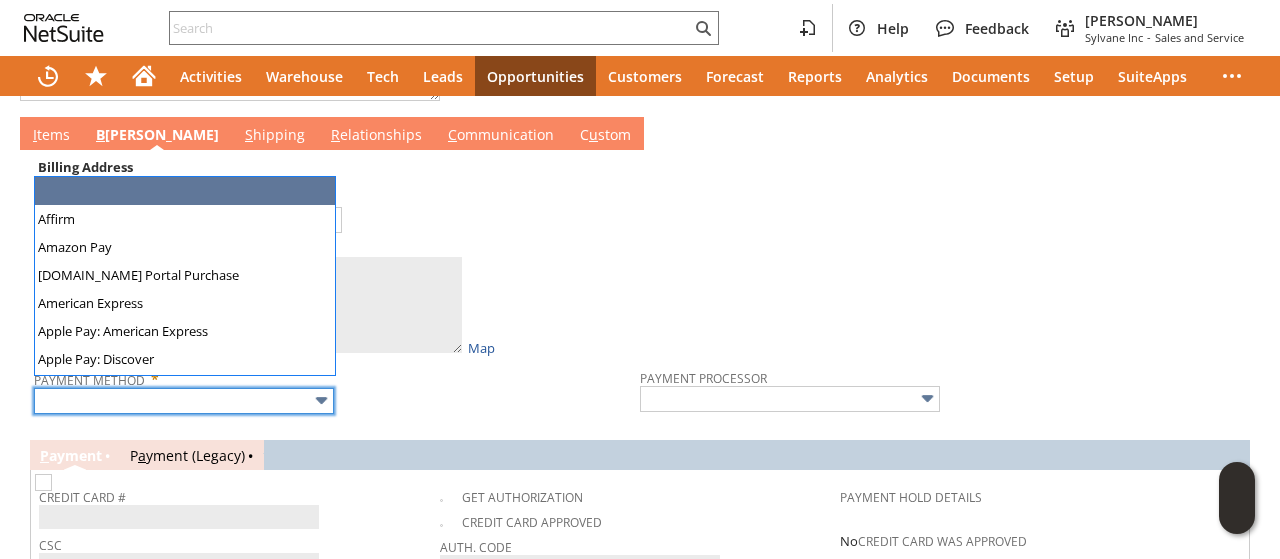click at bounding box center [184, 401] 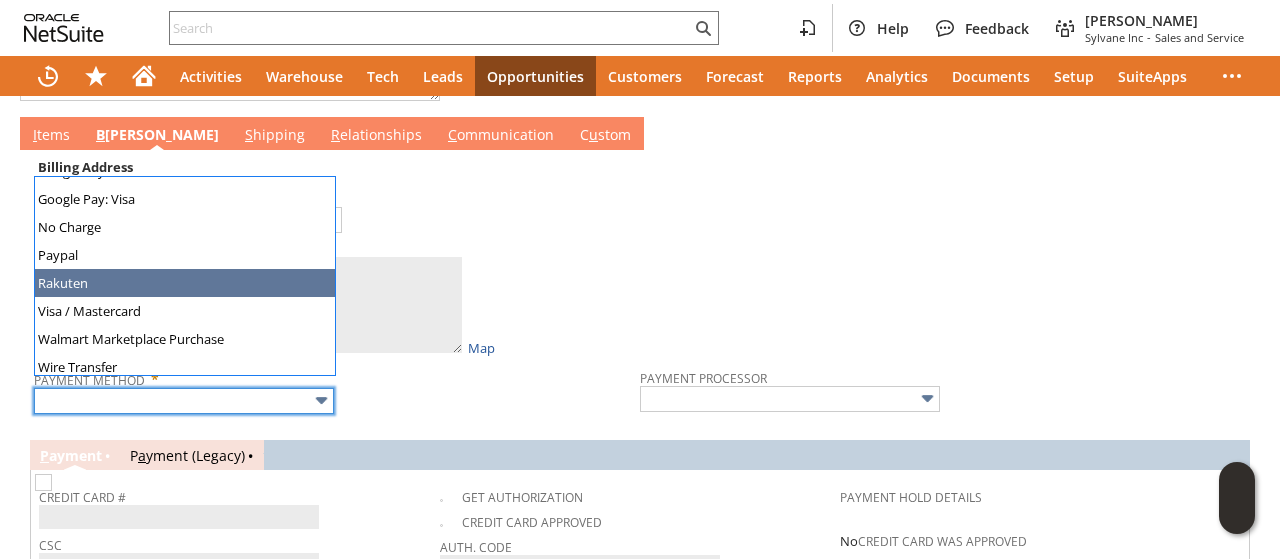 scroll, scrollTop: 558, scrollLeft: 0, axis: vertical 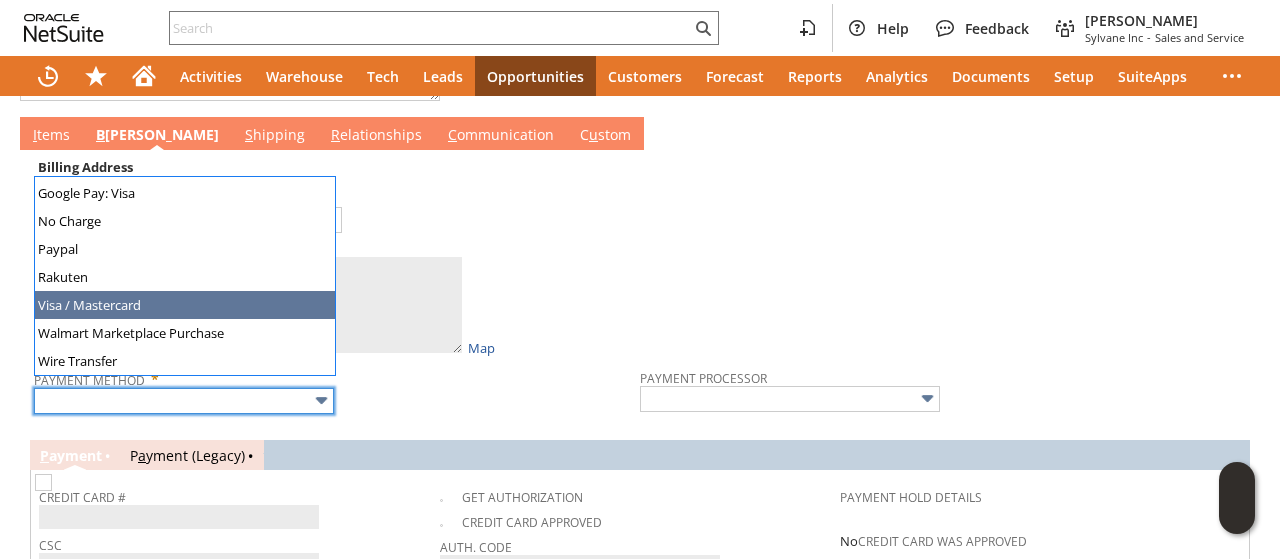 type on "Visa / Mastercard" 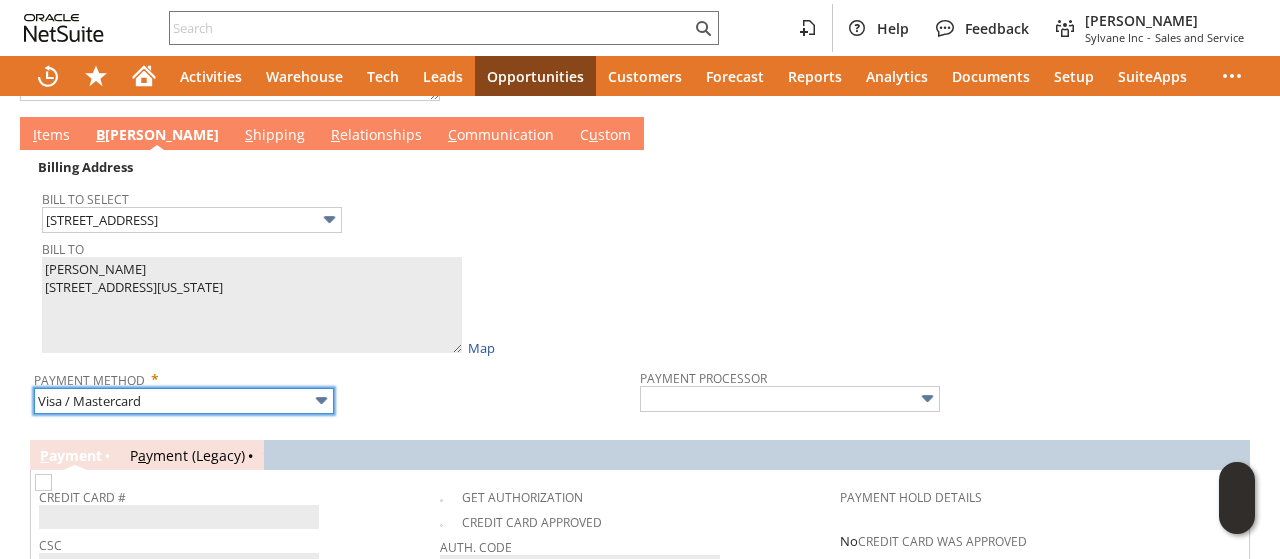 type on "Braintree" 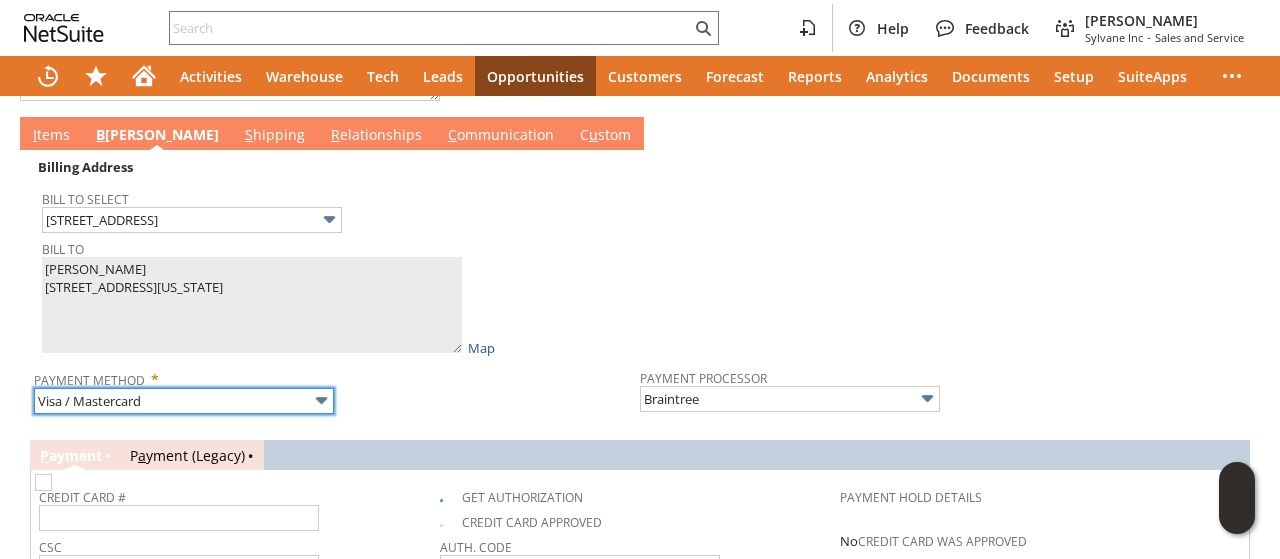 scroll, scrollTop: 938, scrollLeft: 0, axis: vertical 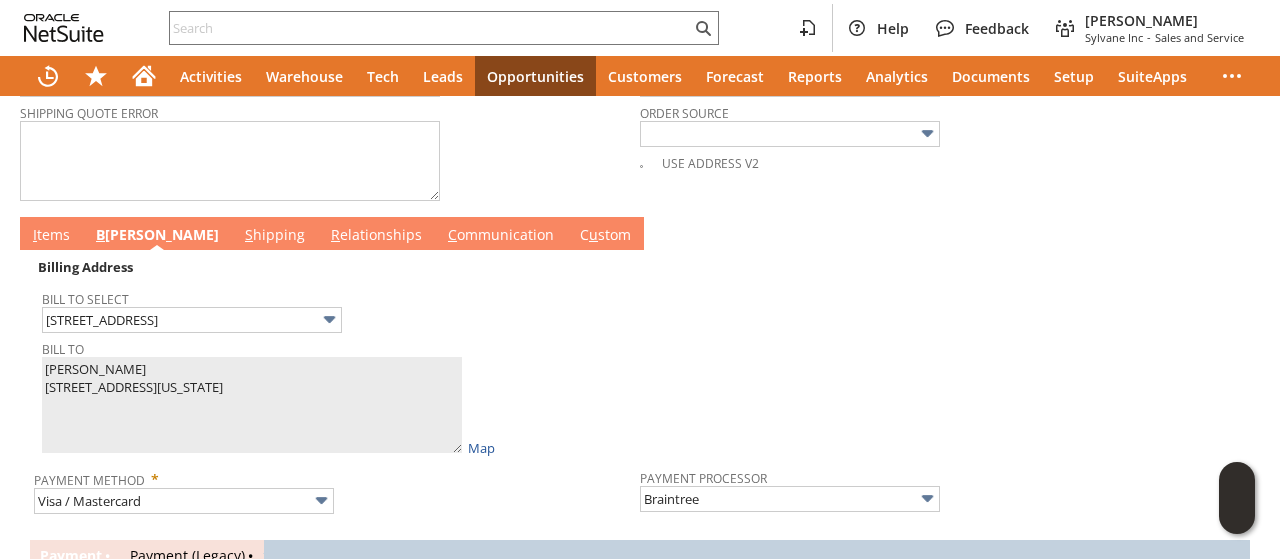 click on "C ommunication" at bounding box center [501, 236] 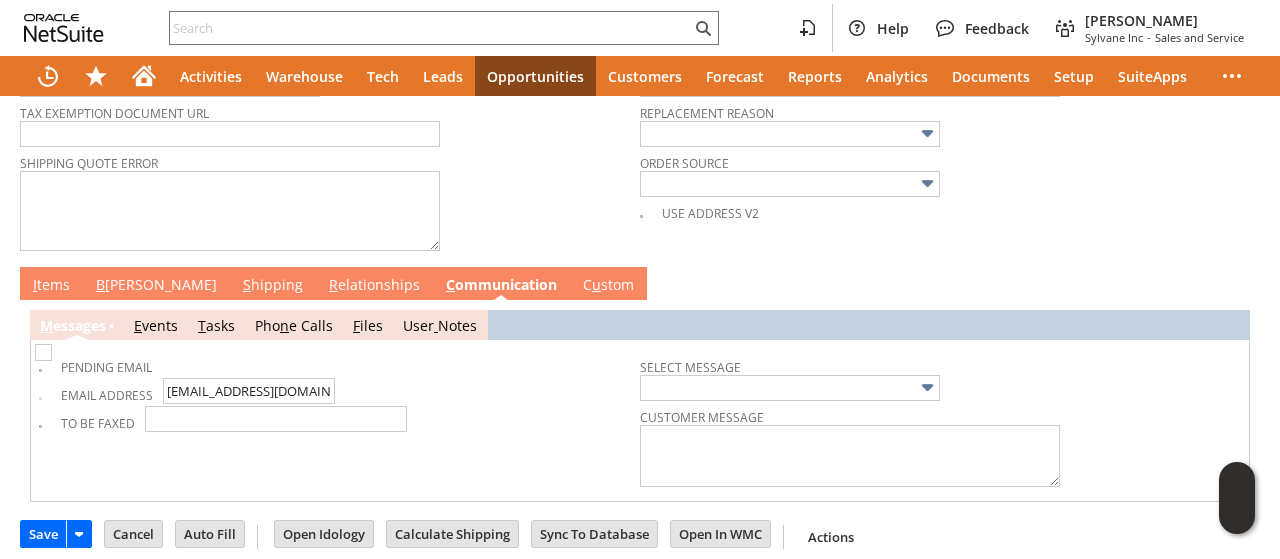 click on "B [PERSON_NAME]" at bounding box center [156, 286] 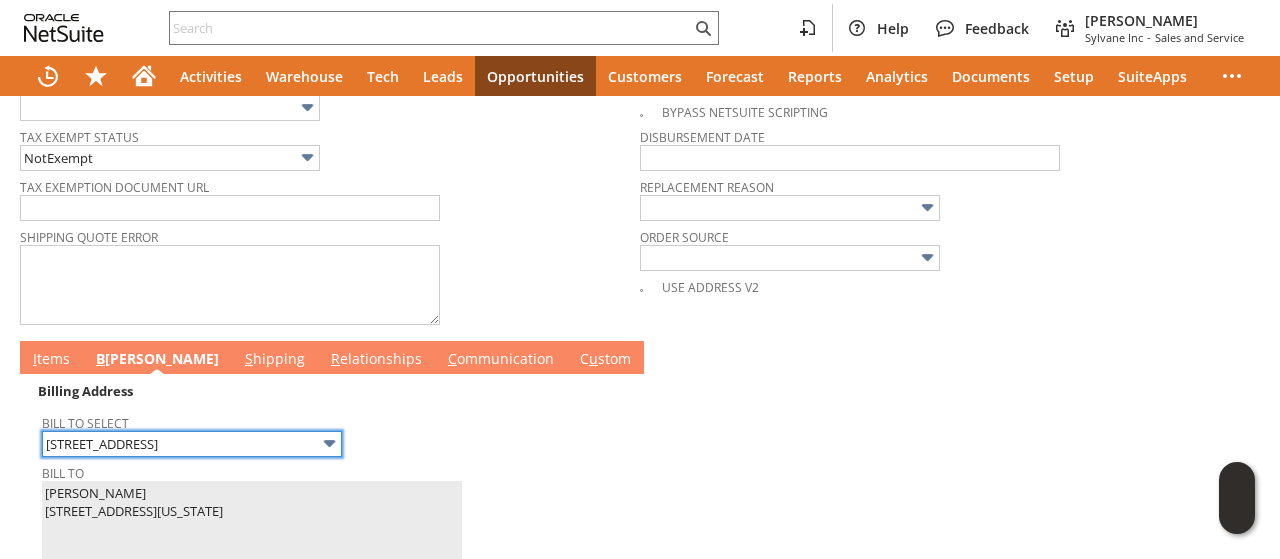 scroll, scrollTop: 888, scrollLeft: 0, axis: vertical 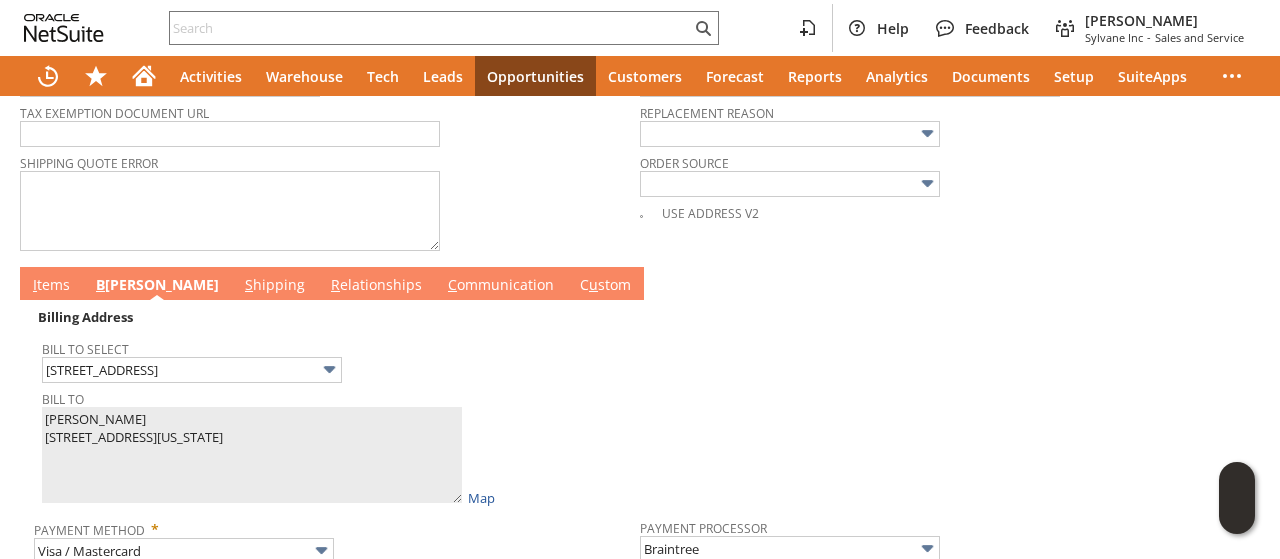 click on "I tems" at bounding box center (51, 283) 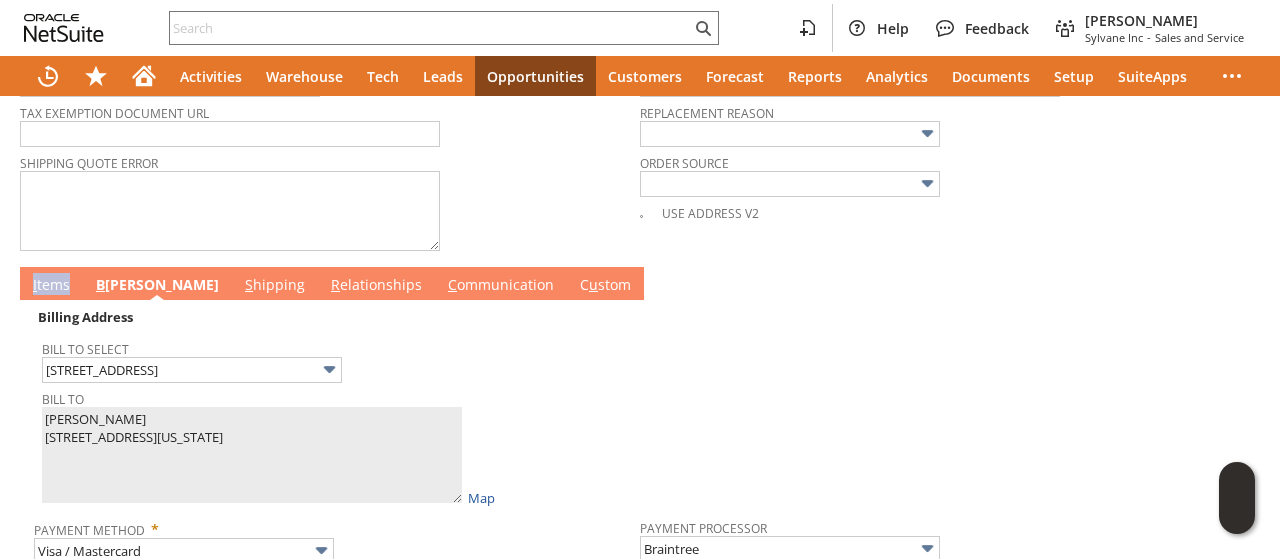 click on "I tems" at bounding box center [51, 283] 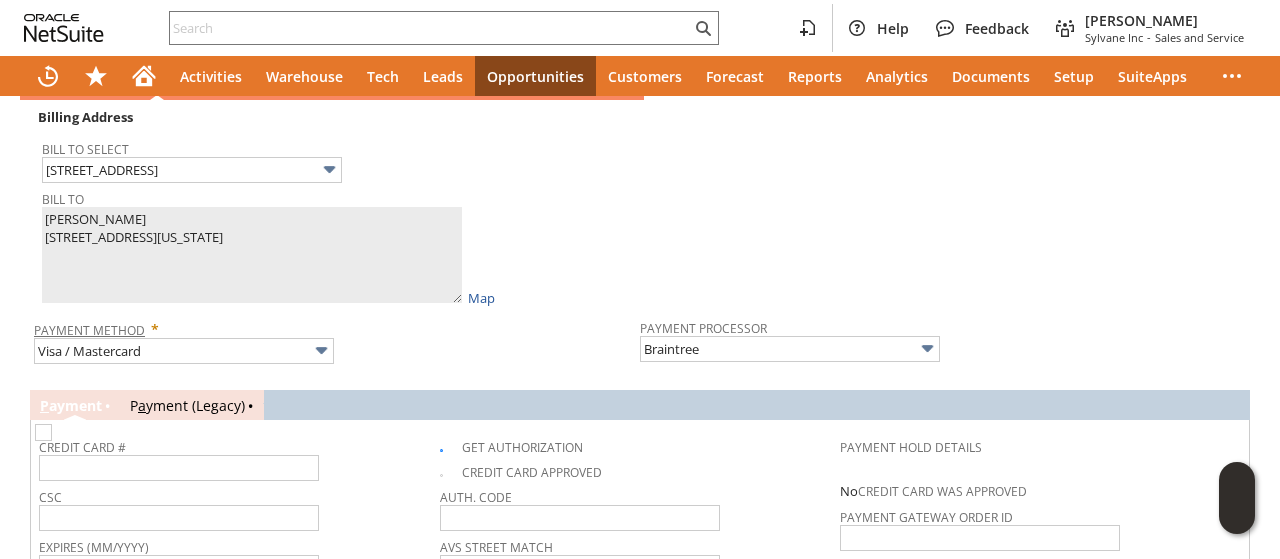 scroll, scrollTop: 888, scrollLeft: 0, axis: vertical 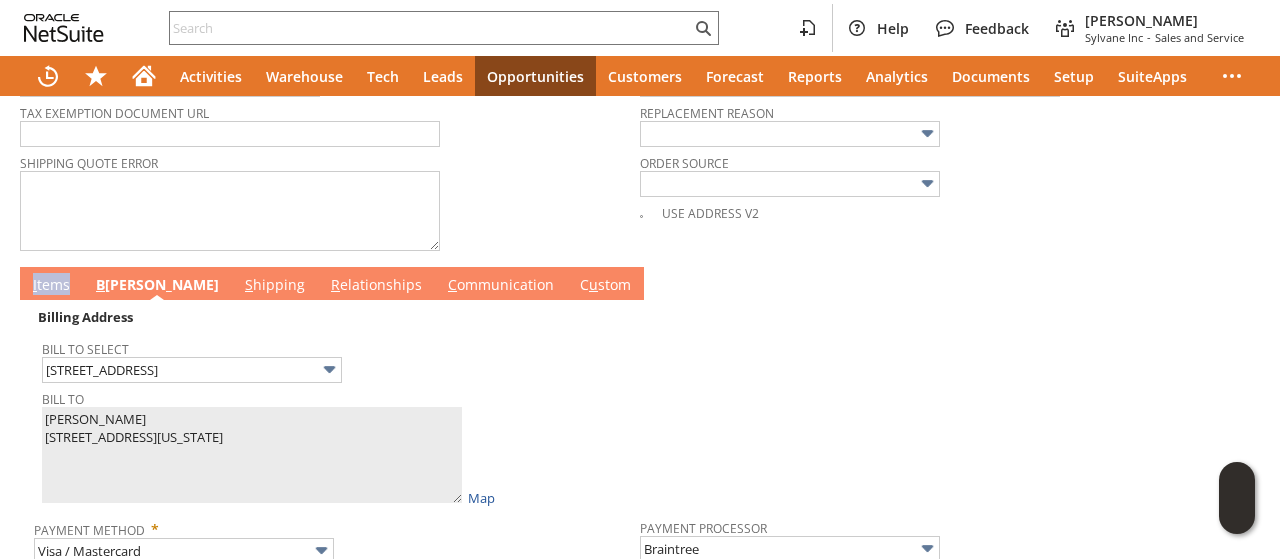 click on "I tems" at bounding box center [51, 286] 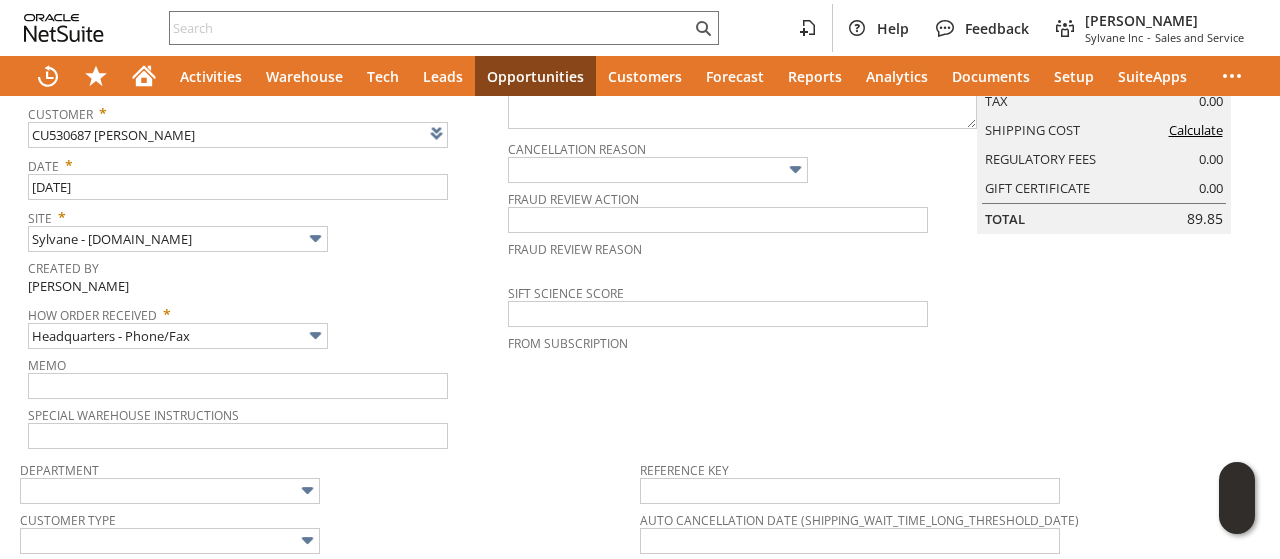 scroll, scrollTop: 800, scrollLeft: 0, axis: vertical 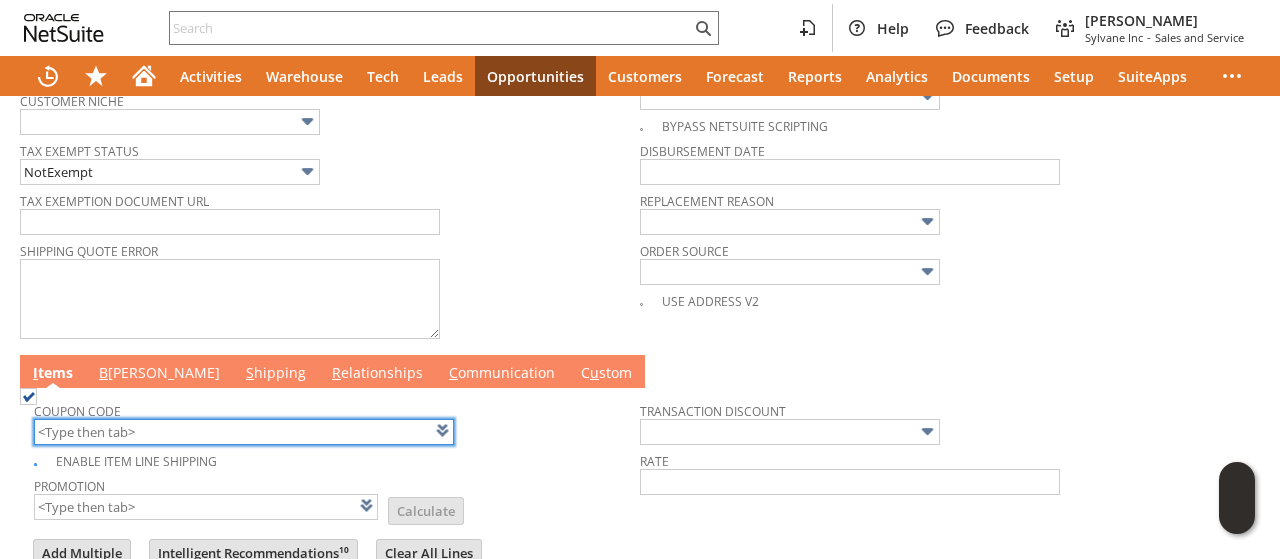 click at bounding box center [244, 432] 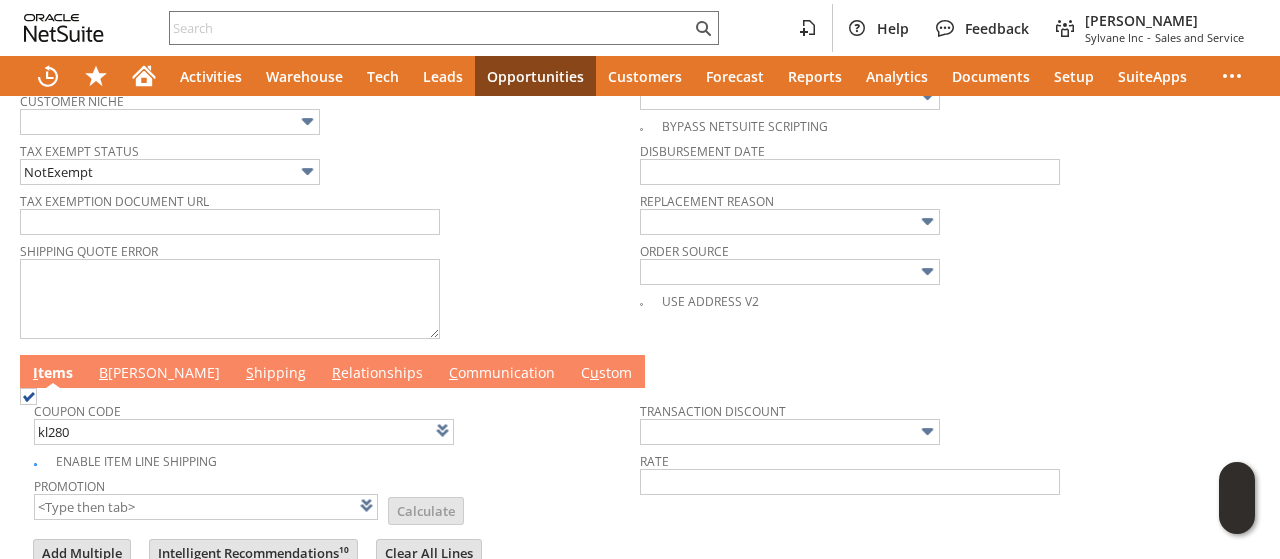 click on "Coupon Code
kl280
Enable Item Line Shipping
Promotion
List
Calculate
Transaction Discount
Rate" at bounding box center [640, 457] 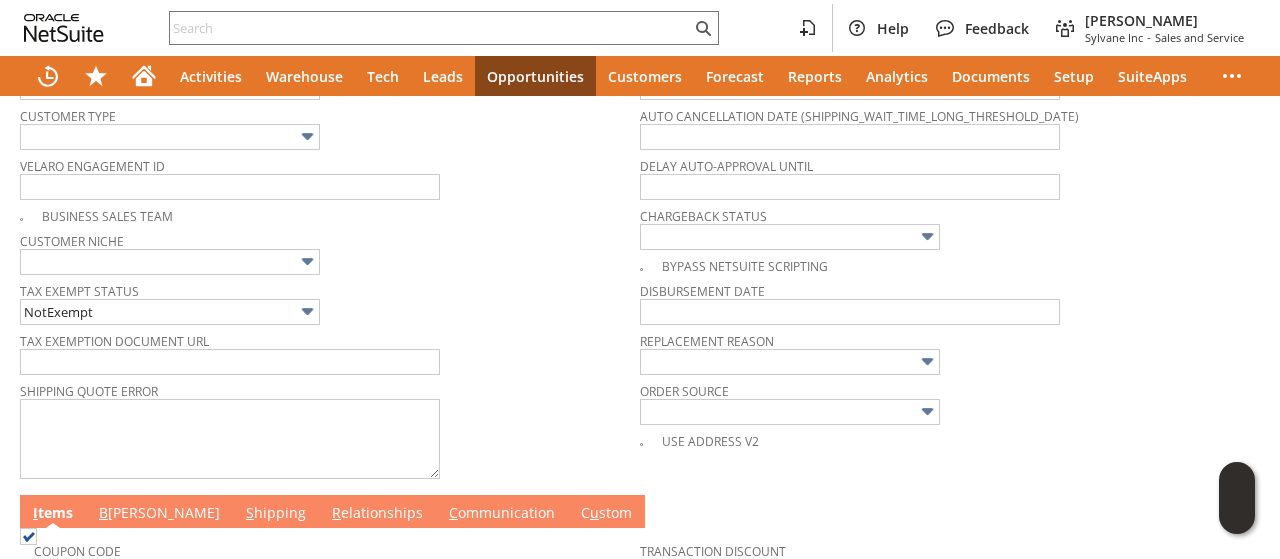 scroll, scrollTop: 0, scrollLeft: 0, axis: both 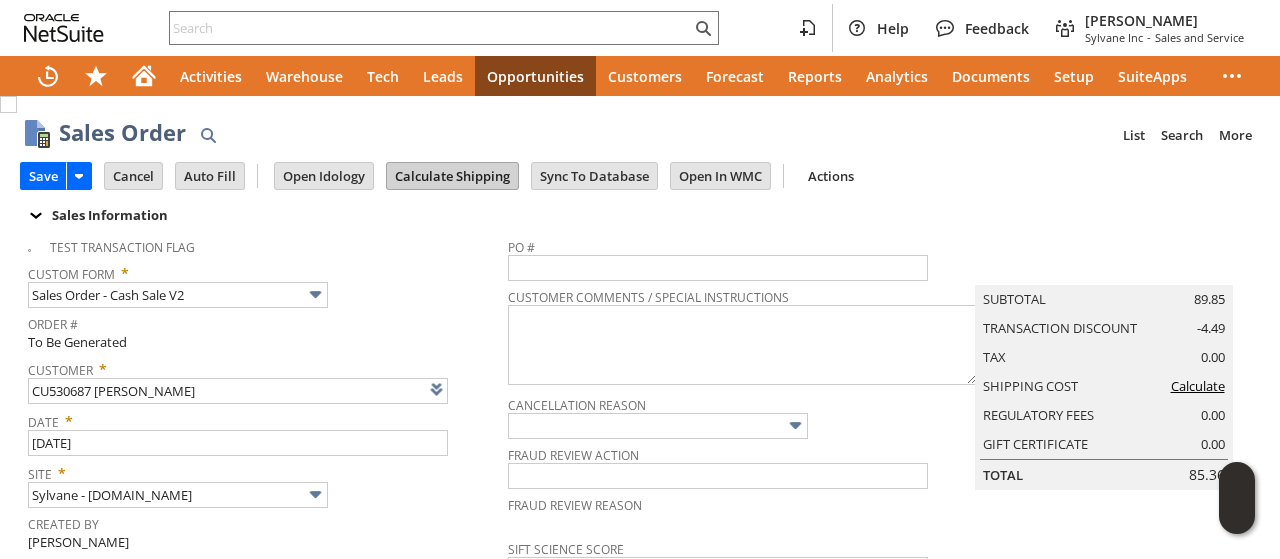 click on "Calculate Shipping" at bounding box center (452, 176) 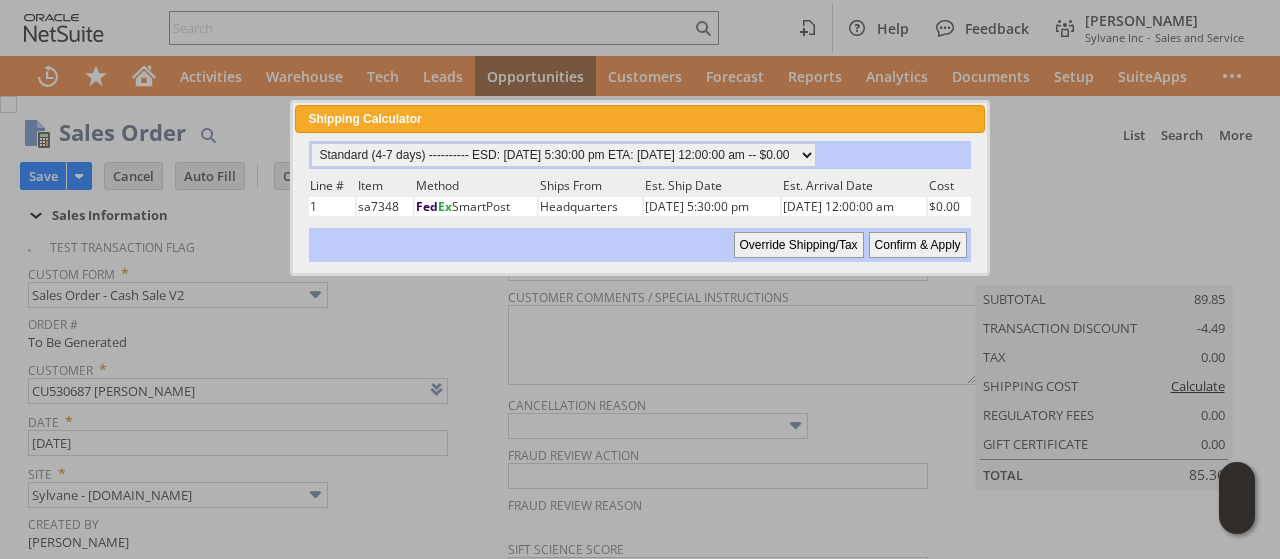 click on "Confirm & Apply" at bounding box center (918, 245) 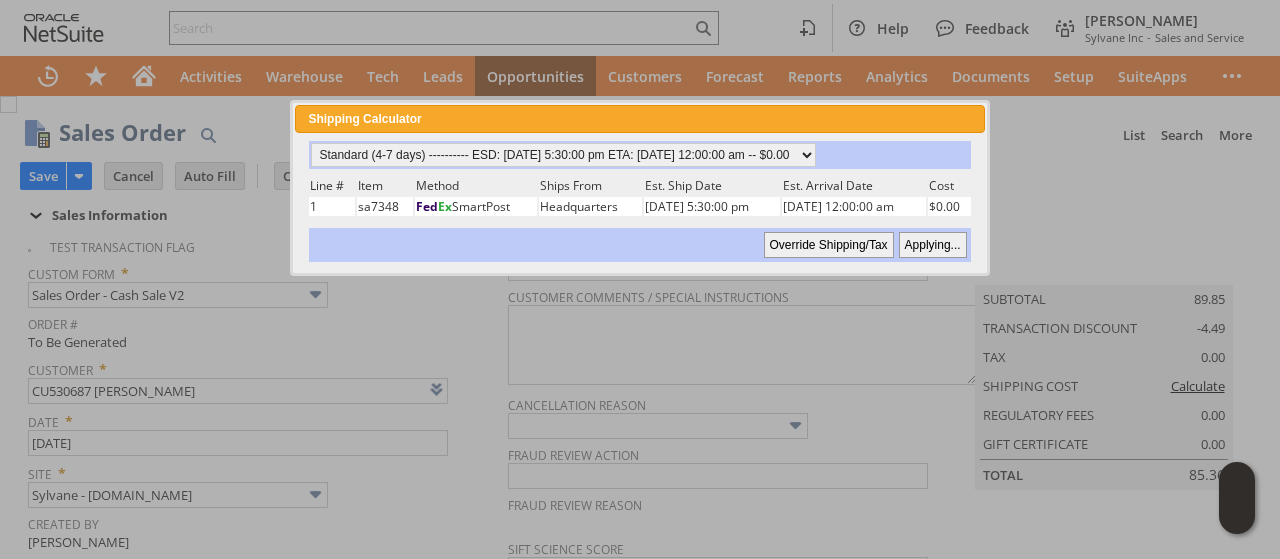 type 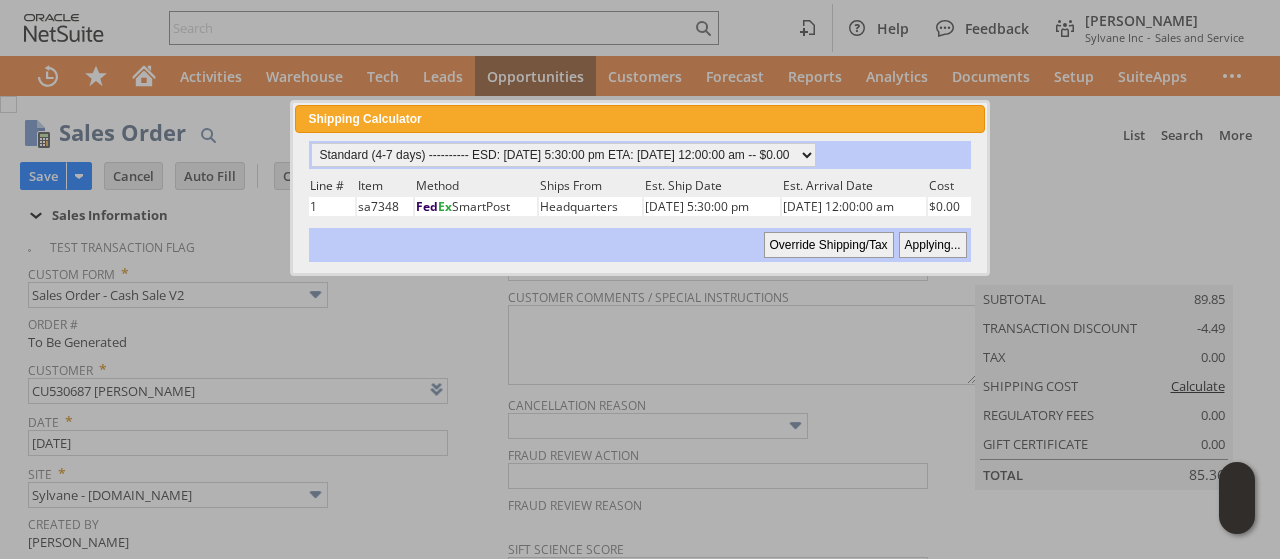 type on "Add" 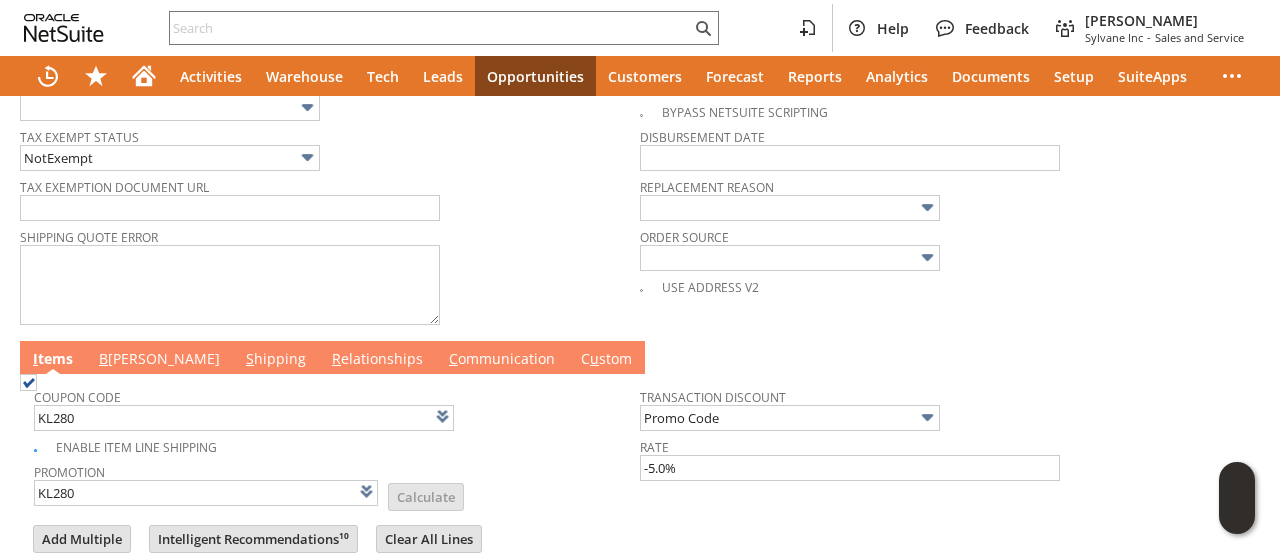 scroll, scrollTop: 914, scrollLeft: 0, axis: vertical 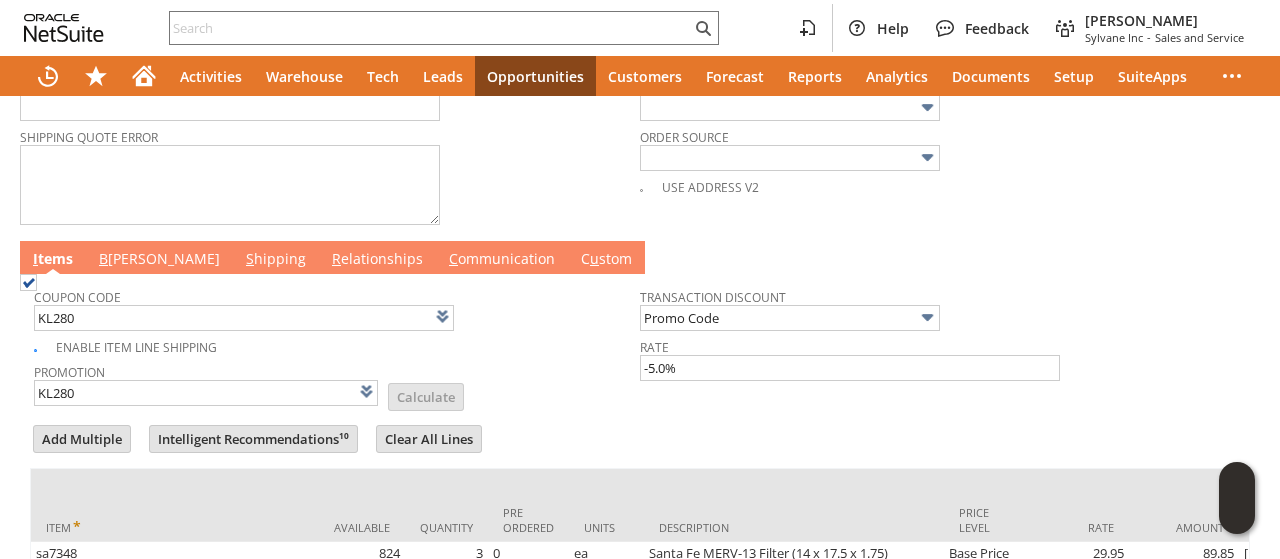 click on "B [PERSON_NAME]" at bounding box center [159, 260] 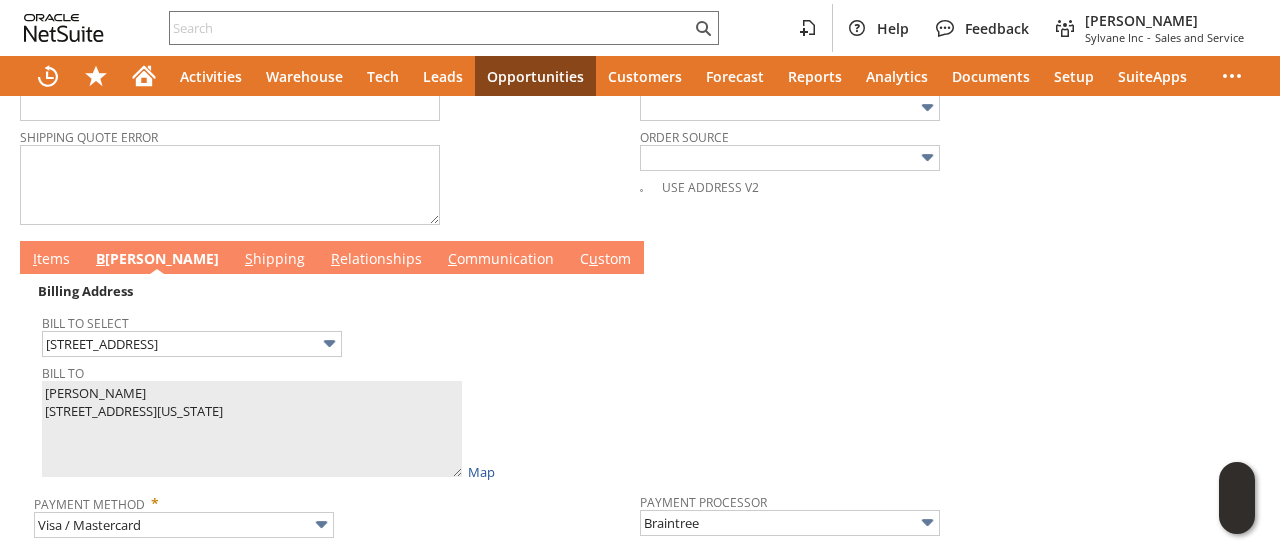 click on "B [PERSON_NAME]" at bounding box center (157, 260) 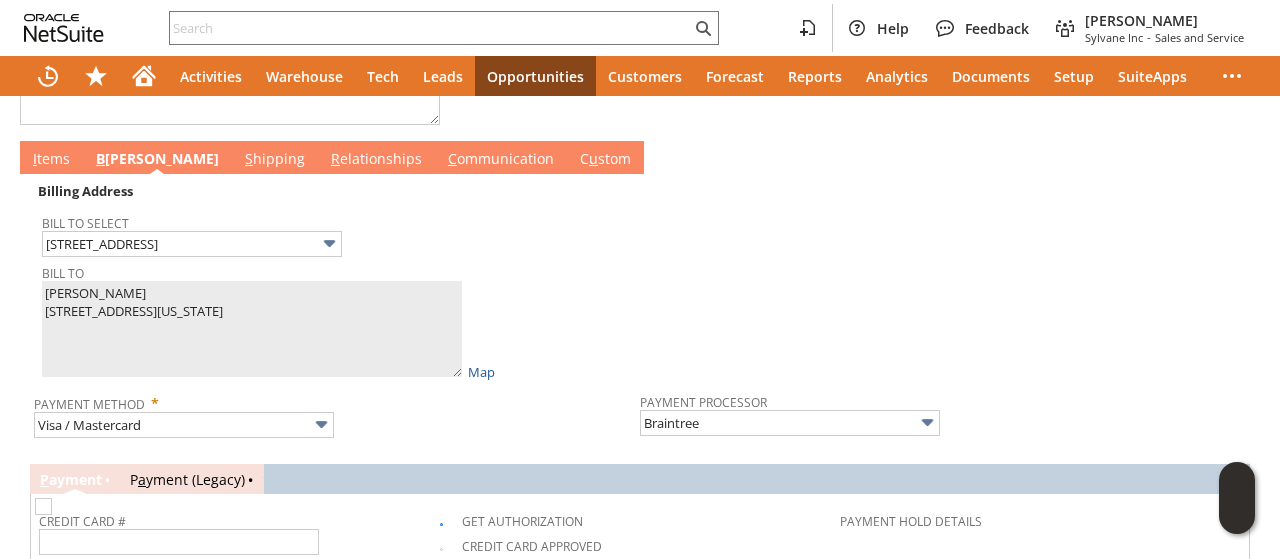 scroll, scrollTop: 1428, scrollLeft: 0, axis: vertical 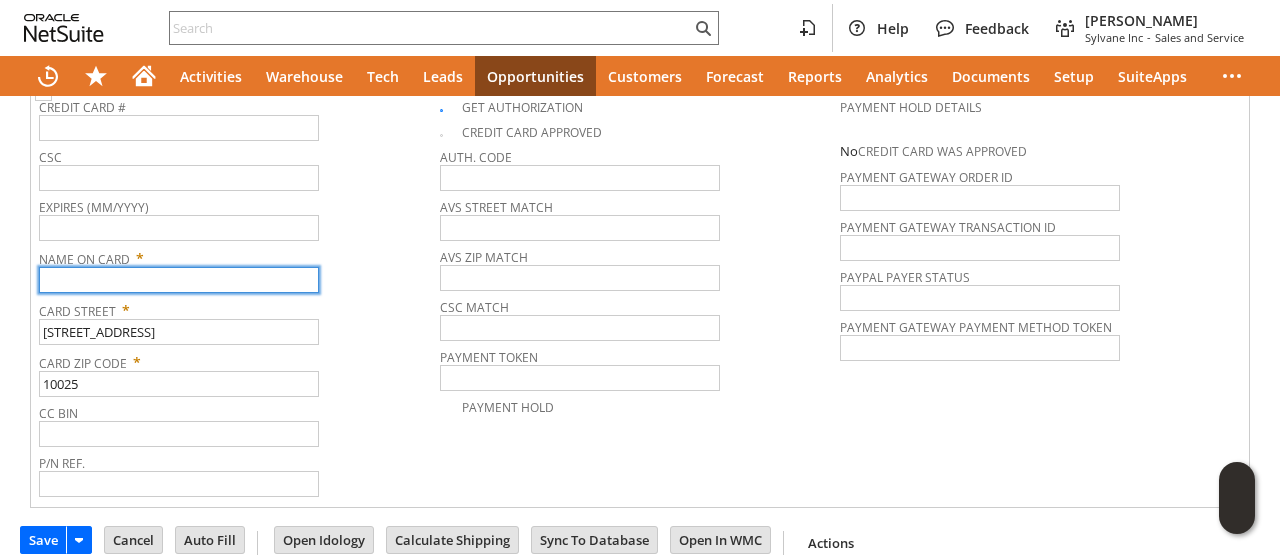 paste on "John  Schiff" 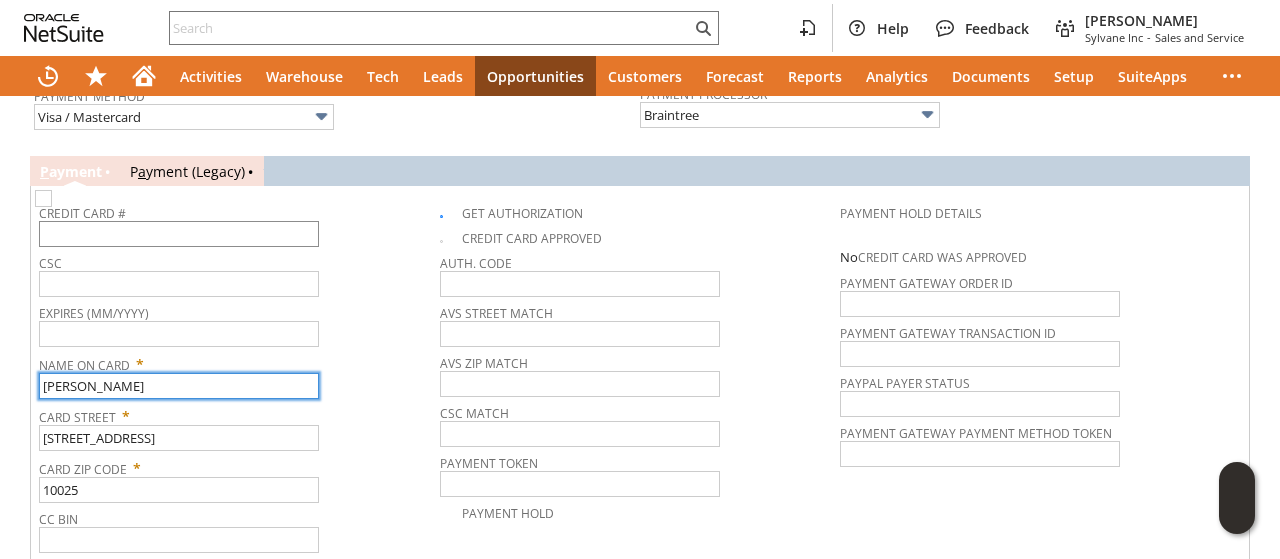 scroll, scrollTop: 1228, scrollLeft: 0, axis: vertical 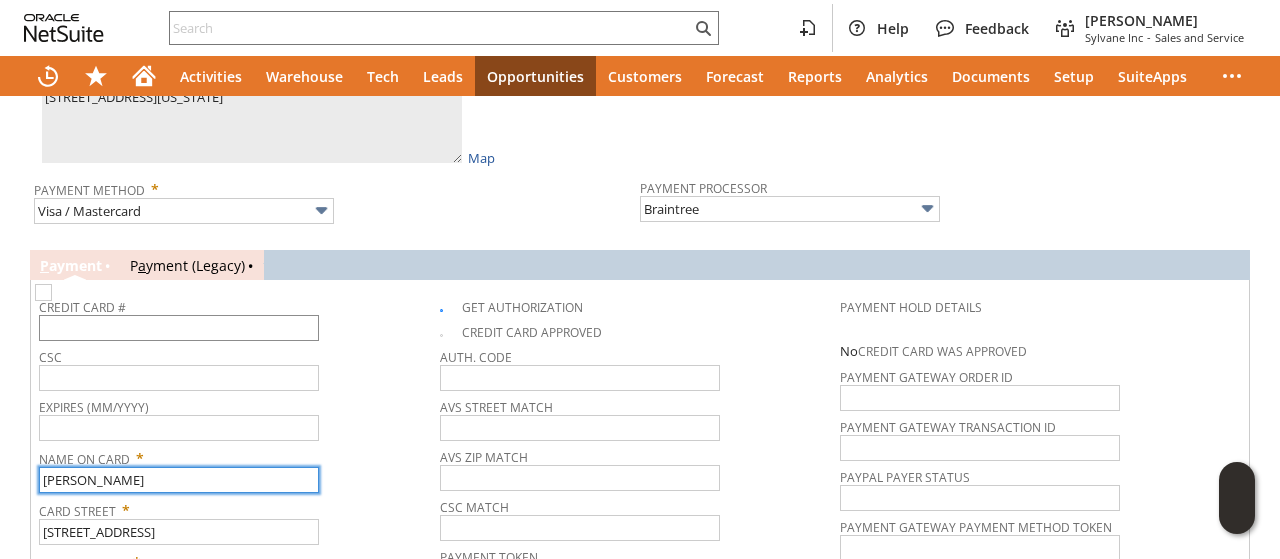 type on "John  Schiff" 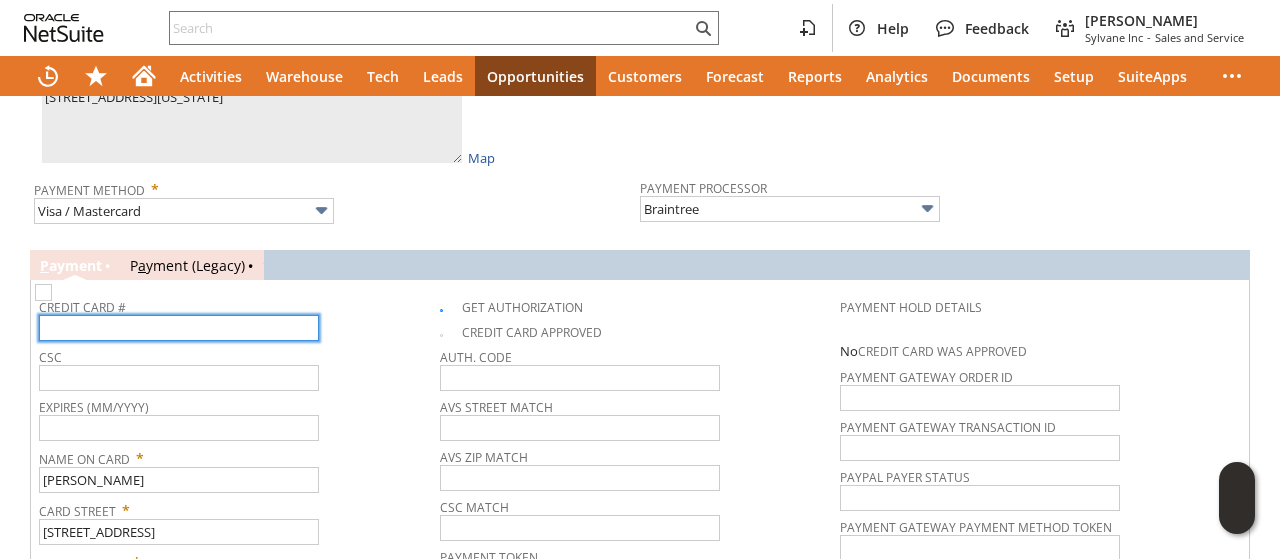 click at bounding box center (179, 328) 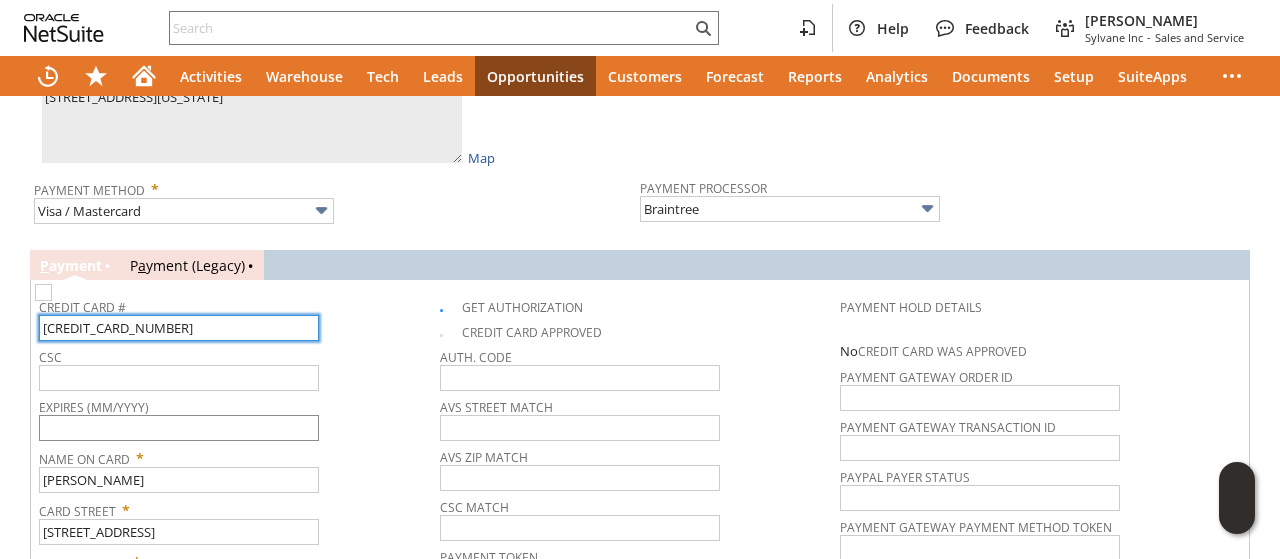 type on "5424181586157484" 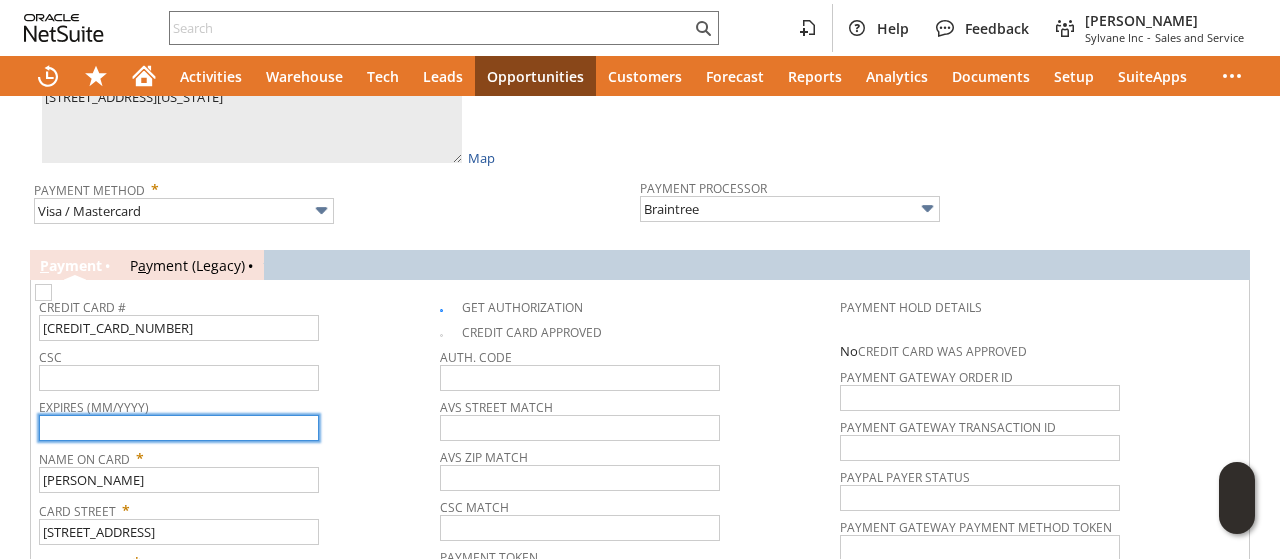 click at bounding box center [179, 428] 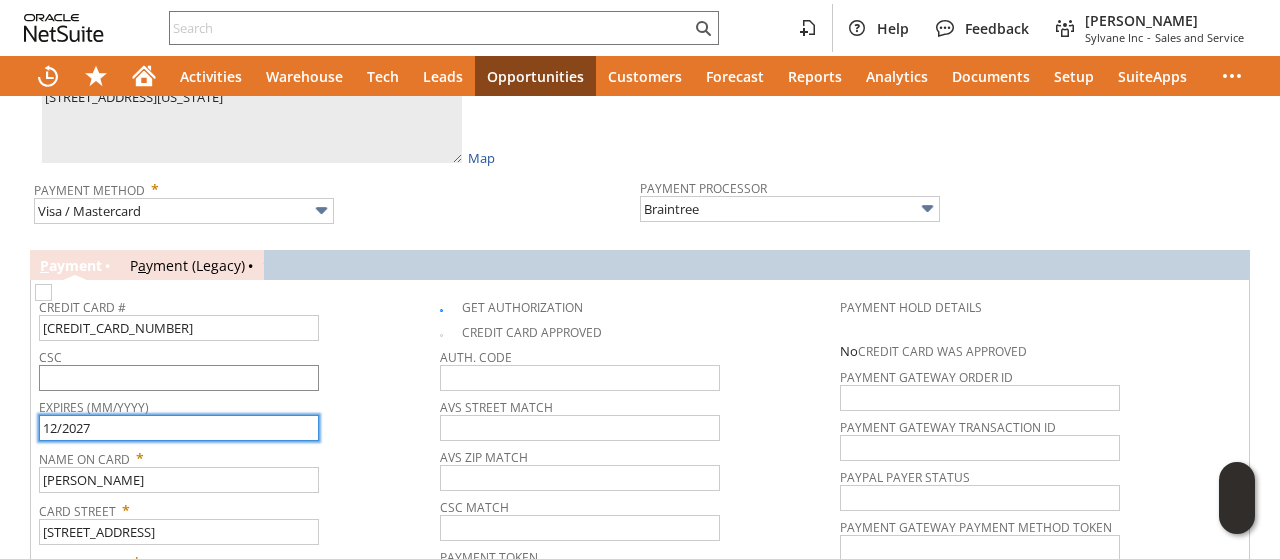 type on "12/2027" 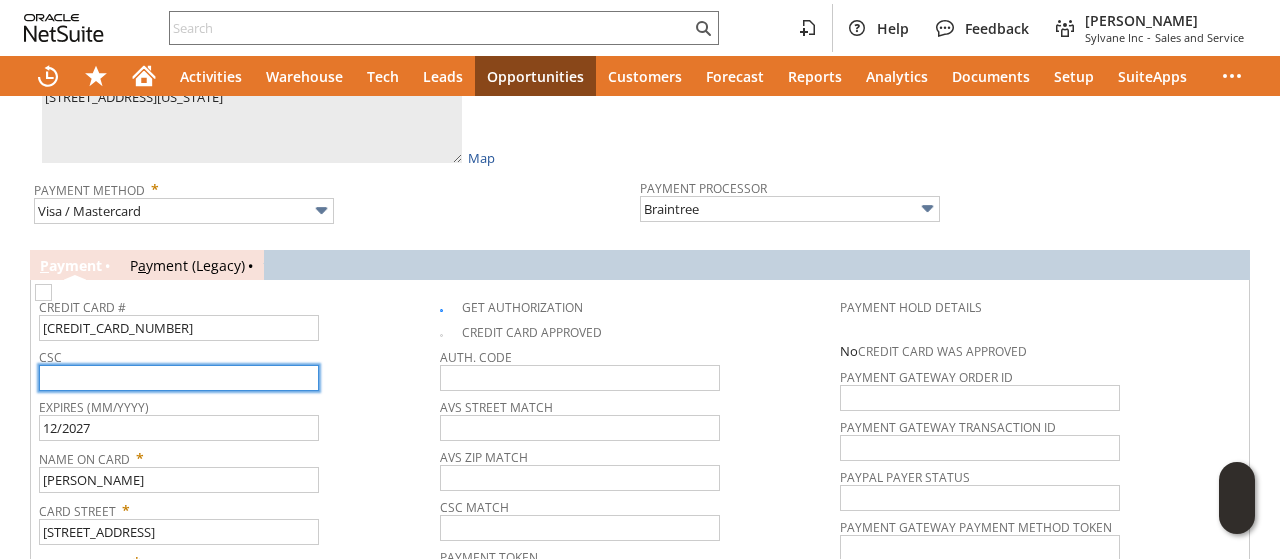 click at bounding box center [179, 378] 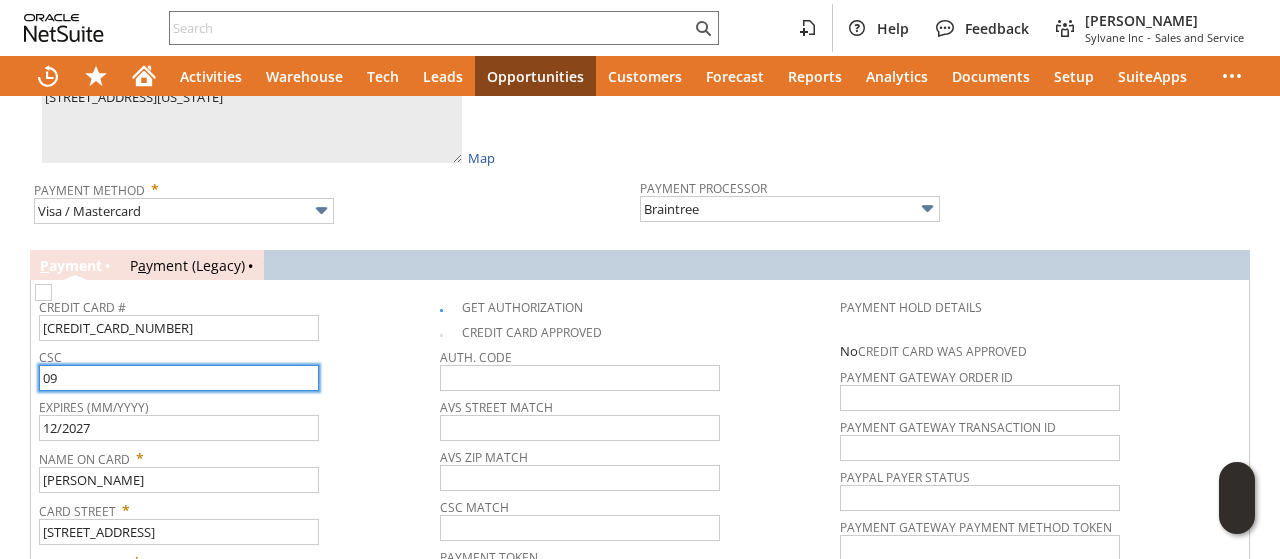 type on "092" 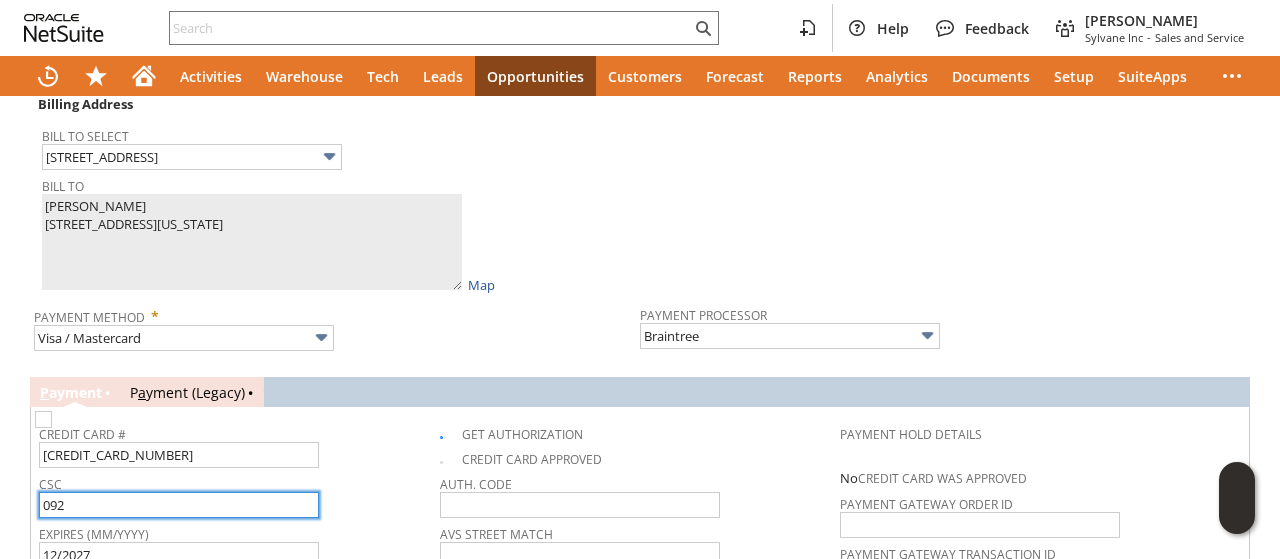 scroll, scrollTop: 1028, scrollLeft: 0, axis: vertical 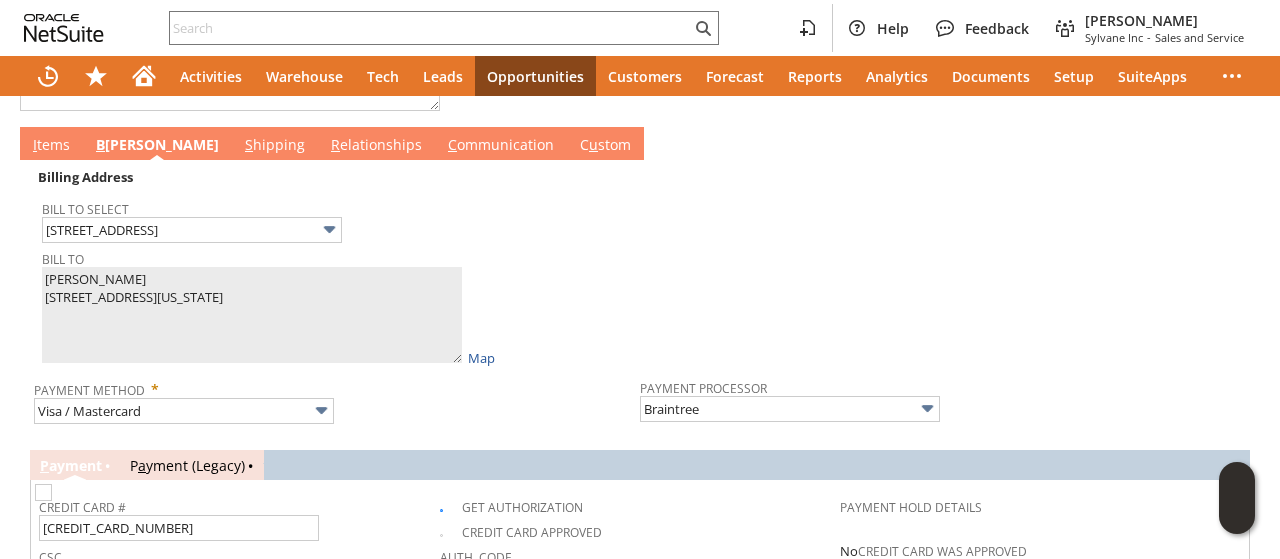click on "I tems" at bounding box center (51, 146) 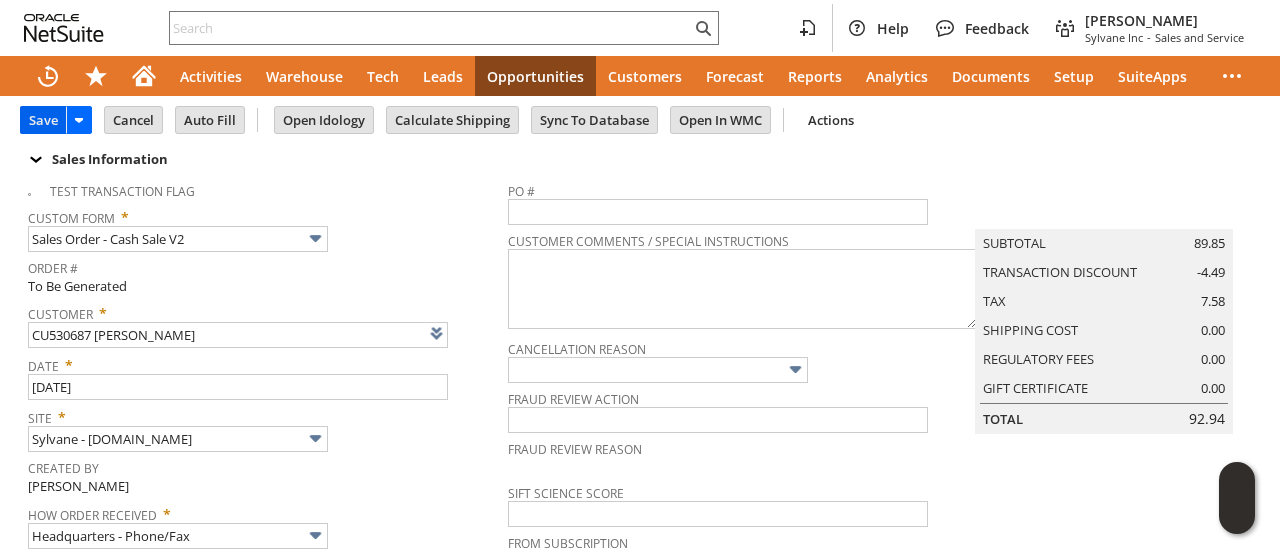 scroll, scrollTop: 0, scrollLeft: 0, axis: both 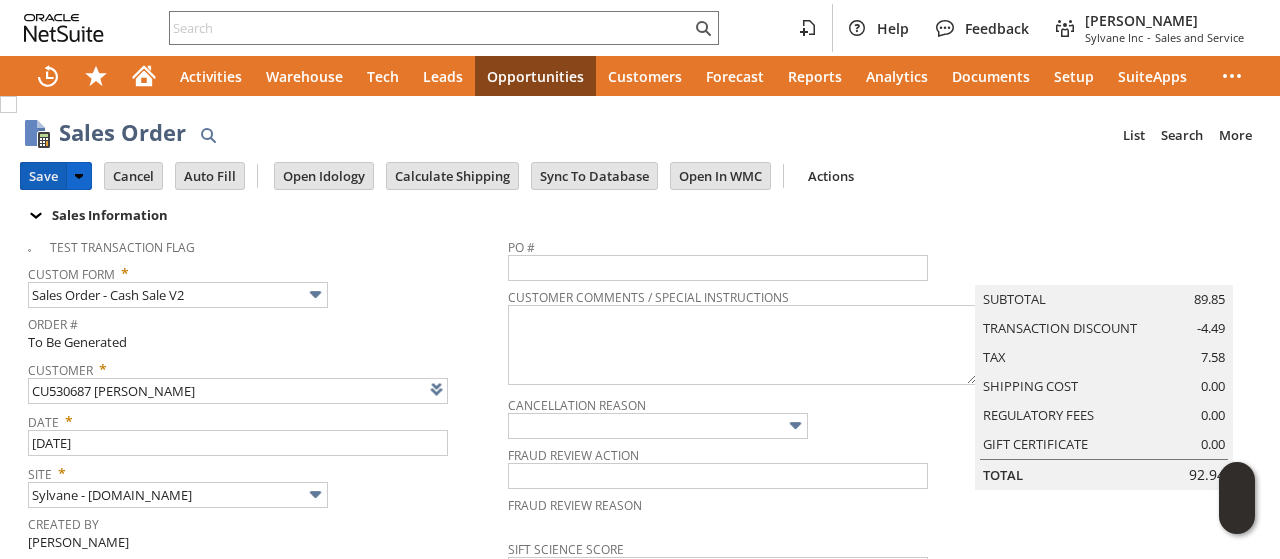 click on "Save" at bounding box center [43, 176] 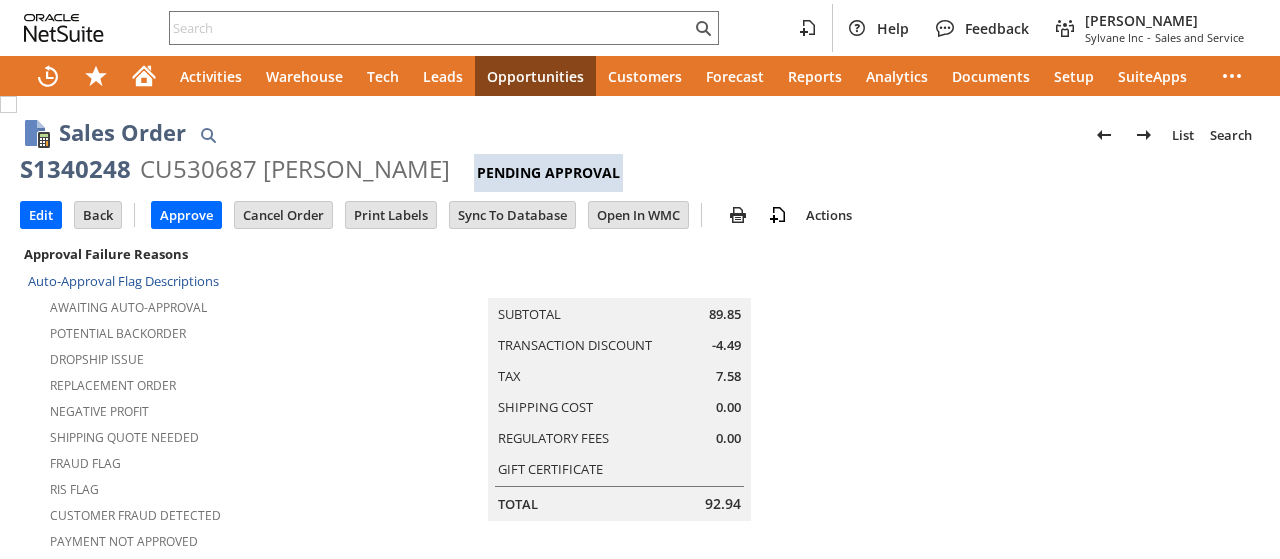 scroll, scrollTop: 0, scrollLeft: 0, axis: both 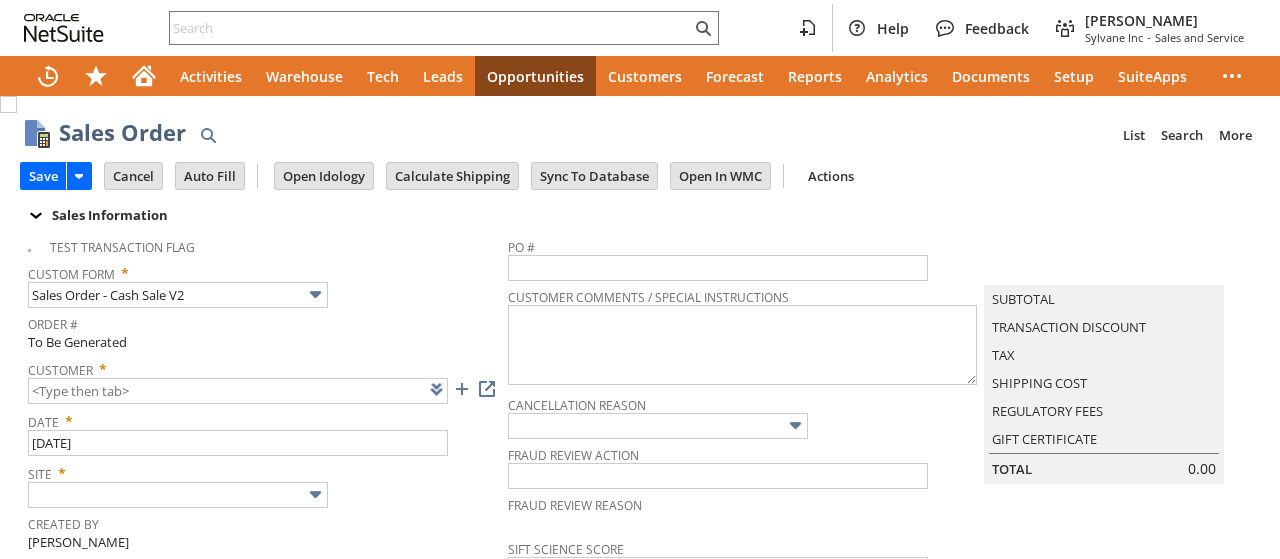 type on "Intelligent Recommendations ⁰" 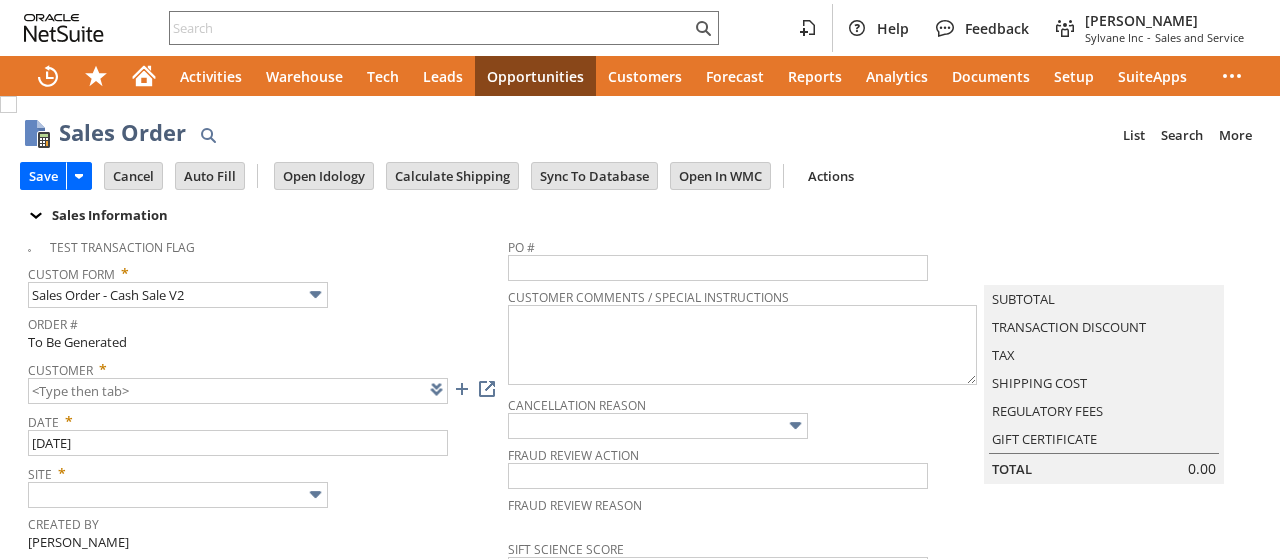 type on "Add" 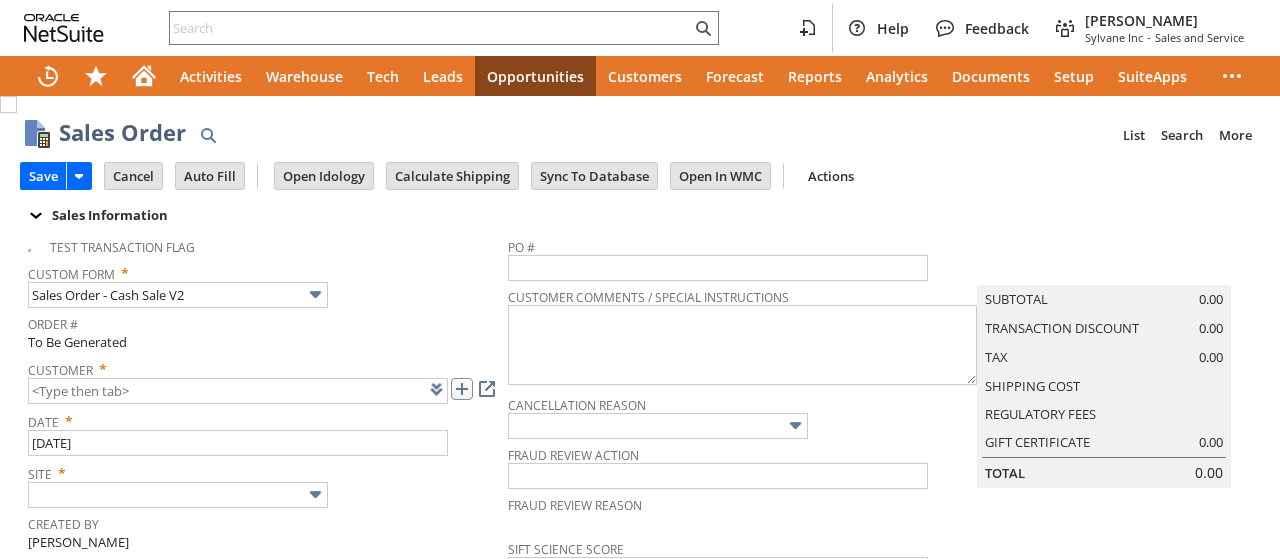 click at bounding box center [462, 389] 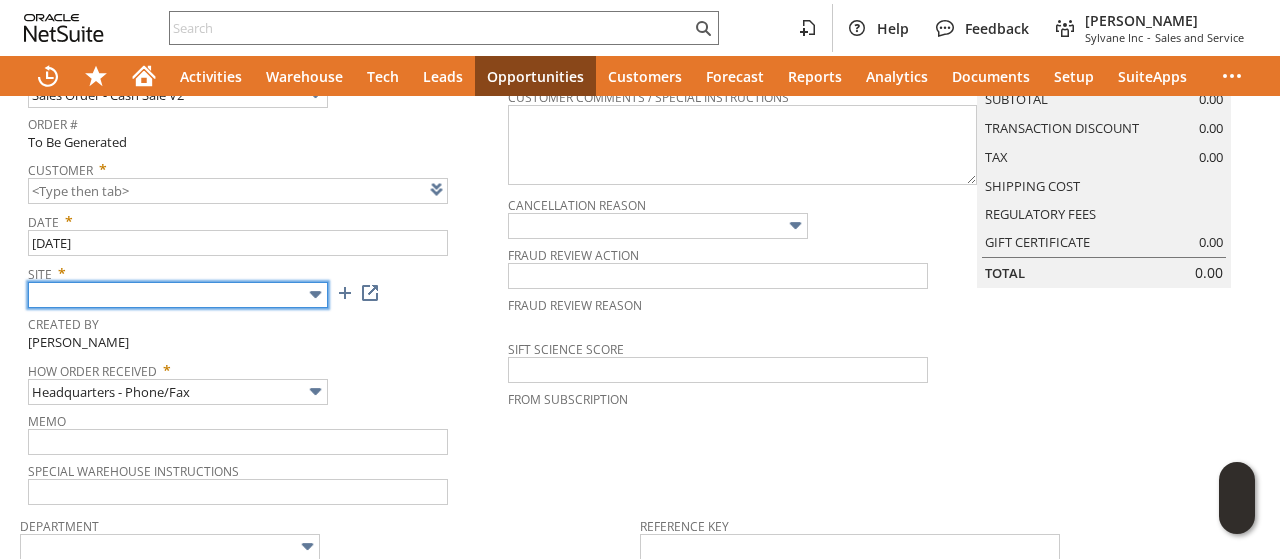 click at bounding box center (178, 295) 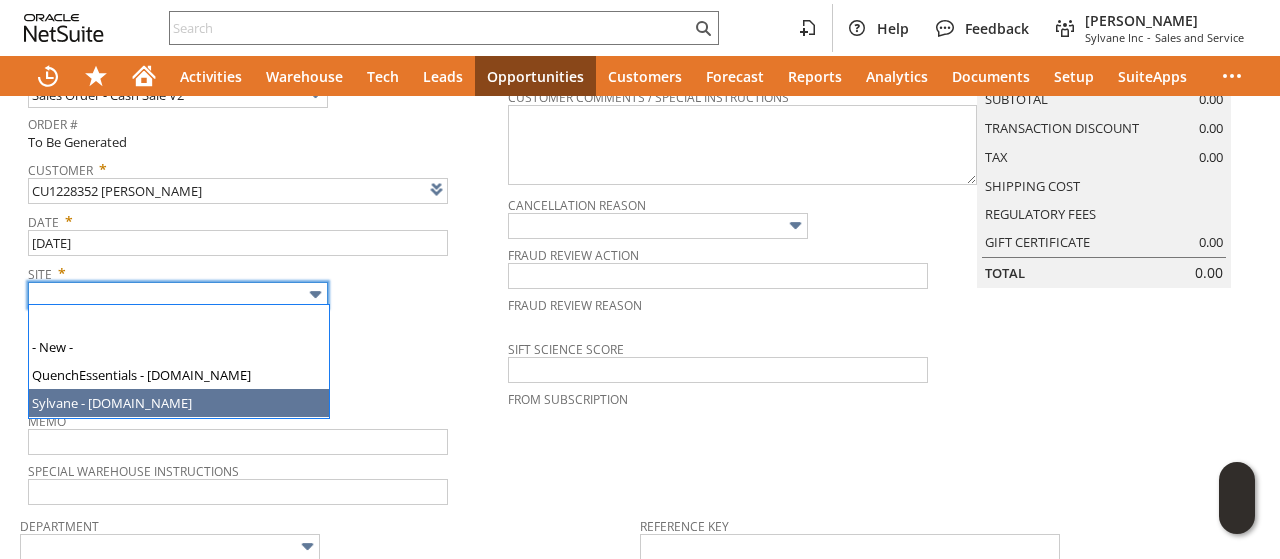 type on "Sylvane - [DOMAIN_NAME]" 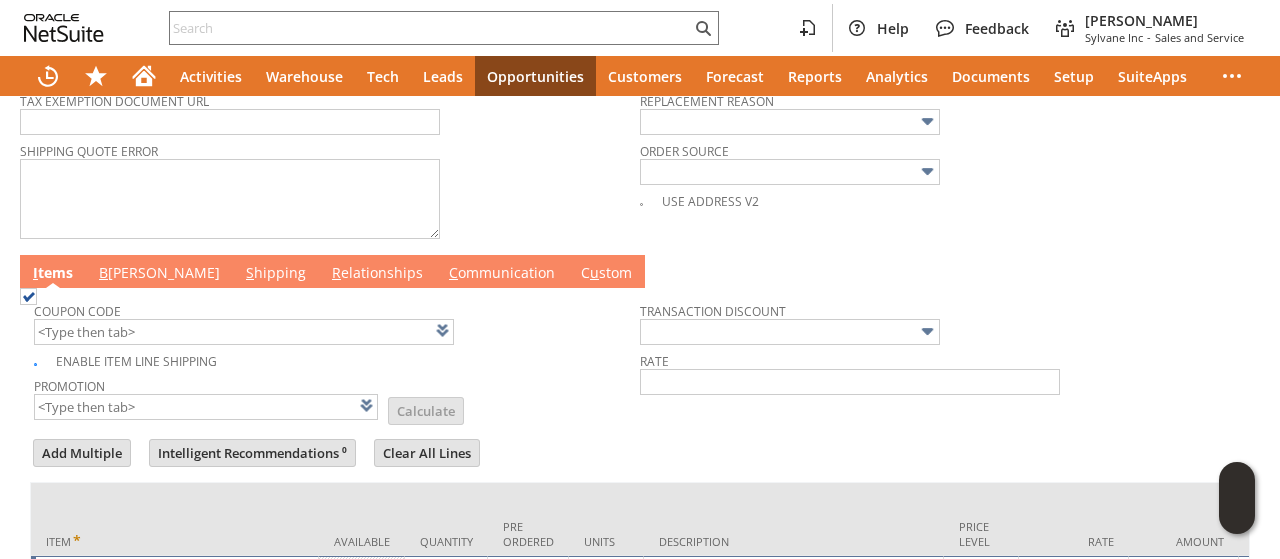 scroll, scrollTop: 1038, scrollLeft: 0, axis: vertical 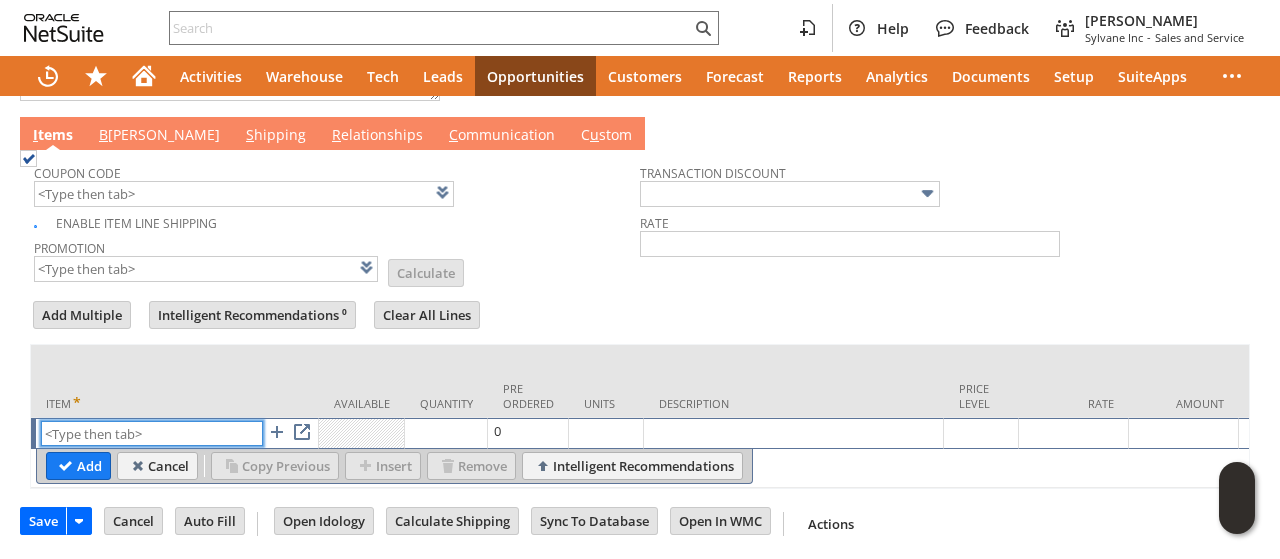 drag, startPoint x: 137, startPoint y: 403, endPoint x: 108, endPoint y: 415, distance: 31.38471 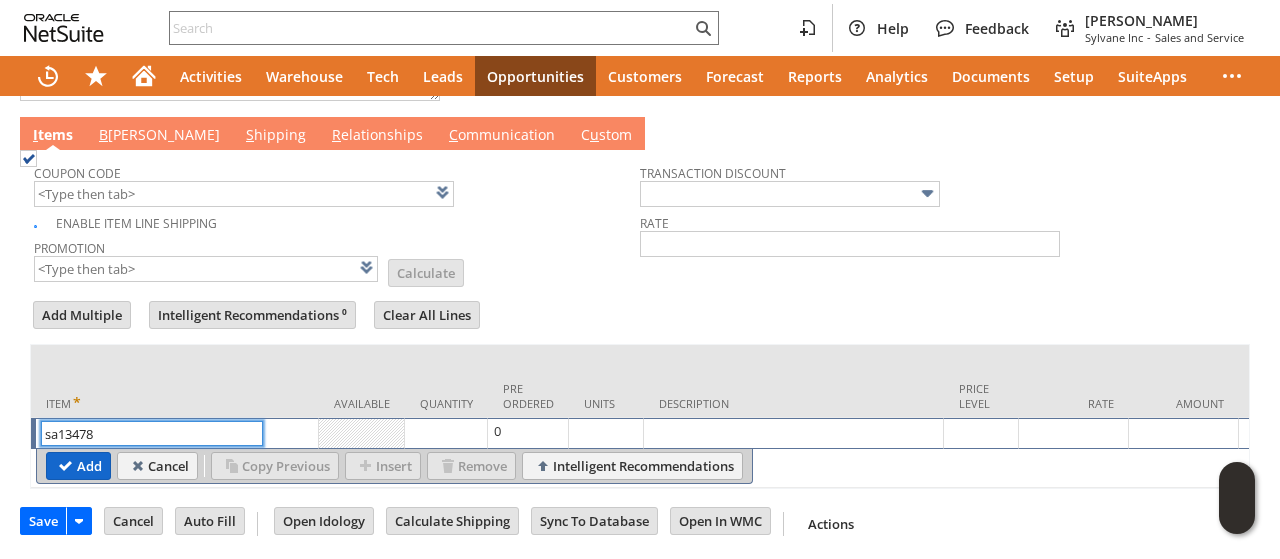 type on "sa13478" 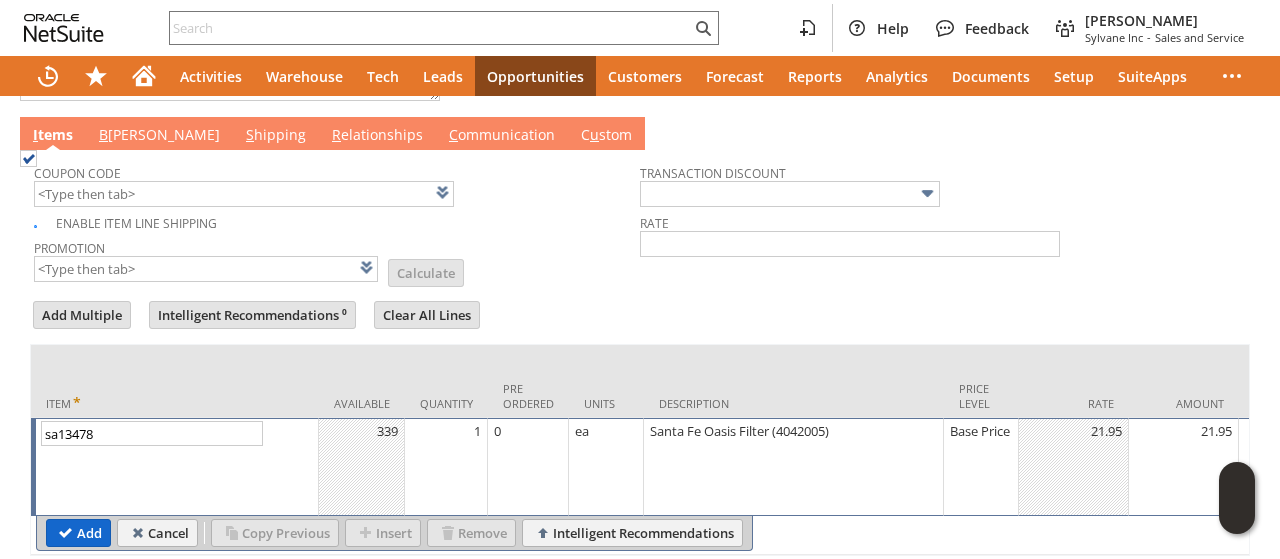 click on "Add" at bounding box center [78, 533] 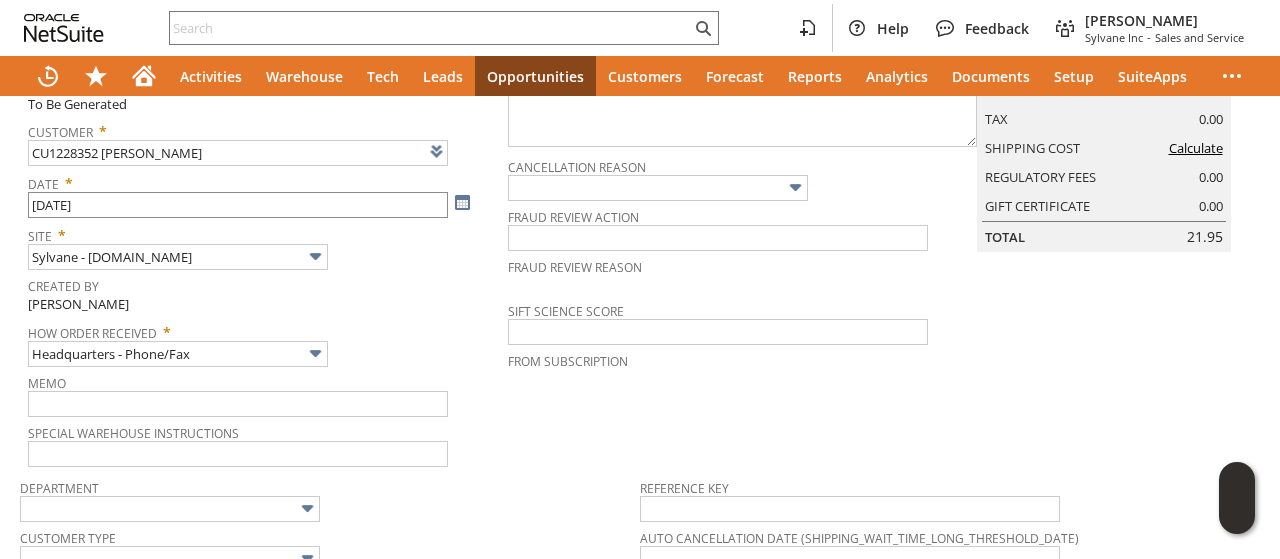 scroll, scrollTop: 0, scrollLeft: 0, axis: both 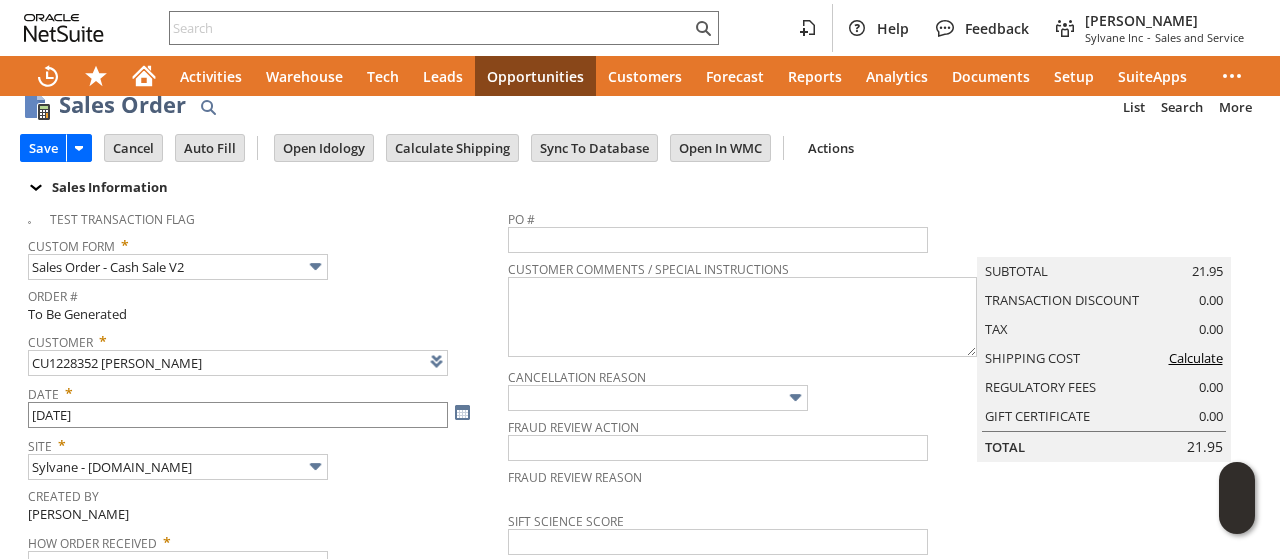 type on "Intelligent Recommendations¹⁰" 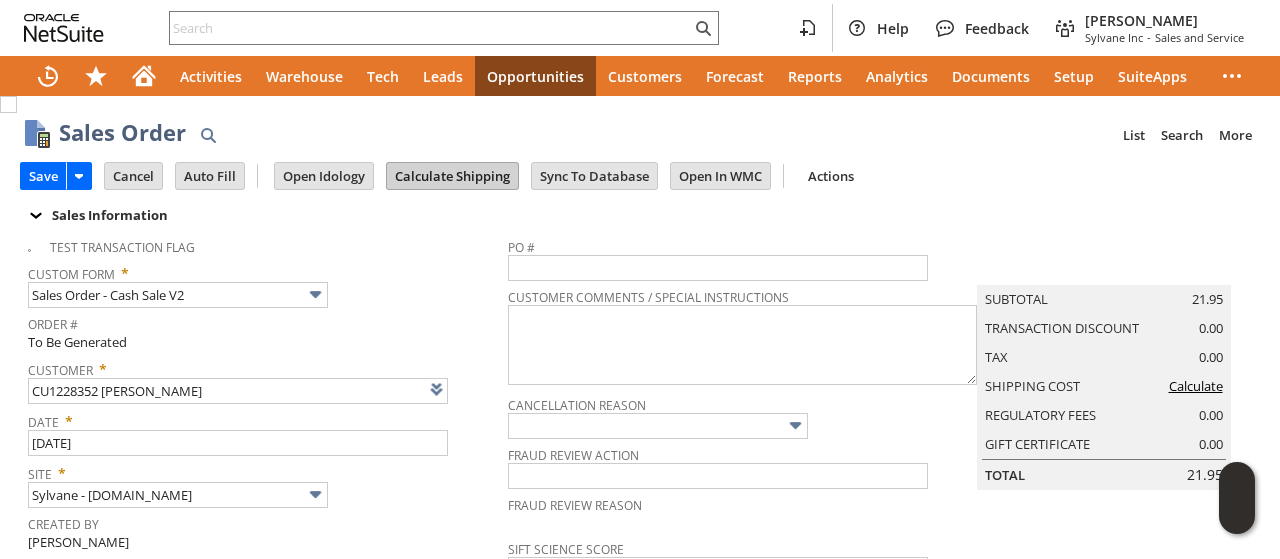 click on "Calculate Shipping" at bounding box center (452, 176) 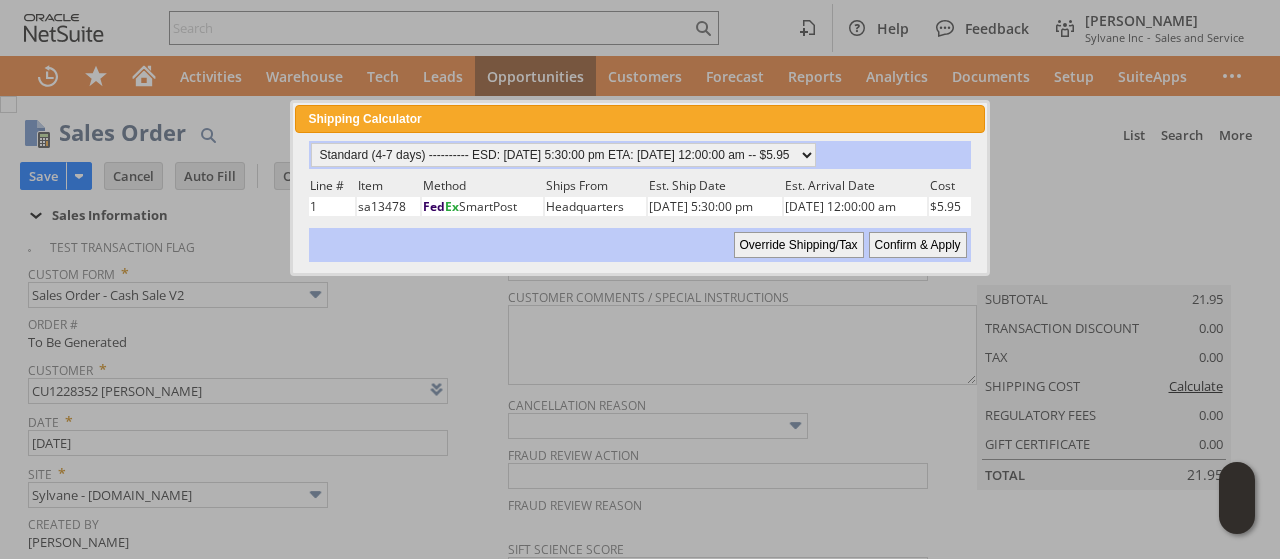 click on "Confirm & Apply" at bounding box center (918, 245) 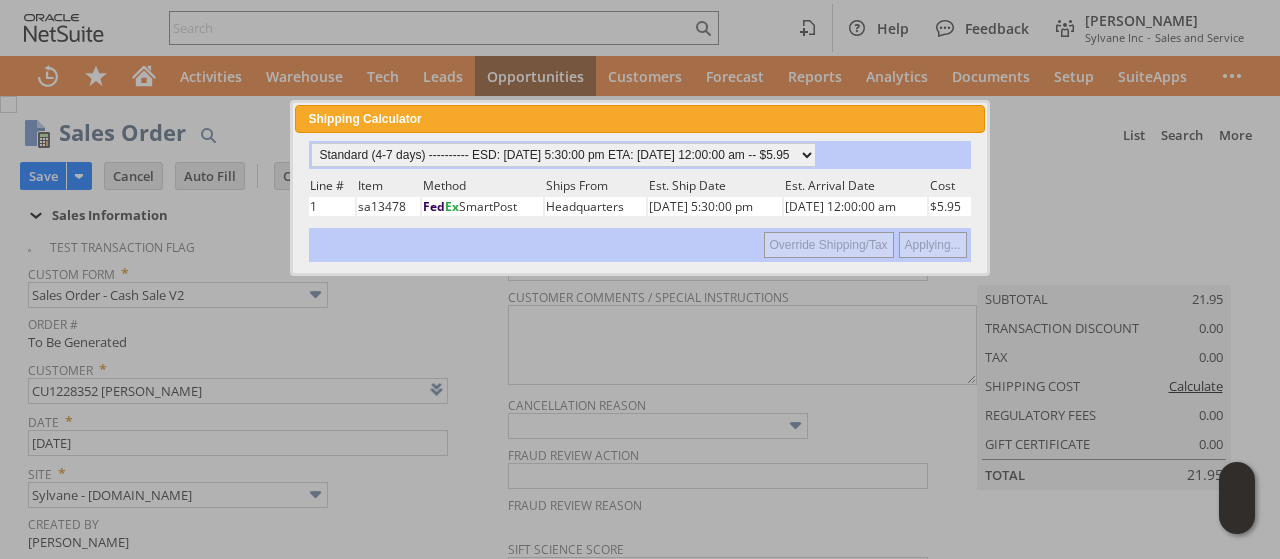 type 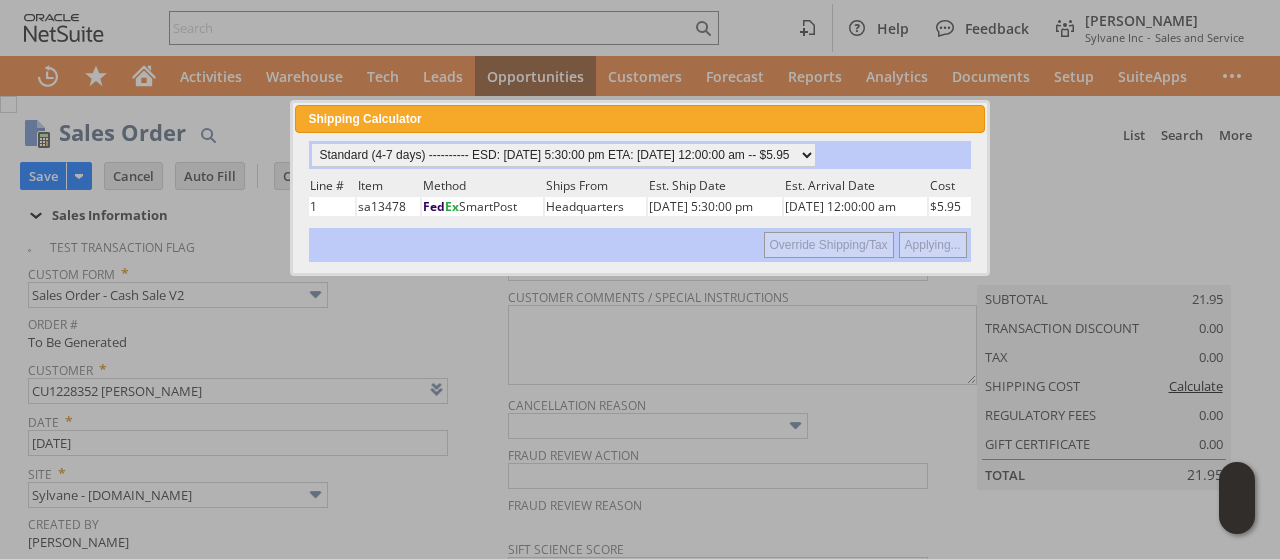 type on "Add" 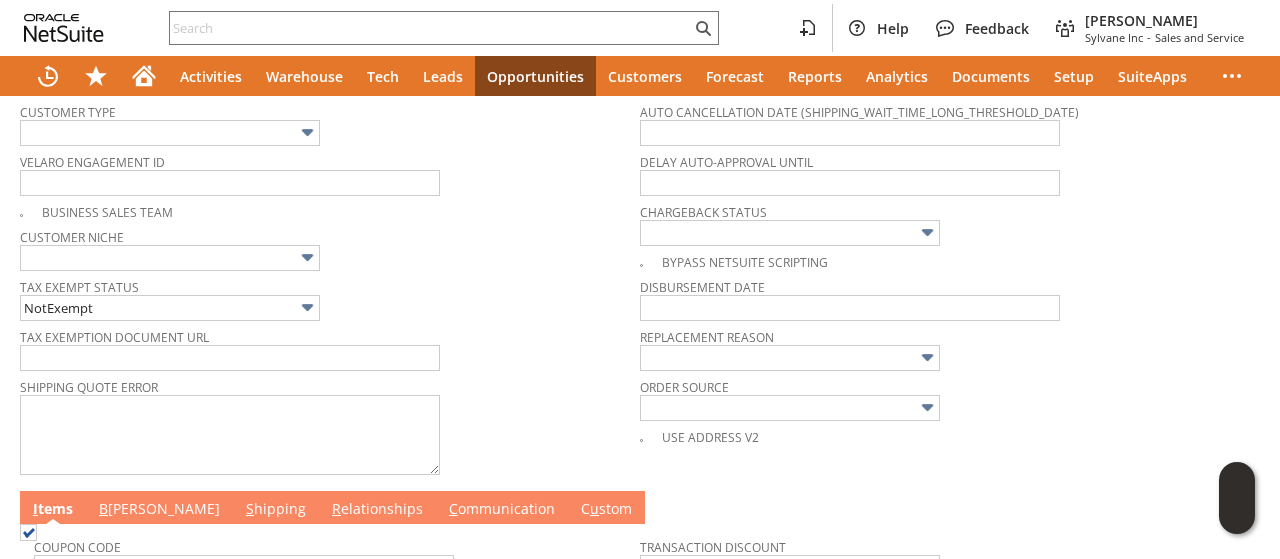 scroll, scrollTop: 800, scrollLeft: 0, axis: vertical 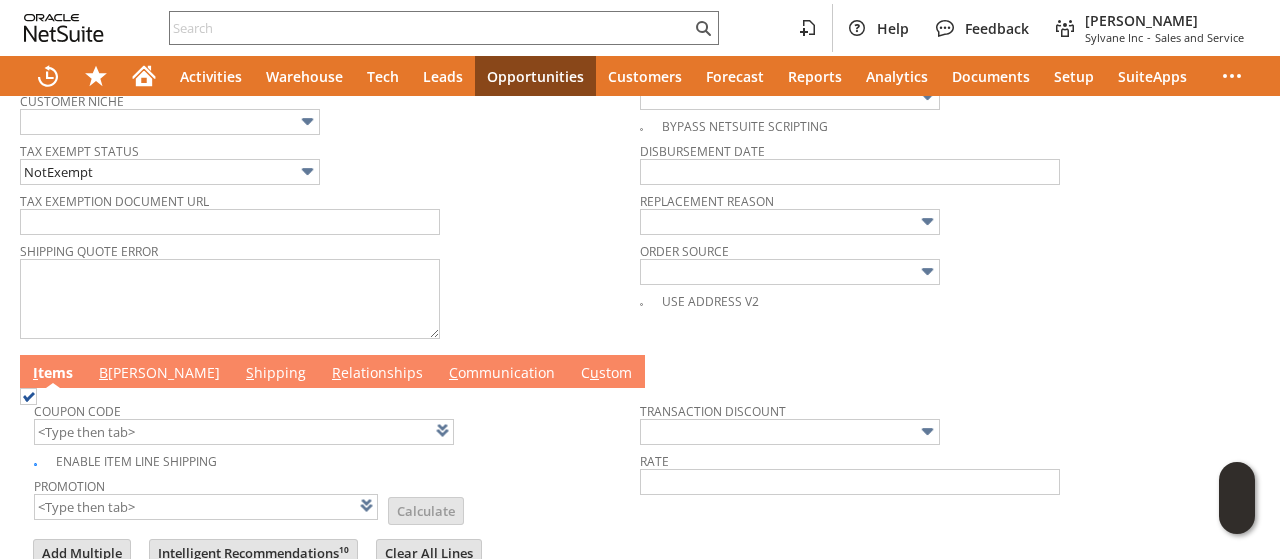 click on "B [PERSON_NAME]" at bounding box center (159, 374) 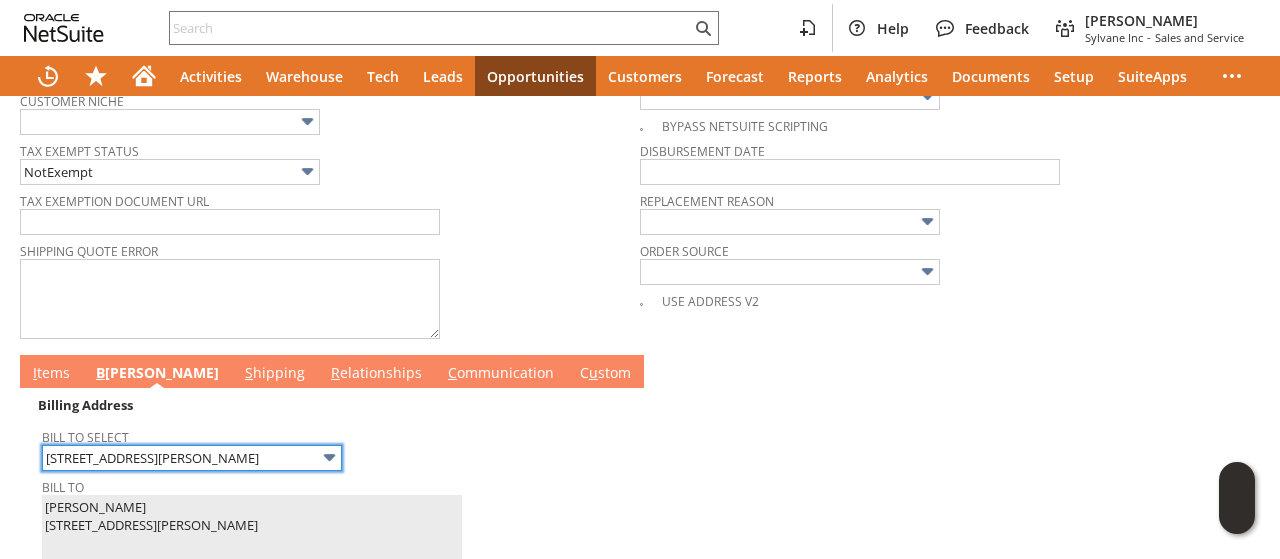scroll, scrollTop: 1100, scrollLeft: 0, axis: vertical 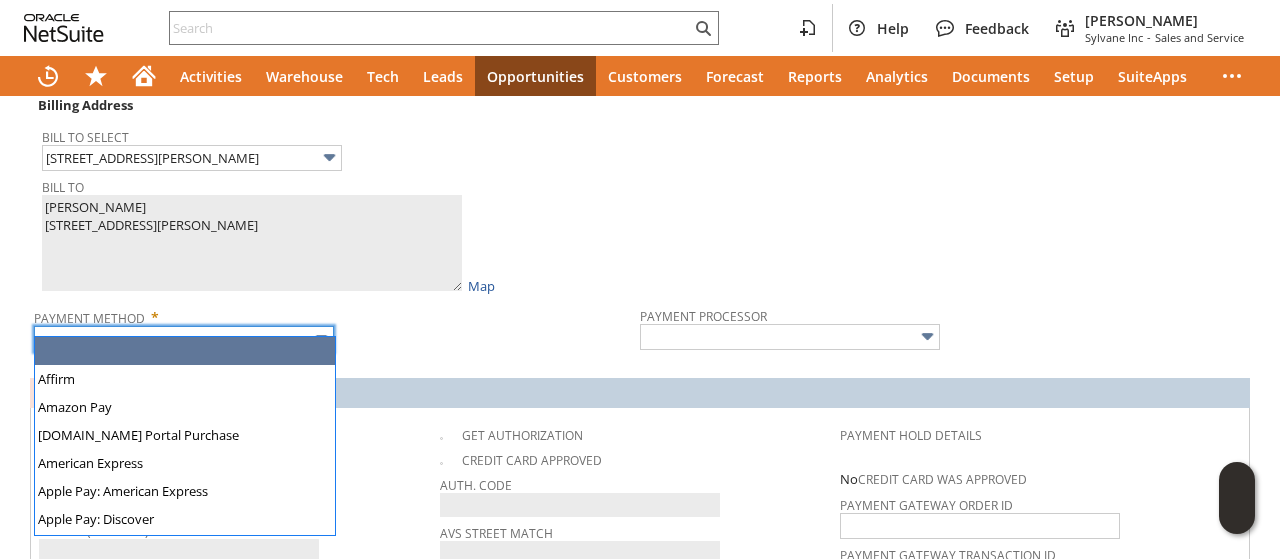 click at bounding box center [184, 339] 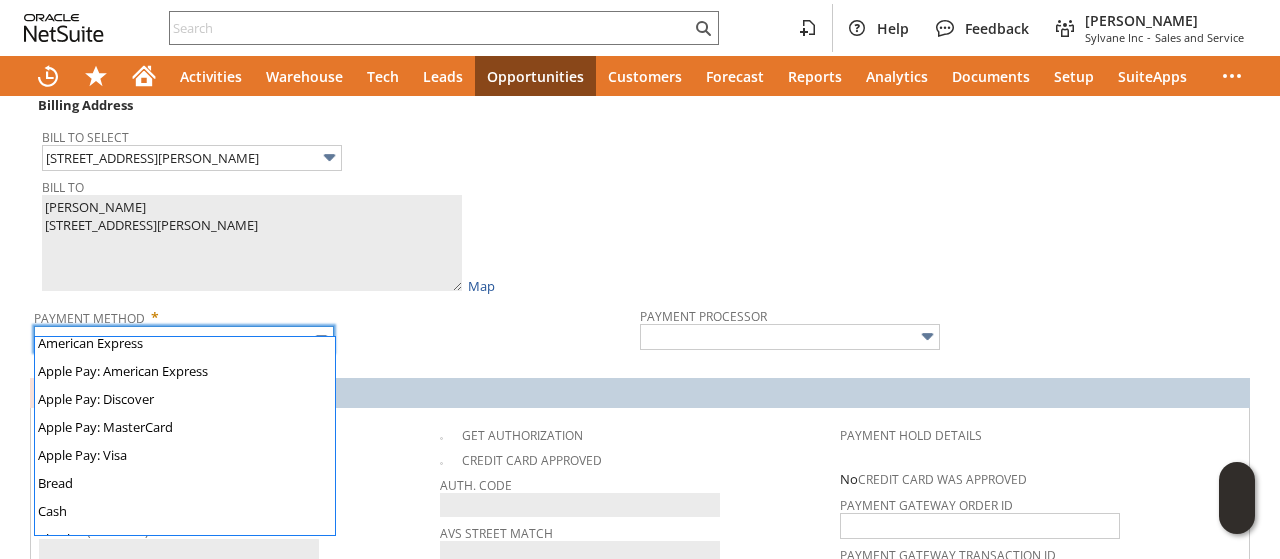 scroll, scrollTop: 558, scrollLeft: 0, axis: vertical 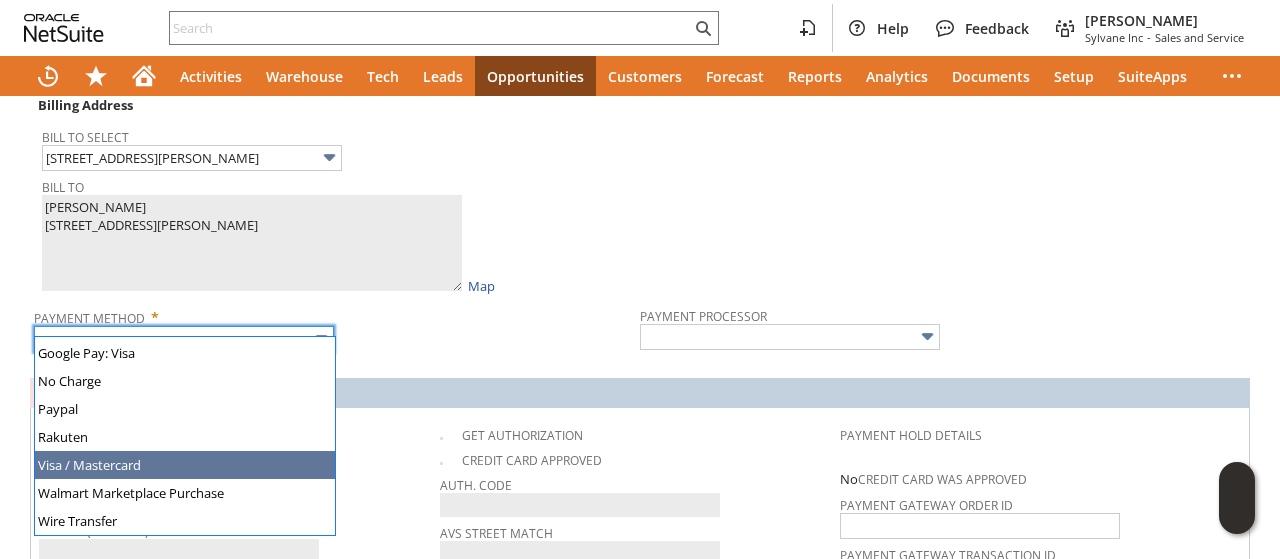 type on "Visa / Mastercard" 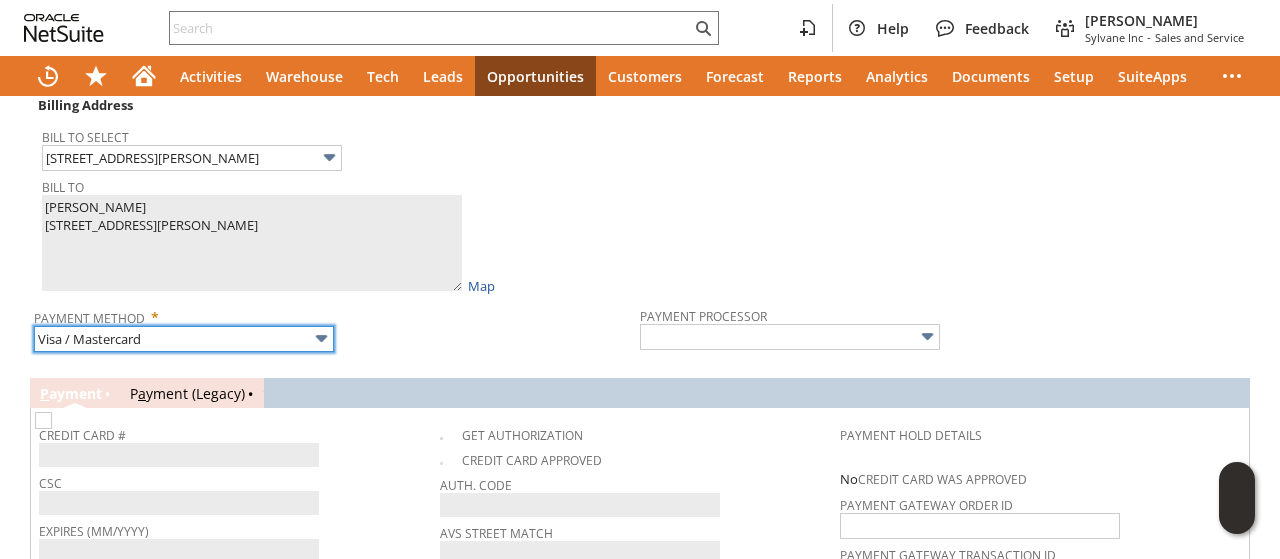 type on "Braintree" 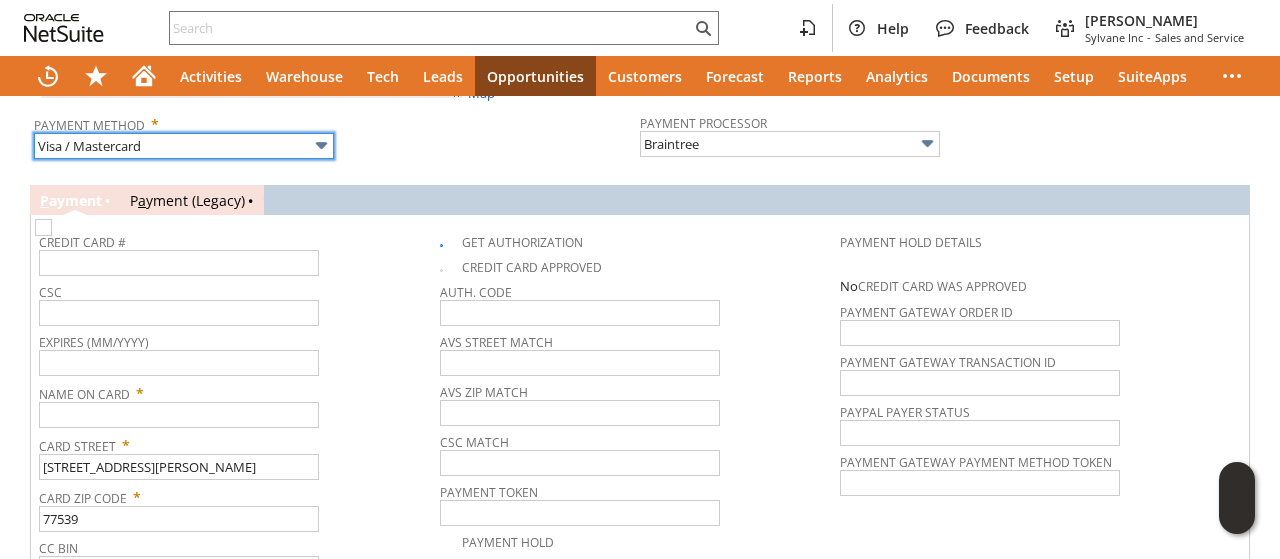 scroll, scrollTop: 1300, scrollLeft: 0, axis: vertical 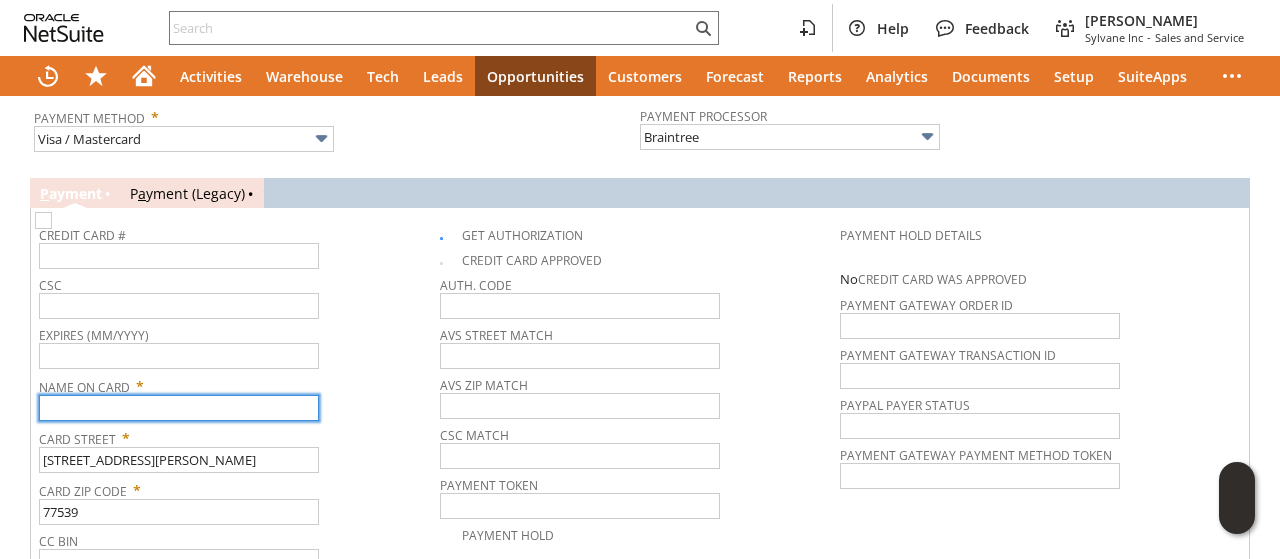 click at bounding box center [179, 408] 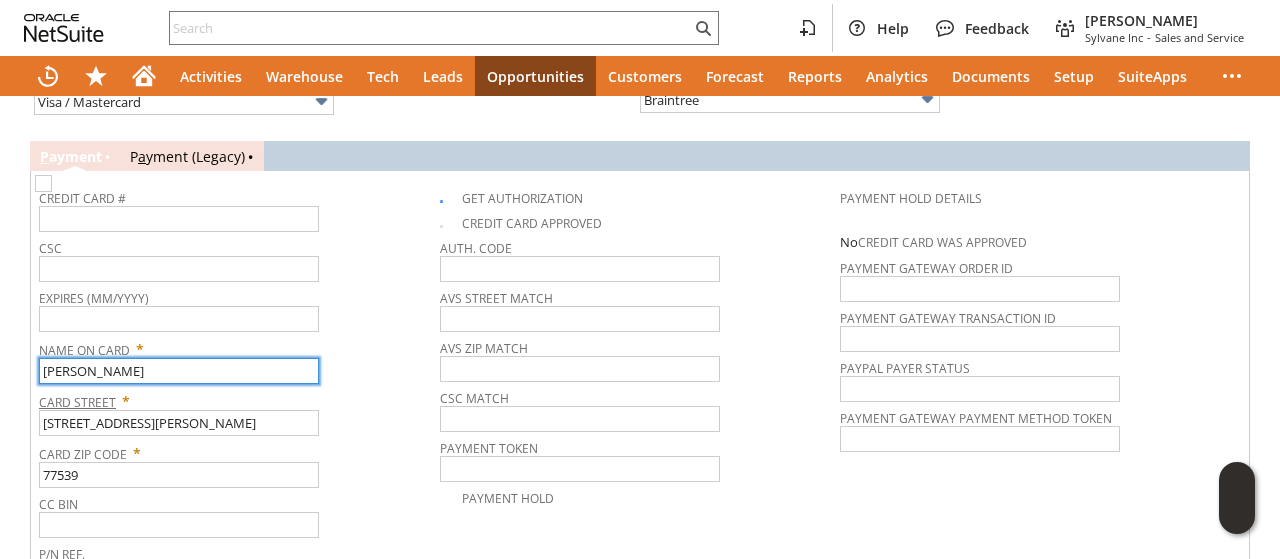 scroll, scrollTop: 1340, scrollLeft: 0, axis: vertical 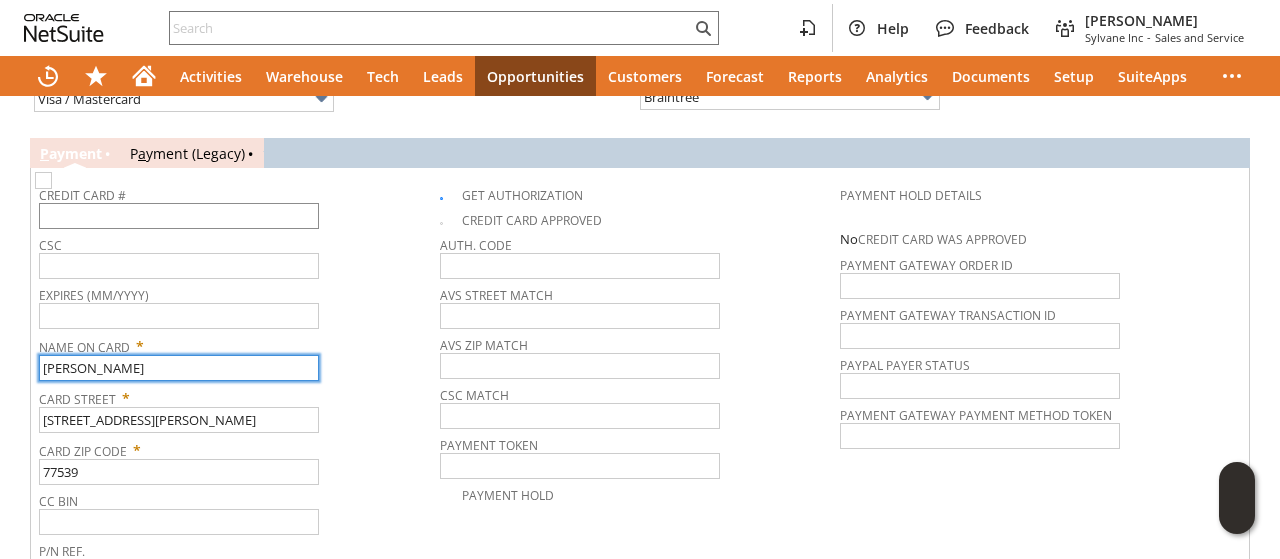 type on "Rosalyn Ceccacci" 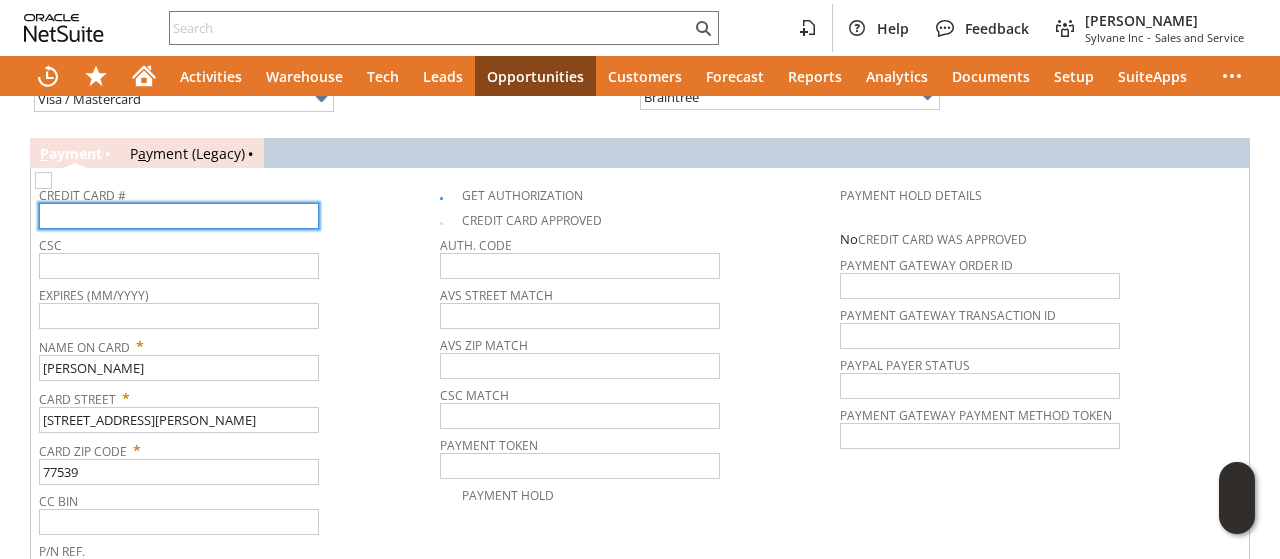 click at bounding box center [179, 216] 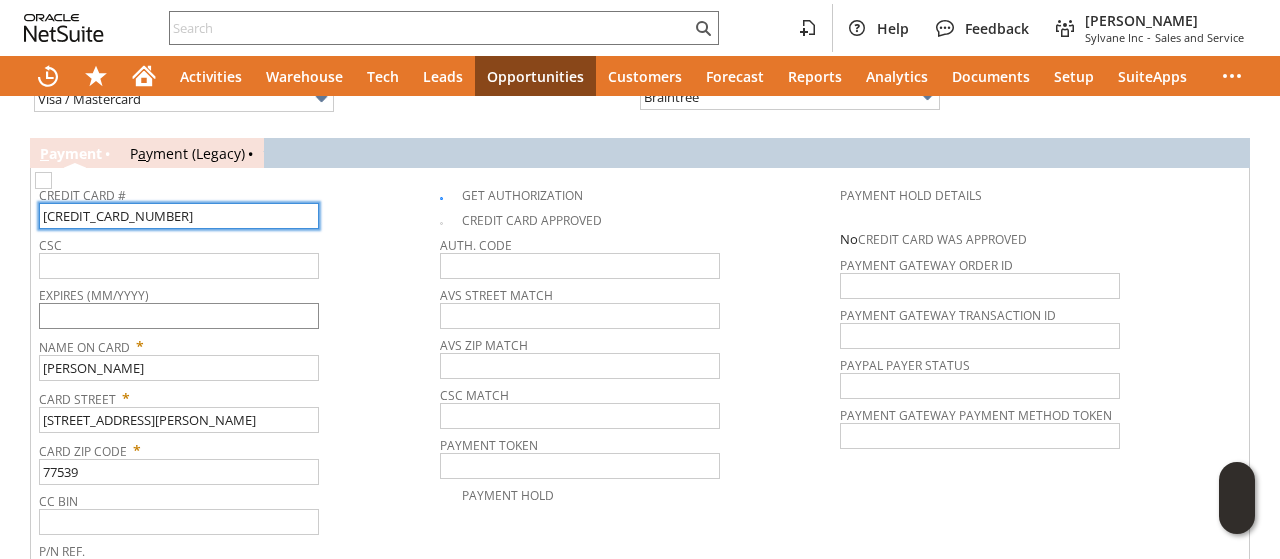 type on "4147181446679130" 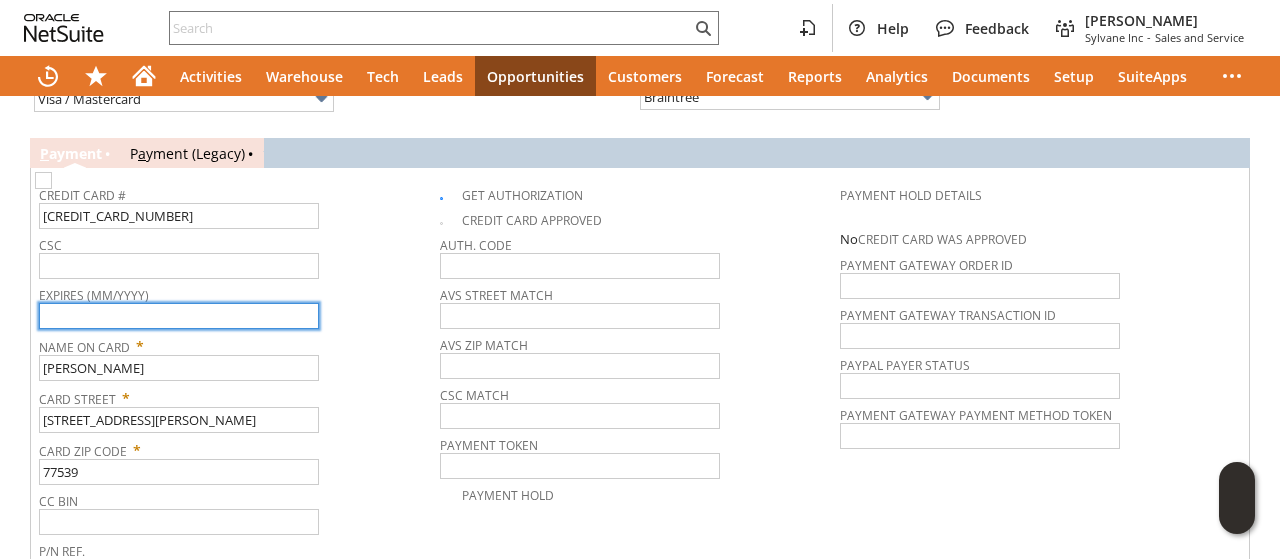 click at bounding box center (179, 316) 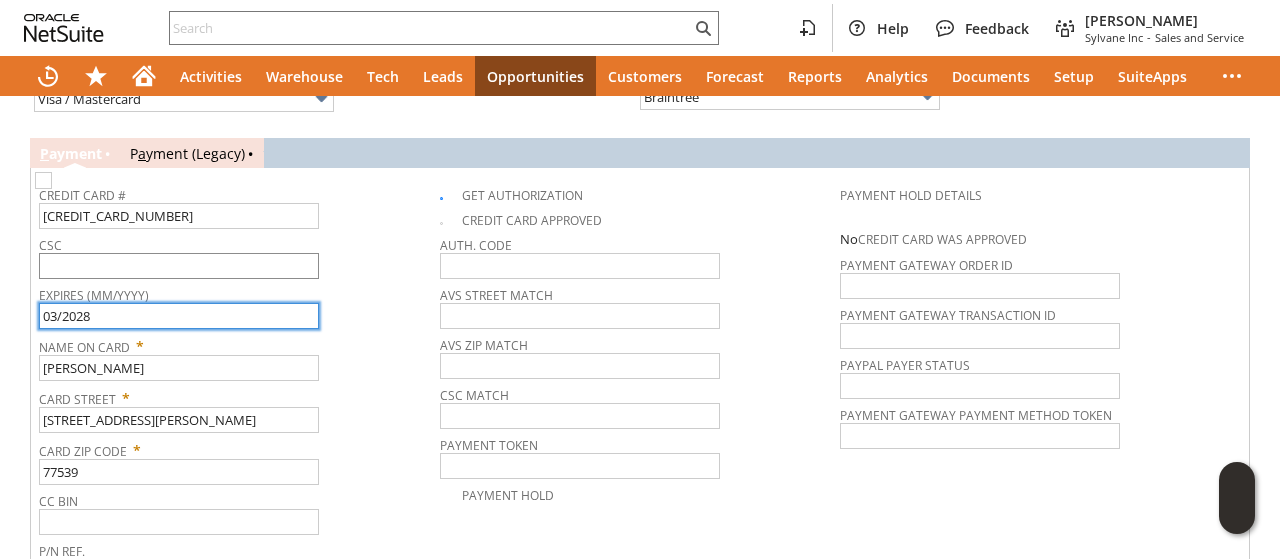 type on "03/2028" 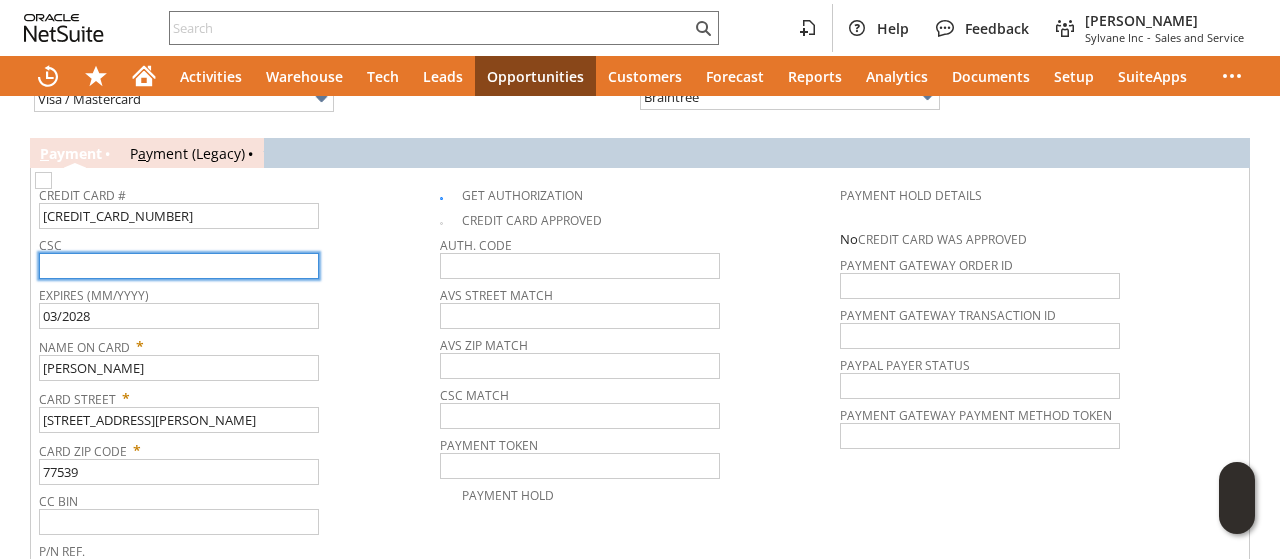 click at bounding box center [179, 266] 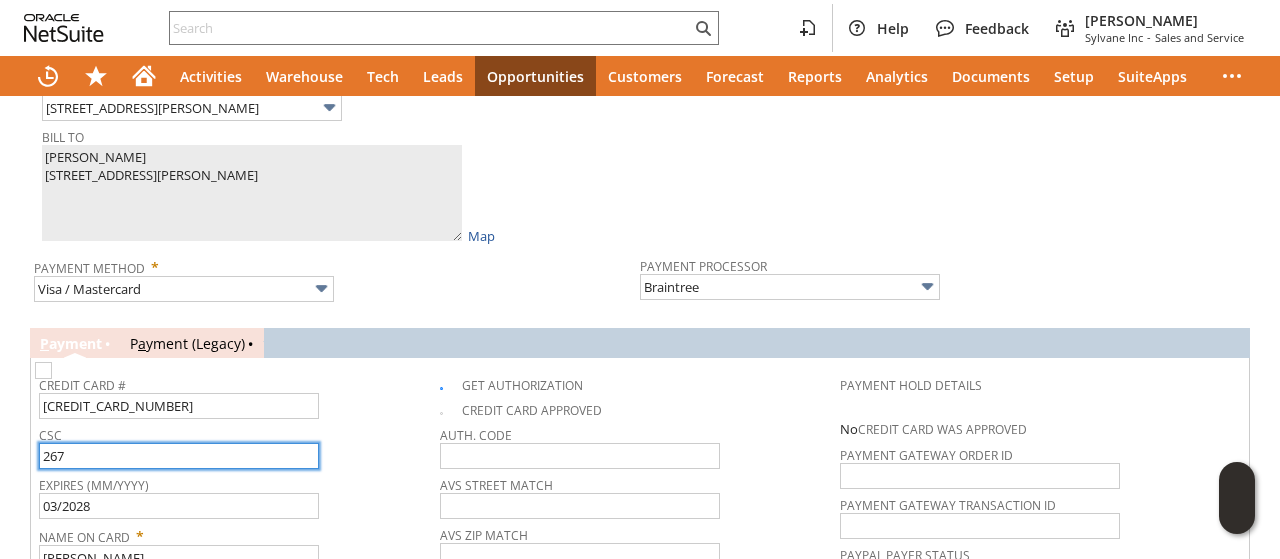 scroll, scrollTop: 1040, scrollLeft: 0, axis: vertical 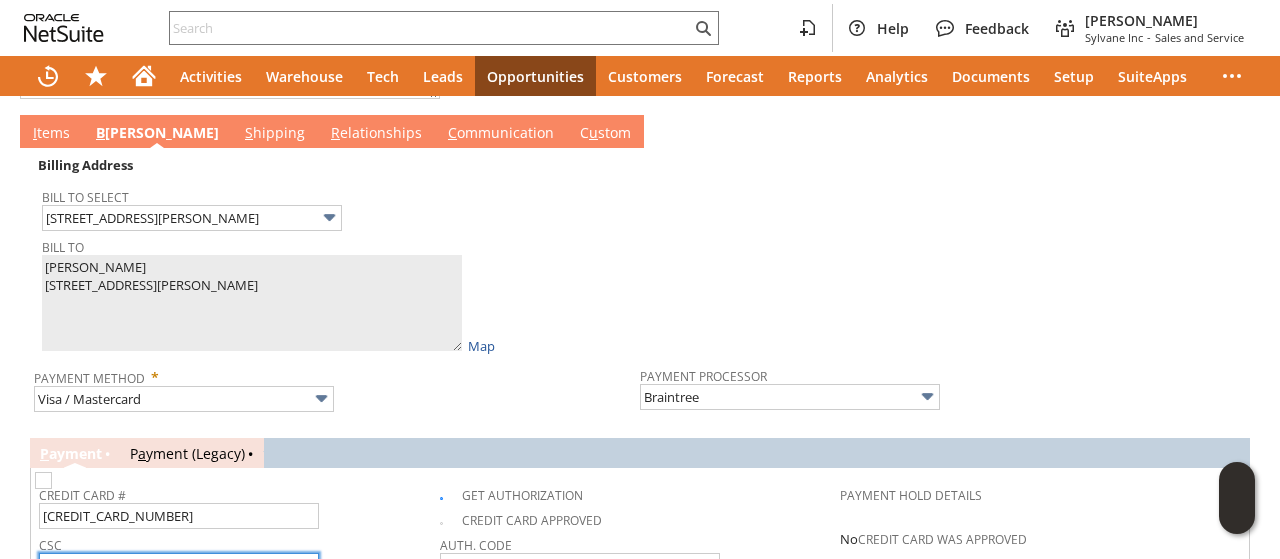 type on "267" 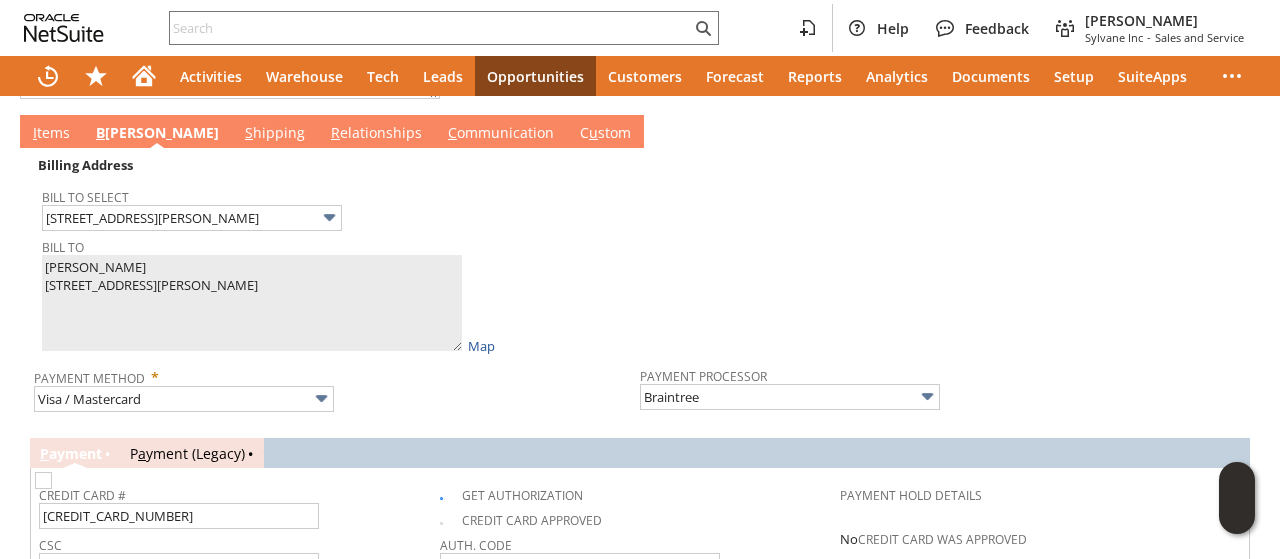 click on "I tems" at bounding box center [51, 134] 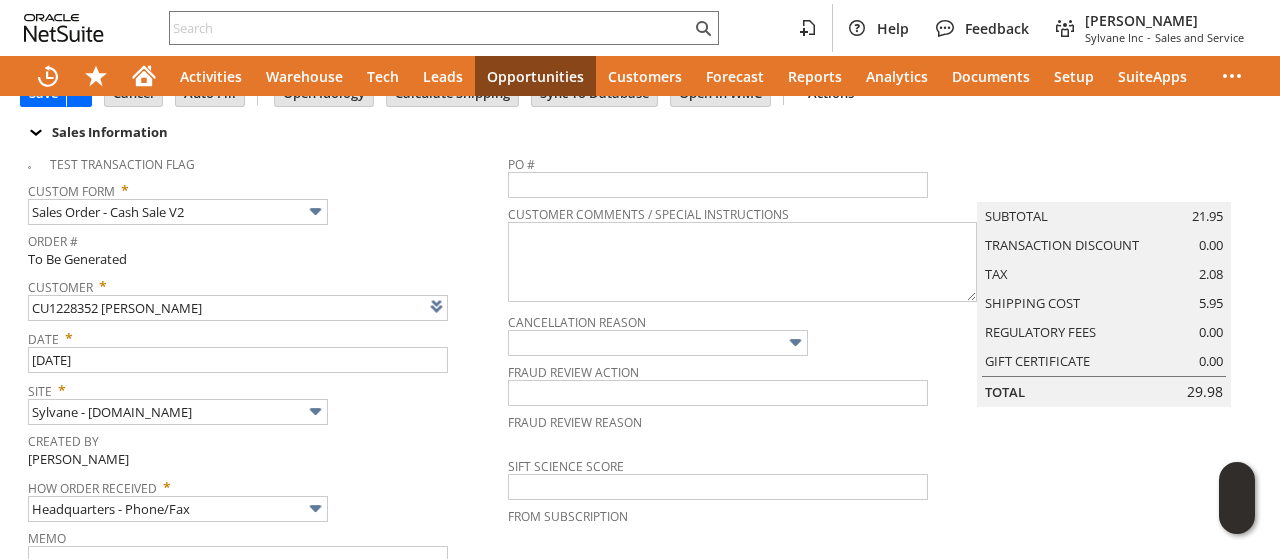 scroll, scrollTop: 0, scrollLeft: 0, axis: both 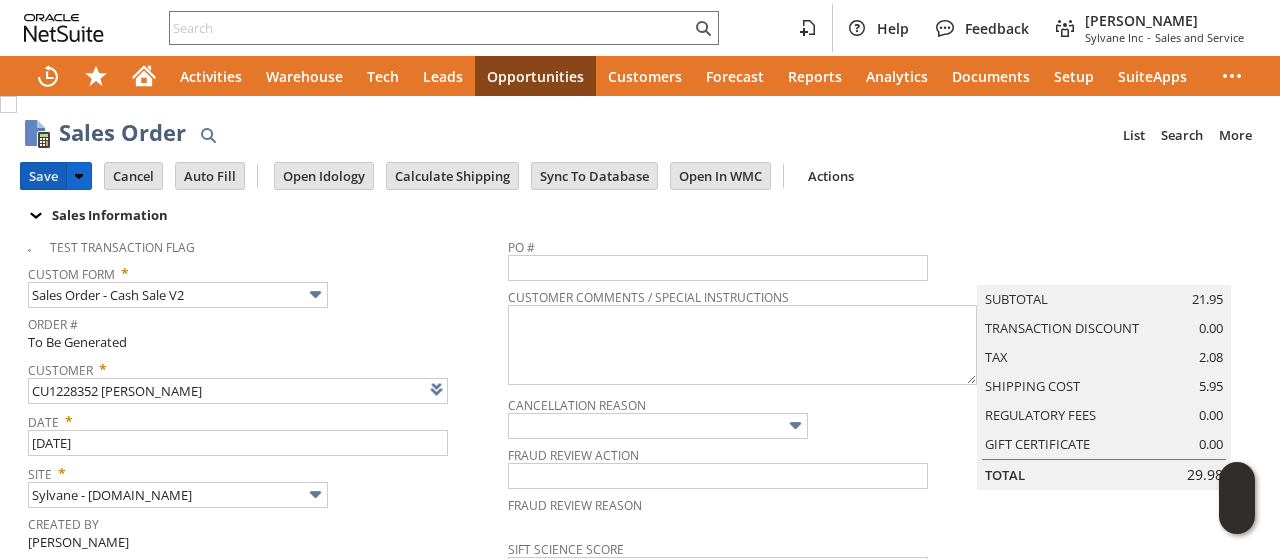 click on "Save" at bounding box center [43, 176] 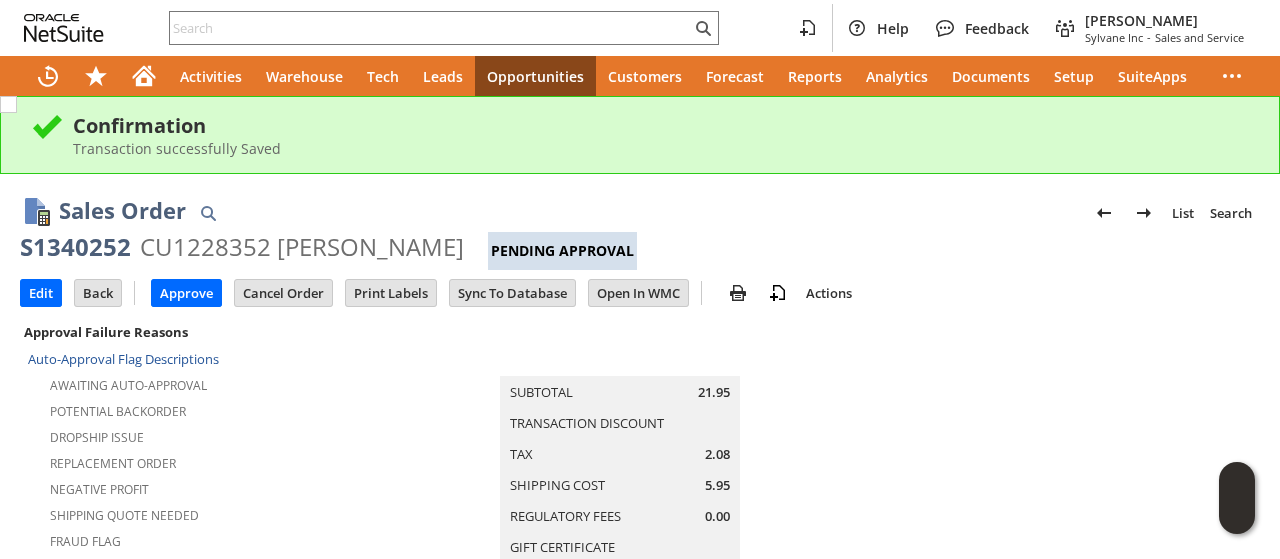 scroll, scrollTop: 0, scrollLeft: 0, axis: both 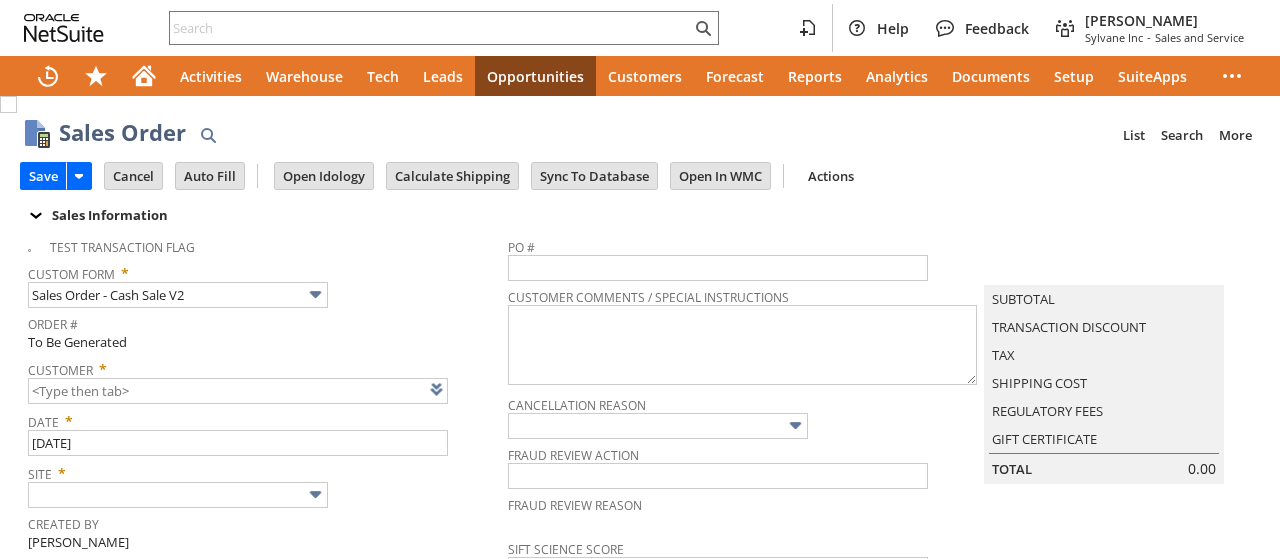 click at bounding box center [462, 389] 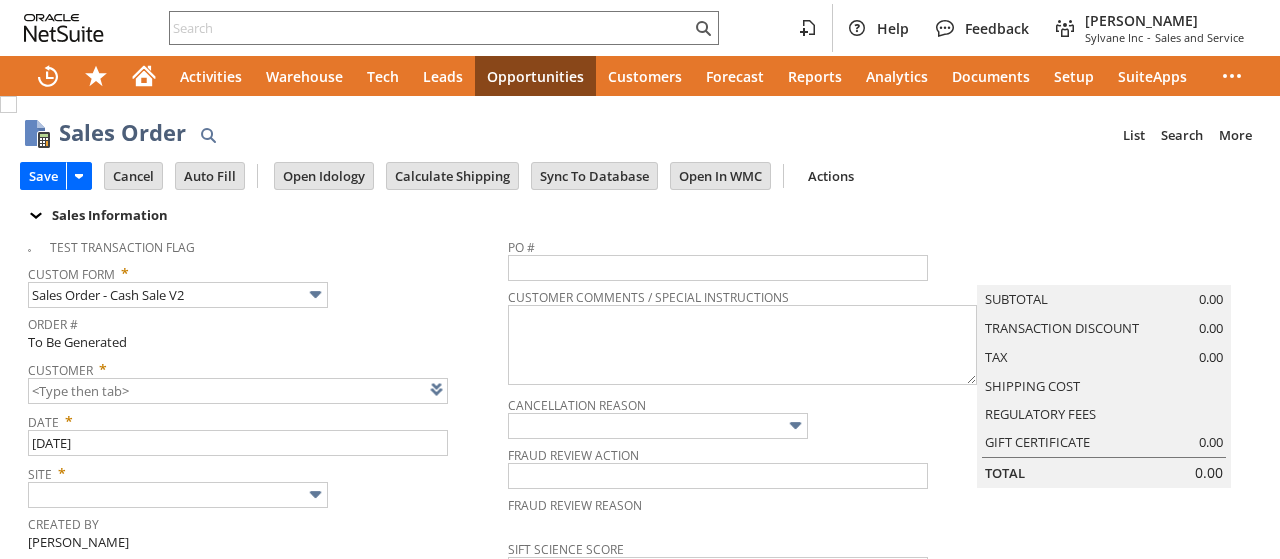 type on "Intelligent Recommendations ⁰" 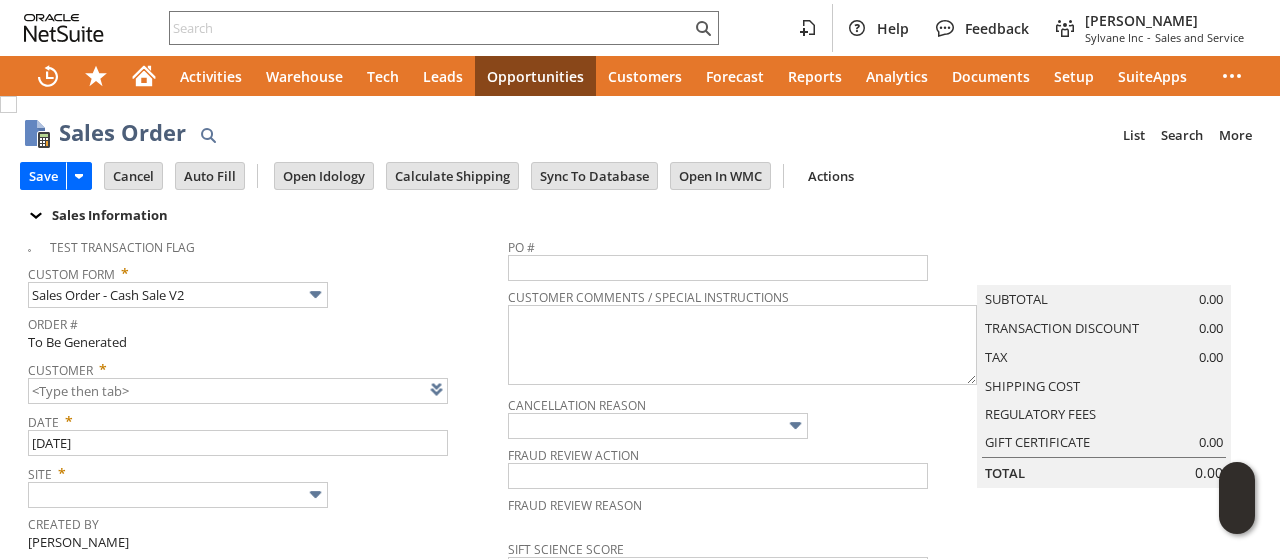 type on "CU1228361 The Village at [PERSON_NAME][GEOGRAPHIC_DATA]" 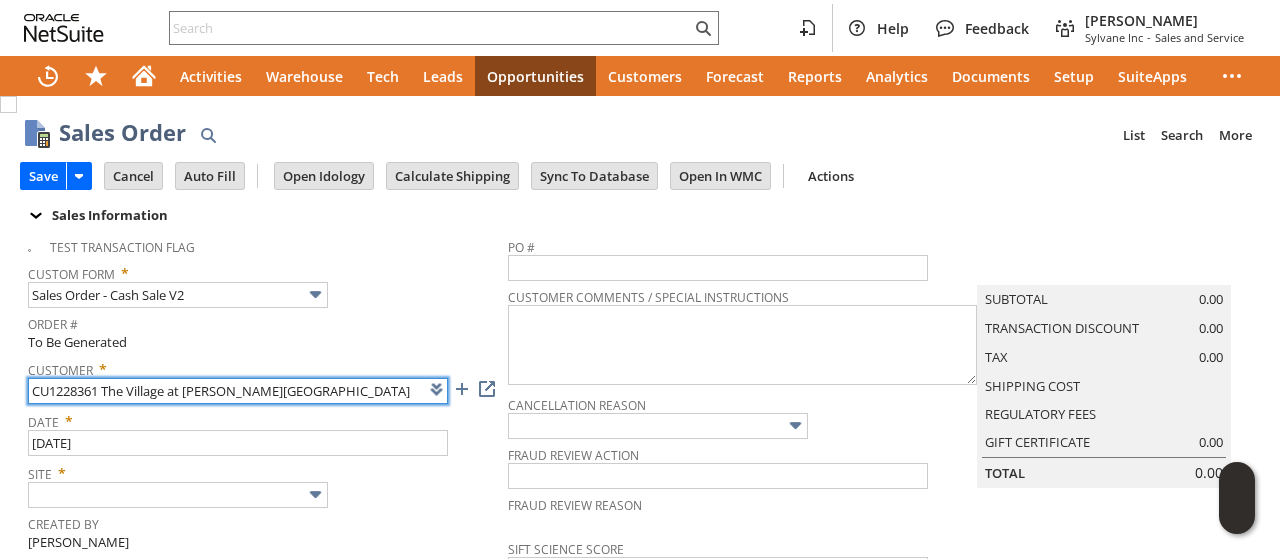 click on "CU1228361 The Village at [PERSON_NAME][GEOGRAPHIC_DATA]" at bounding box center [238, 391] 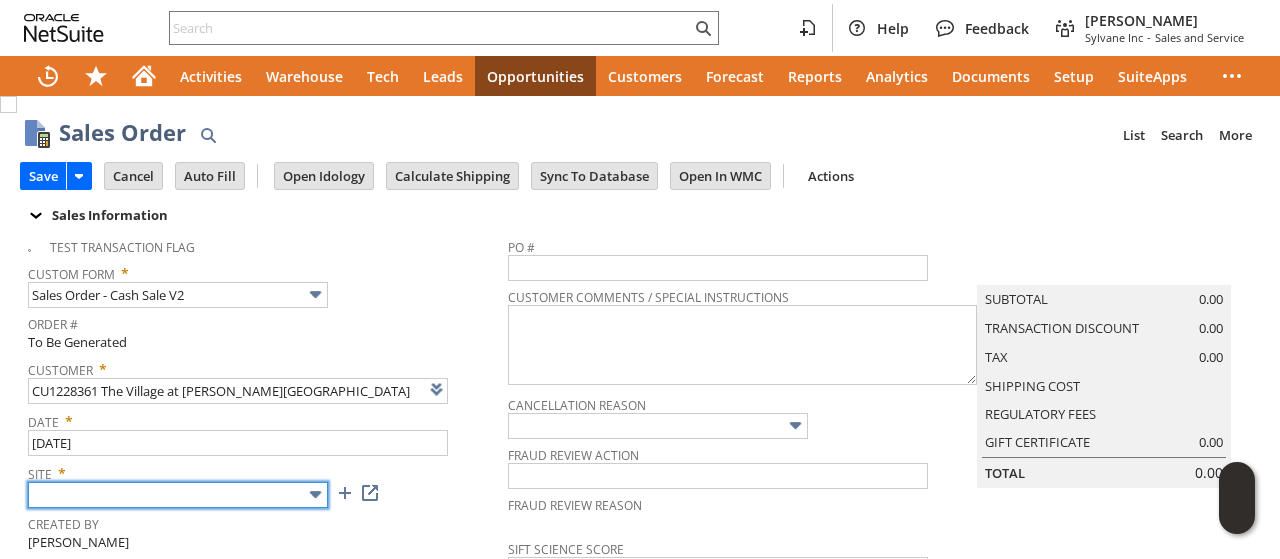 click at bounding box center [178, 495] 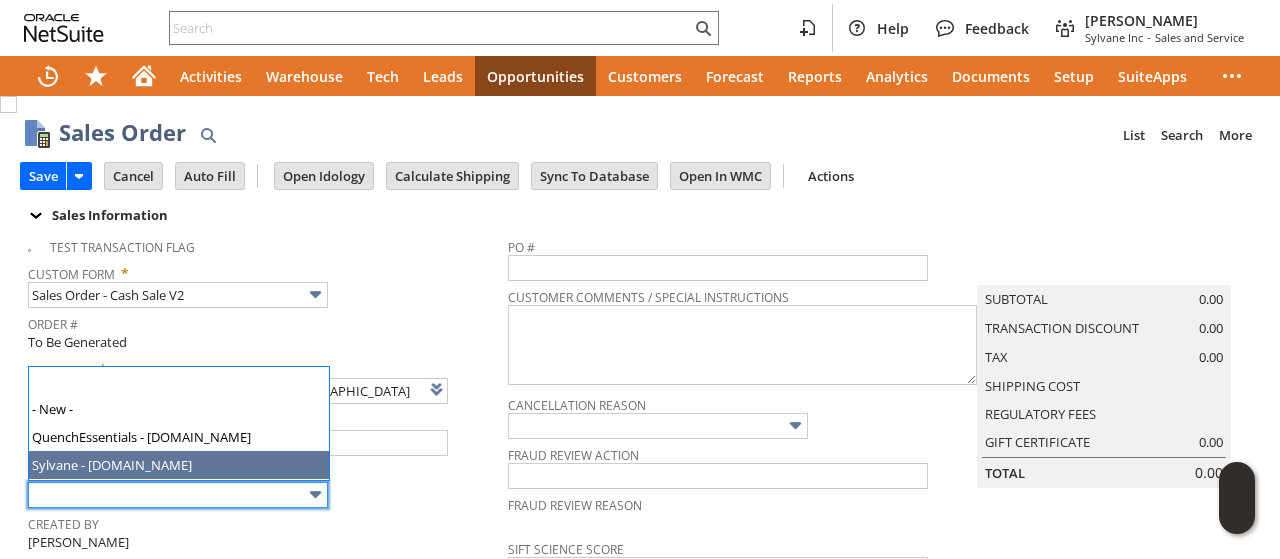 type on "Sylvane - [DOMAIN_NAME]" 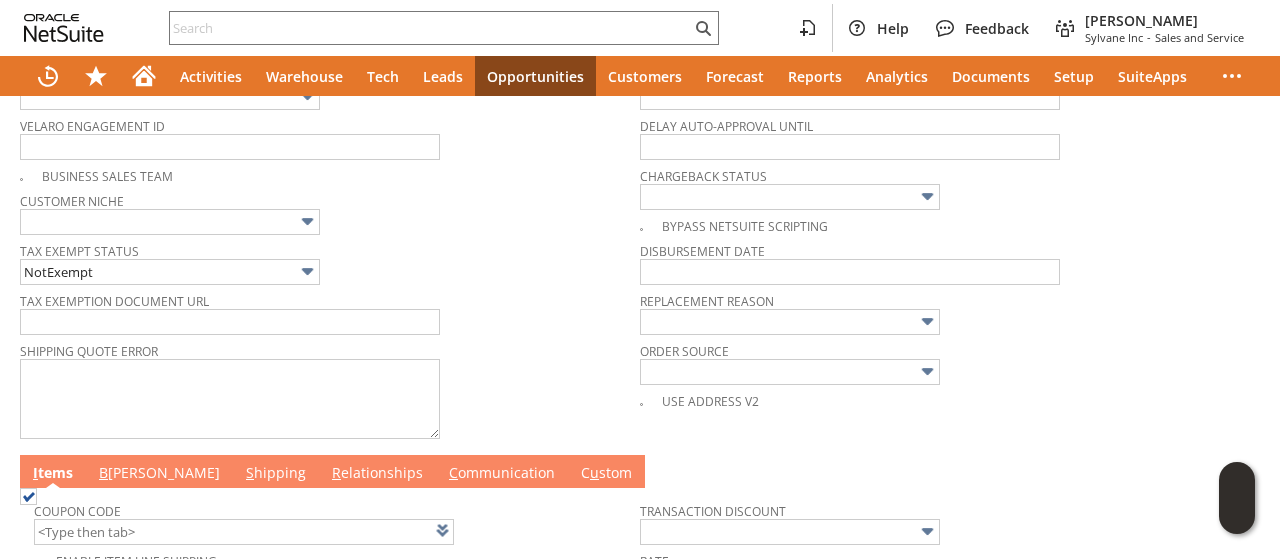 scroll, scrollTop: 1038, scrollLeft: 0, axis: vertical 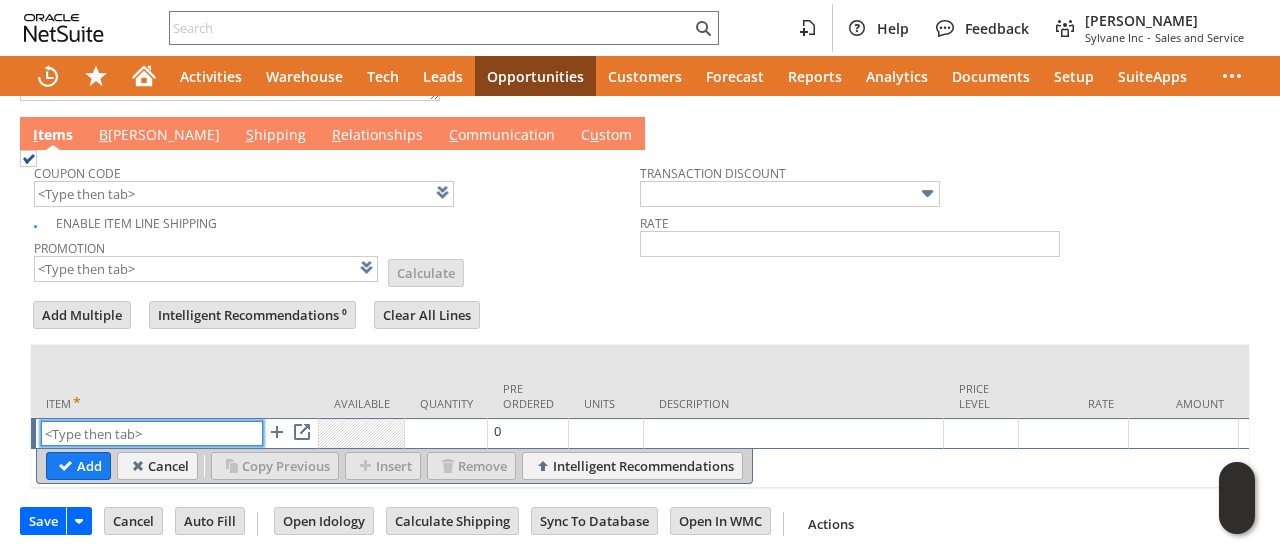 paste on "sa14206" 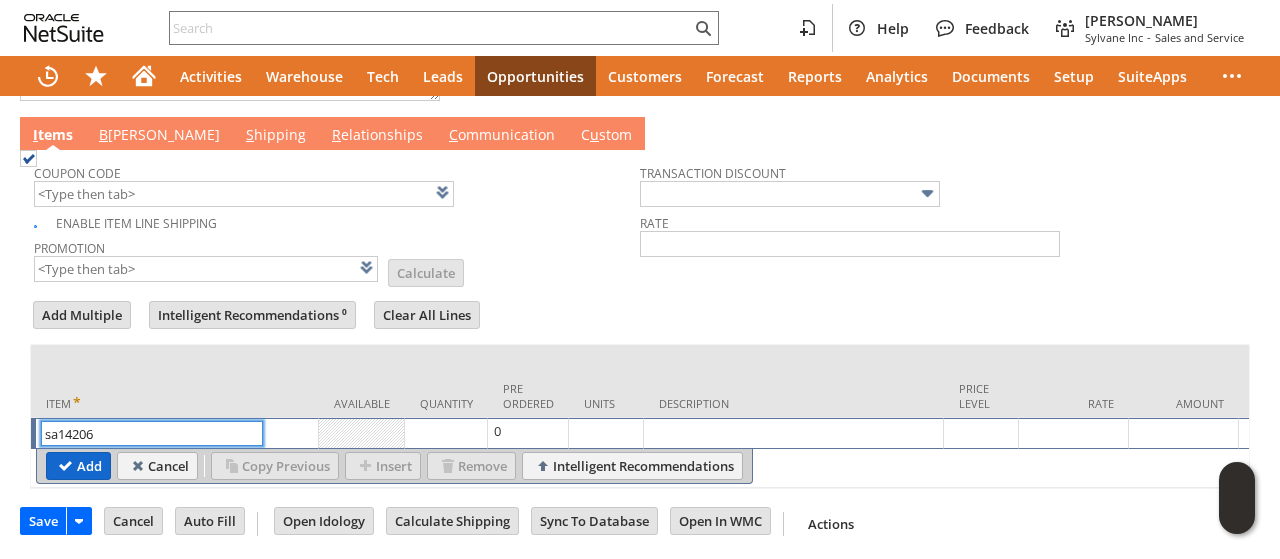 type on "sa14206" 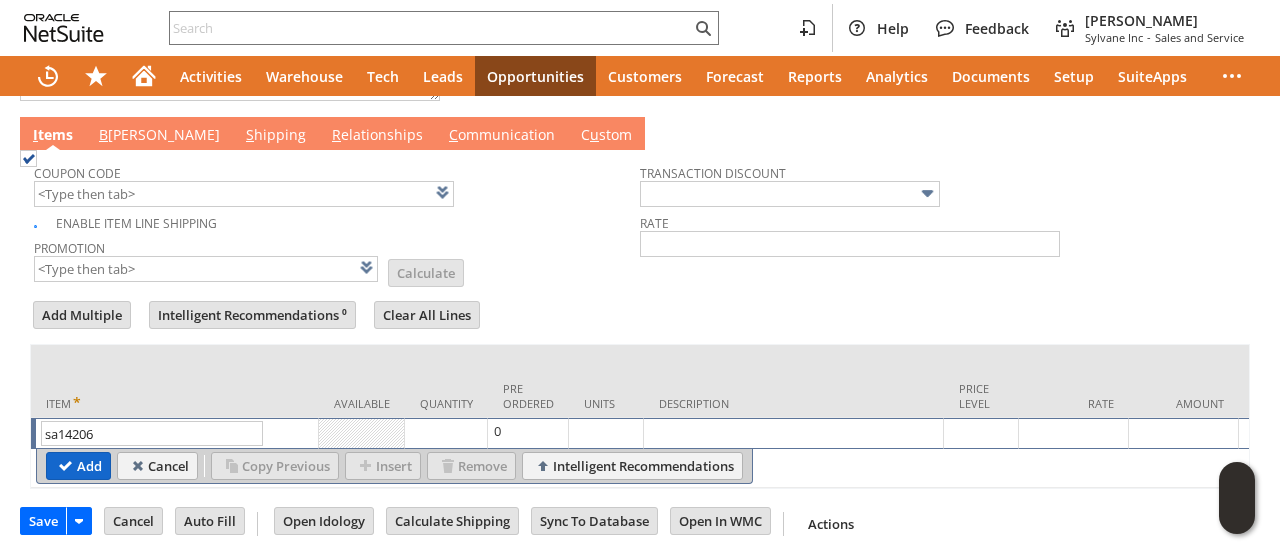 click on "Add" at bounding box center (78, 466) 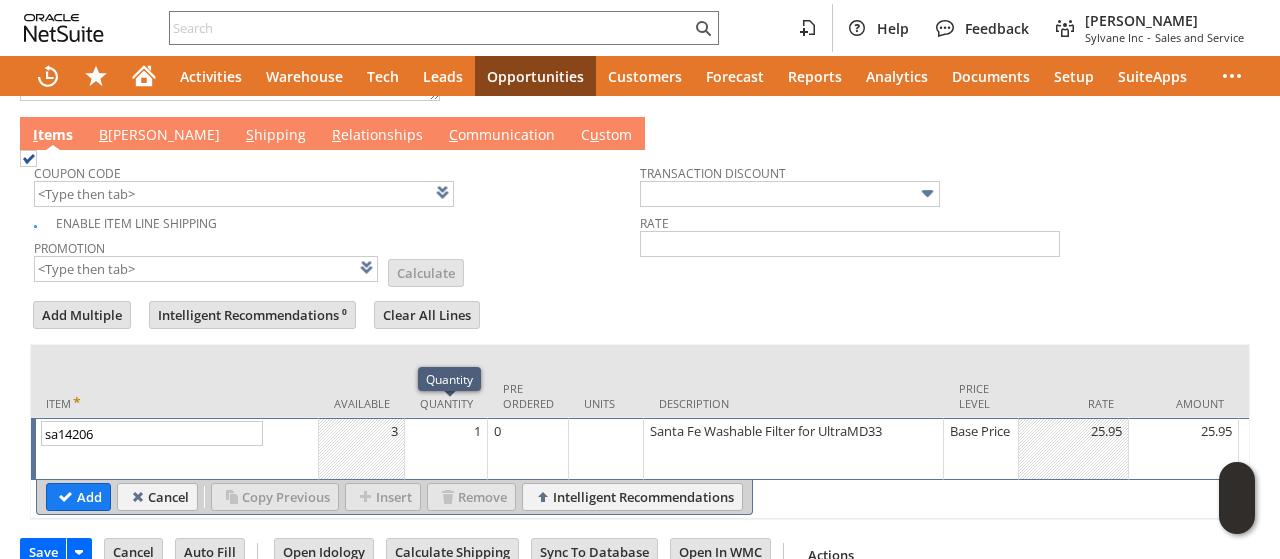 click on "1" at bounding box center (446, 449) 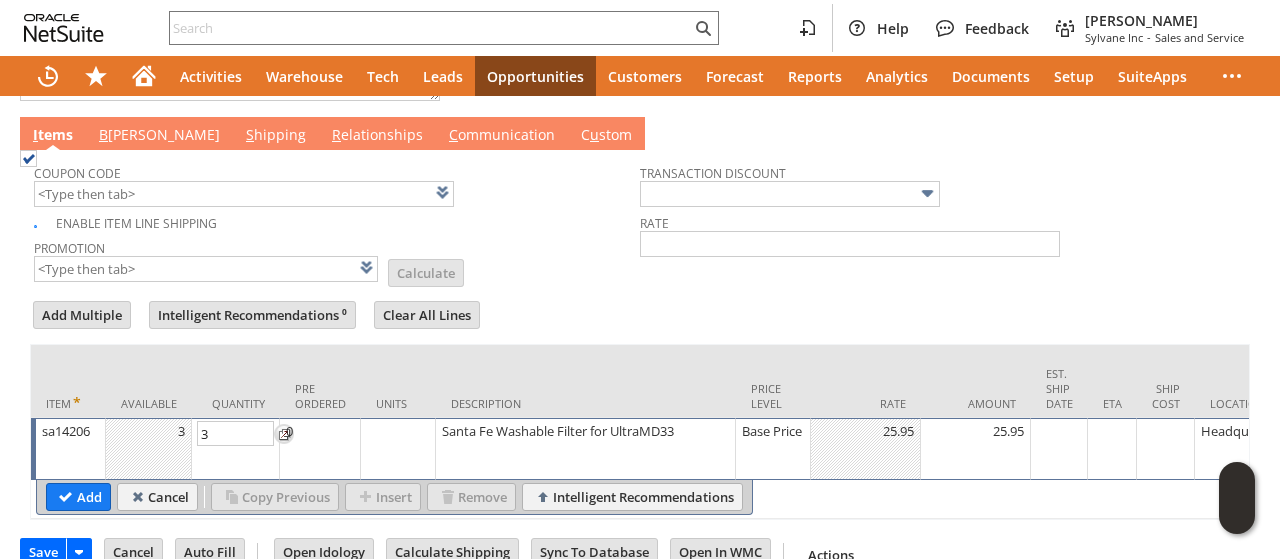 type on "3" 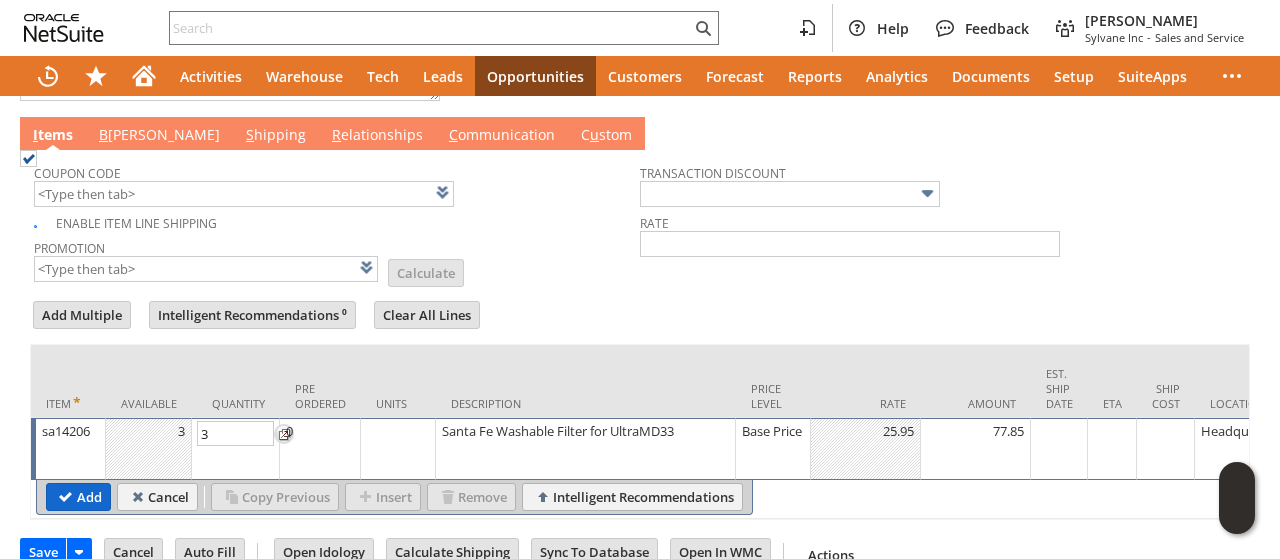 click on "Add" at bounding box center (78, 497) 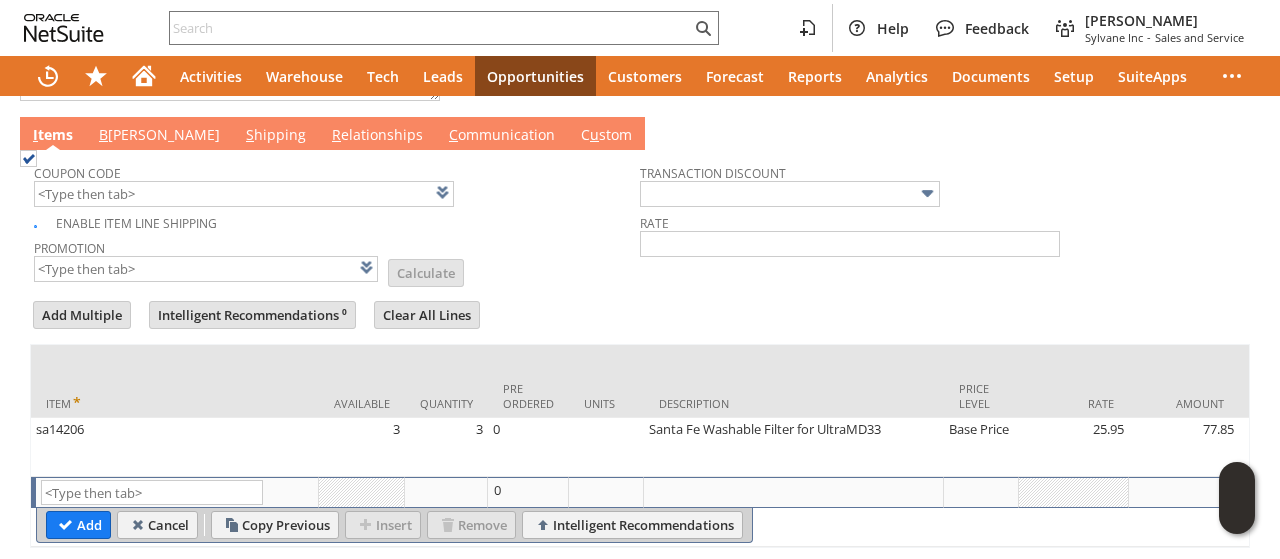 type on "Intelligent Recommendations¹⁰" 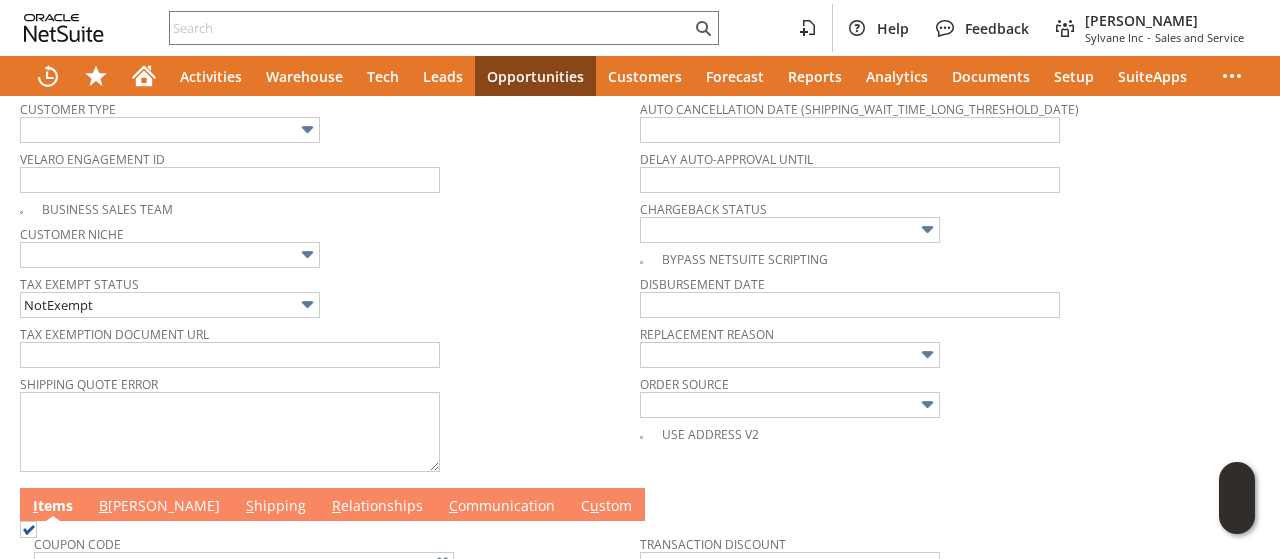 scroll, scrollTop: 1038, scrollLeft: 0, axis: vertical 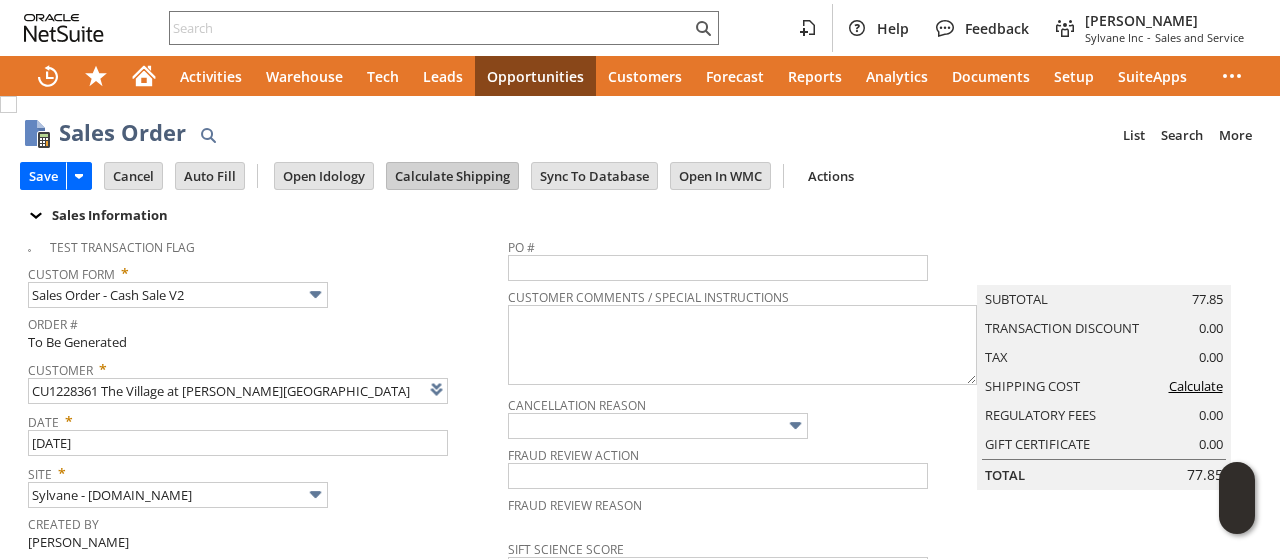 click on "Calculate Shipping" at bounding box center [452, 176] 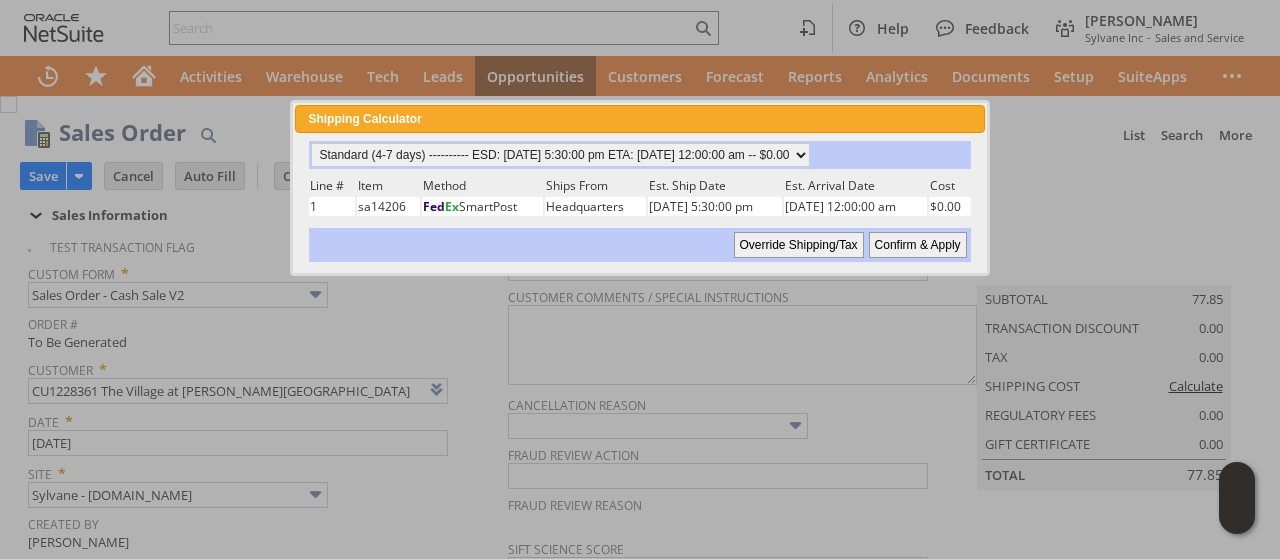 click on "Confirm & Apply" at bounding box center [918, 245] 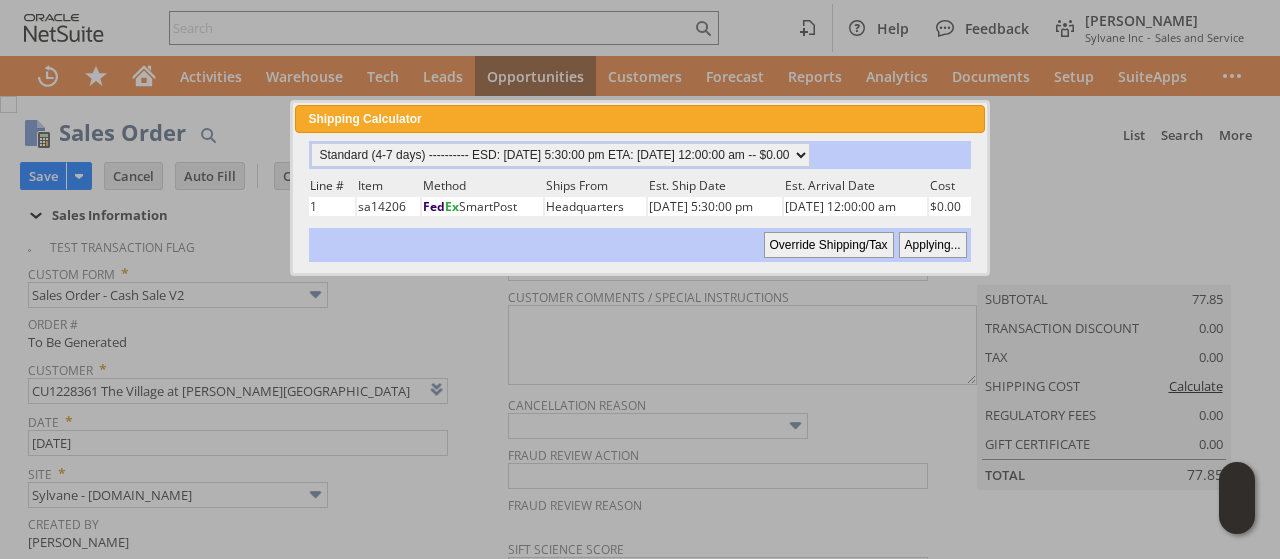 type on "OtherExemptEntity" 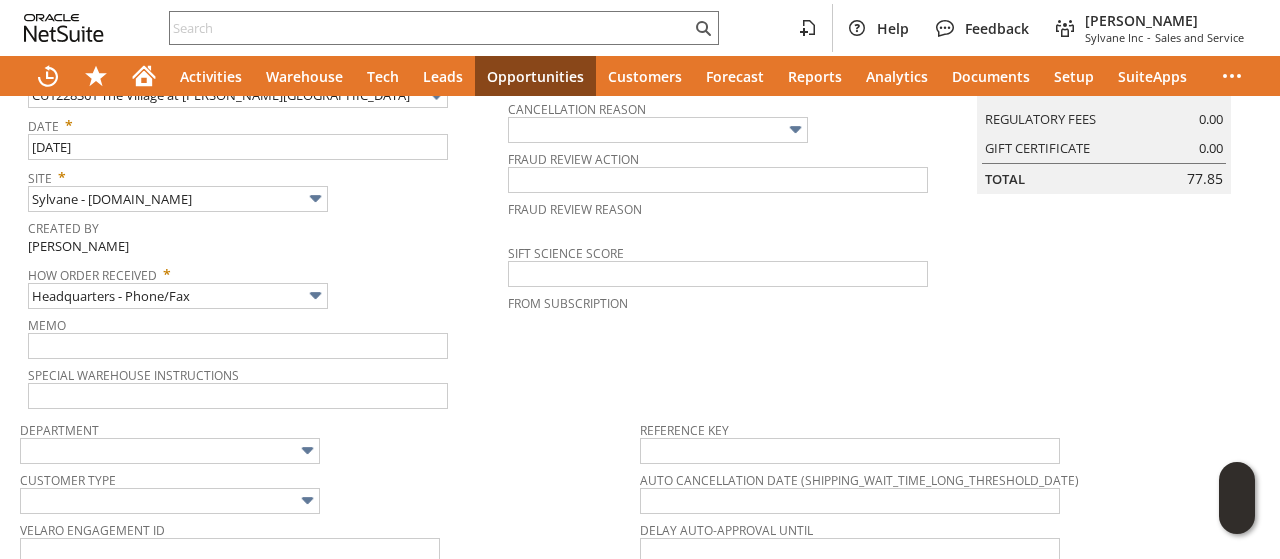 scroll, scrollTop: 0, scrollLeft: 0, axis: both 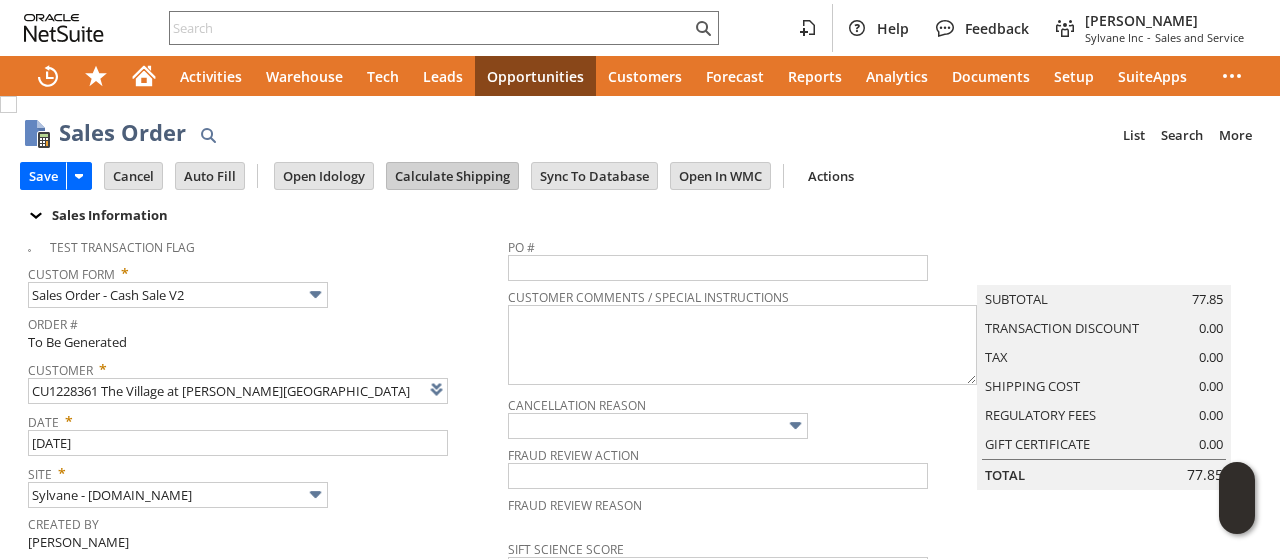 click on "Calculate Shipping" at bounding box center (452, 176) 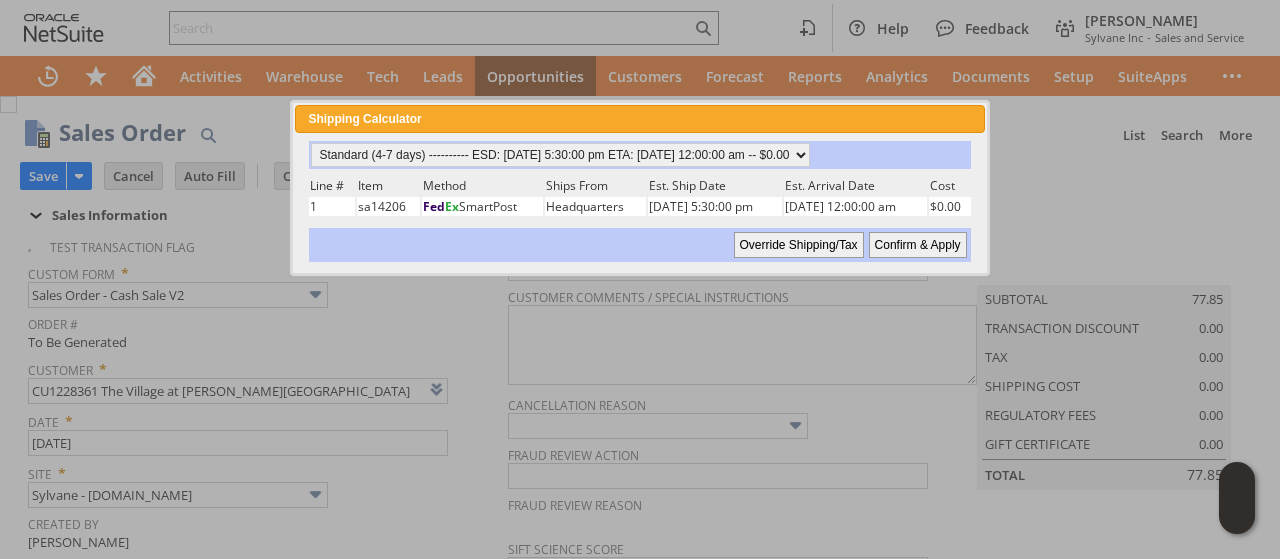 click on "Confirm & Apply" at bounding box center [918, 245] 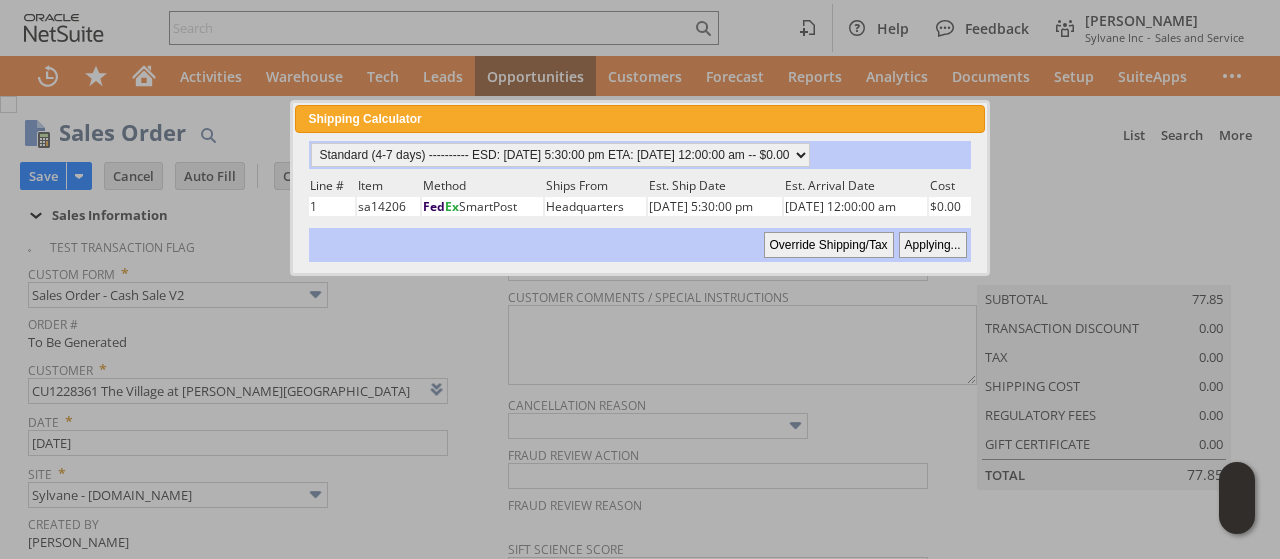 type 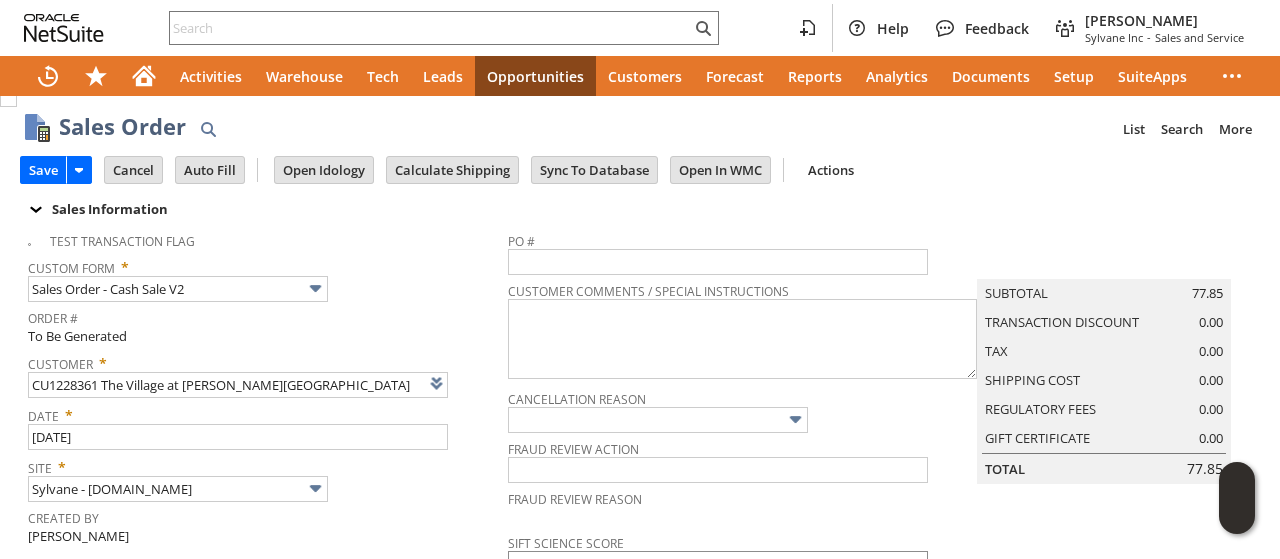 scroll, scrollTop: 0, scrollLeft: 0, axis: both 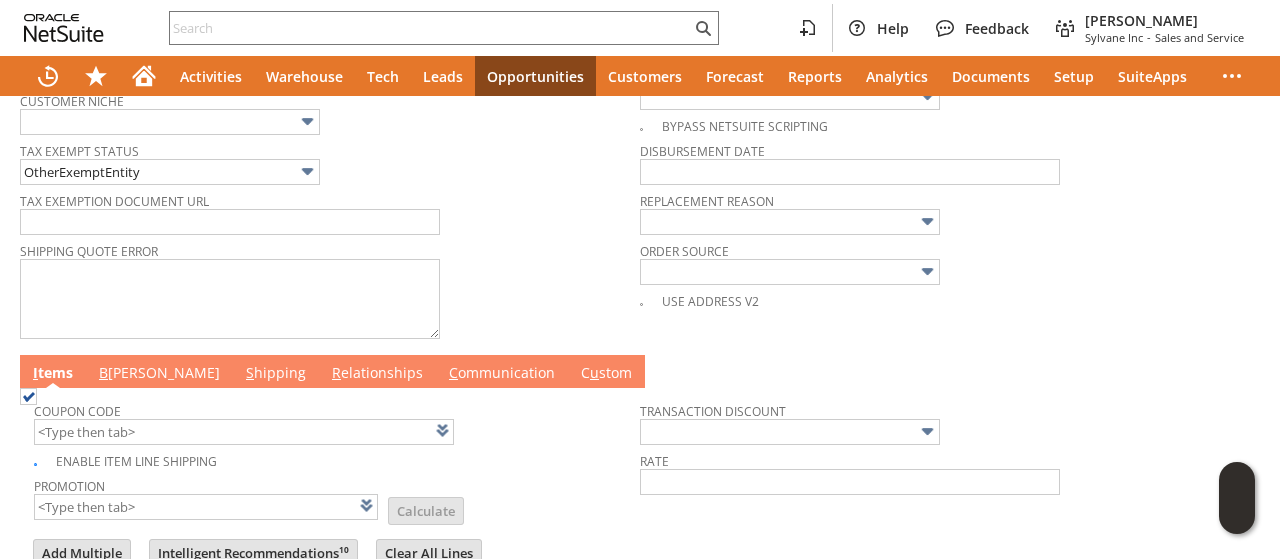 click on "B [PERSON_NAME]" at bounding box center (159, 374) 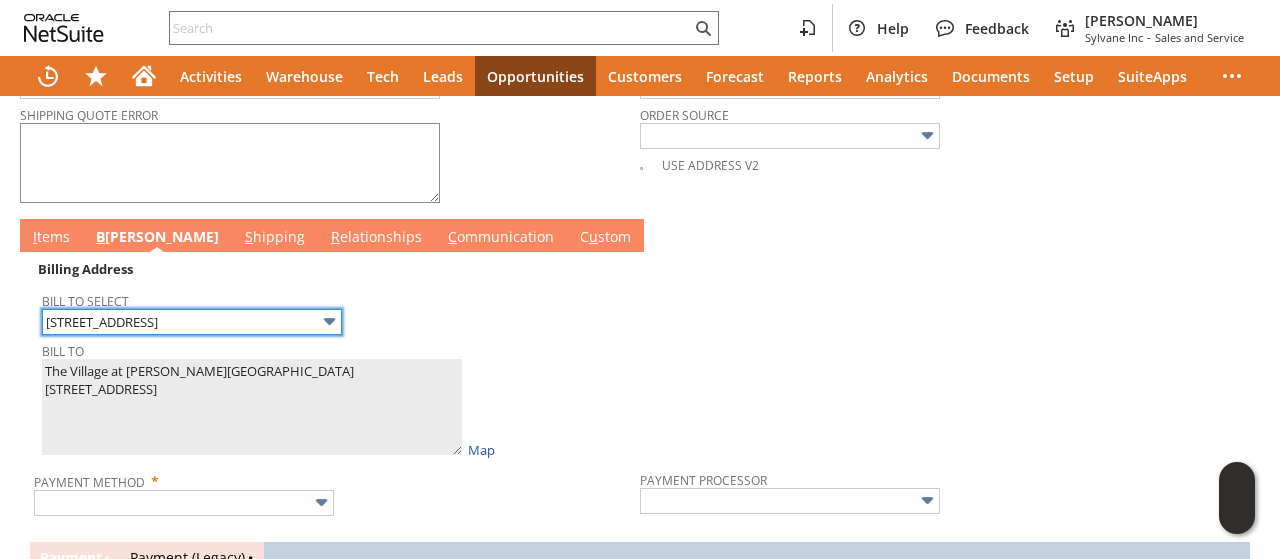 scroll, scrollTop: 1000, scrollLeft: 0, axis: vertical 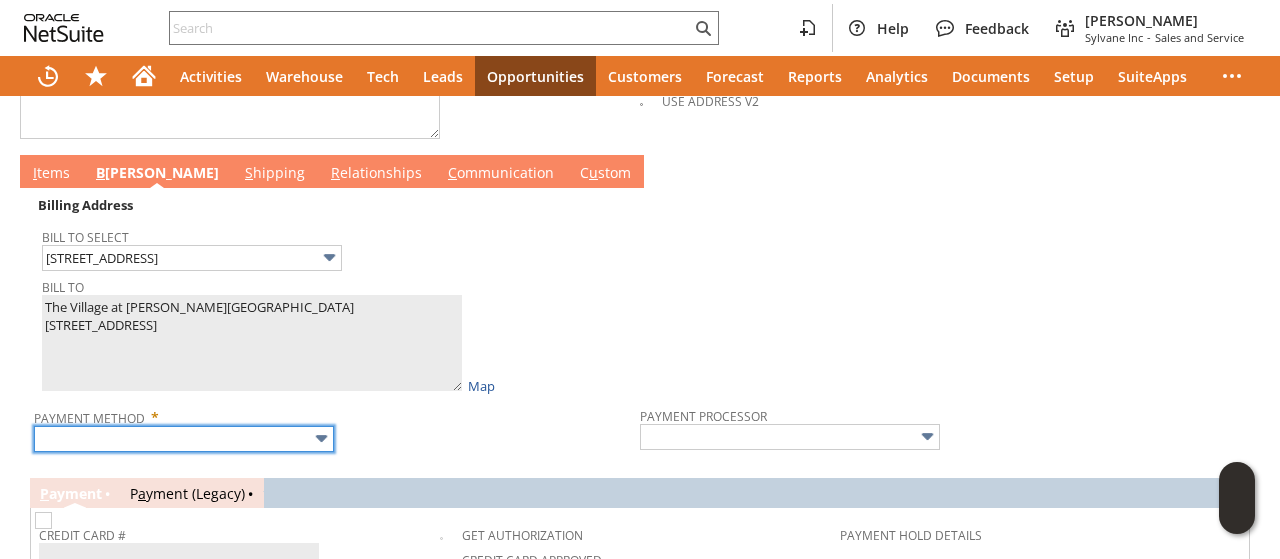 click at bounding box center (184, 439) 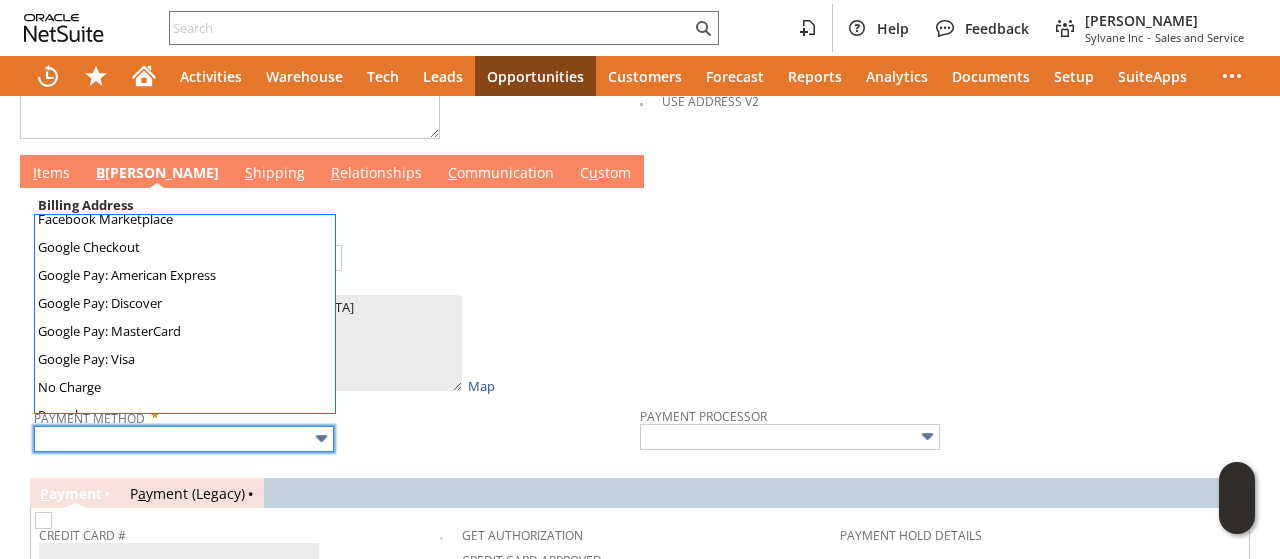 scroll, scrollTop: 558, scrollLeft: 0, axis: vertical 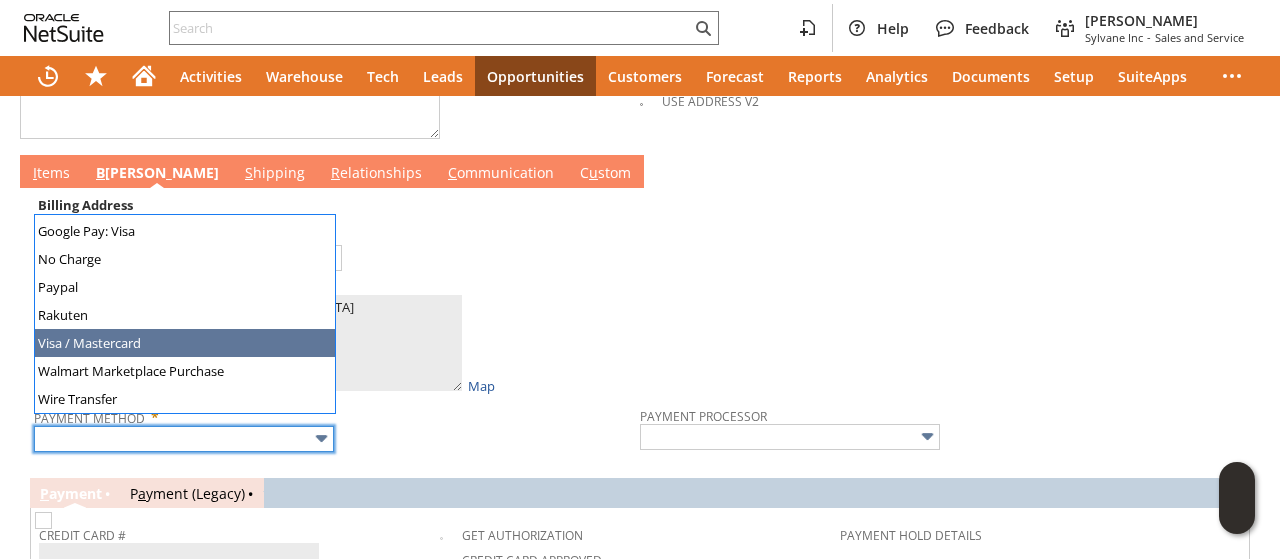 type on "Visa / Mastercard" 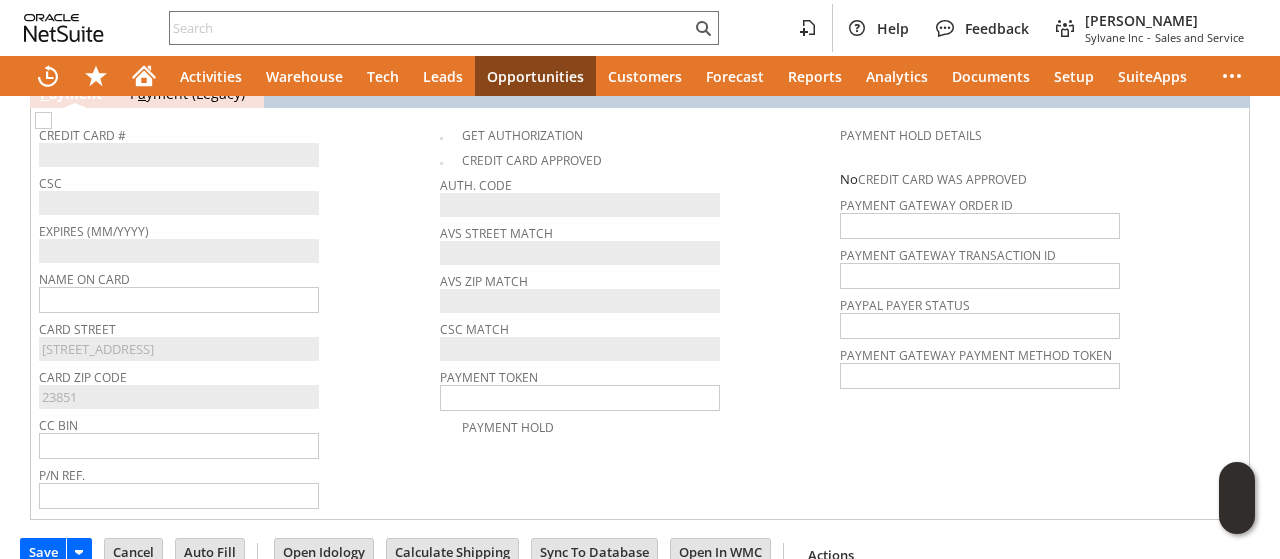 type on "Braintree" 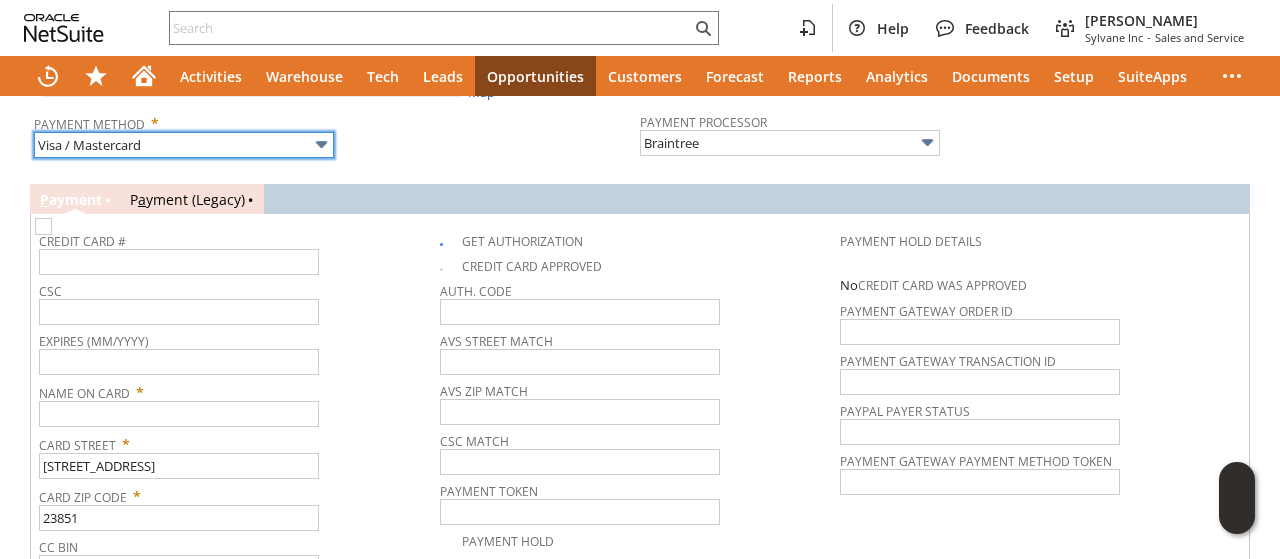 scroll, scrollTop: 1200, scrollLeft: 0, axis: vertical 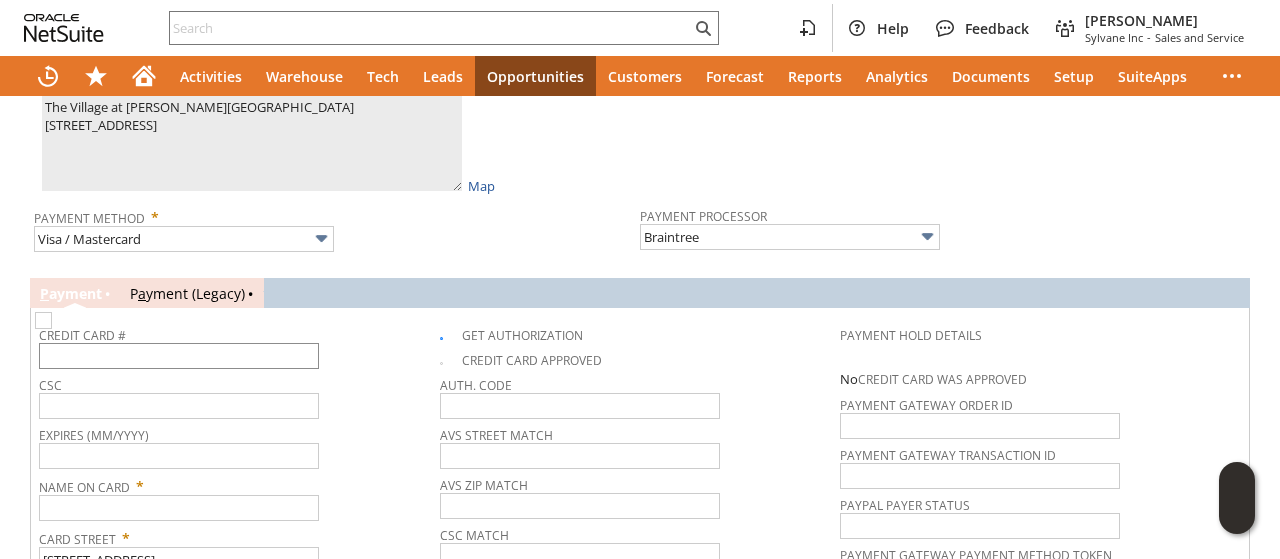 click on "Credit Card #" at bounding box center [234, 345] 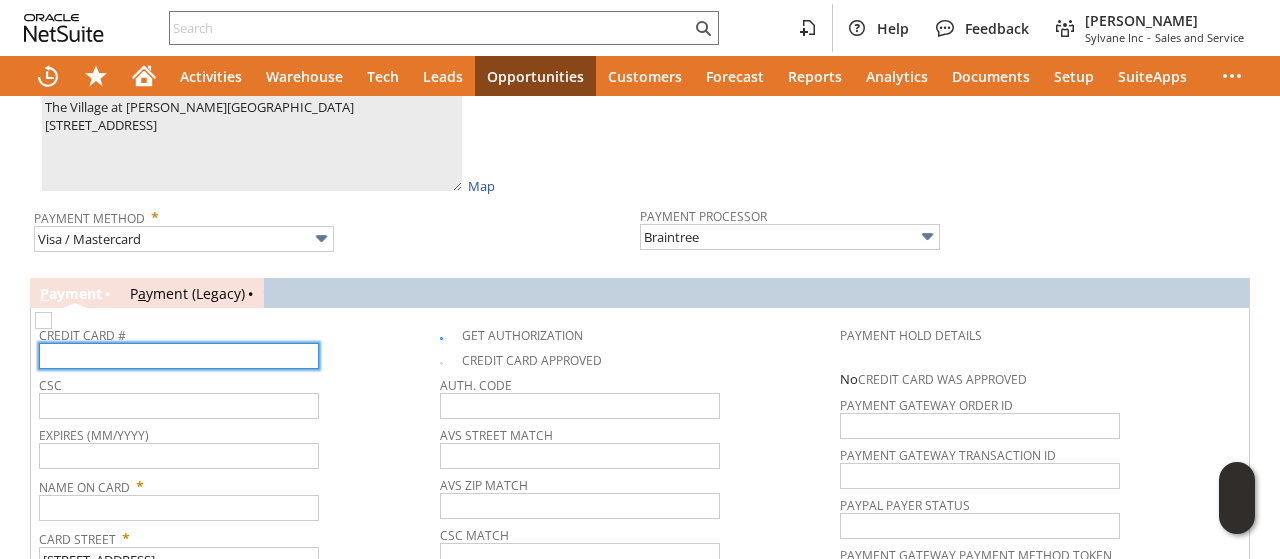 click at bounding box center (179, 356) 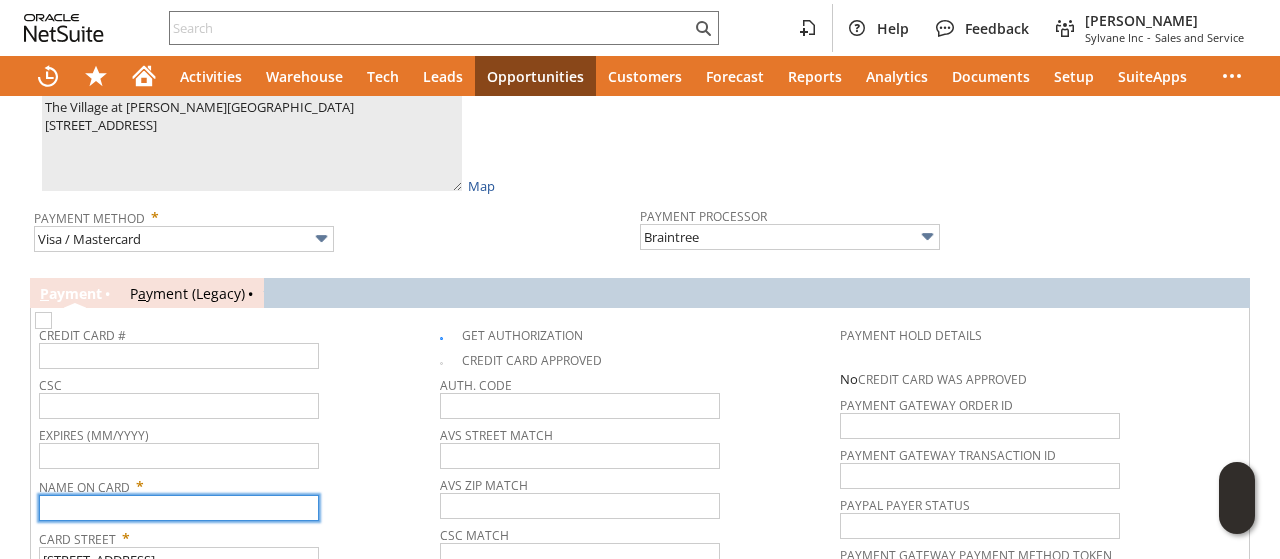 click at bounding box center (179, 508) 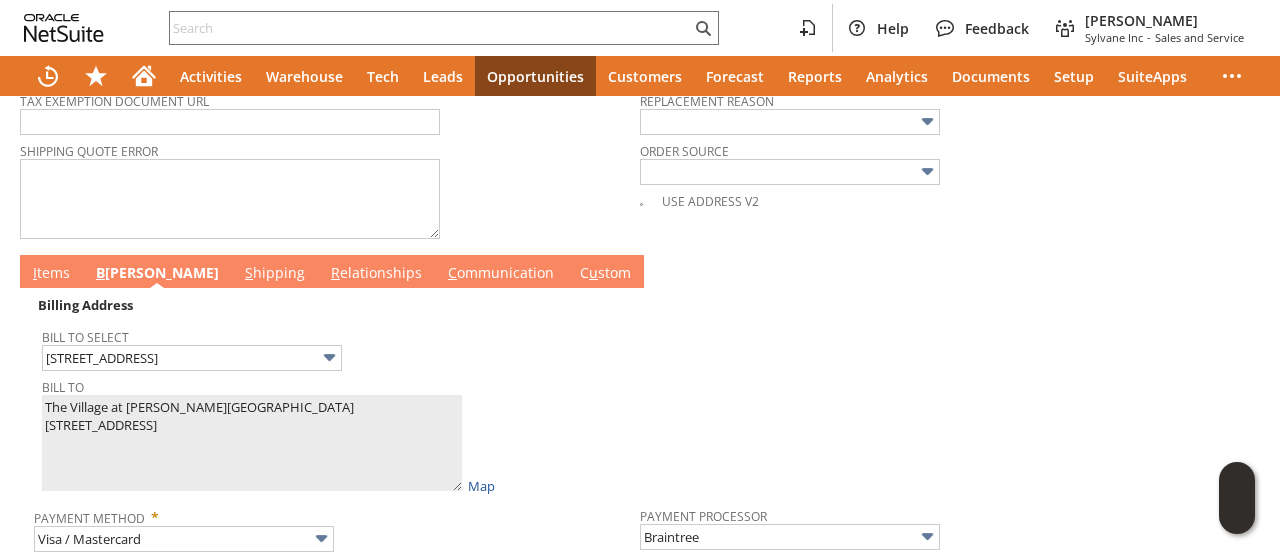click on "I tems" at bounding box center [51, 274] 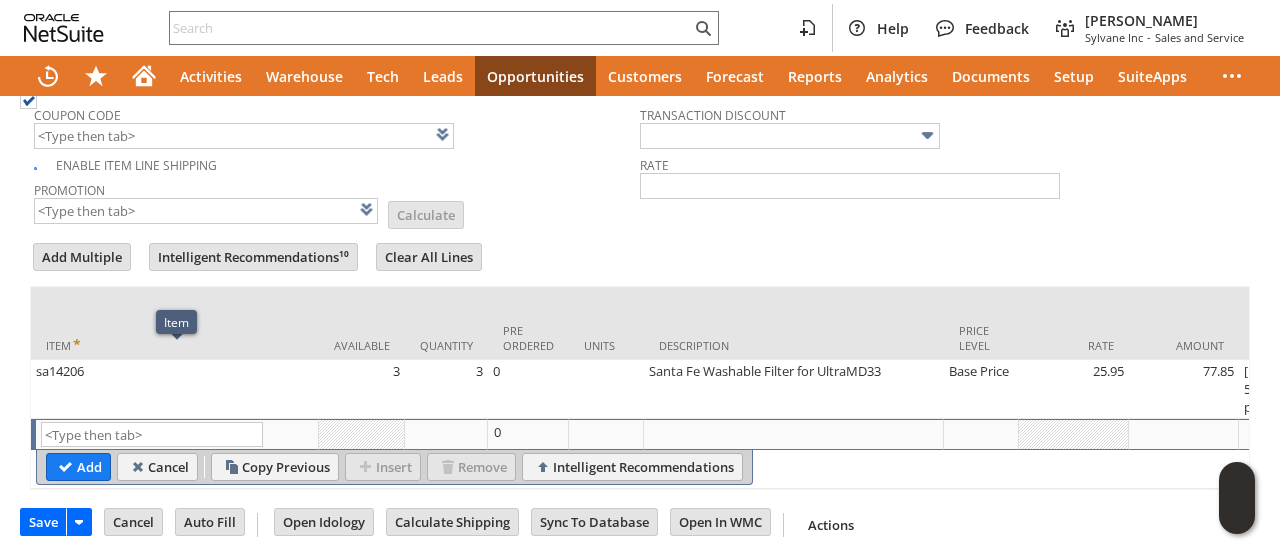 scroll, scrollTop: 896, scrollLeft: 0, axis: vertical 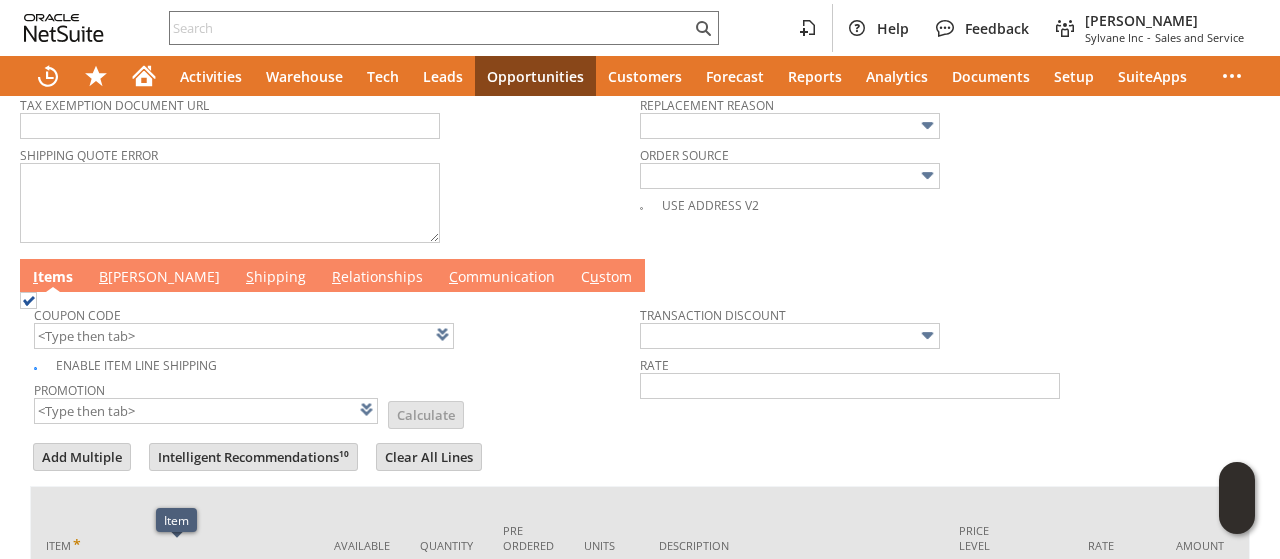 click on "B illing" at bounding box center [159, 278] 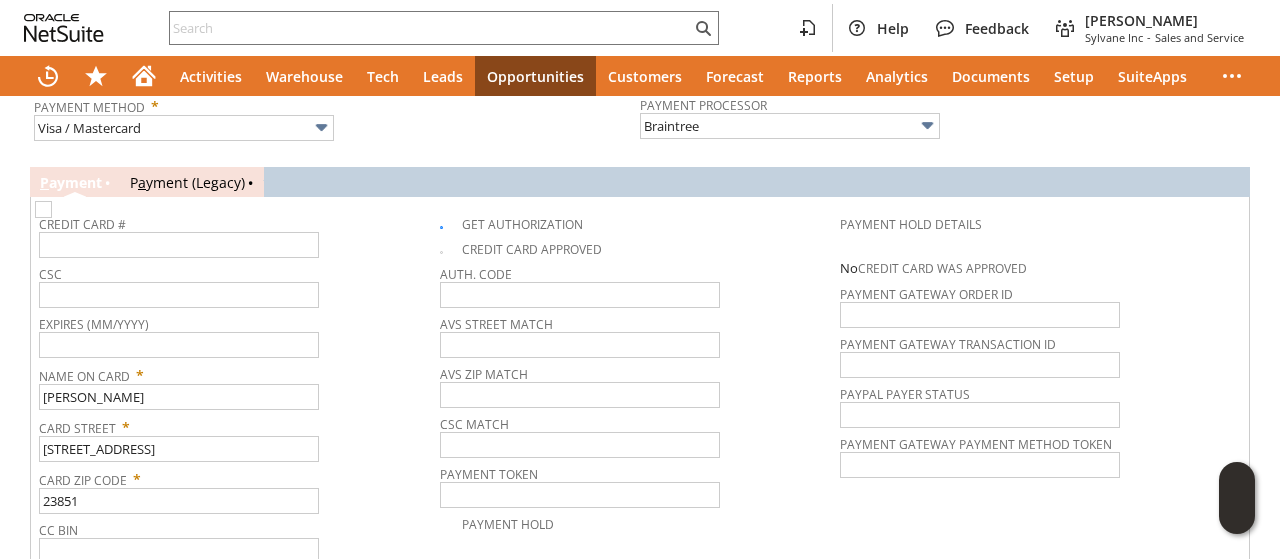 scroll, scrollTop: 1396, scrollLeft: 0, axis: vertical 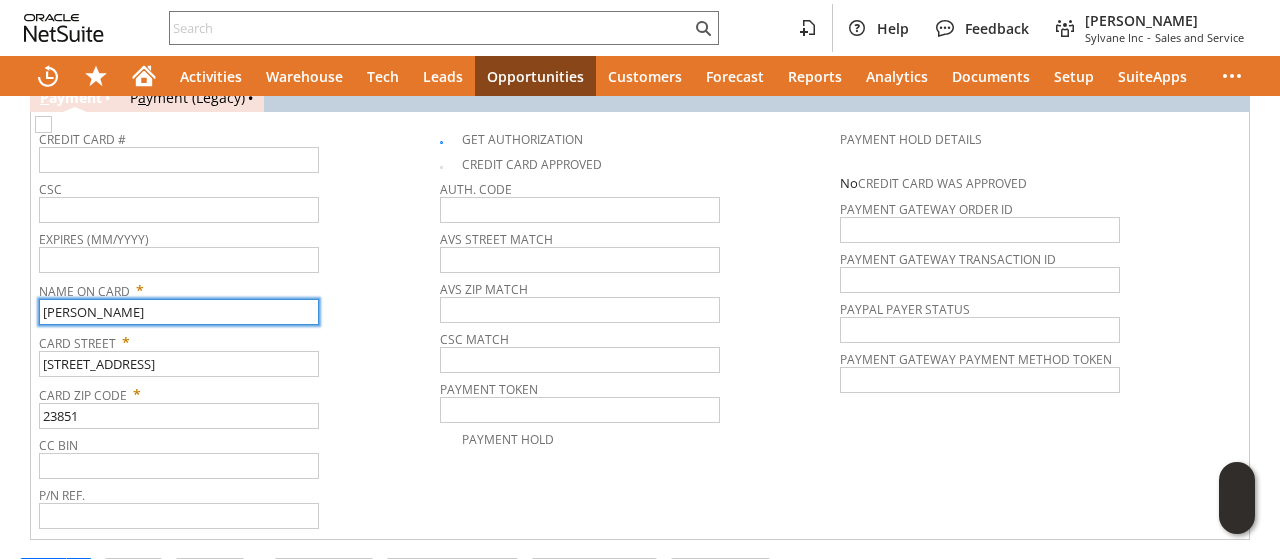 click on "thomas" at bounding box center (179, 312) 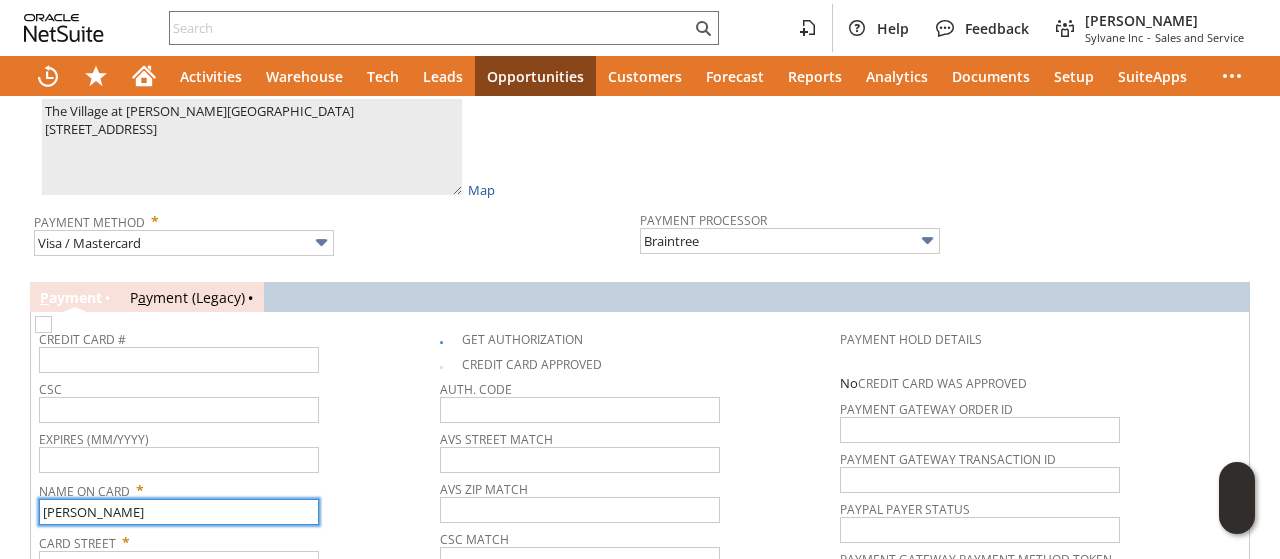 scroll, scrollTop: 1296, scrollLeft: 0, axis: vertical 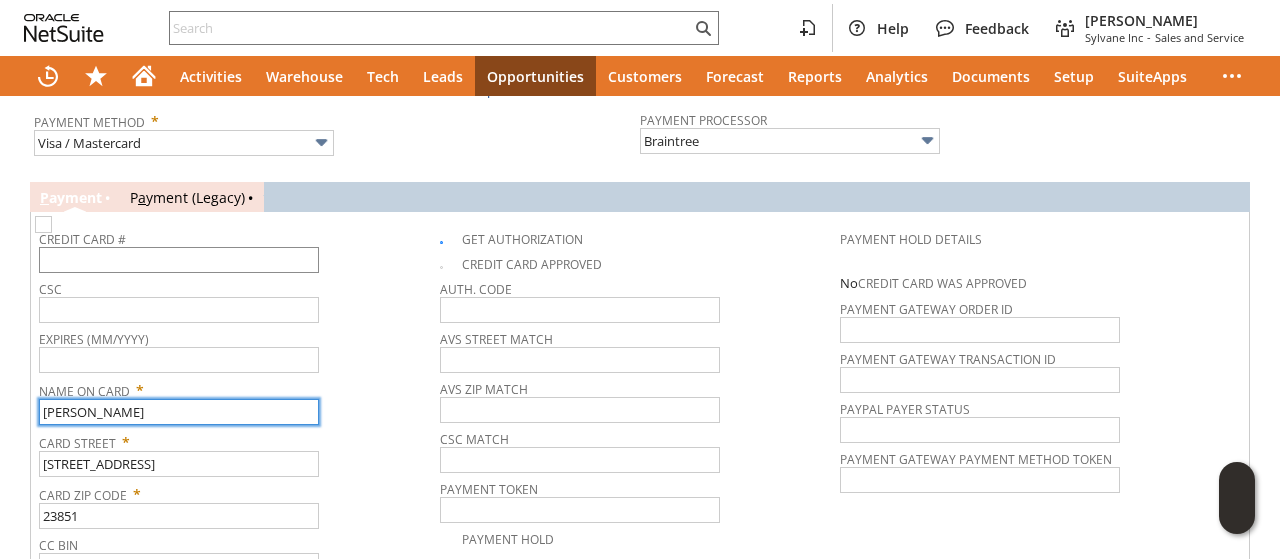type on "[PERSON_NAME]" 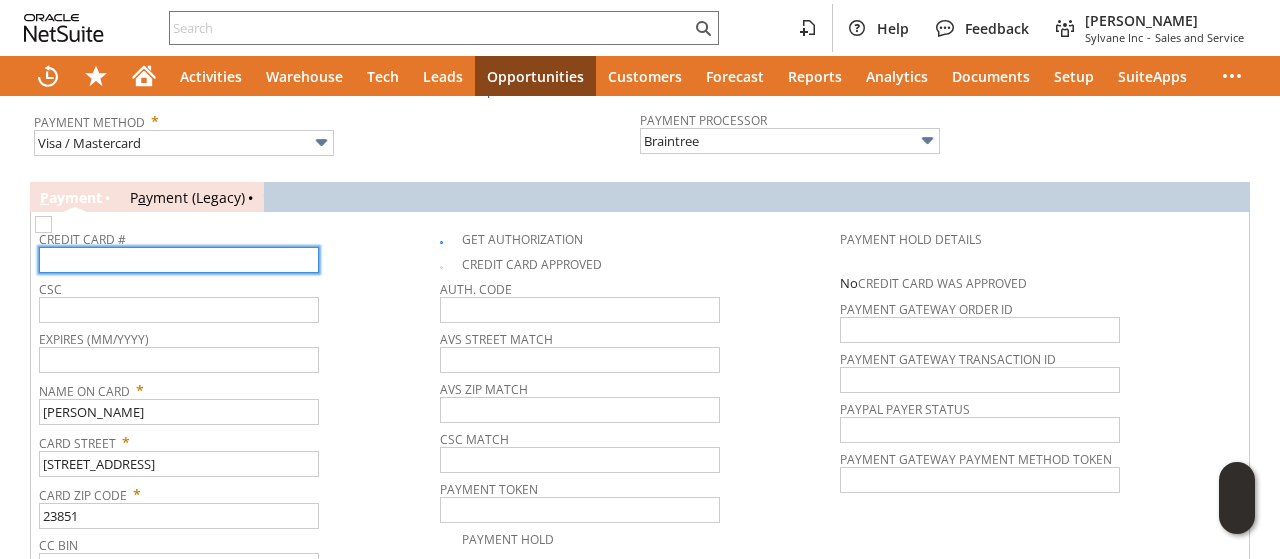 click at bounding box center [179, 260] 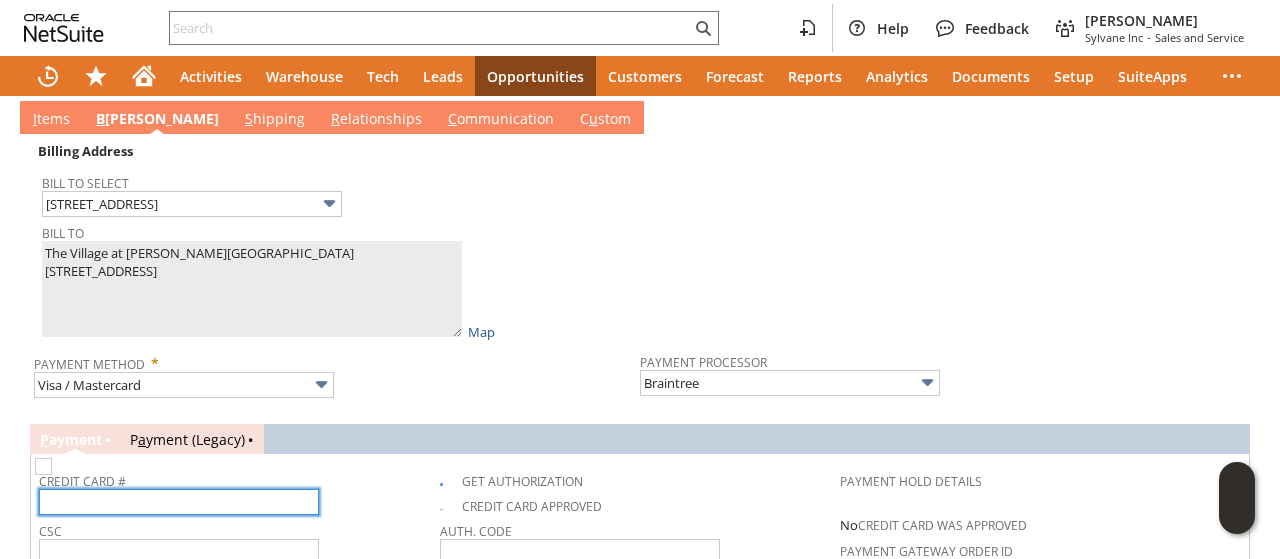 scroll, scrollTop: 1196, scrollLeft: 0, axis: vertical 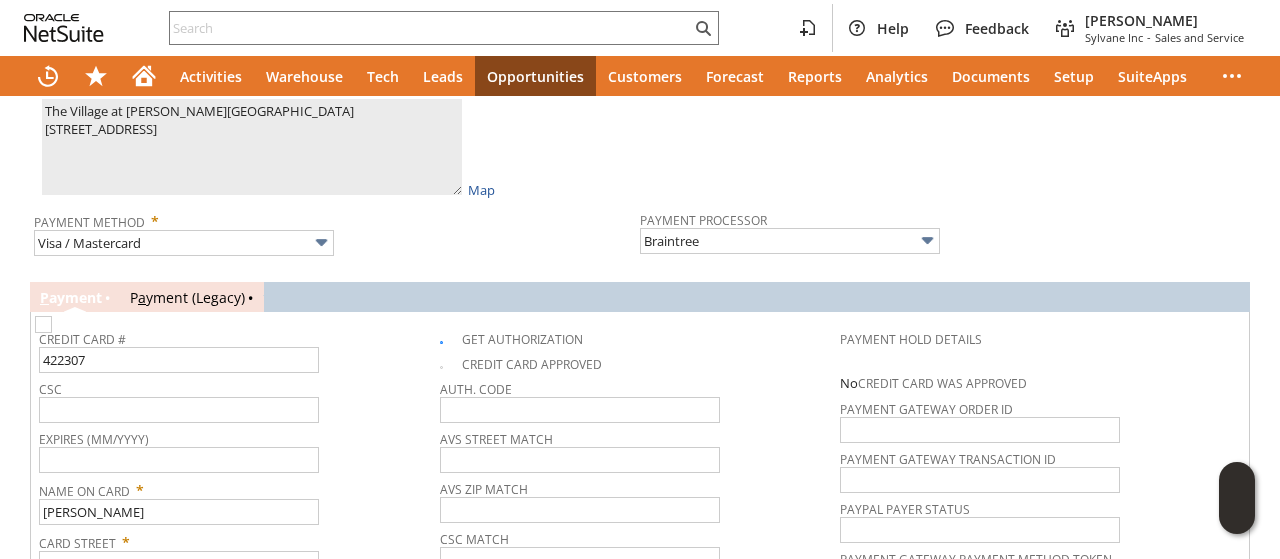 click at bounding box center (943, 98) 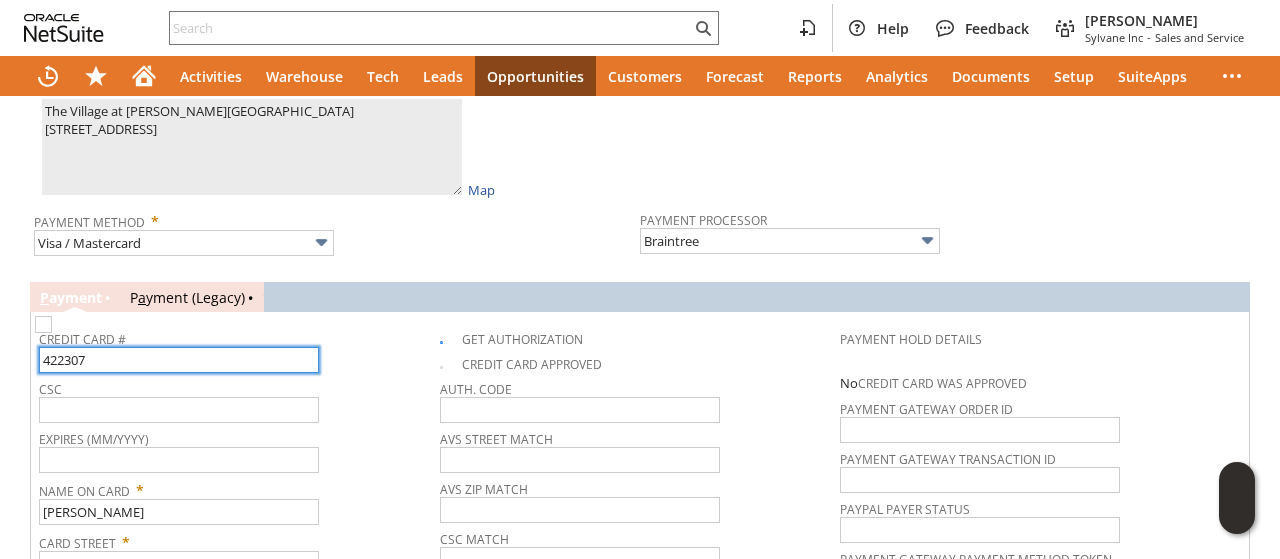 click on "422307" at bounding box center (179, 360) 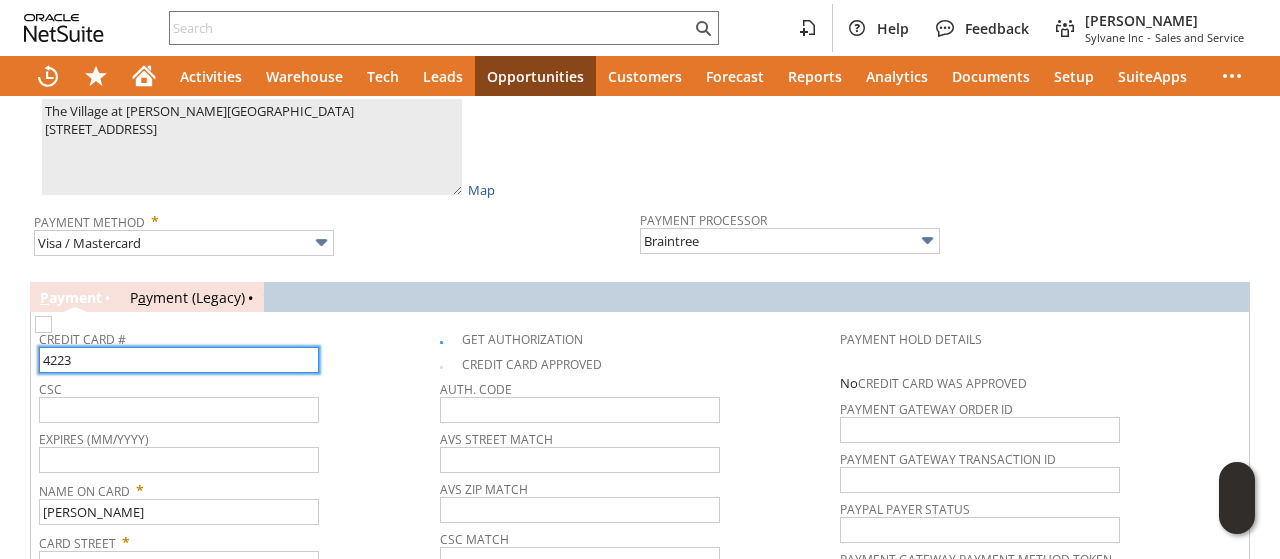 click on "4223" at bounding box center (179, 360) 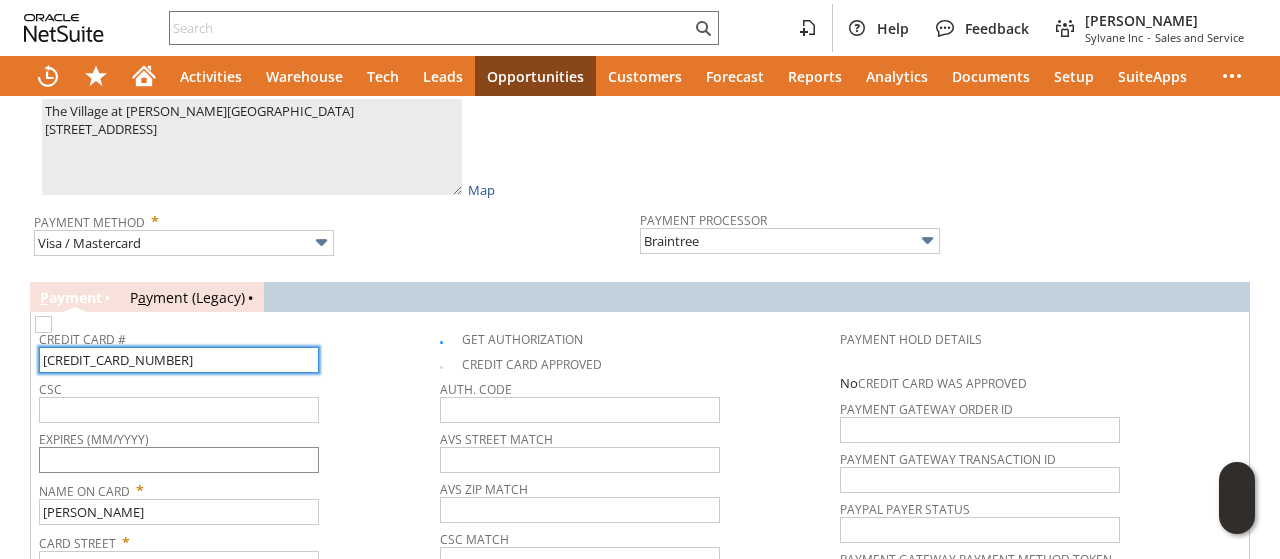 type on "4223070009291820" 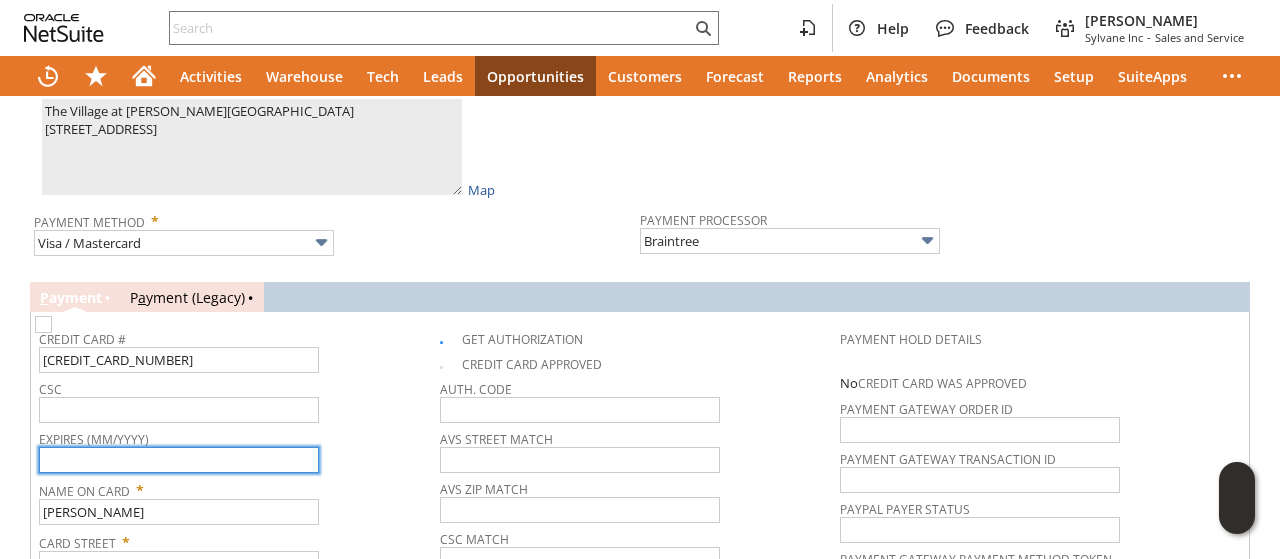 click at bounding box center (179, 460) 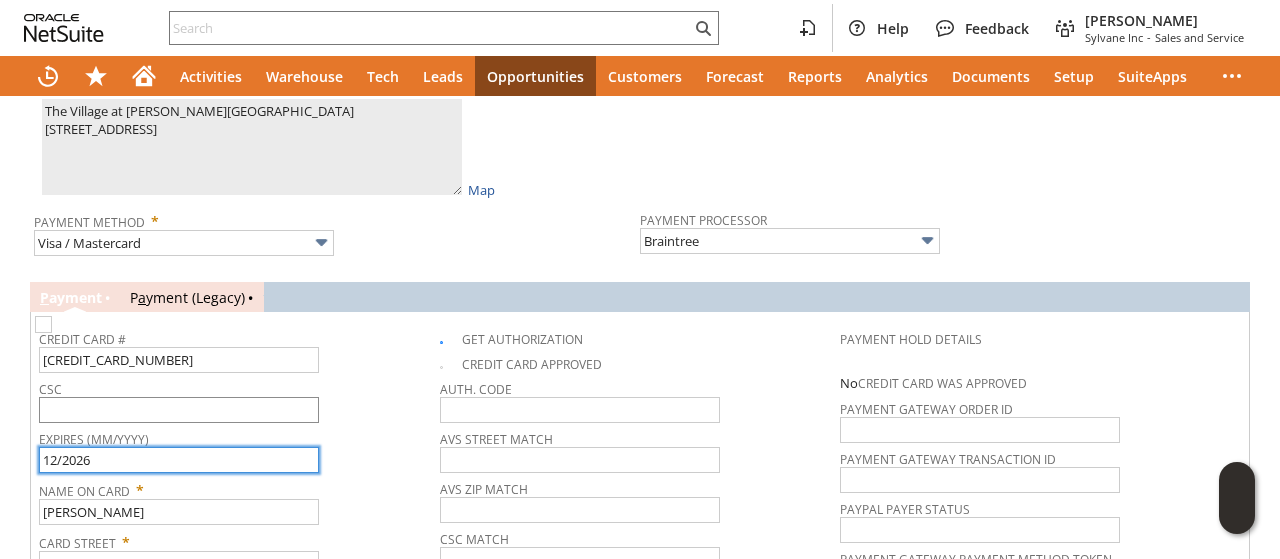type on "12/2026" 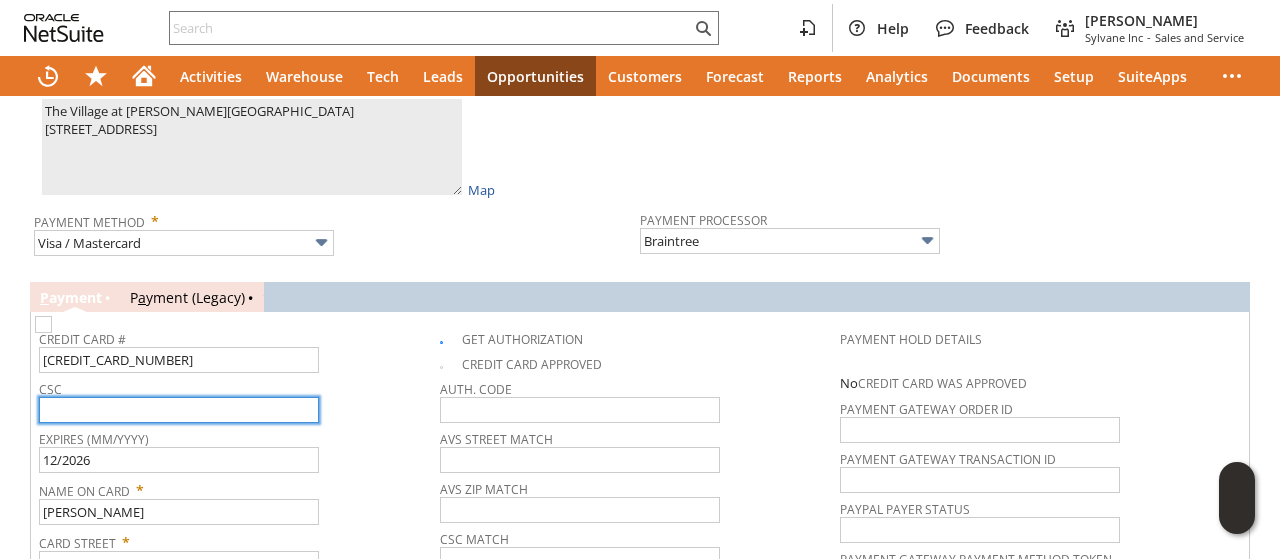 click at bounding box center (179, 410) 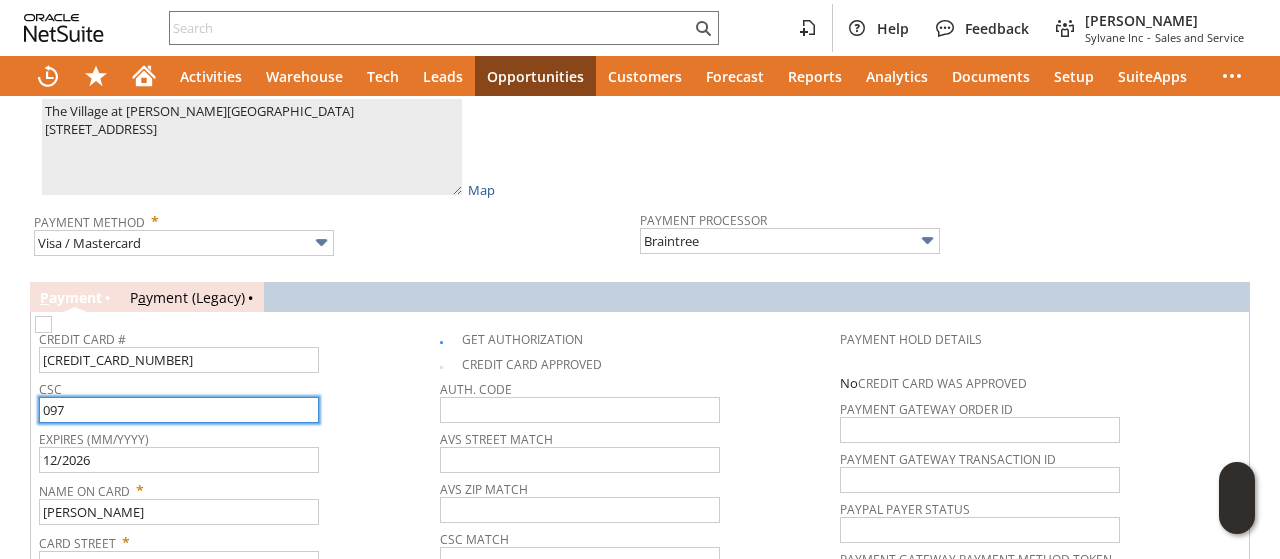 scroll, scrollTop: 696, scrollLeft: 0, axis: vertical 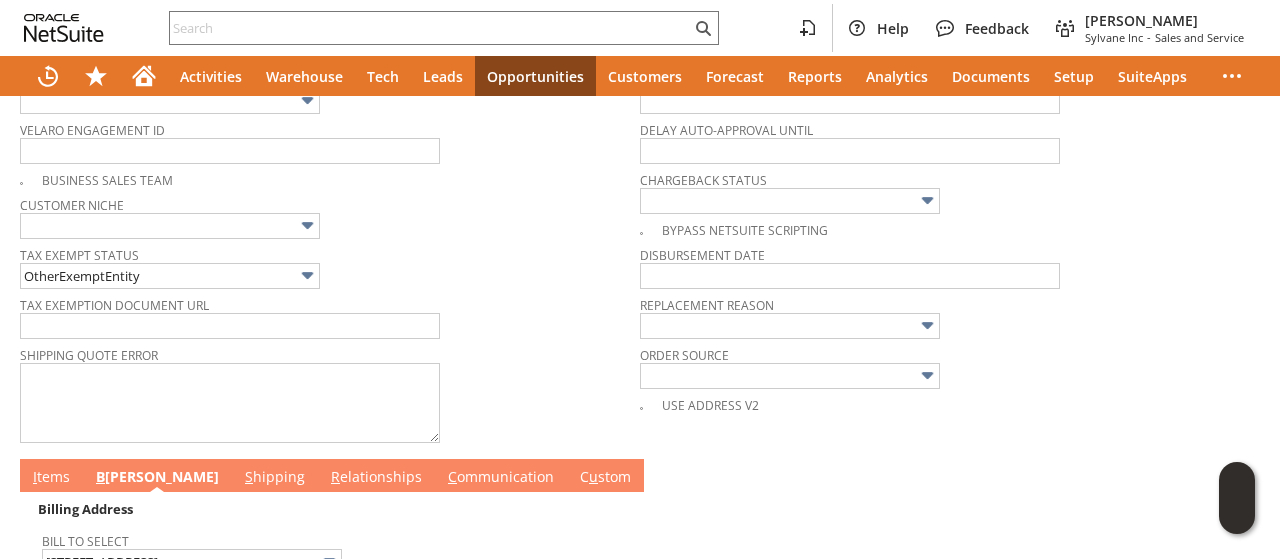 type on "097" 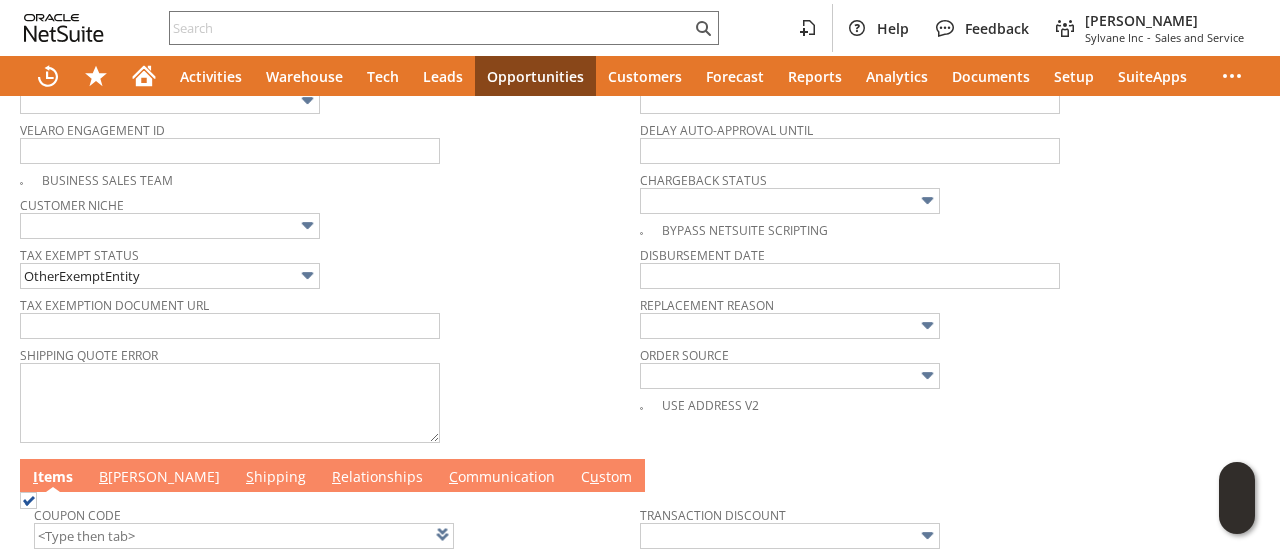 click on "C ommunication" at bounding box center [502, 478] 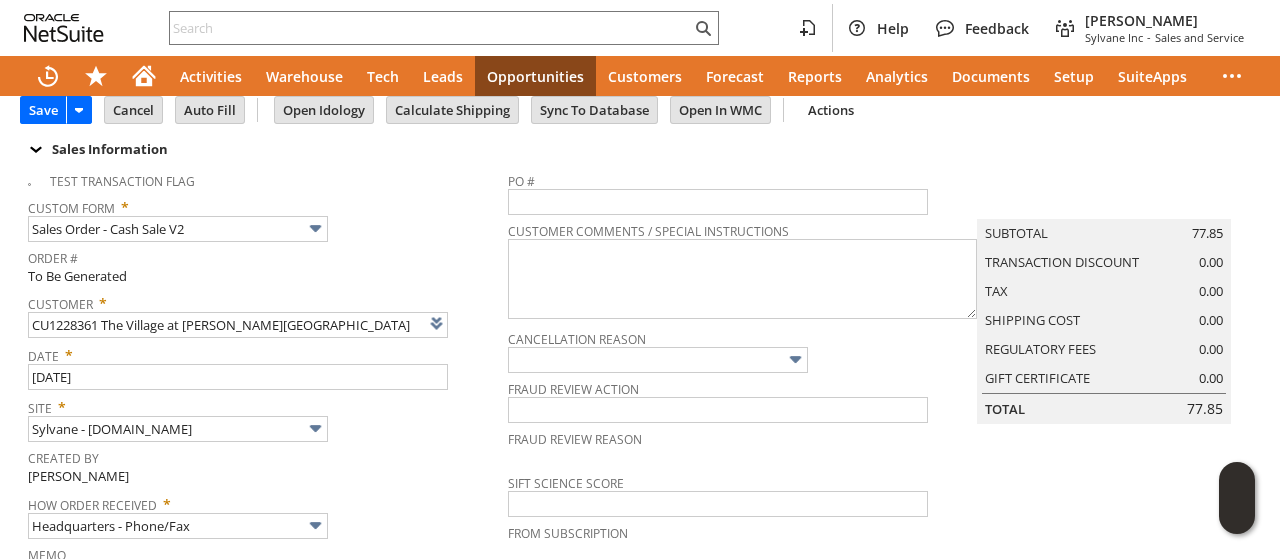 scroll, scrollTop: 0, scrollLeft: 0, axis: both 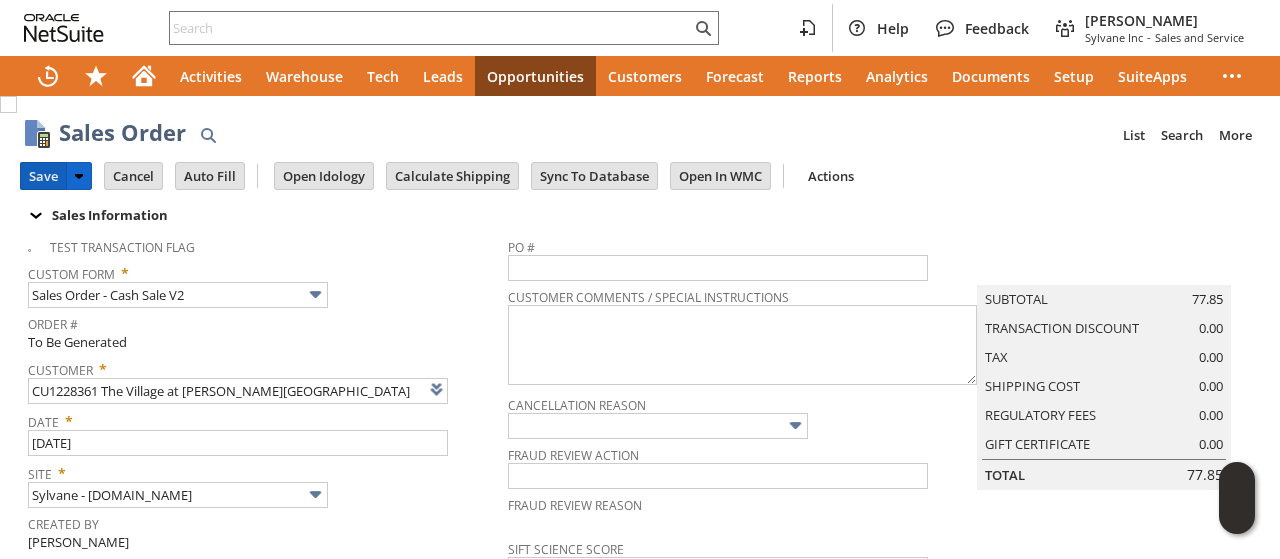 click on "Save" at bounding box center [43, 176] 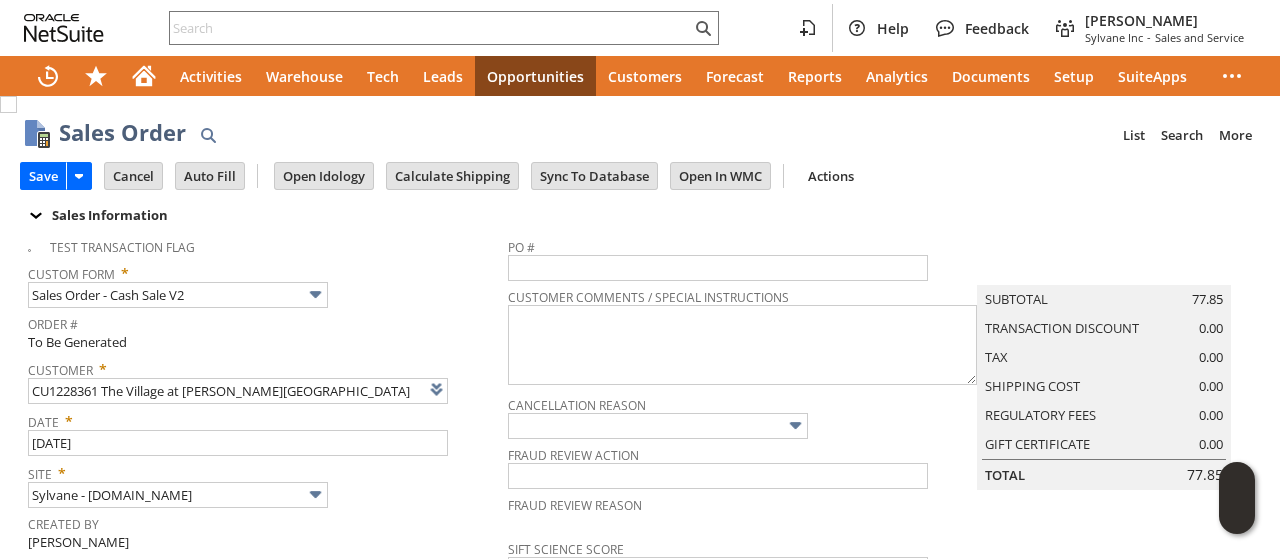 scroll, scrollTop: 800, scrollLeft: 0, axis: vertical 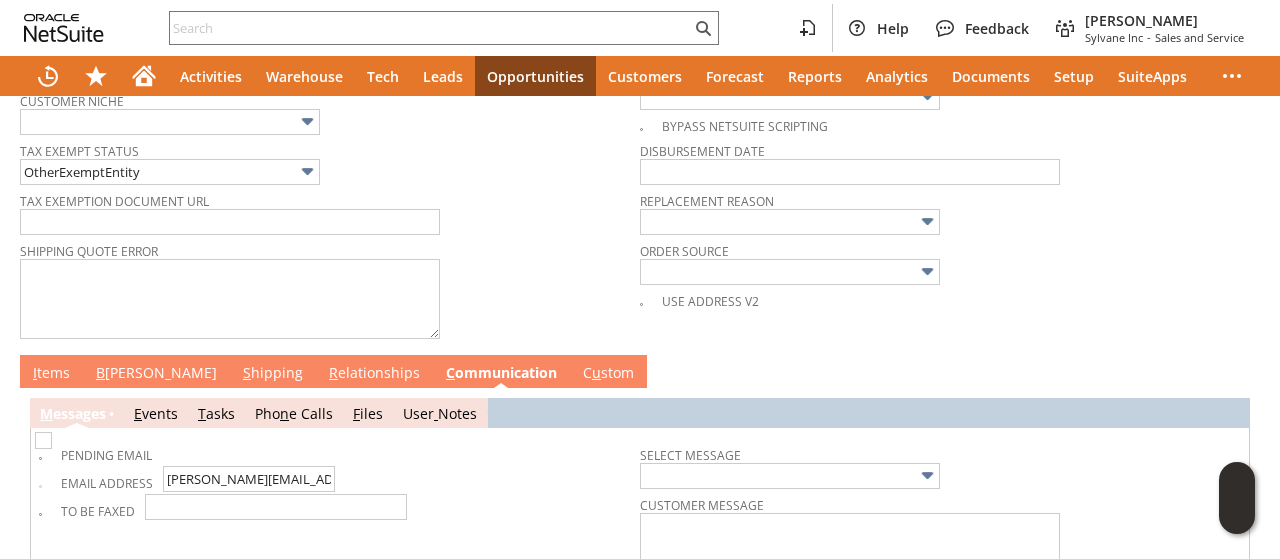 click on "I tems" at bounding box center (51, 374) 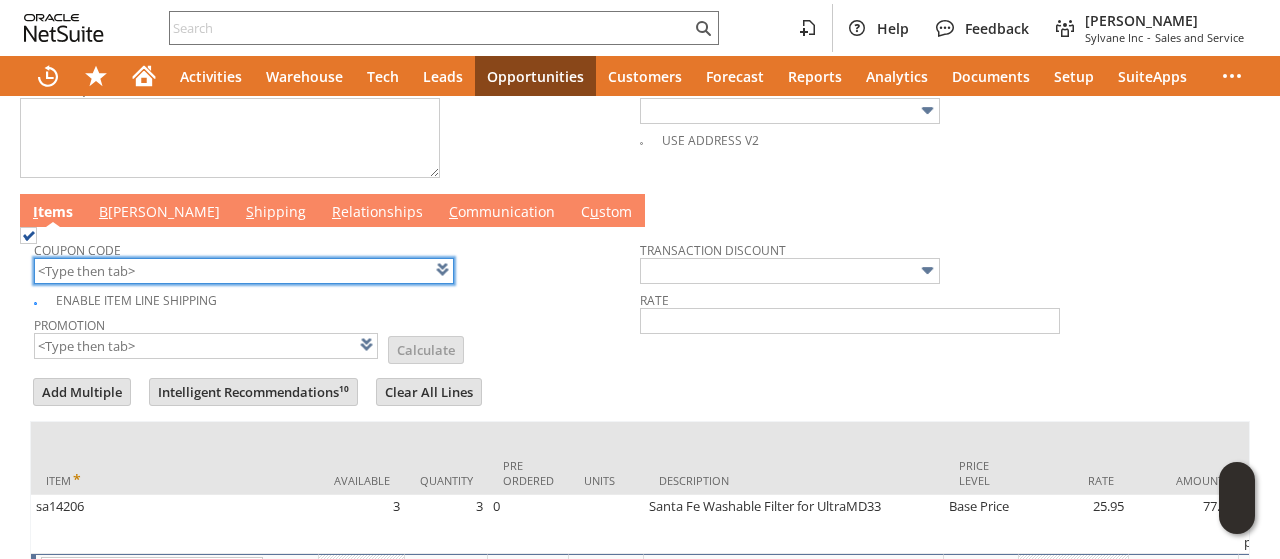 scroll, scrollTop: 1096, scrollLeft: 0, axis: vertical 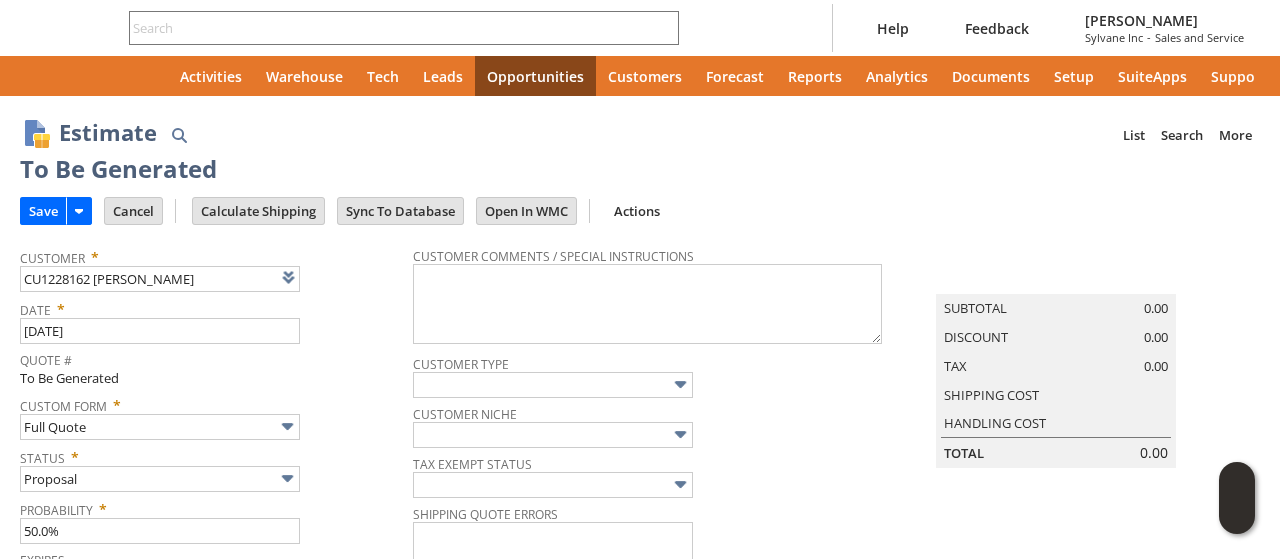 type on "[DATE]" 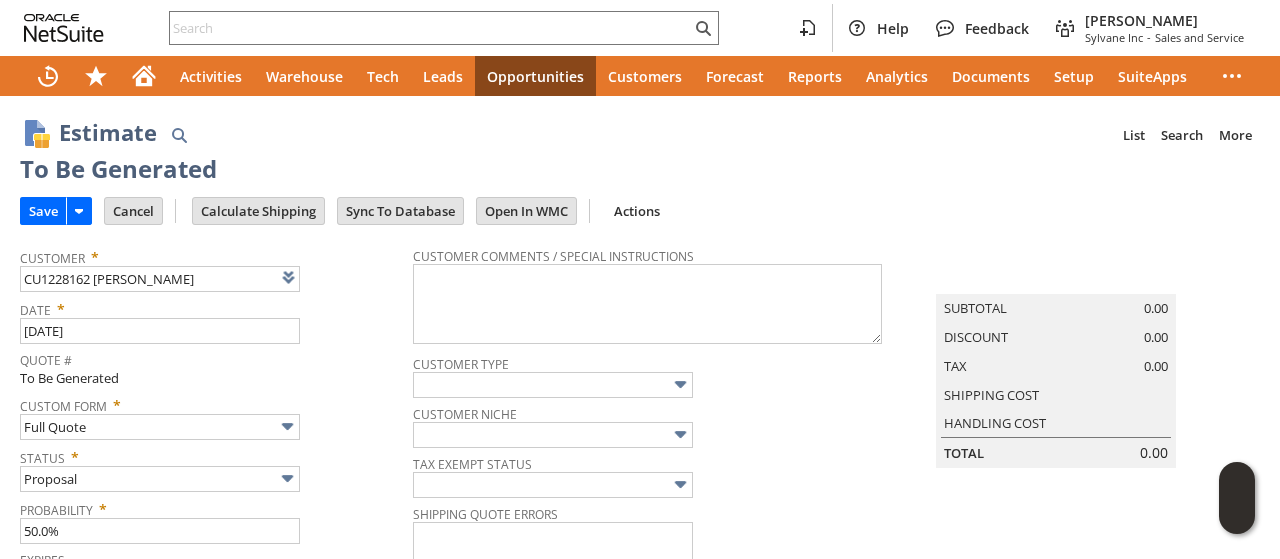 scroll, scrollTop: 0, scrollLeft: 0, axis: both 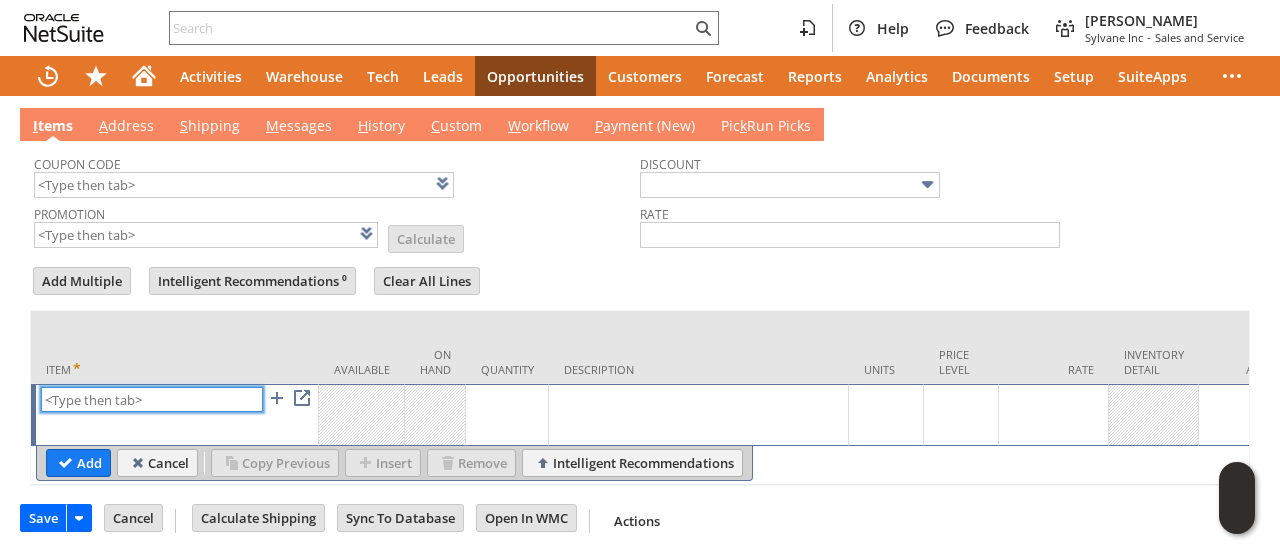 drag, startPoint x: 139, startPoint y: 402, endPoint x: 128, endPoint y: 383, distance: 21.954498 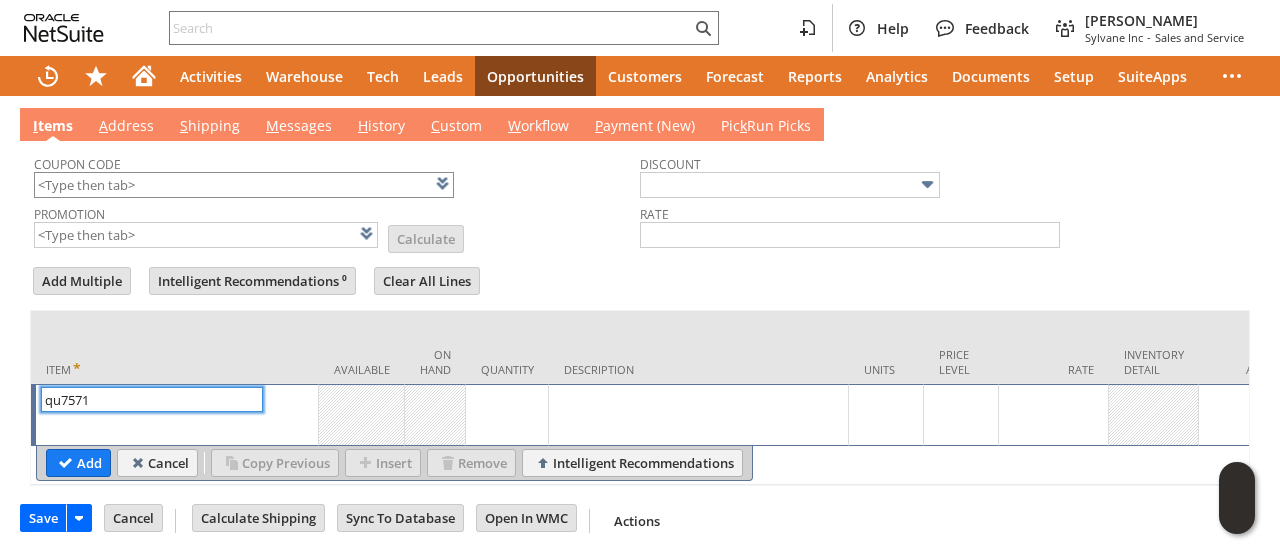 type on "qu7571" 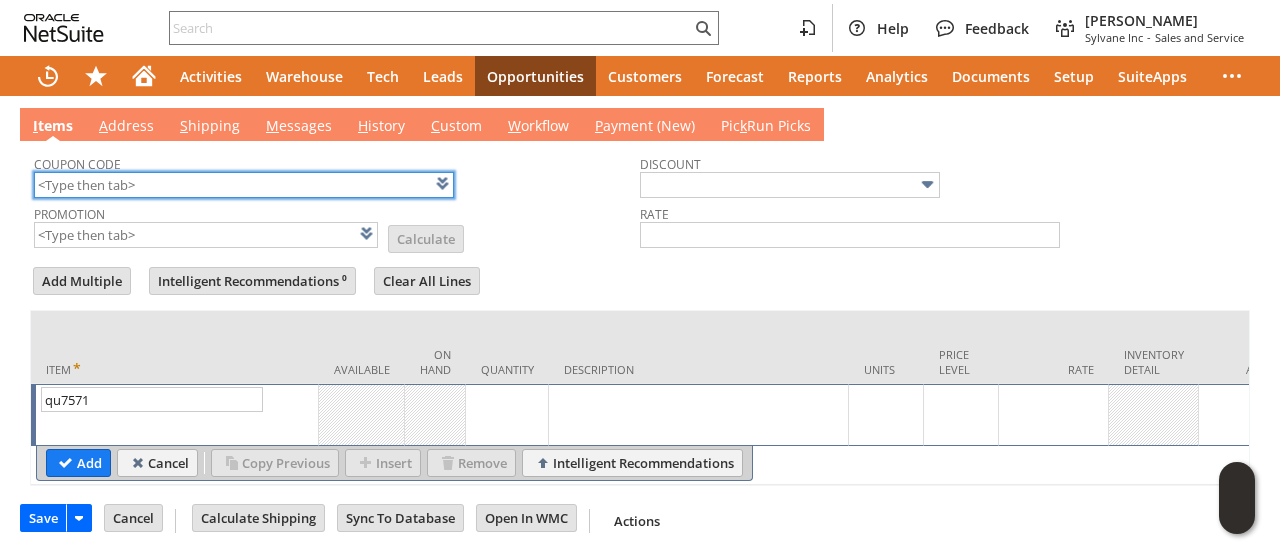 click at bounding box center (244, 185) 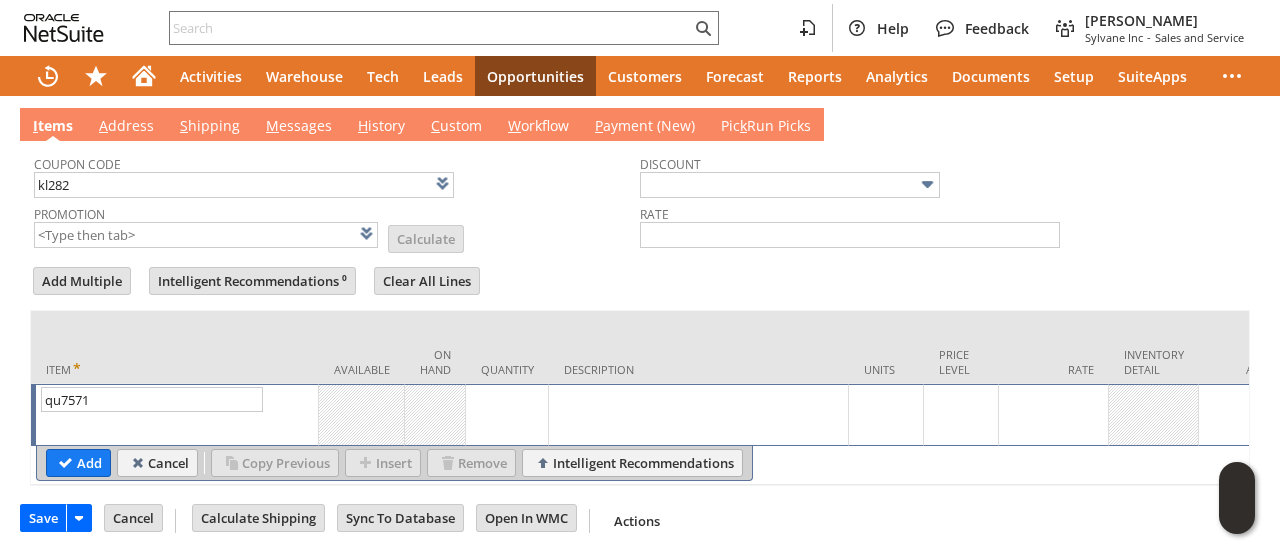 click on "Coupon Code
kl282
Promotion
List
Calculate
Discount
Rate" at bounding box center (640, 197) 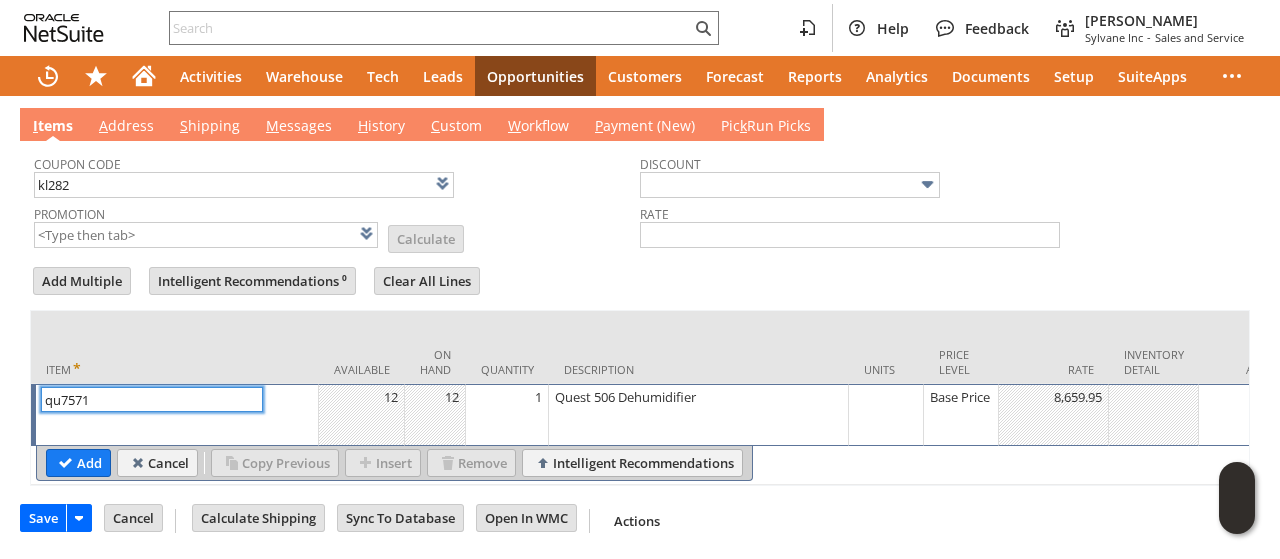 type on "KL282" 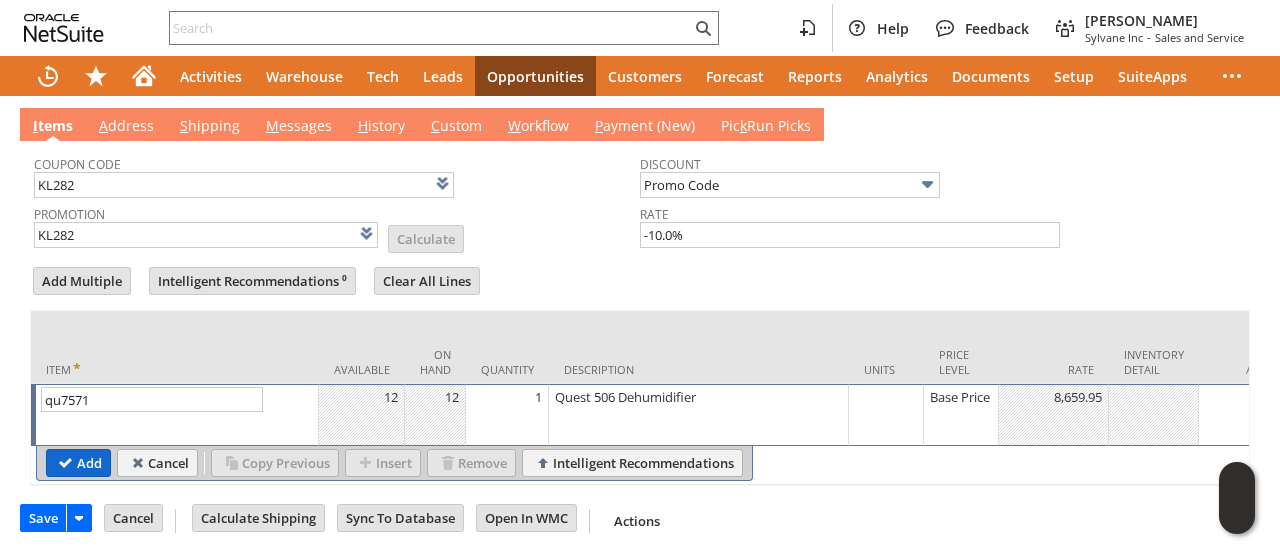 click on "Add" at bounding box center (78, 463) 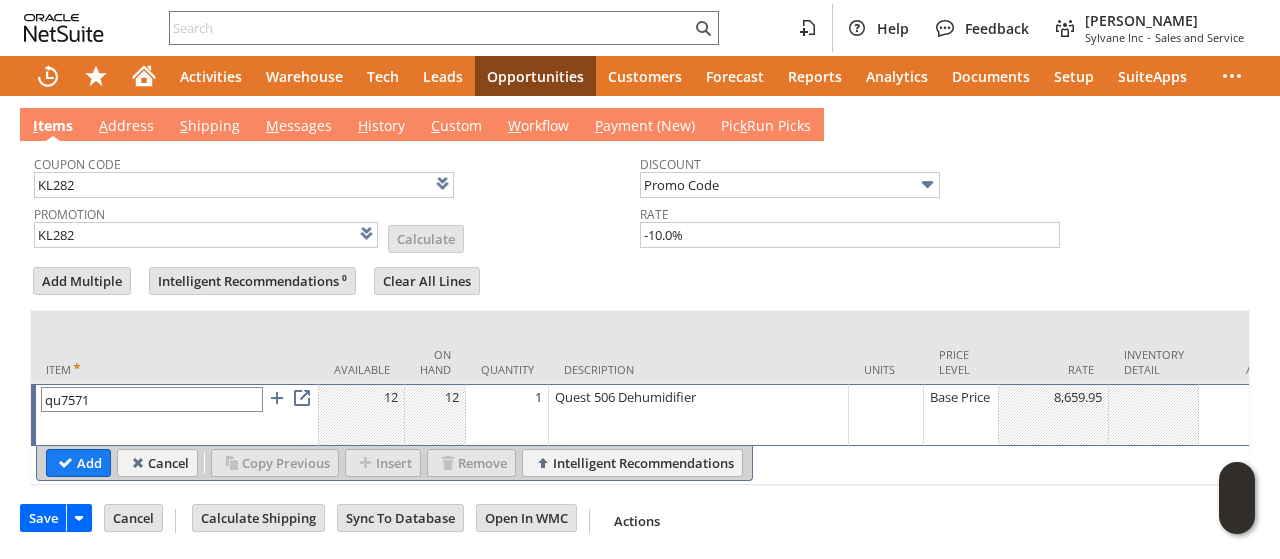 type 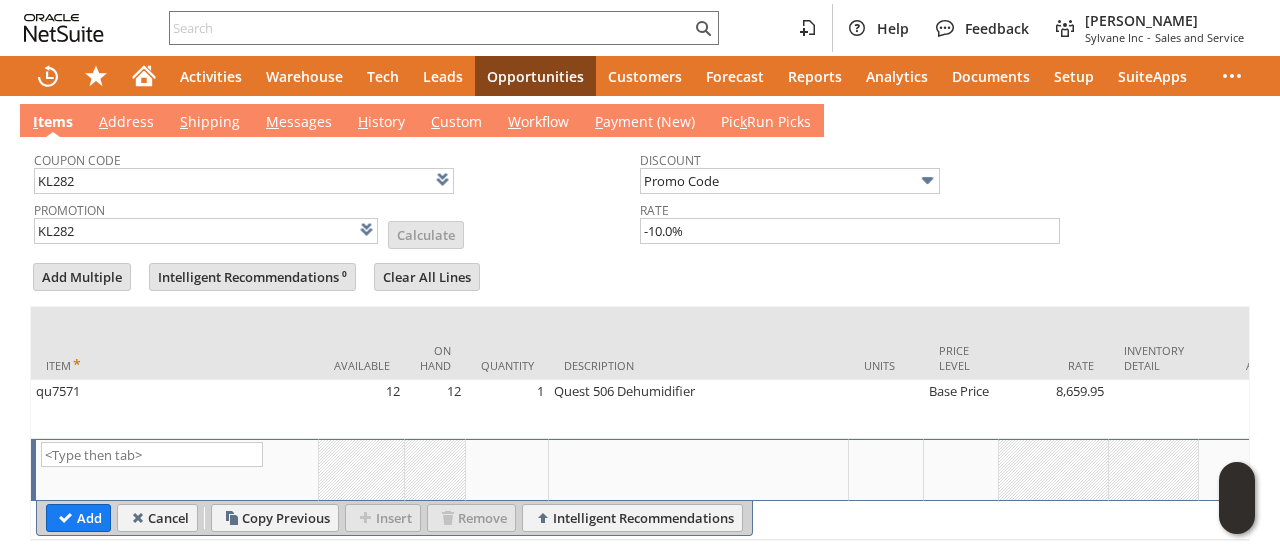 type on "Intelligent Recommendations¹⁰" 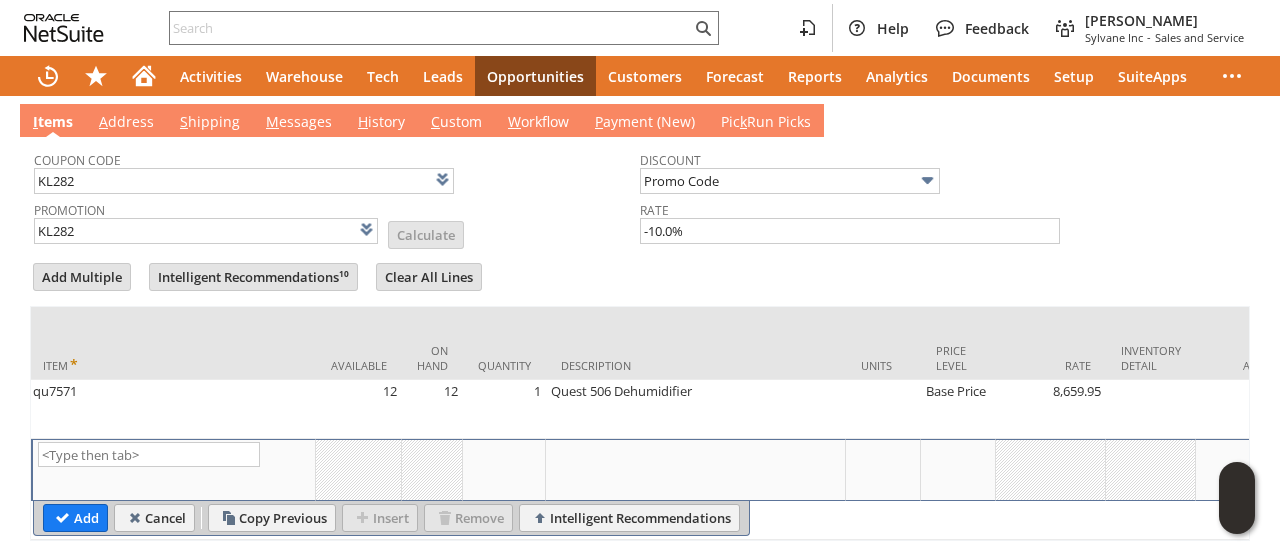 drag, startPoint x: 342, startPoint y: 528, endPoint x: 432, endPoint y: 530, distance: 90.02222 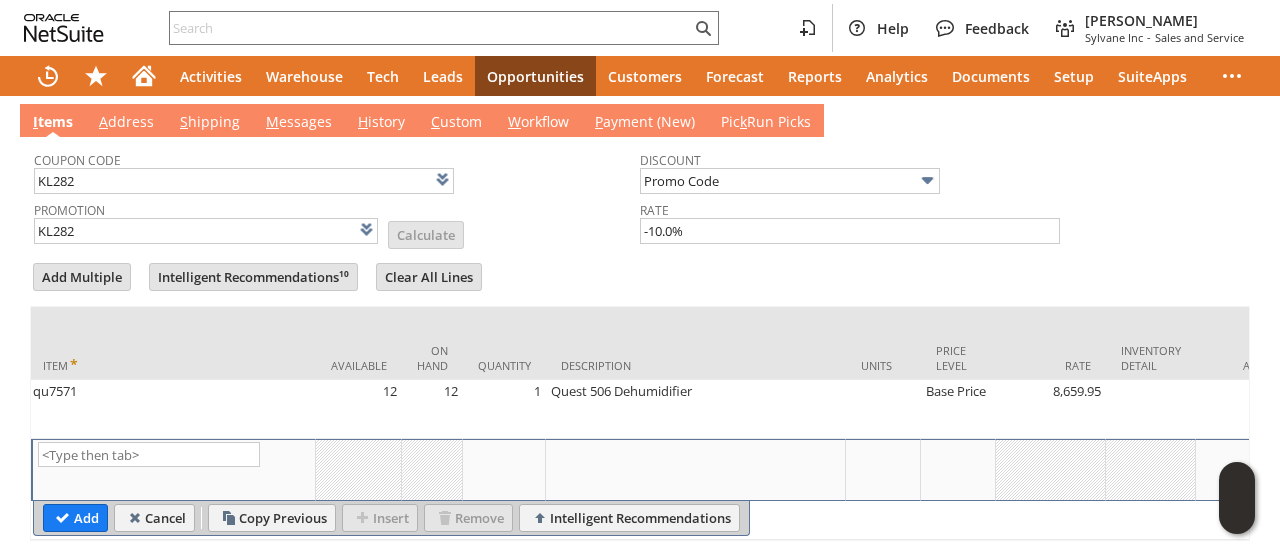 click on "Item Available On Hand Quantity Description Units Price Level Rate Inventory Detail Amount Options Location Cost Ship To Carrier Ship Via Avg Ship Cost Tax Code Total Est. Cost Tax Rate From Kit Line Item ID fromkitindex Ship Cost Down. Ship Sent To Shipper (cf) Shipping Attention (cf) Shipping Addressee (cf) Shipping Address 1 (cf) Shipping Address 2 (cf) Shipping State (cf) Shipping Zip (cf) Shipping Country (cf) Shipping Phone Profit Product Promo Discount Qty. Discounted ETA Est. Ship Date Orig. Est. Ship Date Brand Category Pre Ordered Ground Appropriate Method Ground Appropriate Cost Customer Requested Shipping Cost Auto Delivery Frequency Shipping Tax Code Shipping Tax Rate Tax Code Tax Rate Test Ship To Copy Negotiated Shipping Regulatory Fees Intl. Duties & Taxes _date_notified_of_shipment_delay P_HFST Database Identifier qu7571 12 12 1 Quest 506 Dehumidifier   Base Price 8,659.95   8,659.95   Headquarters 5127.30 Opportunity Shipping Address More FedEx Home Delivery 220.00 -Not Taxable-   0.0% 0" at bounding box center (640, 423) 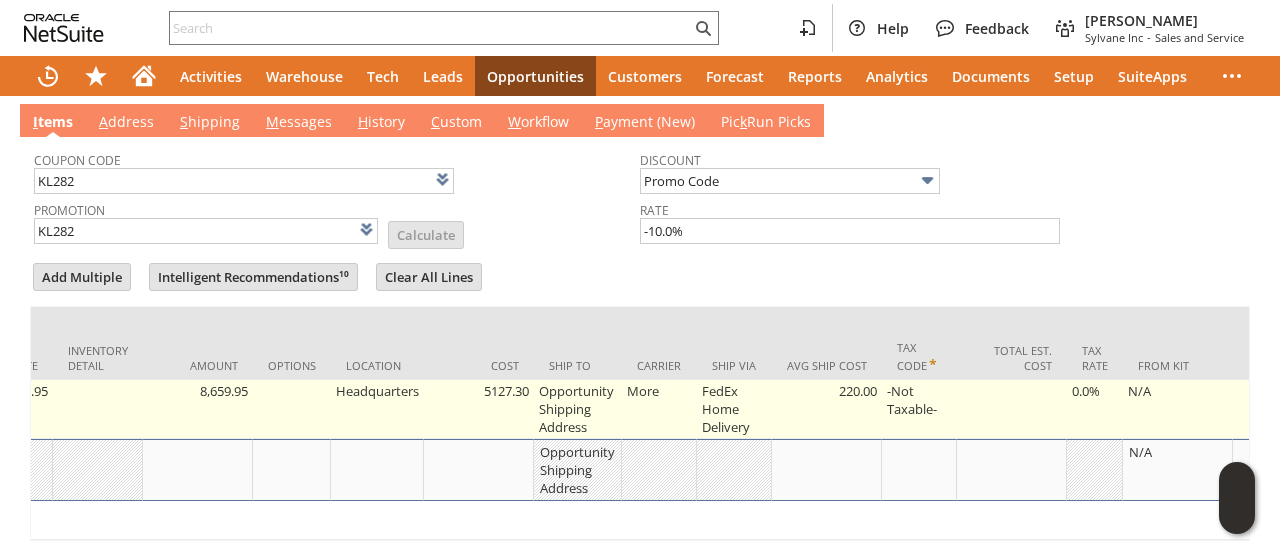click on "Opportunity Shipping Address" at bounding box center (578, 409) 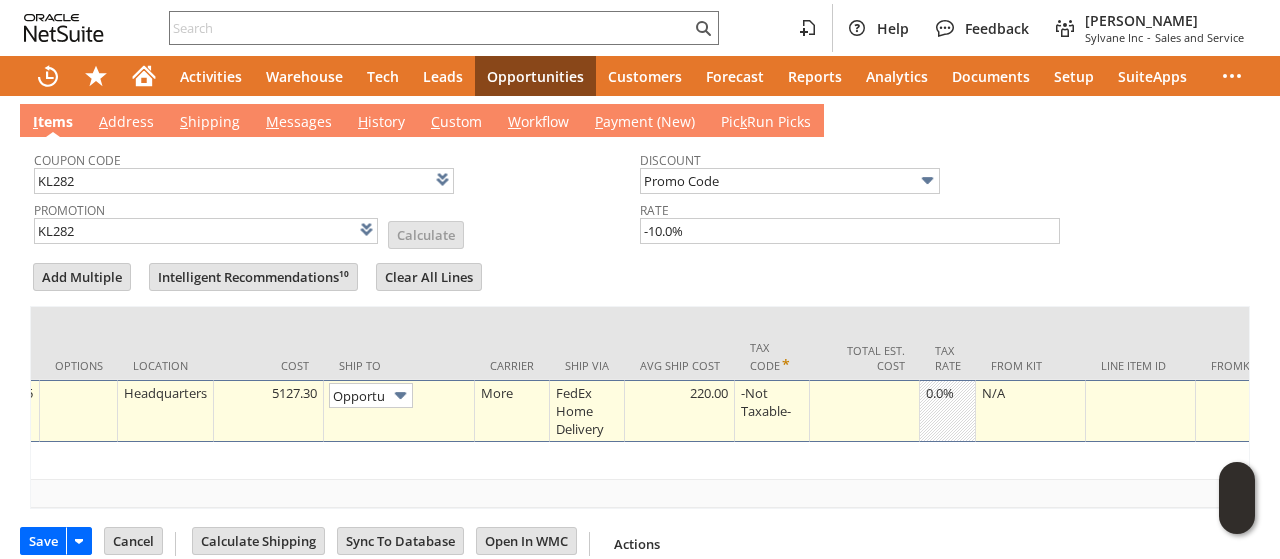 scroll, scrollTop: 0, scrollLeft: 123, axis: horizontal 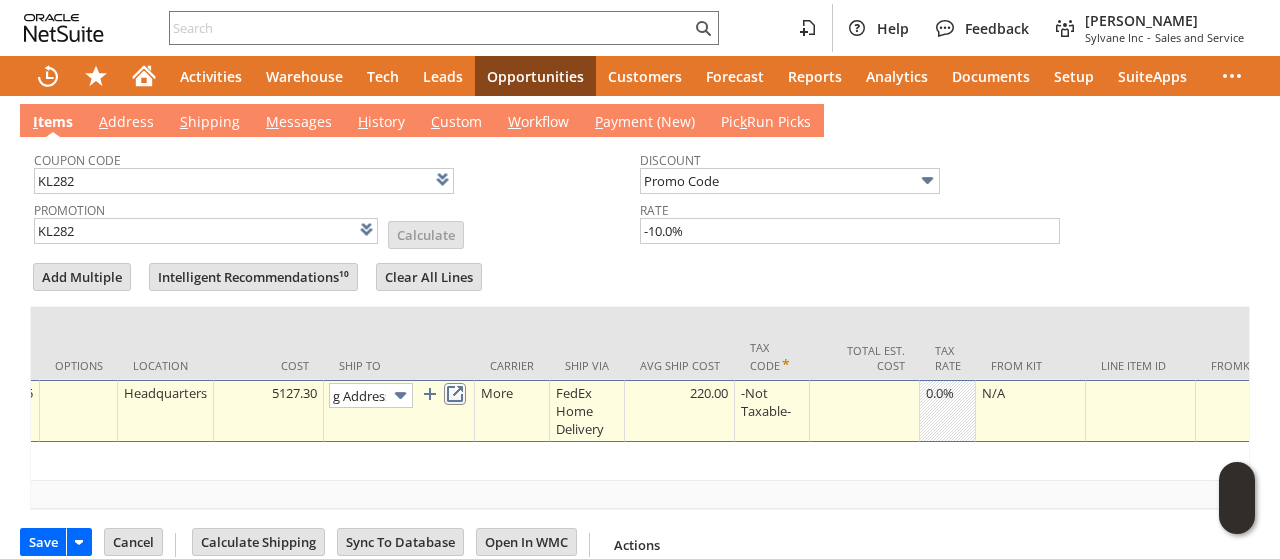 click at bounding box center (455, 394) 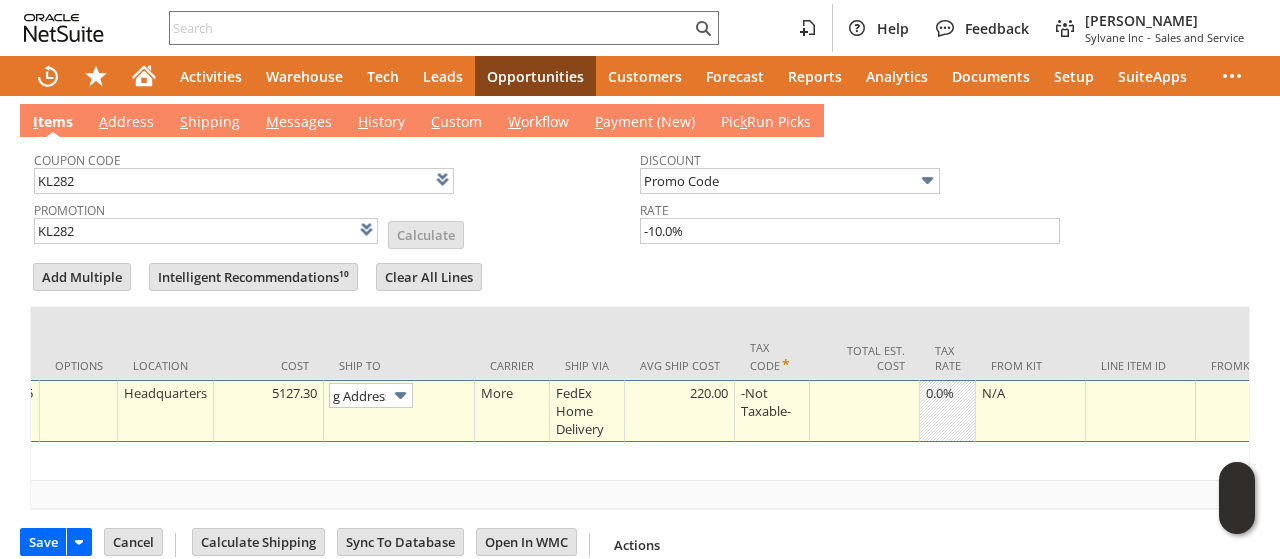 scroll, scrollTop: 0, scrollLeft: 0, axis: both 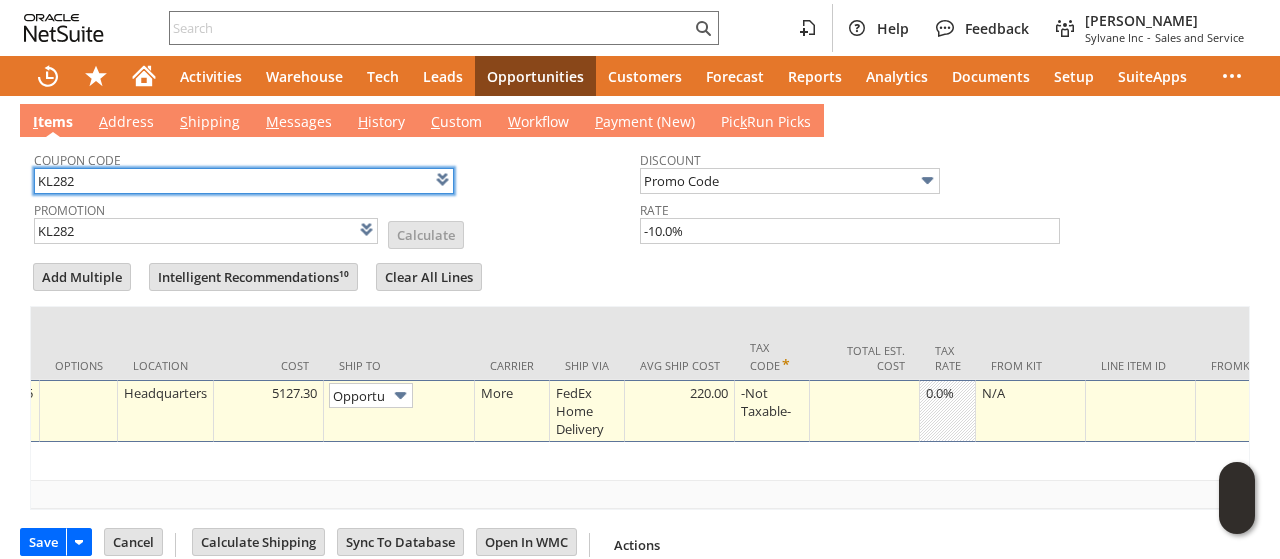 click on "KL282" at bounding box center (244, 181) 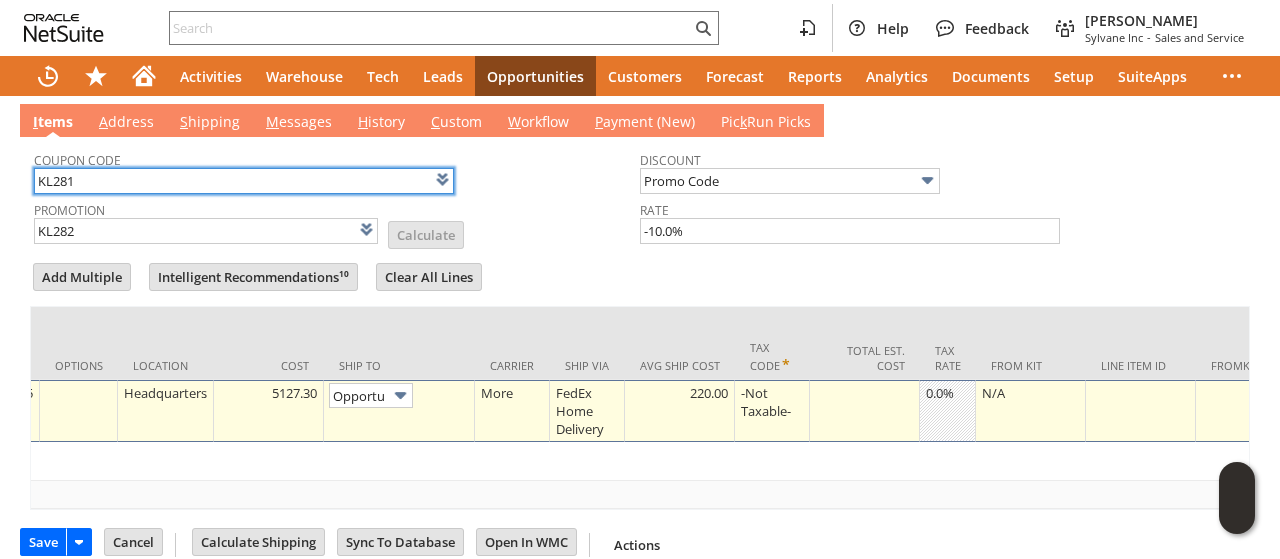 type on "KL281" 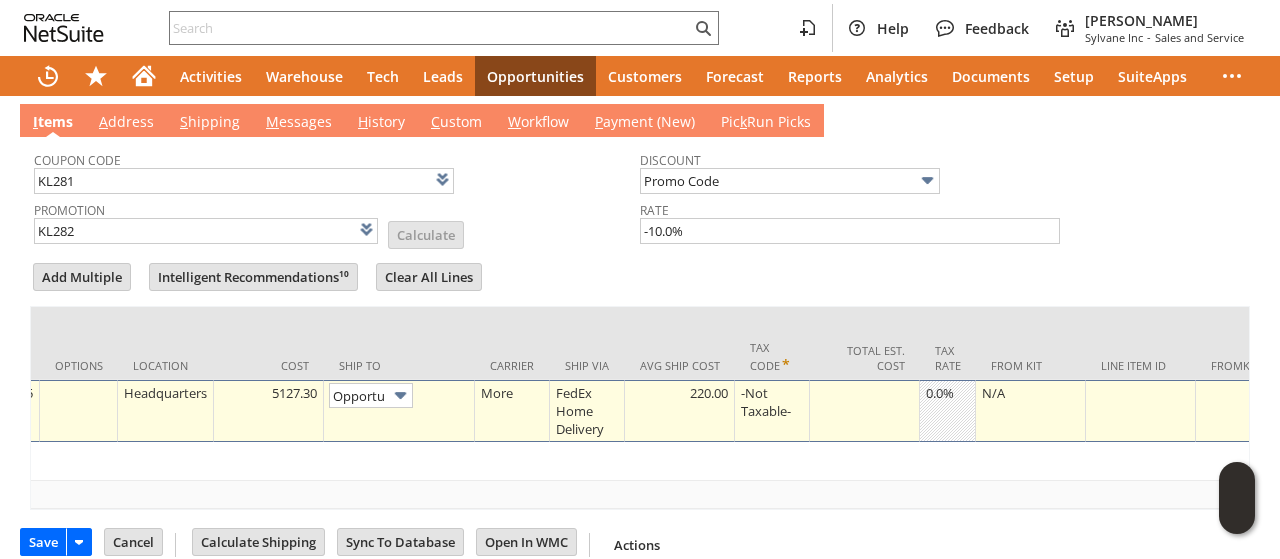 click on "Promotion
KL282
List
Calculate" at bounding box center [337, 221] 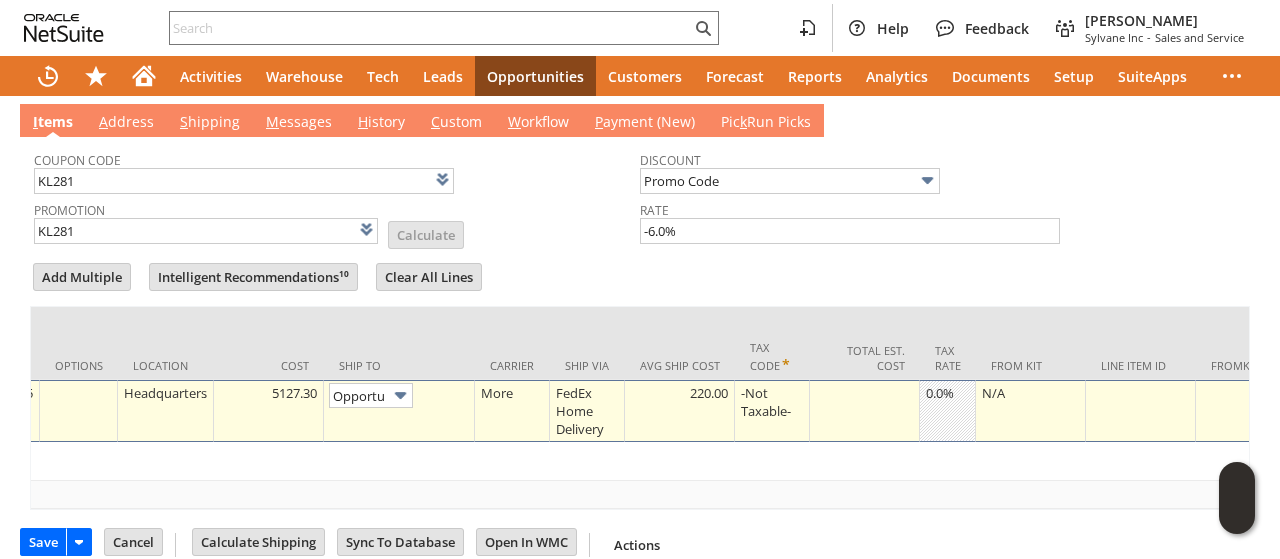 scroll, scrollTop: 0, scrollLeft: 1046, axis: horizontal 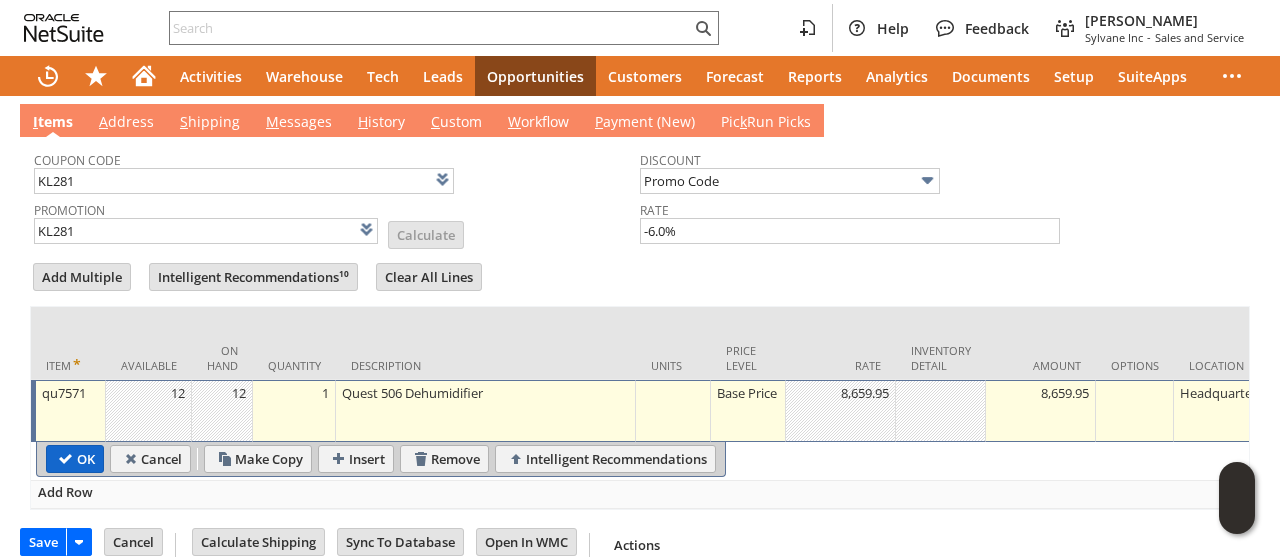 click on "OK" at bounding box center (75, 459) 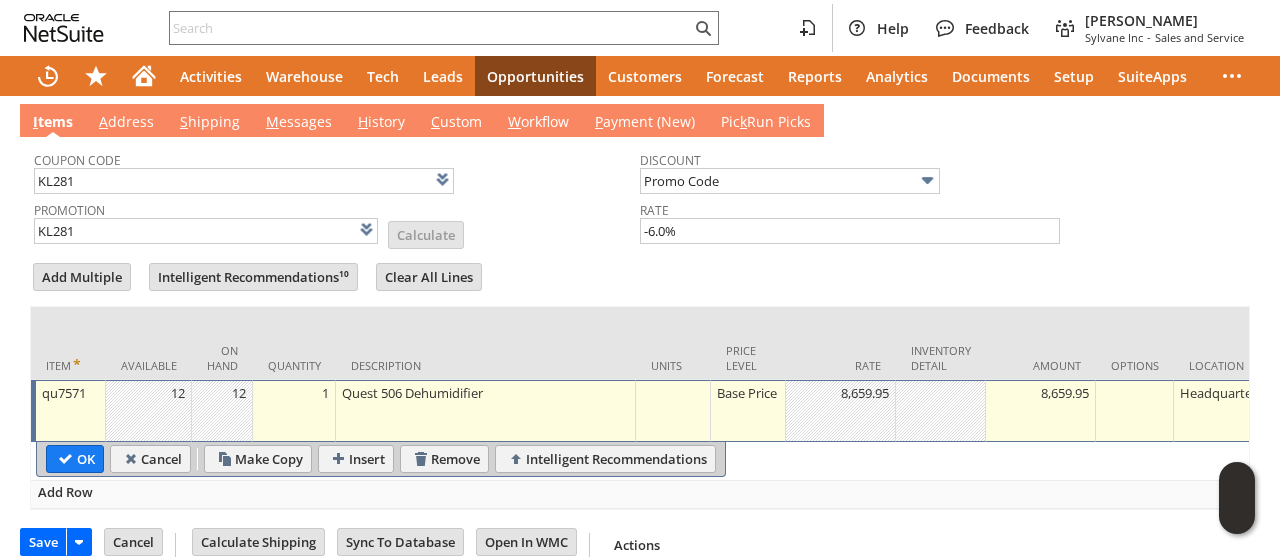 type 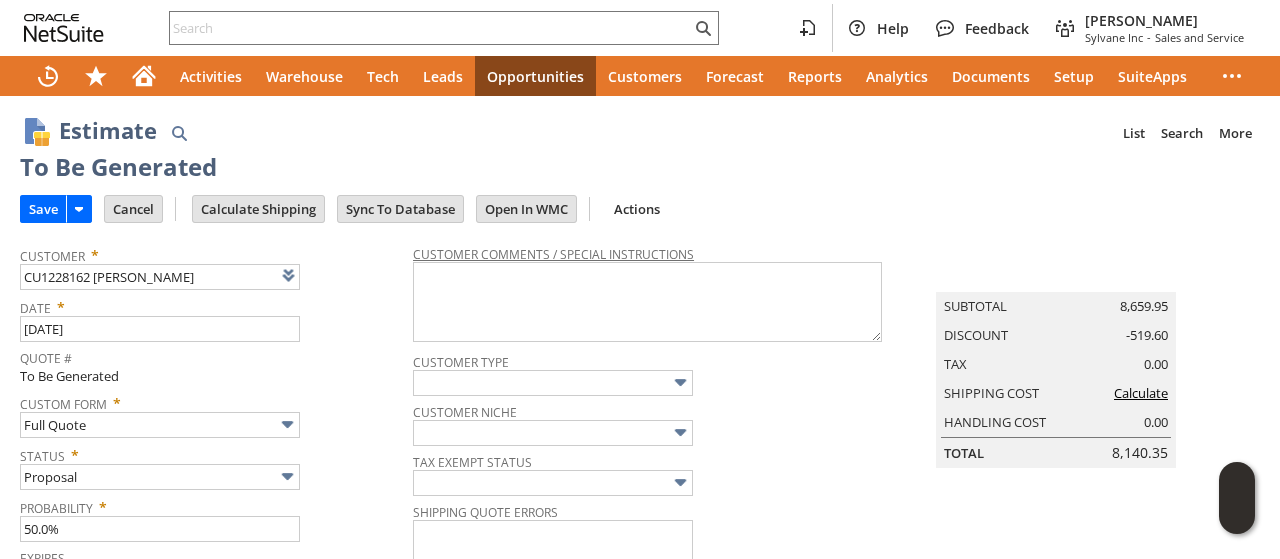 scroll, scrollTop: 0, scrollLeft: 0, axis: both 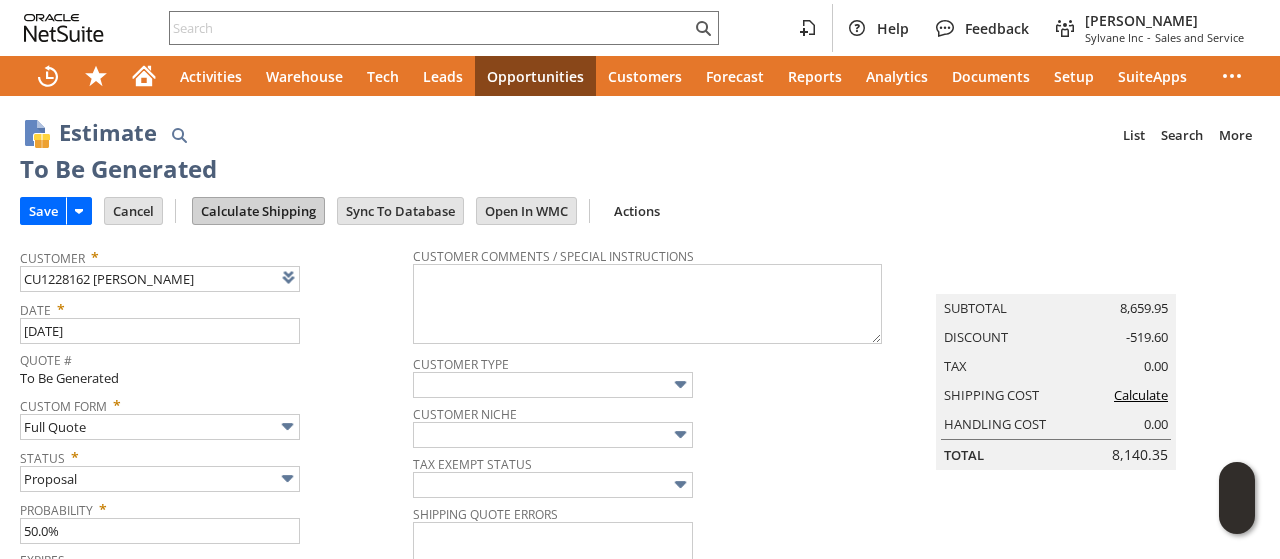 click on "Calculate Shipping" at bounding box center (258, 211) 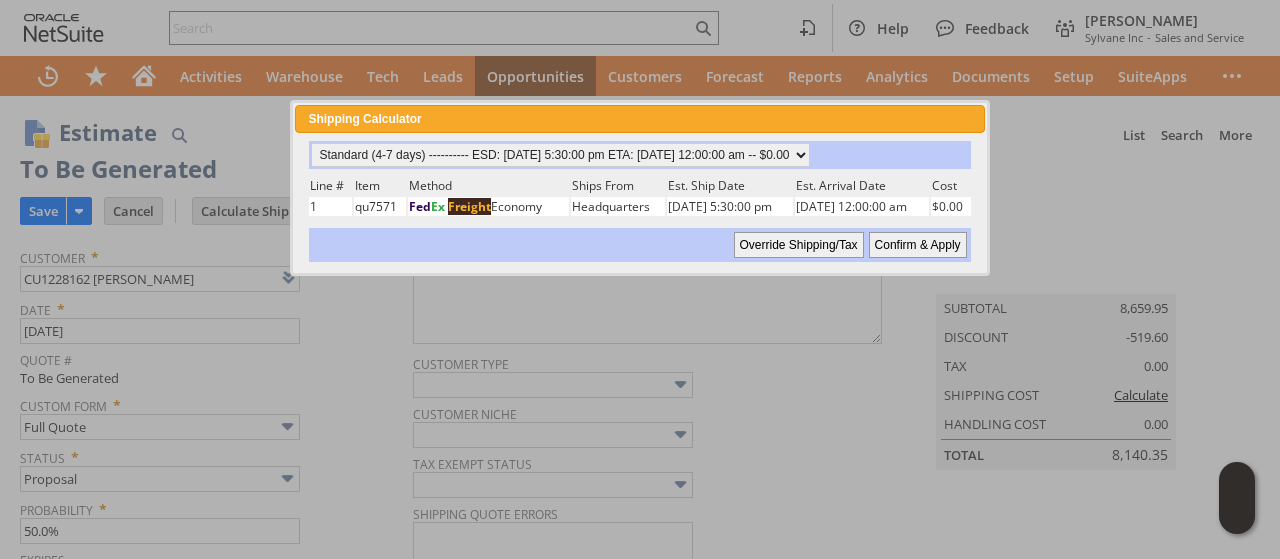 click on "Confirm & Apply" at bounding box center [918, 245] 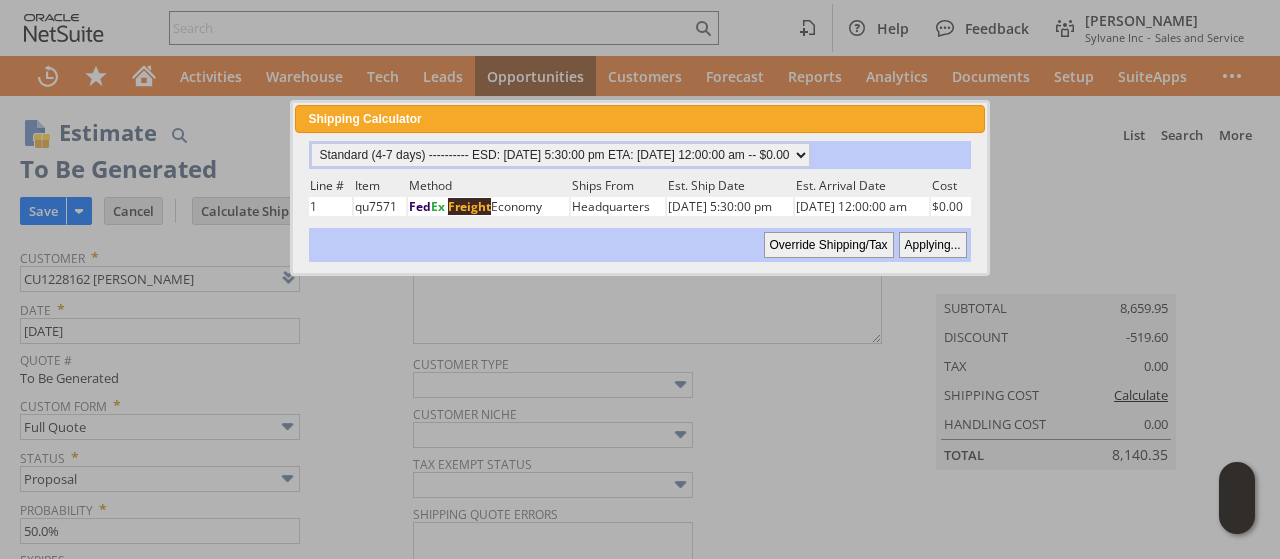 type on "NotExempt" 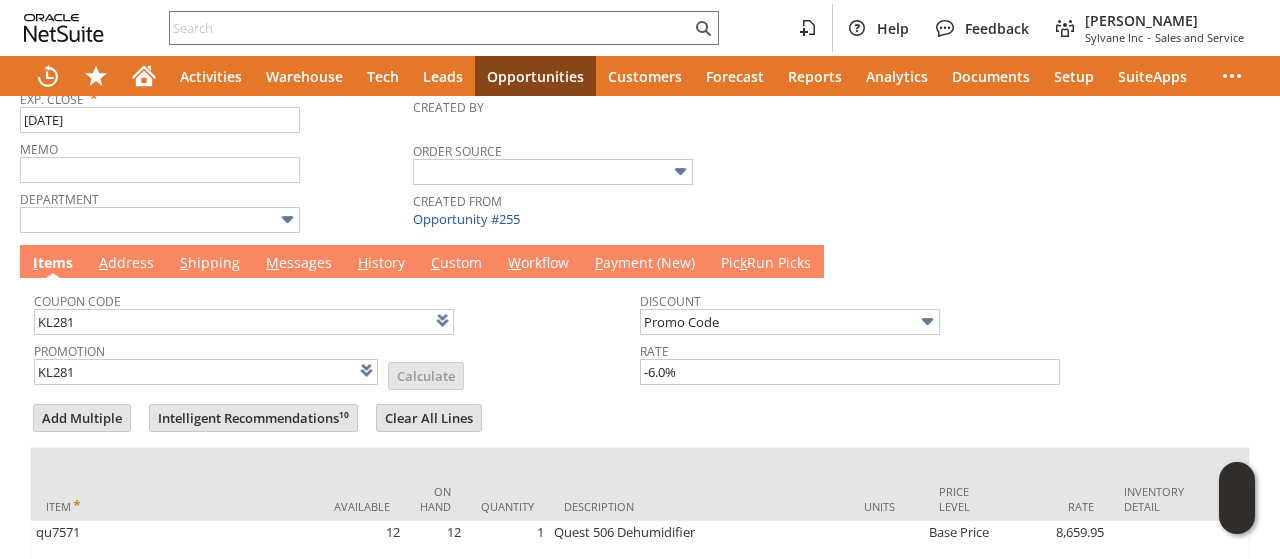 click on "M essages" at bounding box center (299, 264) 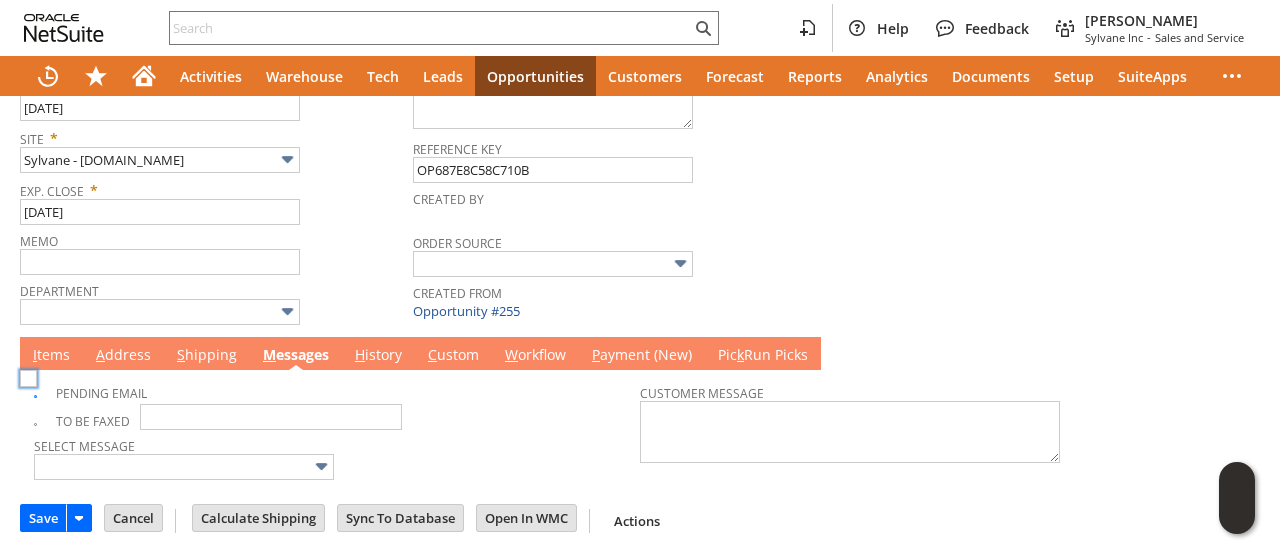 scroll, scrollTop: 464, scrollLeft: 0, axis: vertical 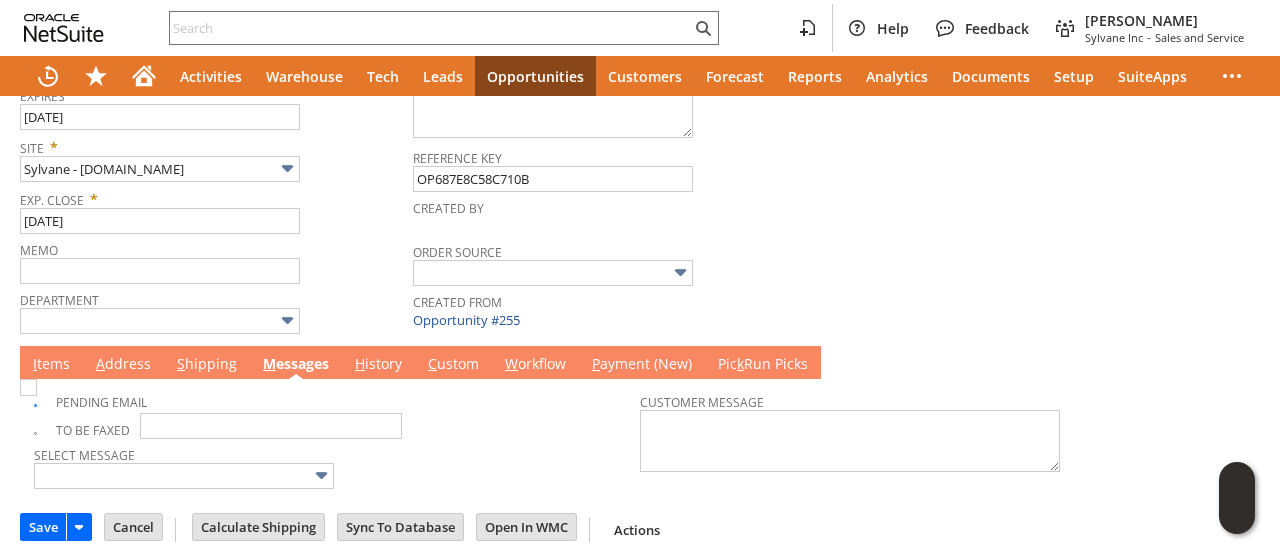 click at bounding box center (28, 387) 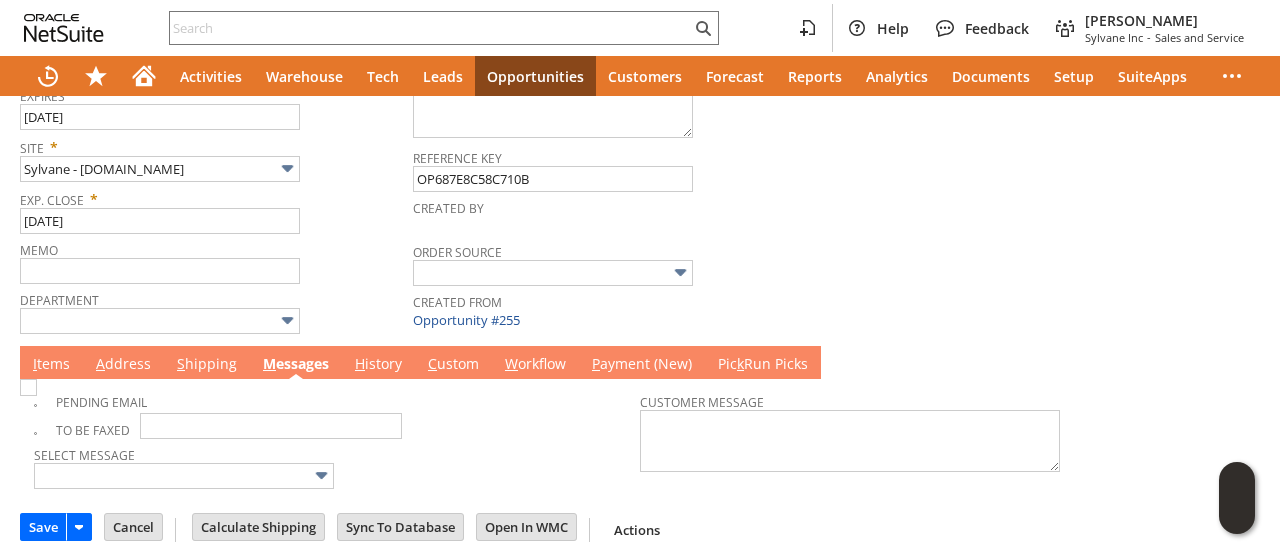 click at bounding box center (28, 387) 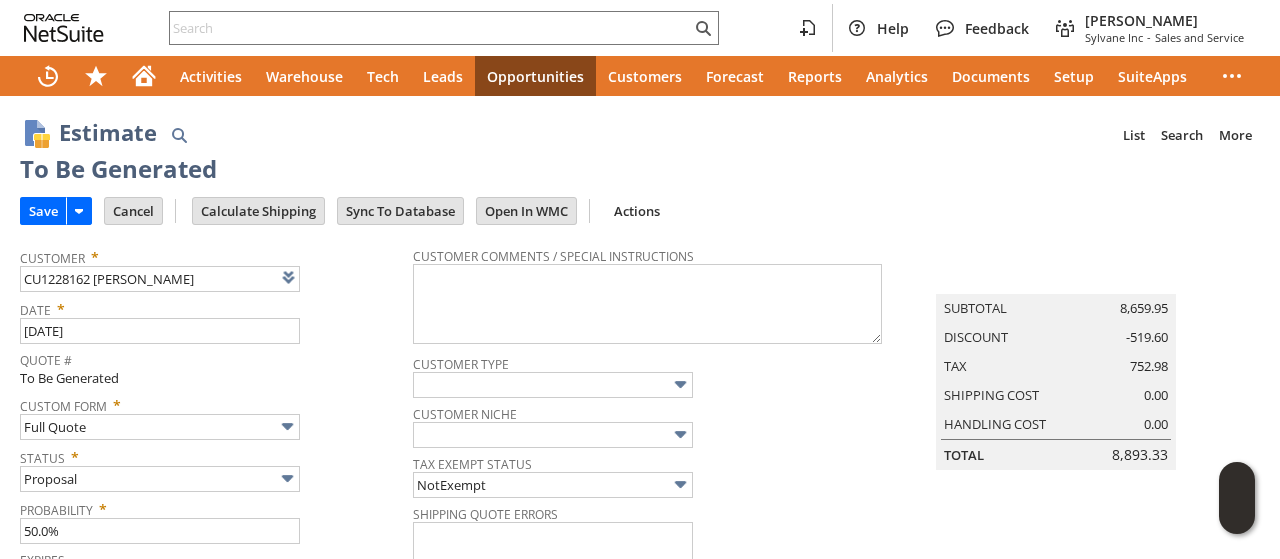 scroll, scrollTop: 464, scrollLeft: 0, axis: vertical 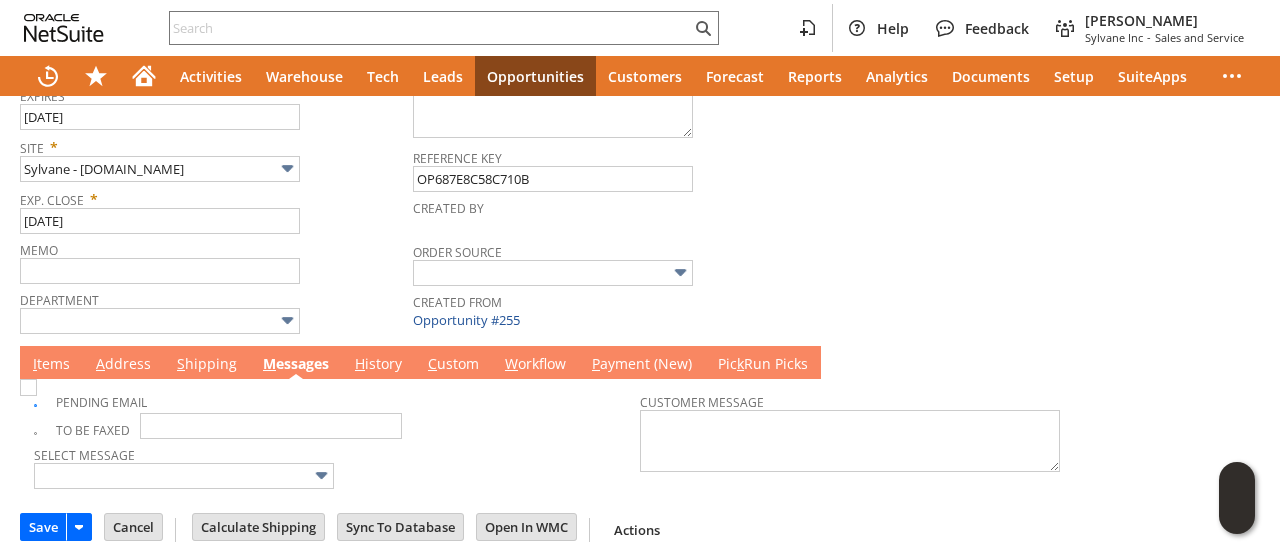 click at bounding box center [28, 387] 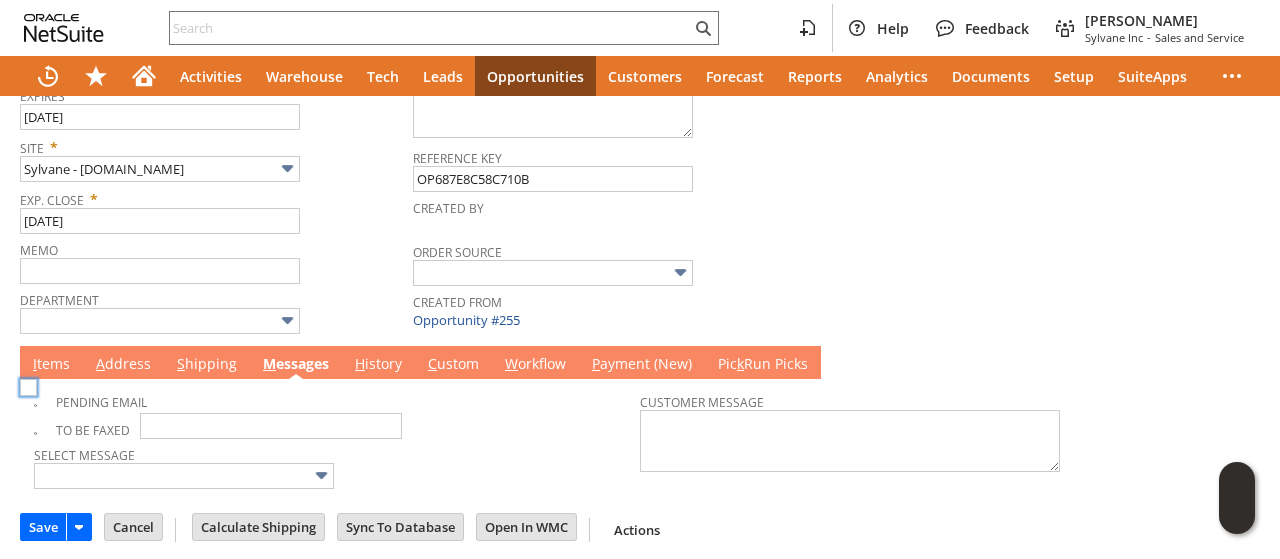 checkbox on "false" 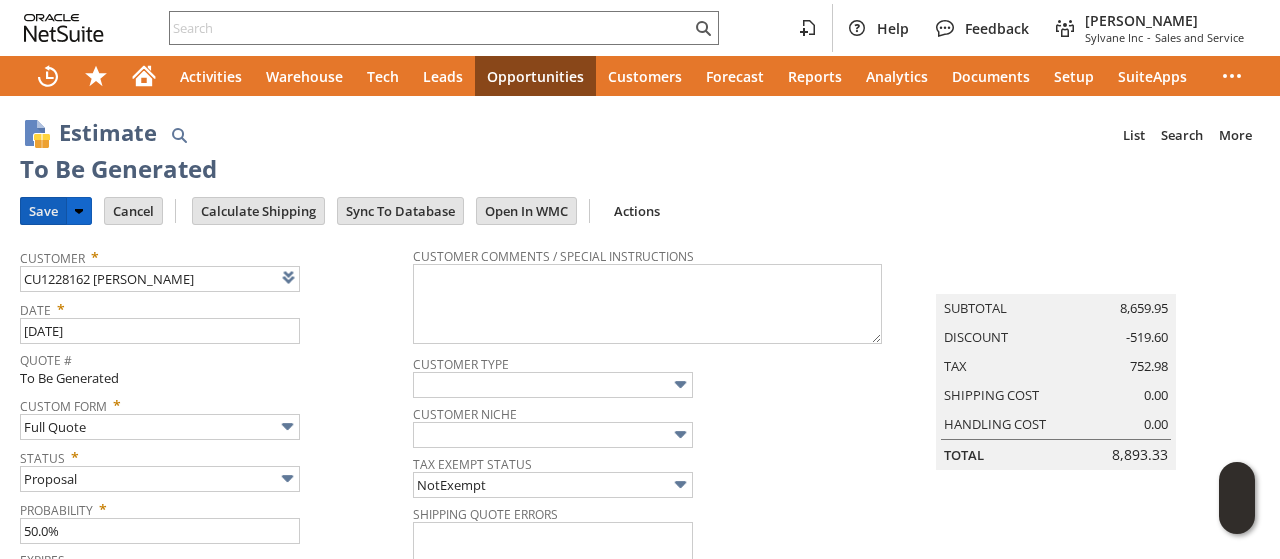 click on "Save" at bounding box center (43, 211) 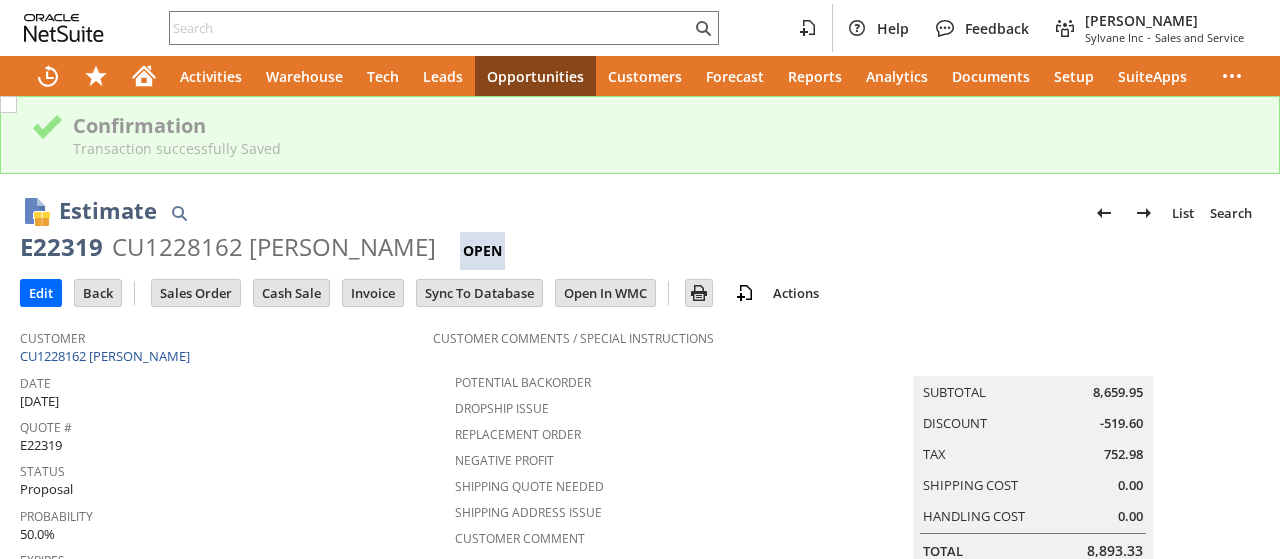scroll, scrollTop: 0, scrollLeft: 0, axis: both 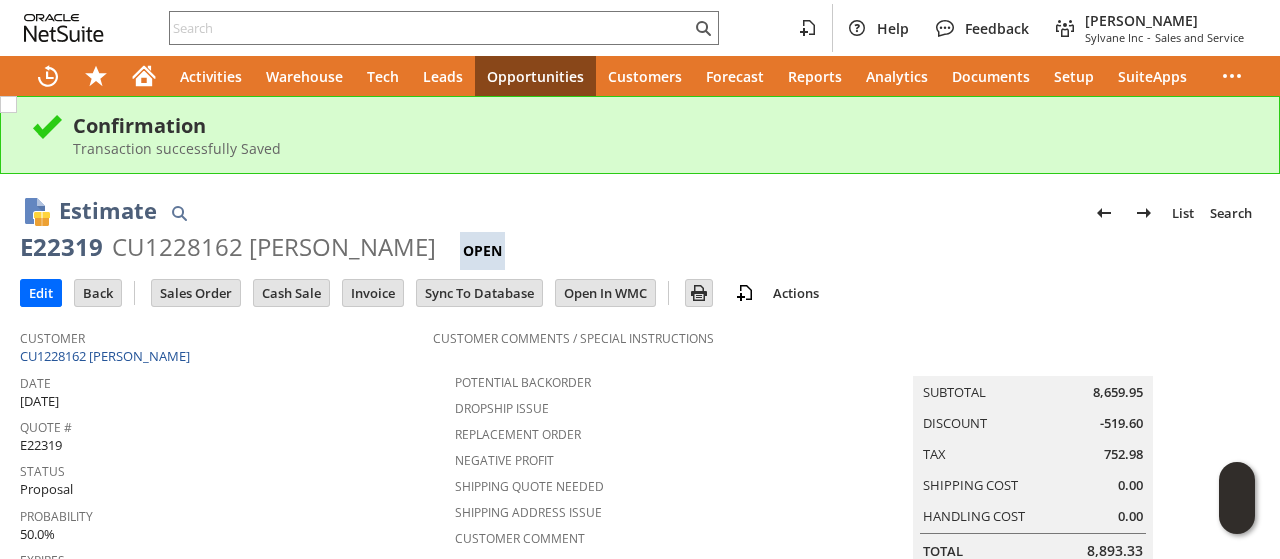 click on "E22319
CU1228162 [PERSON_NAME]
Open" at bounding box center (640, 250) 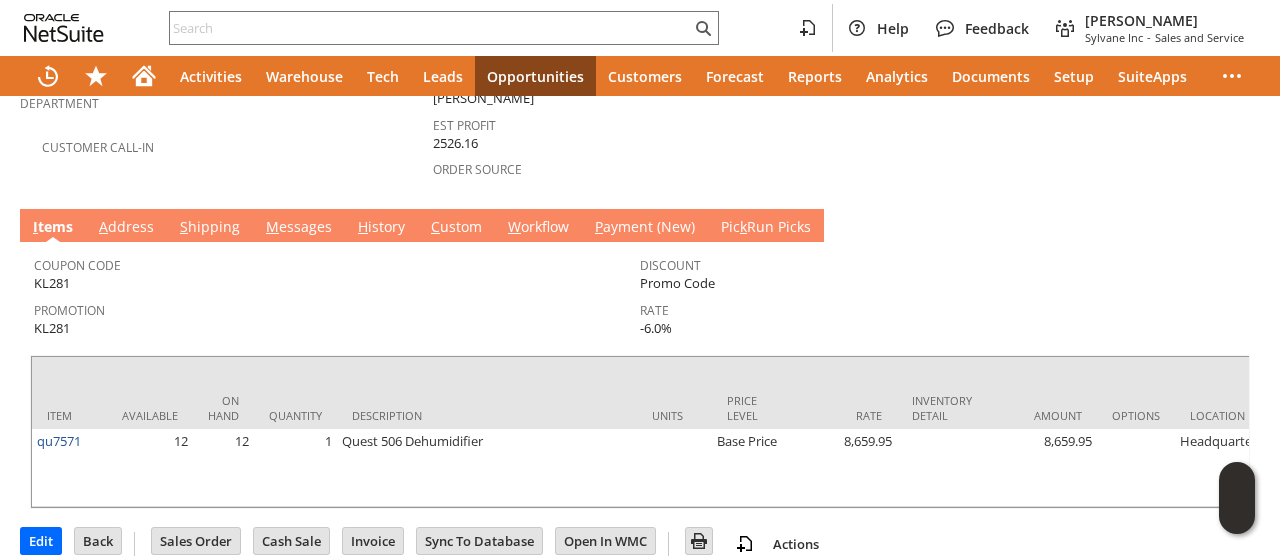 click on "M essages" at bounding box center (299, 228) 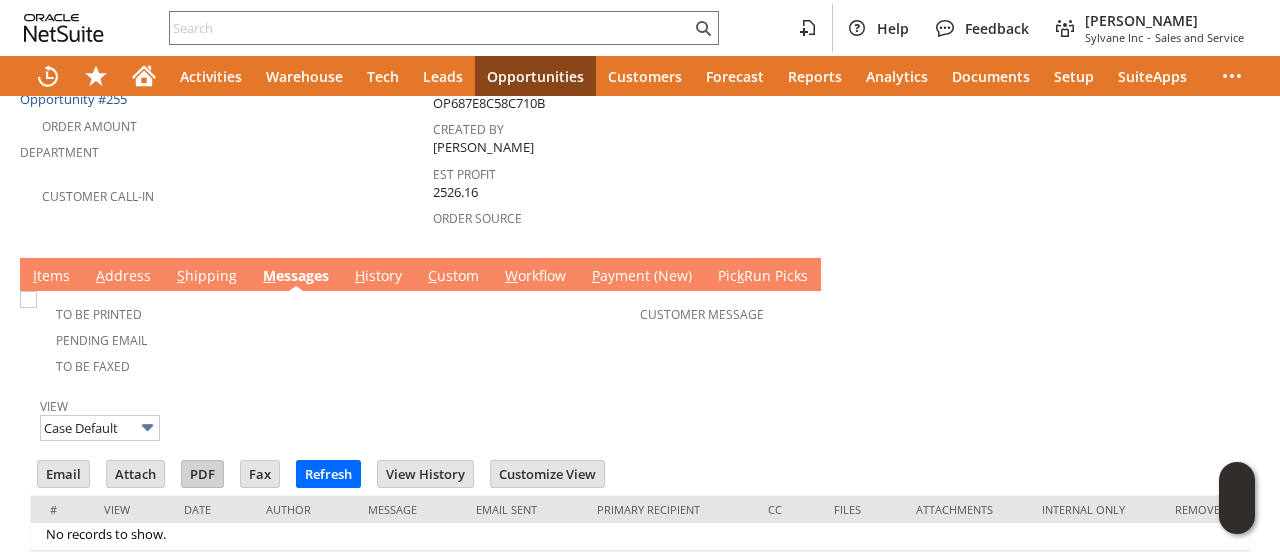scroll, scrollTop: 684, scrollLeft: 0, axis: vertical 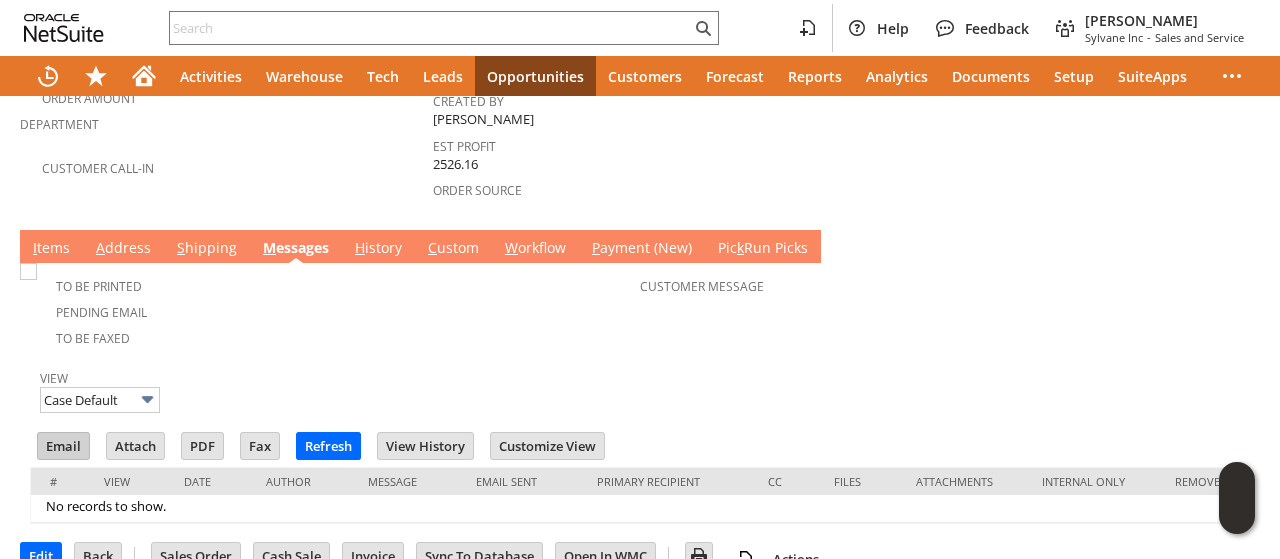 click on "Email" at bounding box center (63, 446) 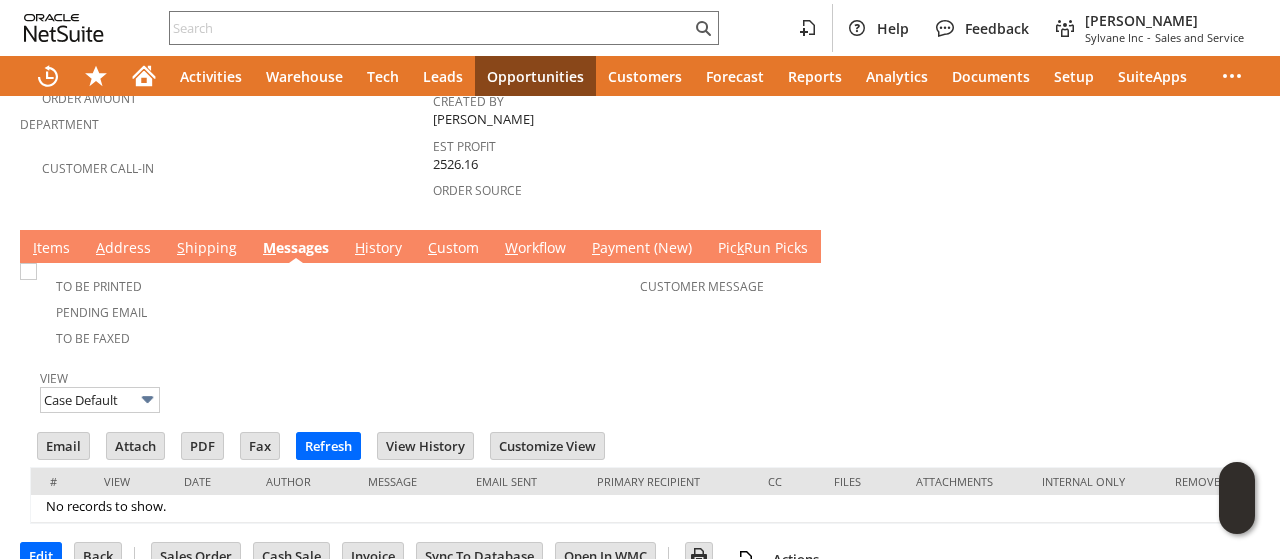 click on "Customer Message" at bounding box center (943, 308) 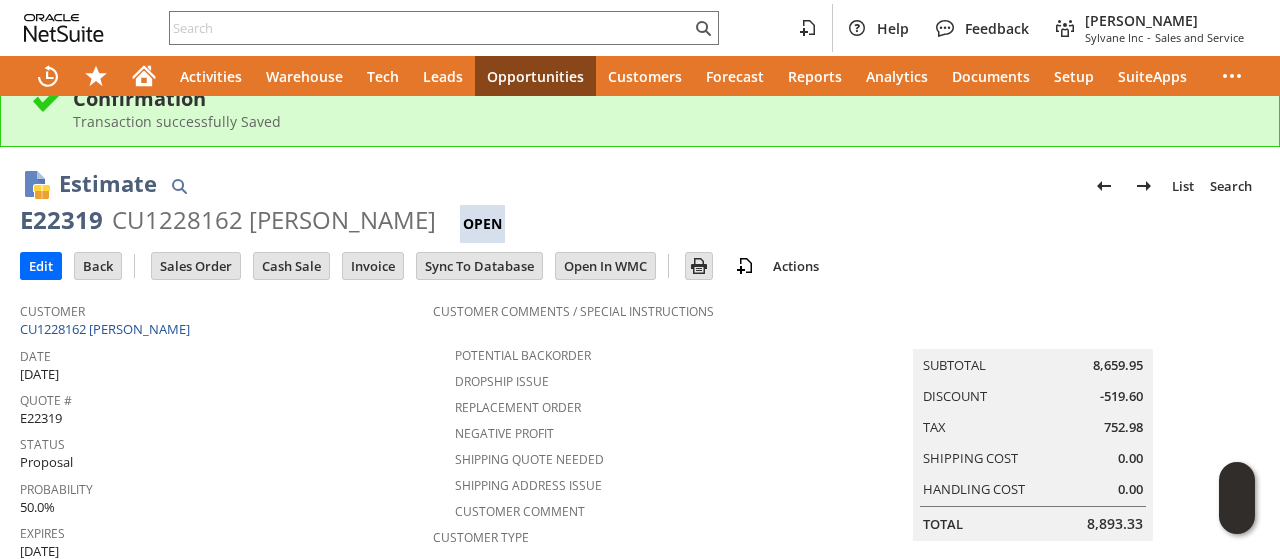 scroll, scrollTop: 0, scrollLeft: 0, axis: both 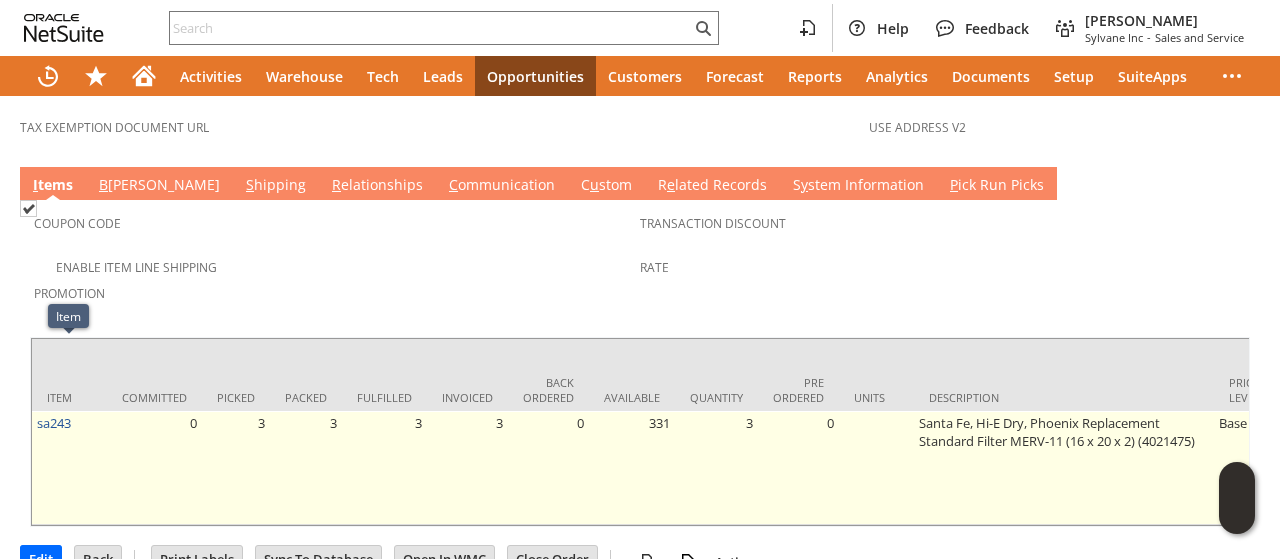 click on "sa243" at bounding box center [69, 468] 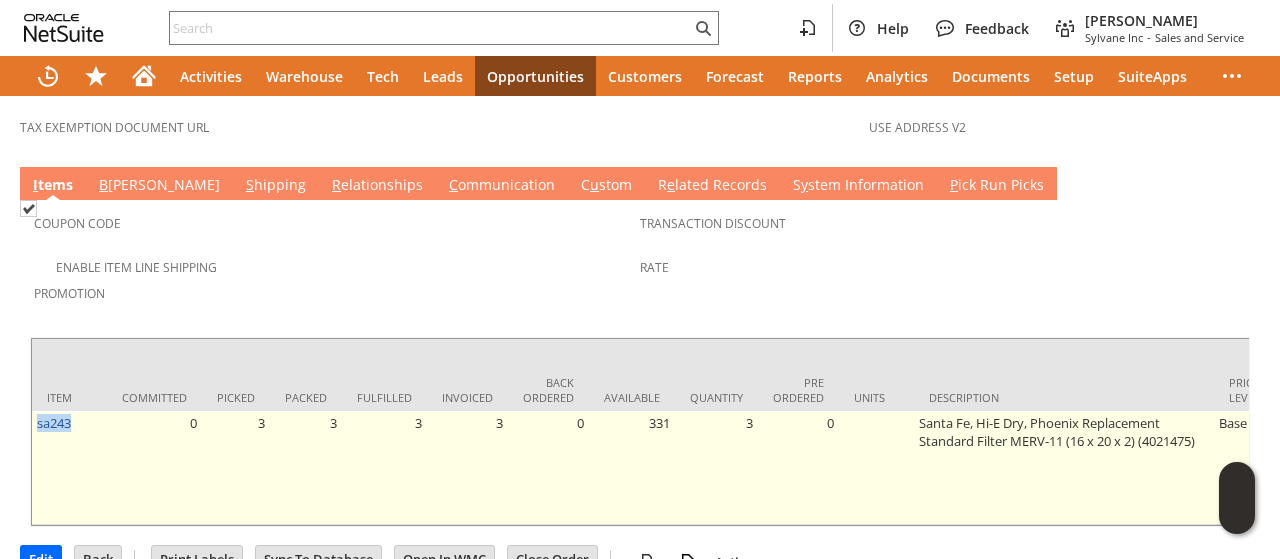 drag, startPoint x: 83, startPoint y: 353, endPoint x: 32, endPoint y: 365, distance: 52.392746 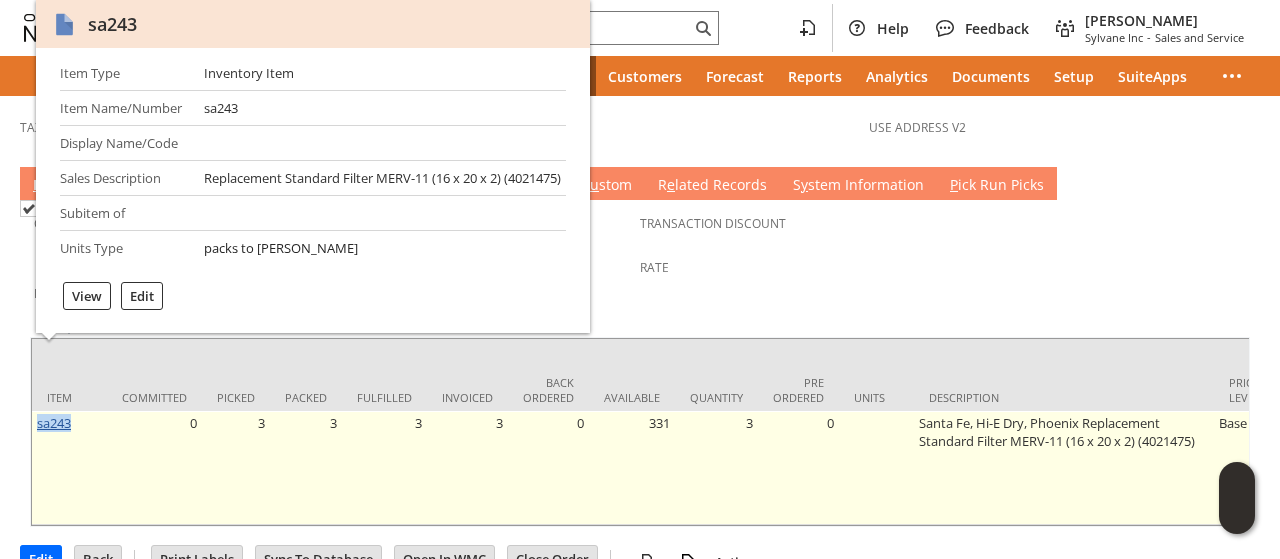 copy on "sa243" 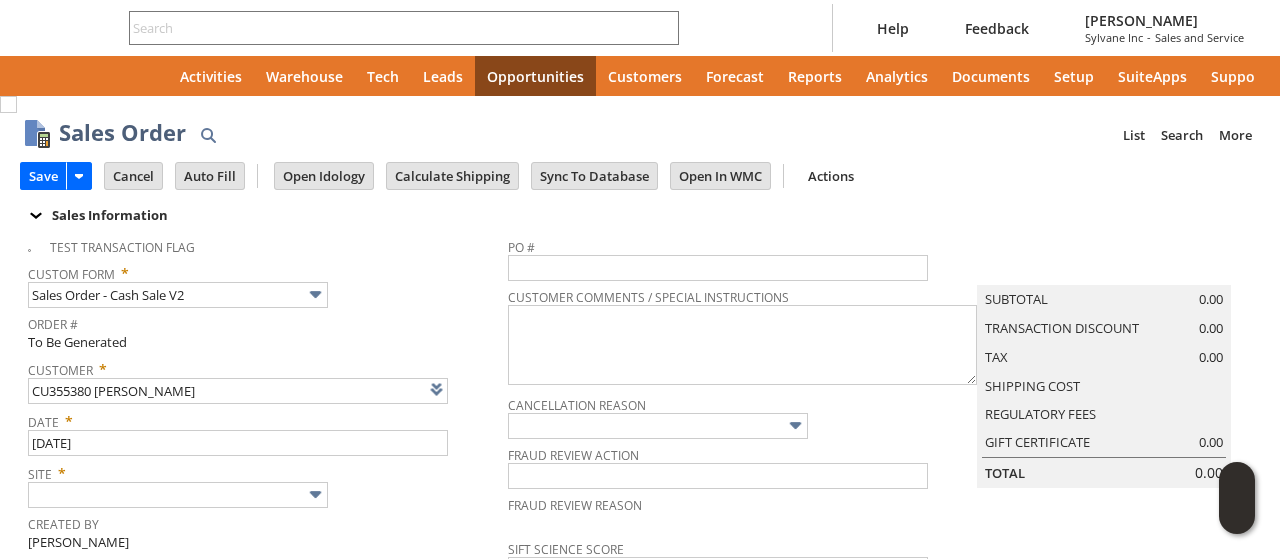 type on "Intelligent Recommendations ⁰" 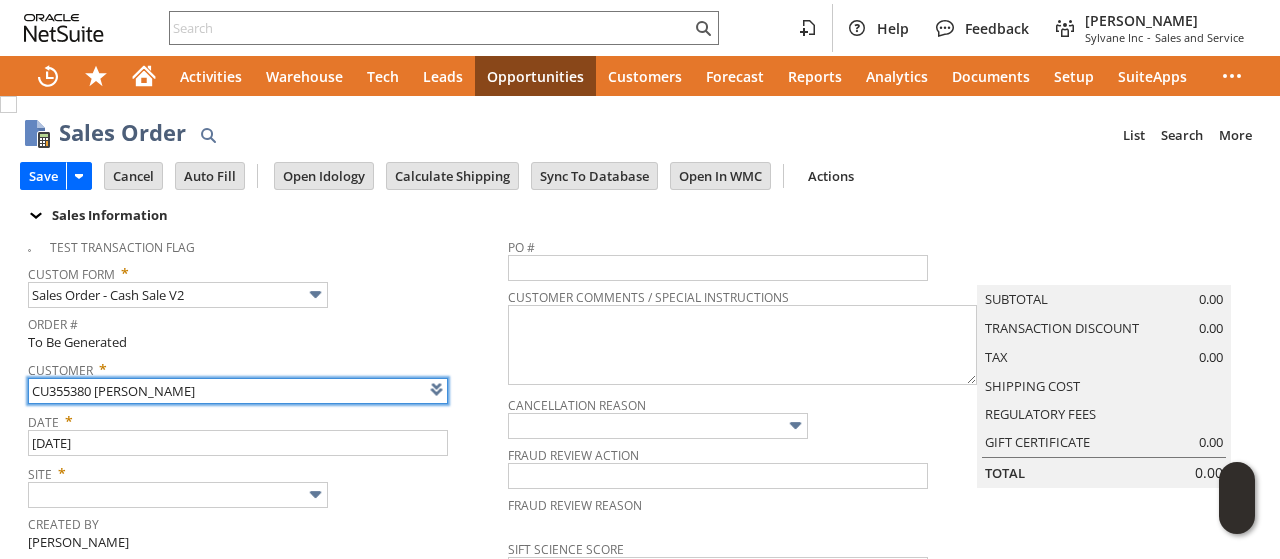scroll, scrollTop: 0, scrollLeft: 0, axis: both 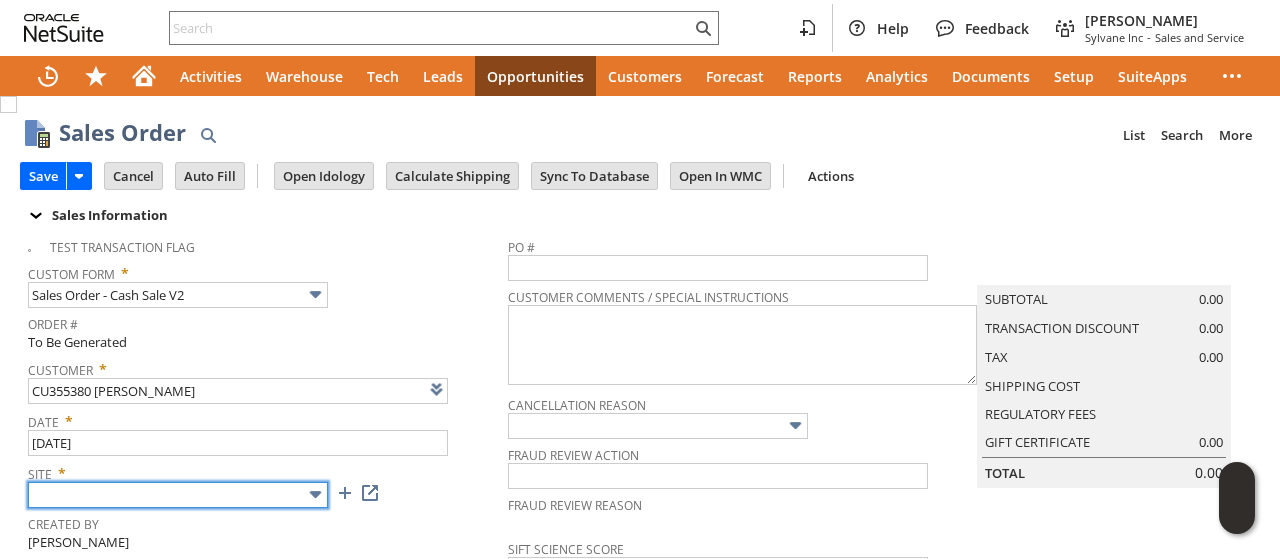 click at bounding box center [178, 495] 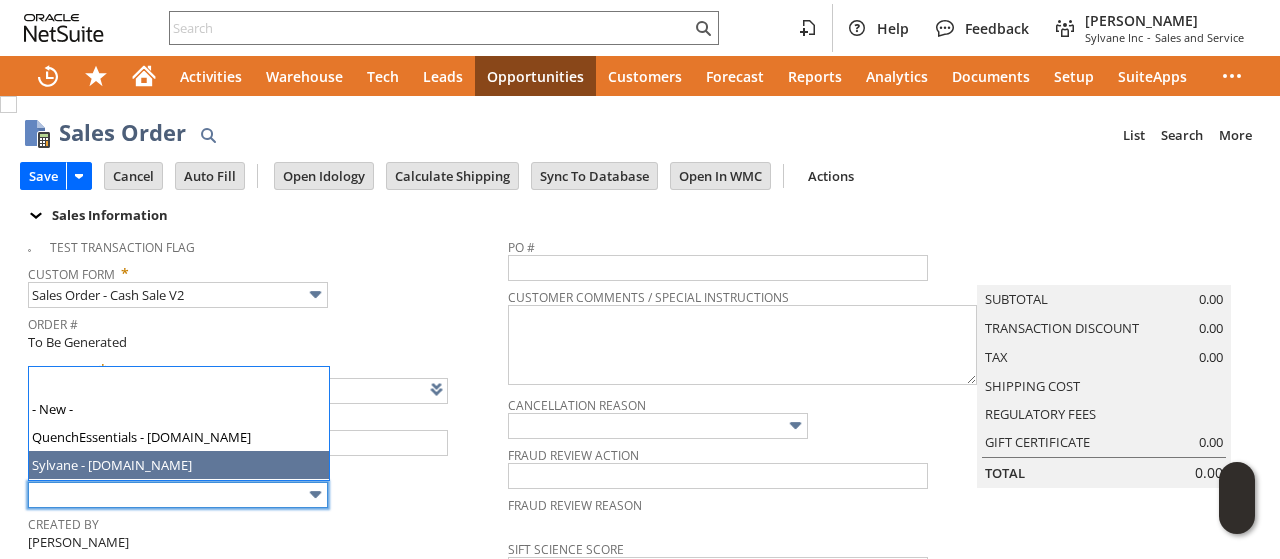 type on "Sylvane - [DOMAIN_NAME]" 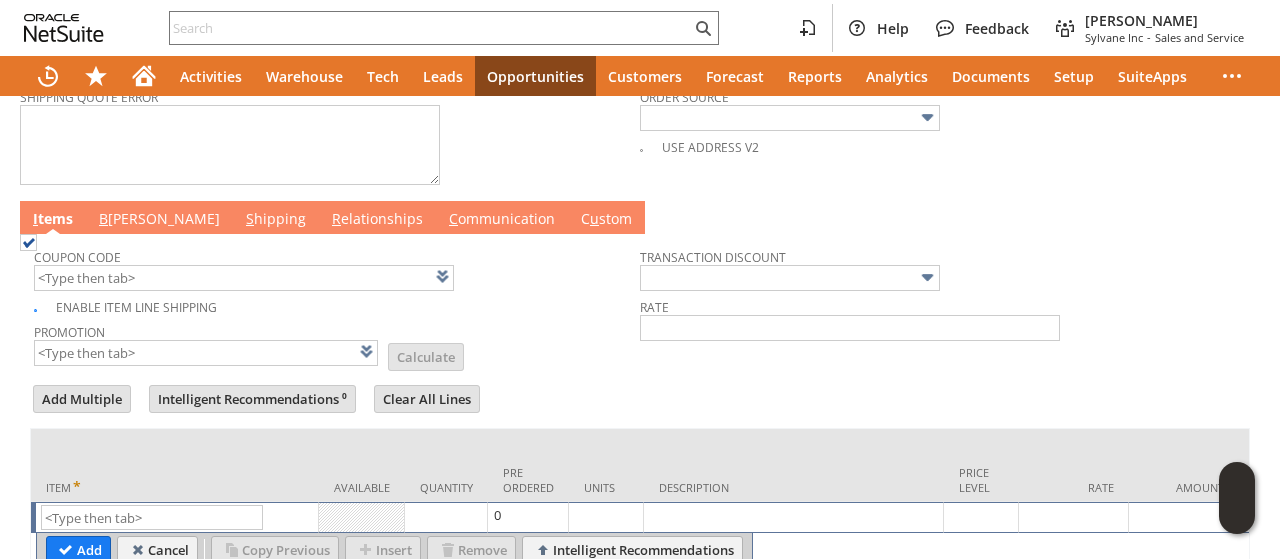 scroll, scrollTop: 1038, scrollLeft: 0, axis: vertical 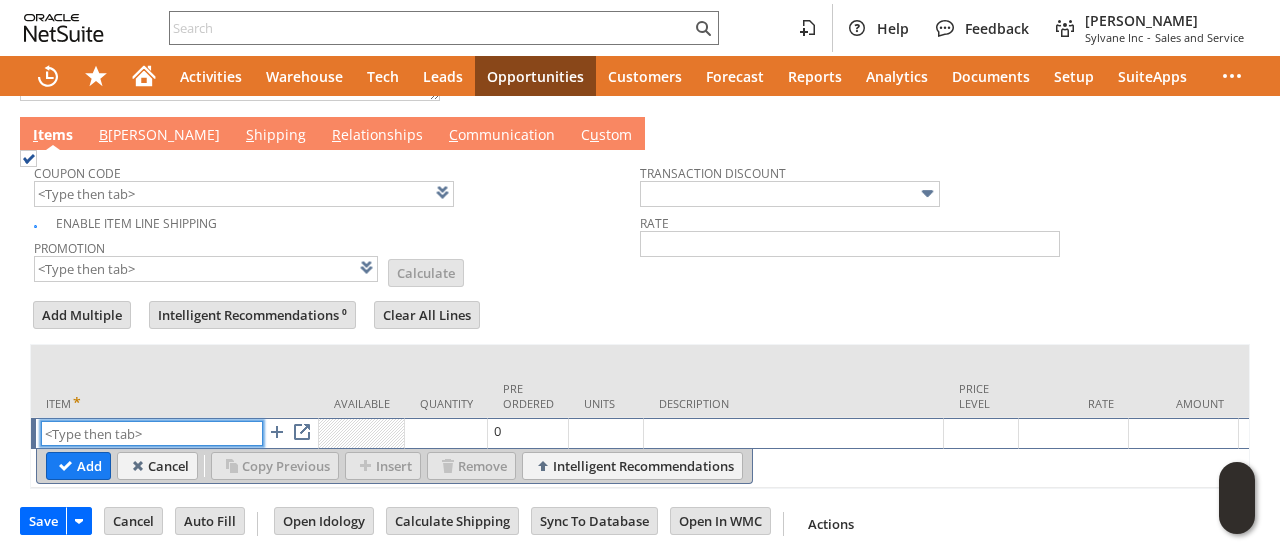 paste on "sa243" 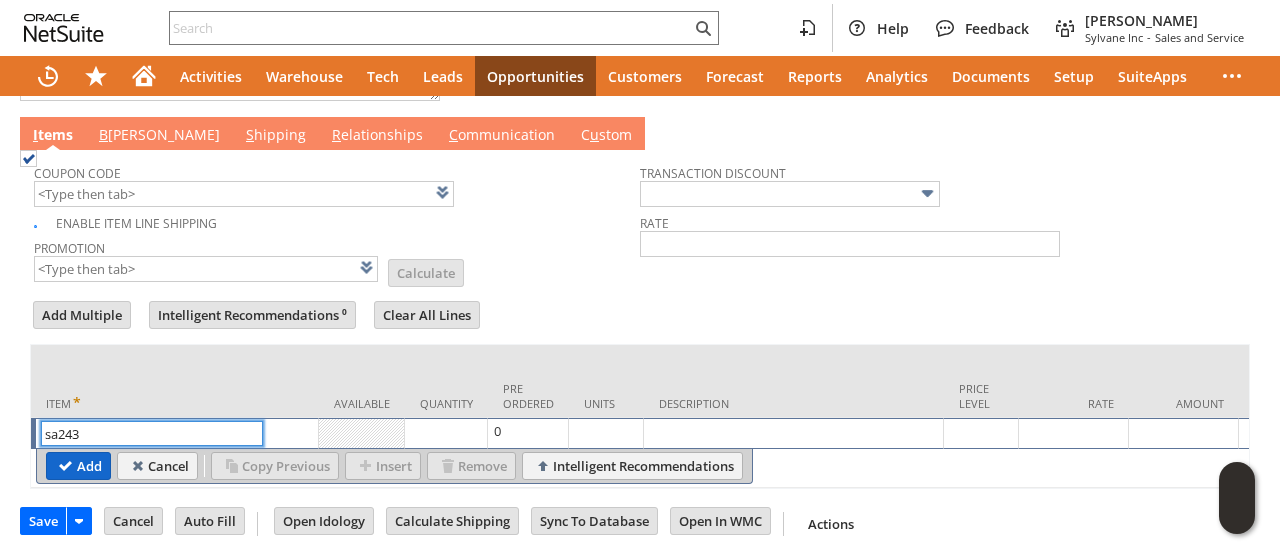 type on "sa243" 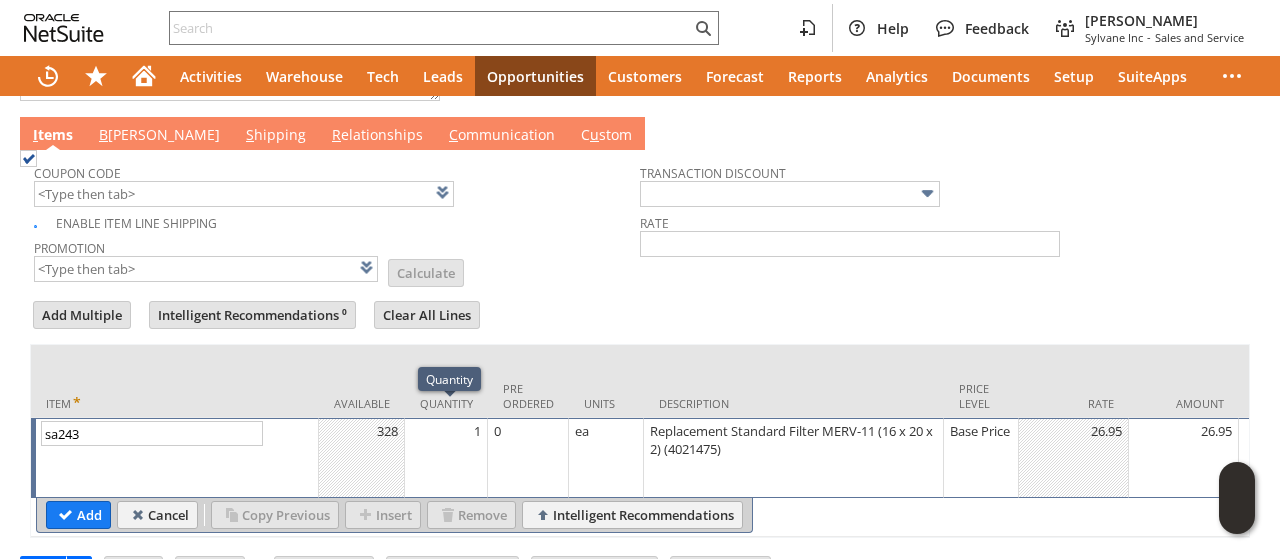 click on "1" at bounding box center (446, 458) 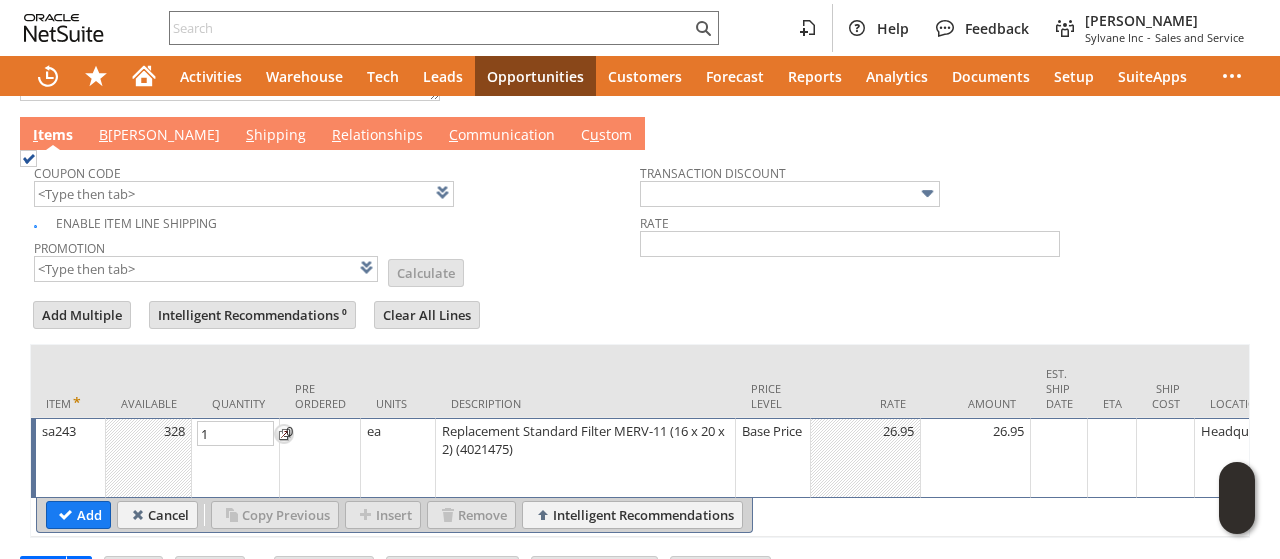 type on "2" 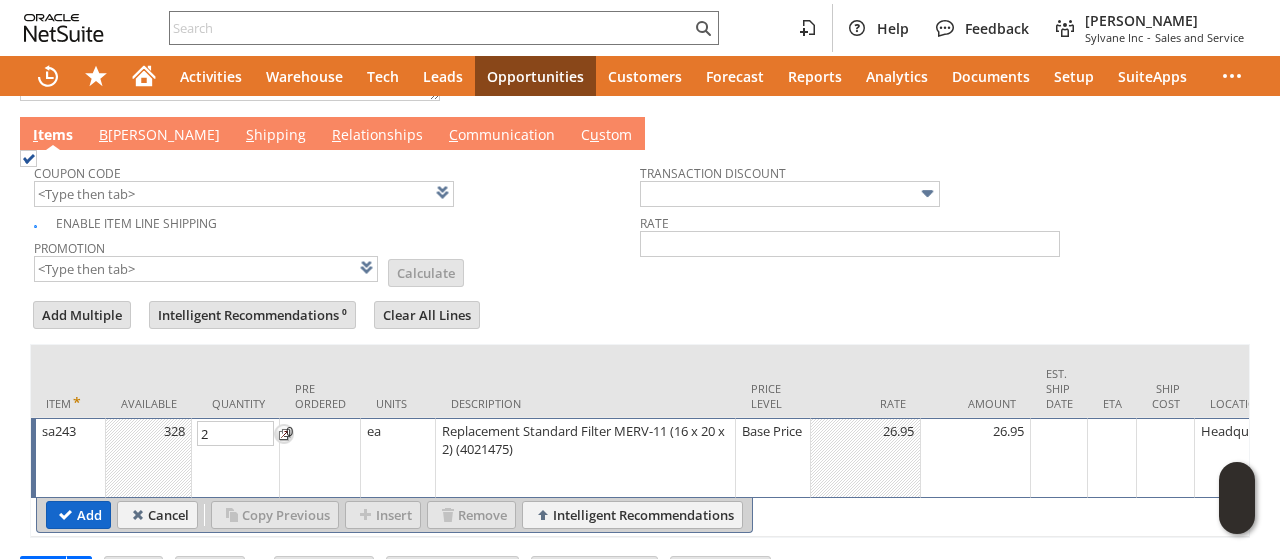 click on "Add" at bounding box center [78, 515] 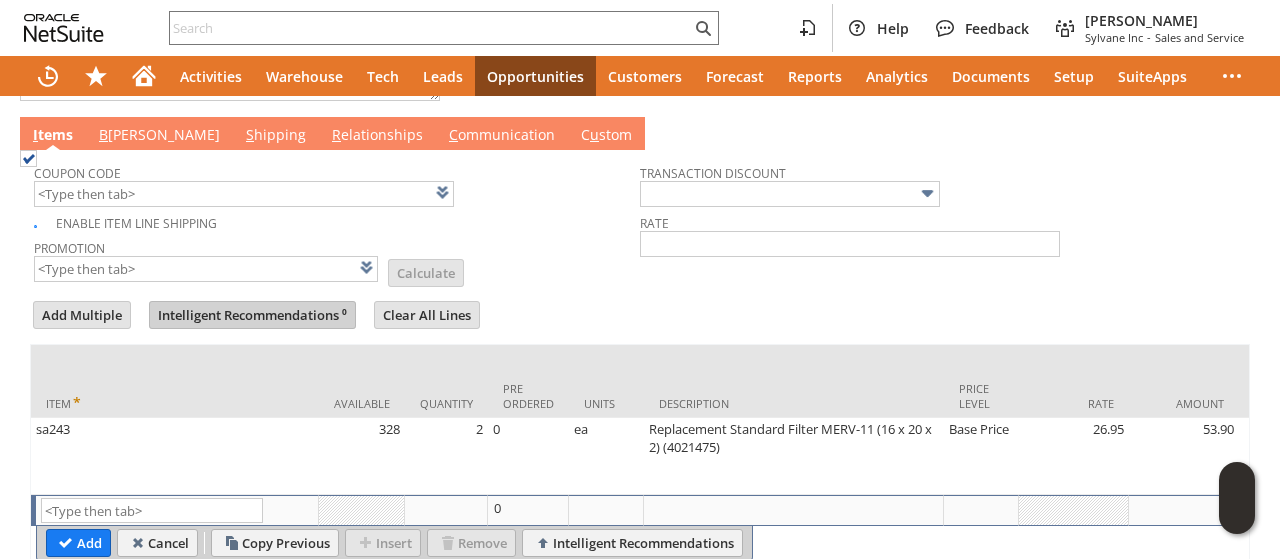 type on "Intelligent Recommendations¹⁰" 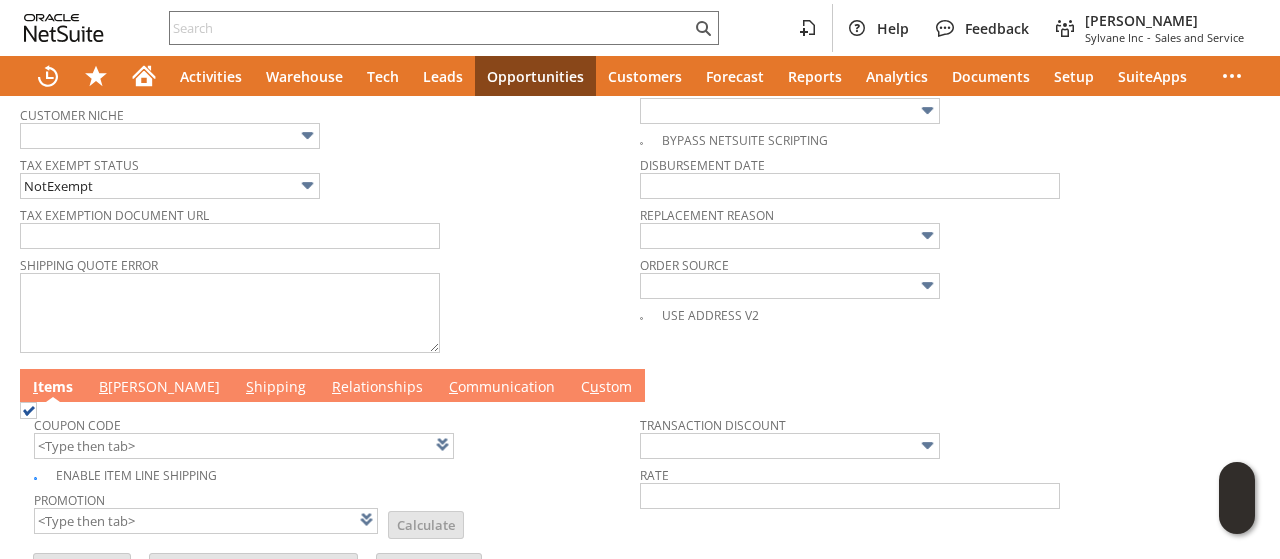 scroll, scrollTop: 1000, scrollLeft: 0, axis: vertical 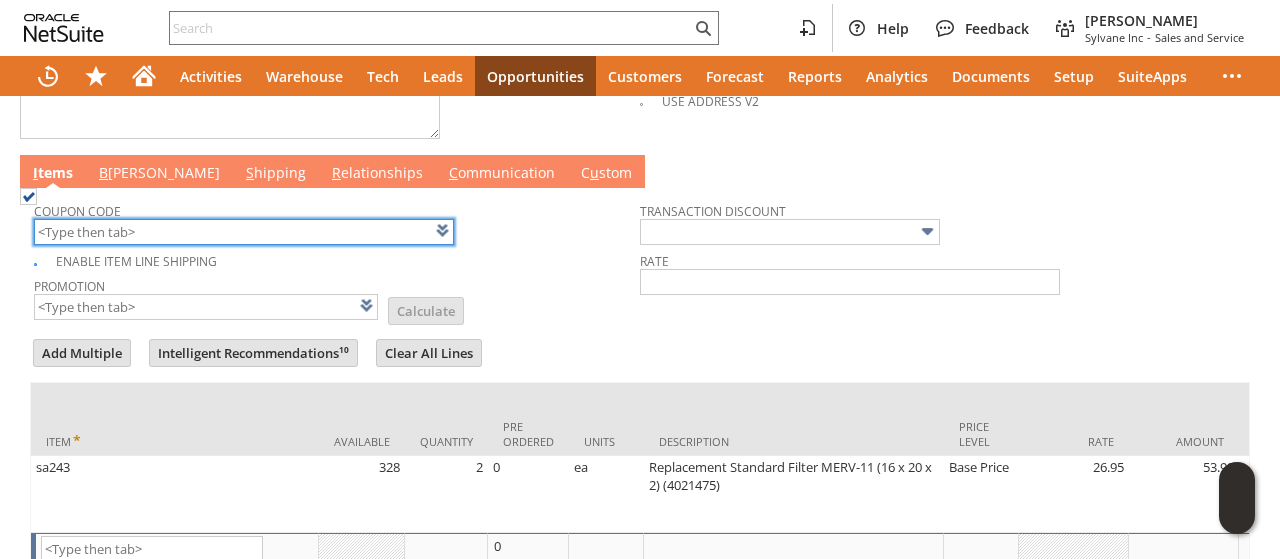 click at bounding box center [244, 232] 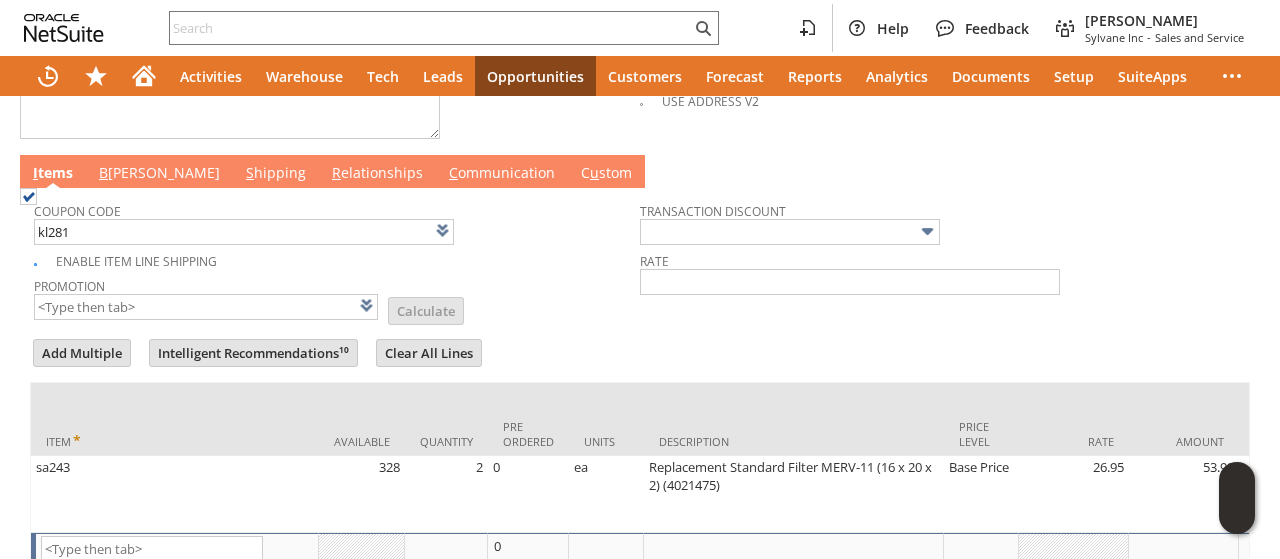 click on "Promotion
List
Calculate" at bounding box center (337, 297) 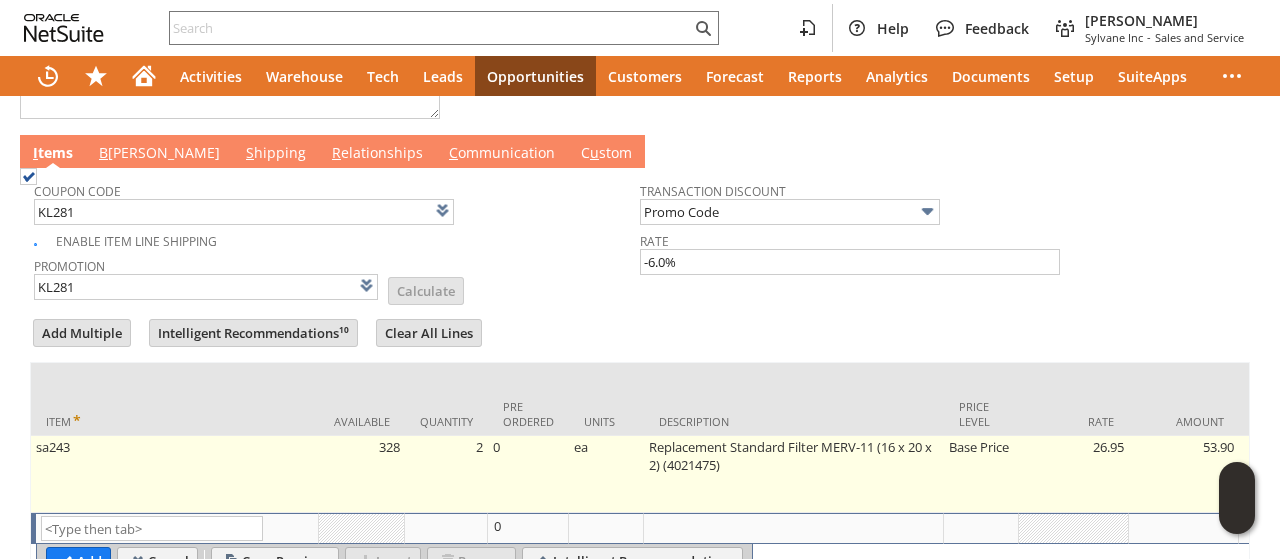 scroll, scrollTop: 1100, scrollLeft: 0, axis: vertical 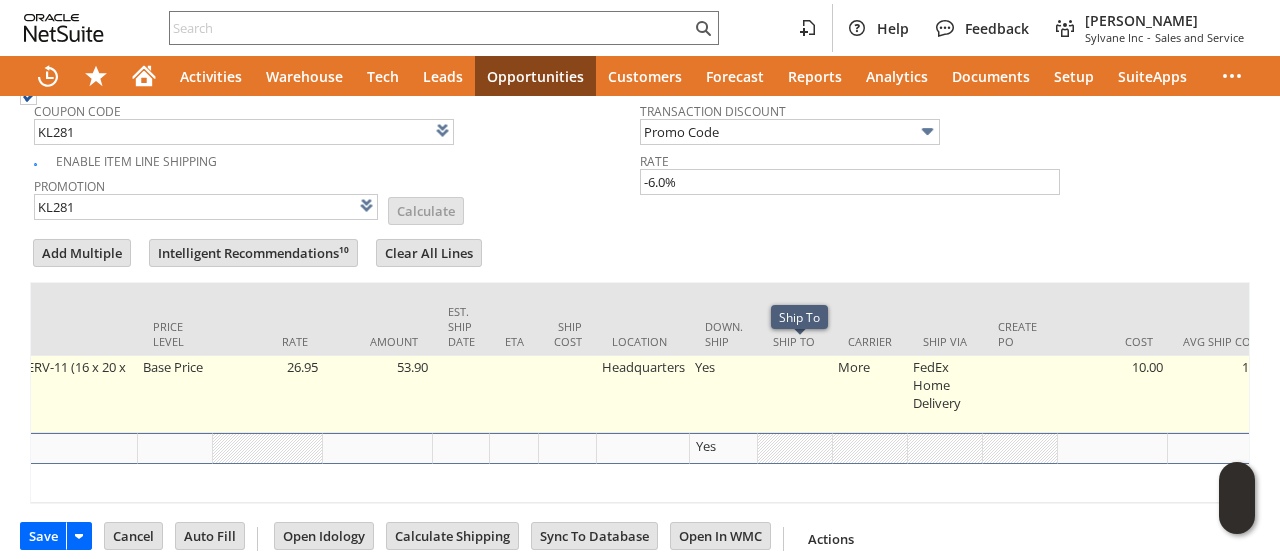 click at bounding box center (795, 394) 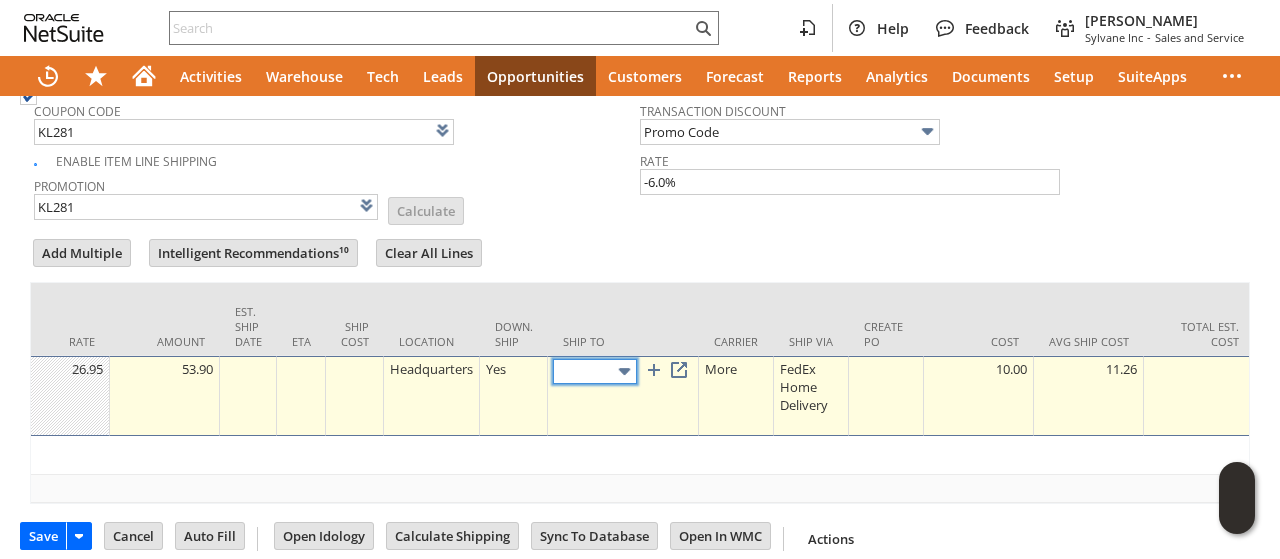 click at bounding box center (624, 371) 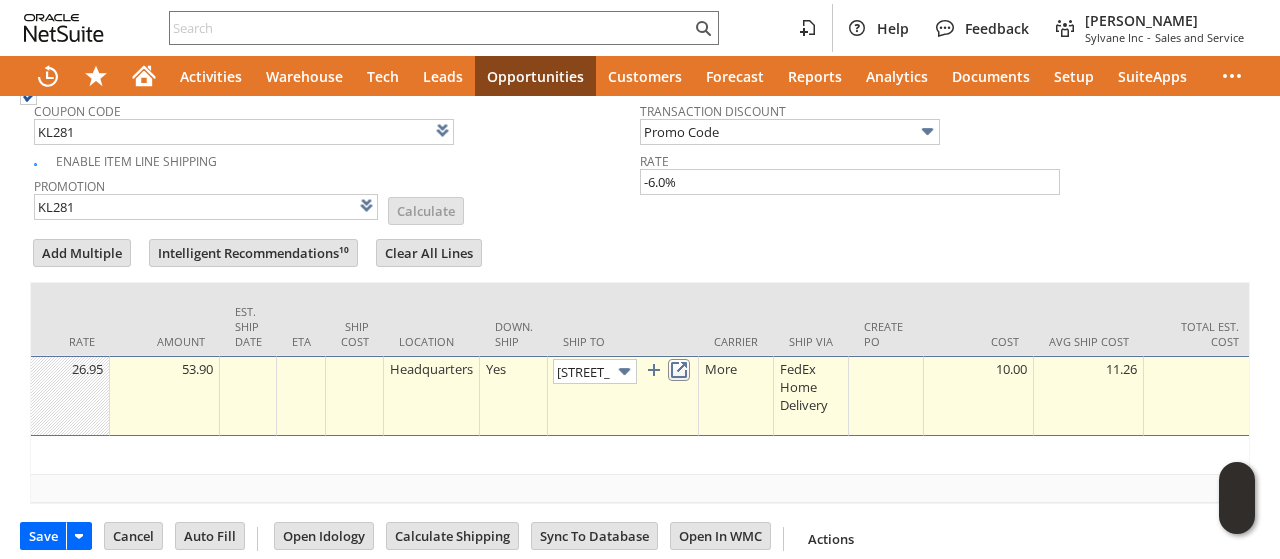 click at bounding box center [679, 370] 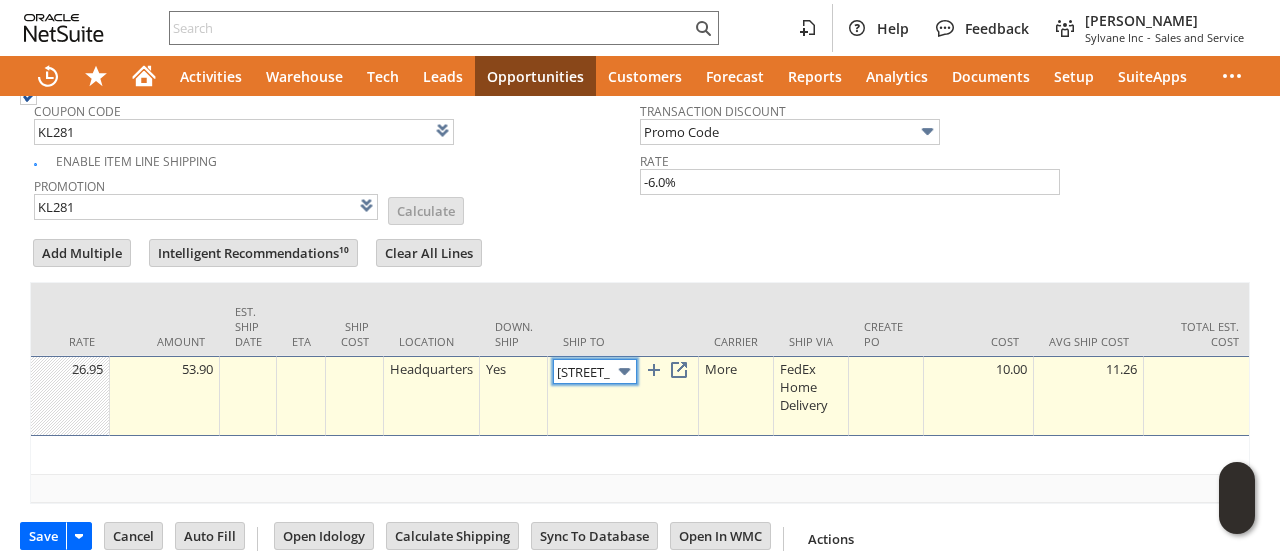 click on "[STREET_ADDRESS]" at bounding box center (595, 371) 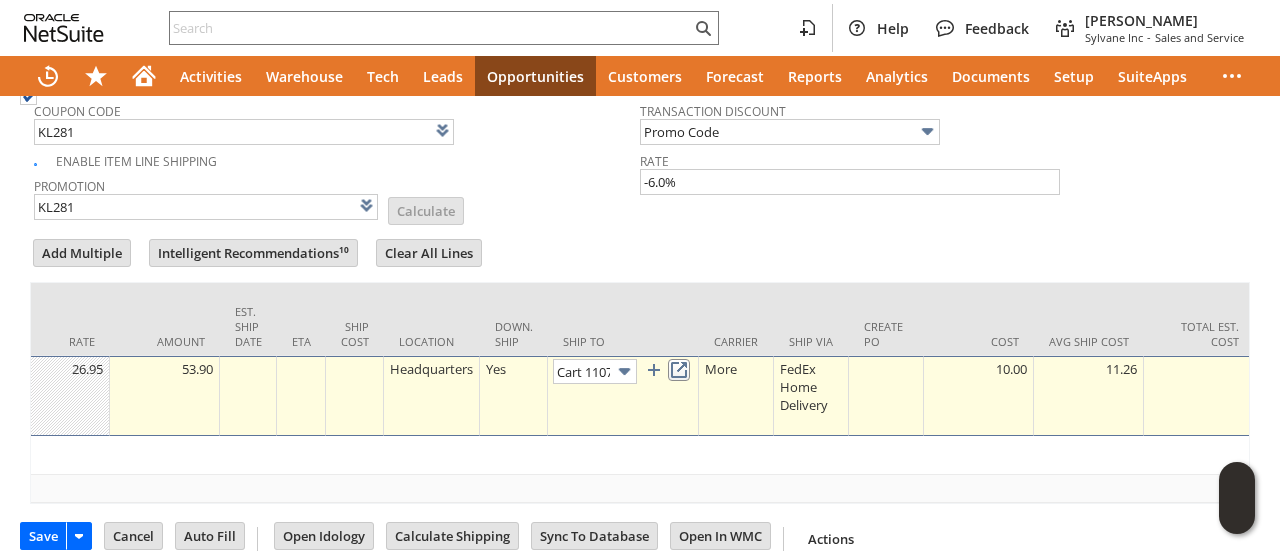 click at bounding box center [679, 370] 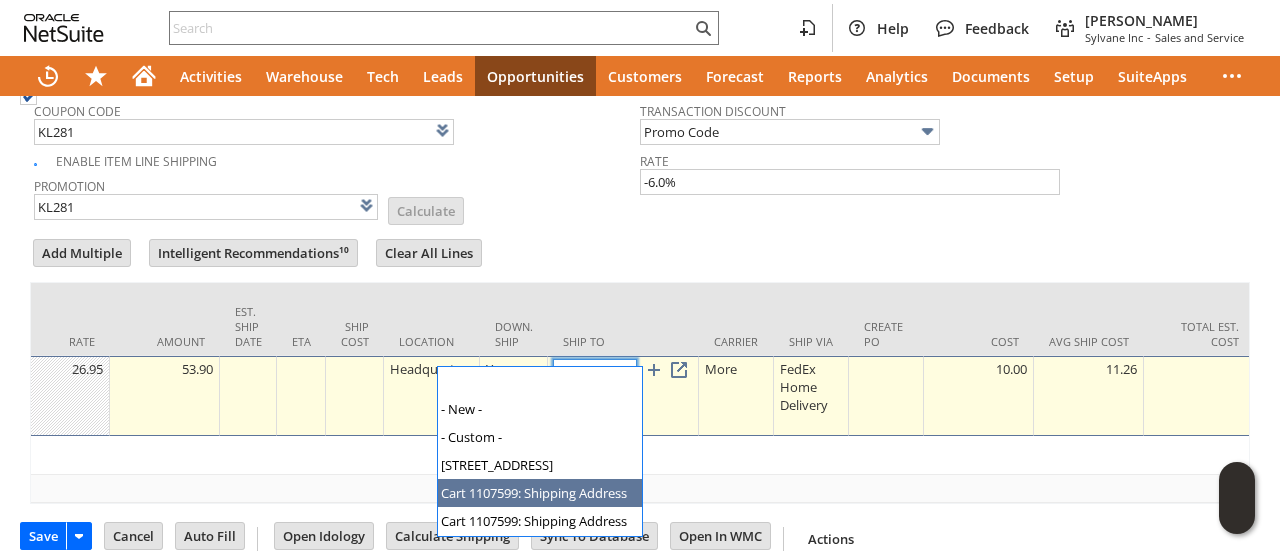 click at bounding box center (624, 371) 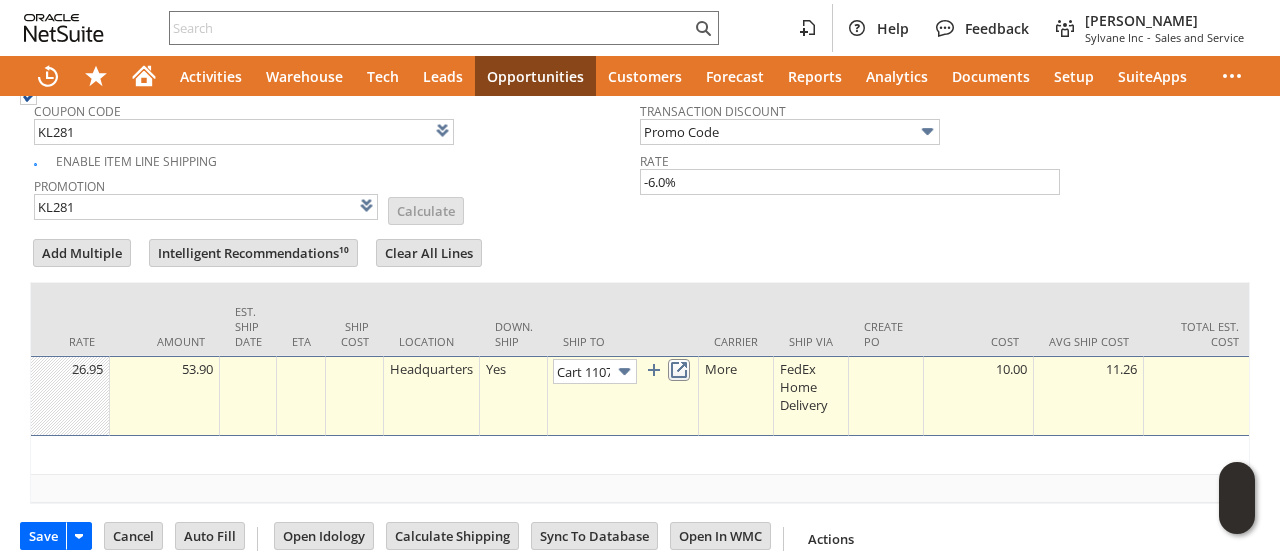 click at bounding box center (679, 370) 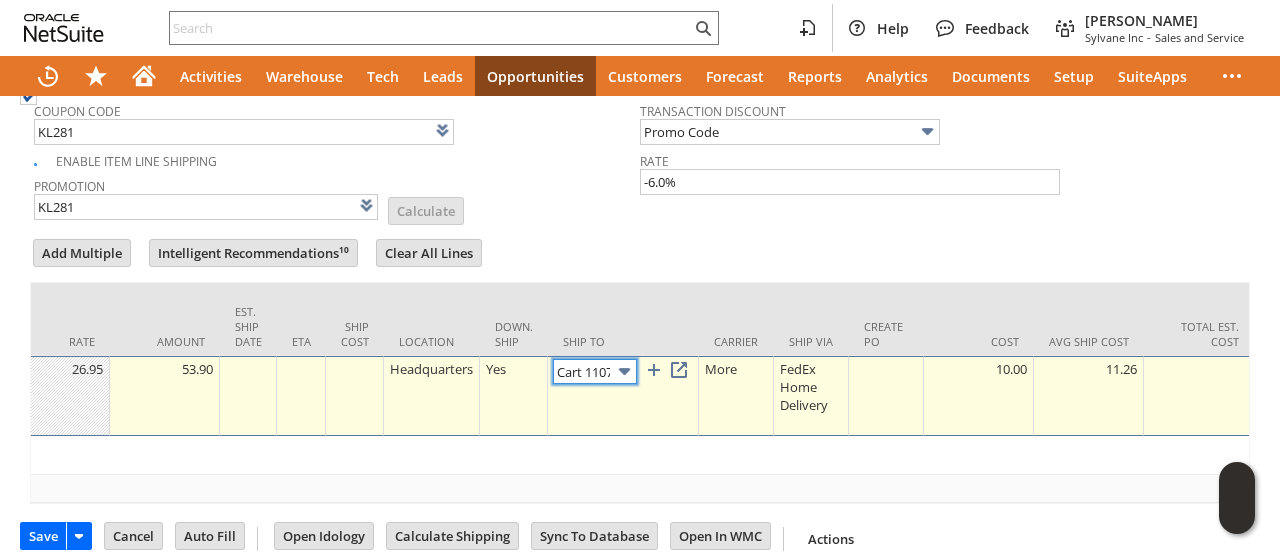 click at bounding box center (624, 371) 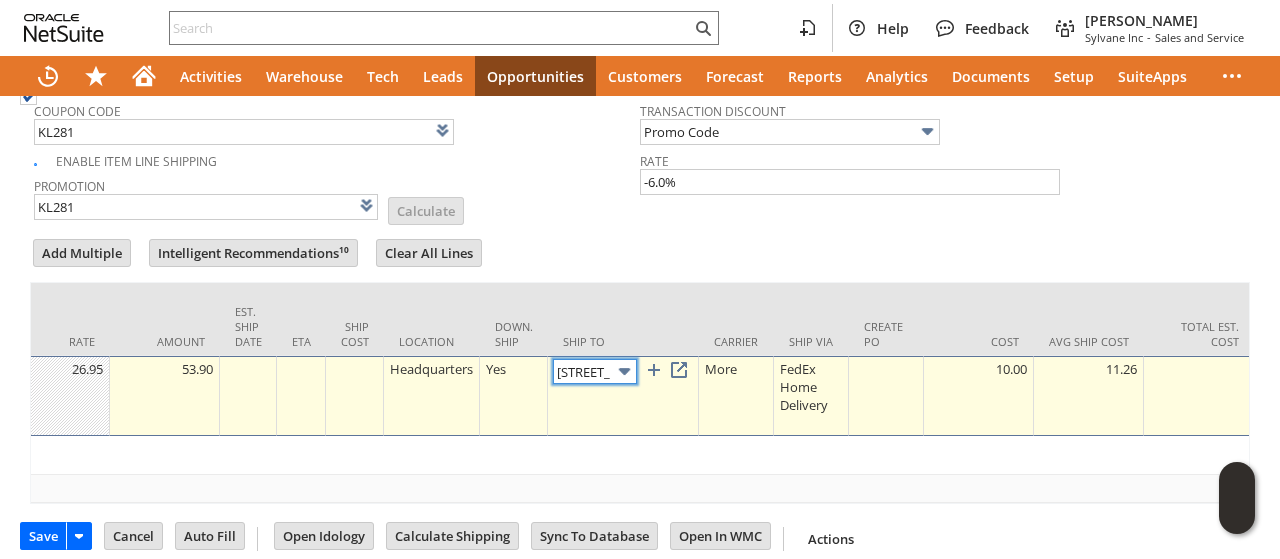 click on "2222 Green Lantern Rd" at bounding box center (595, 371) 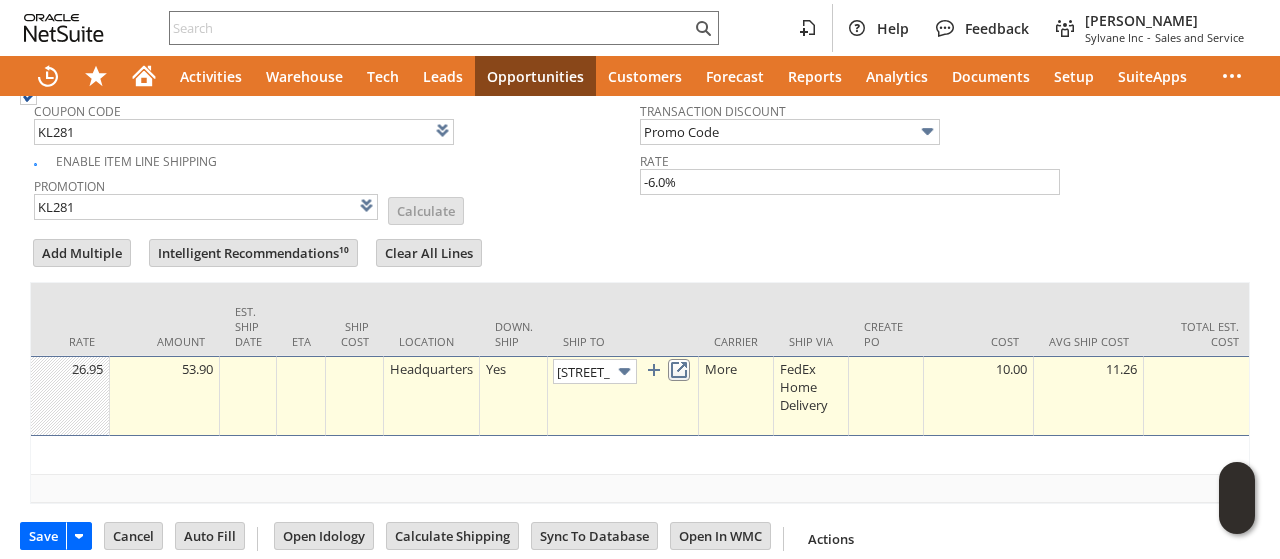 click at bounding box center (679, 370) 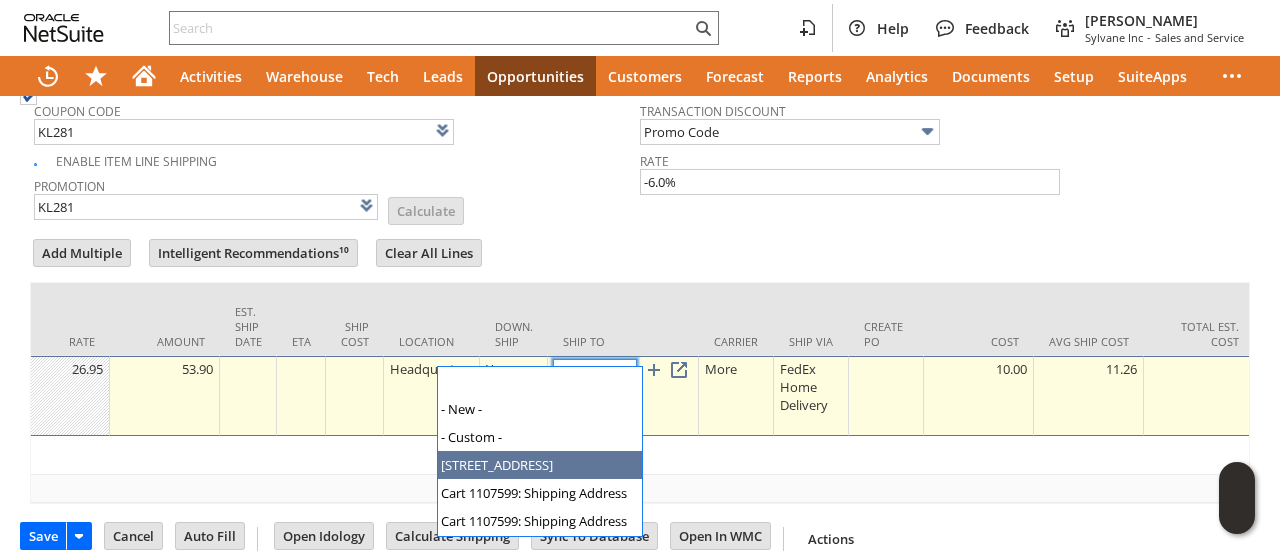 click on "2222 Green Lantern Rd" at bounding box center (595, 371) 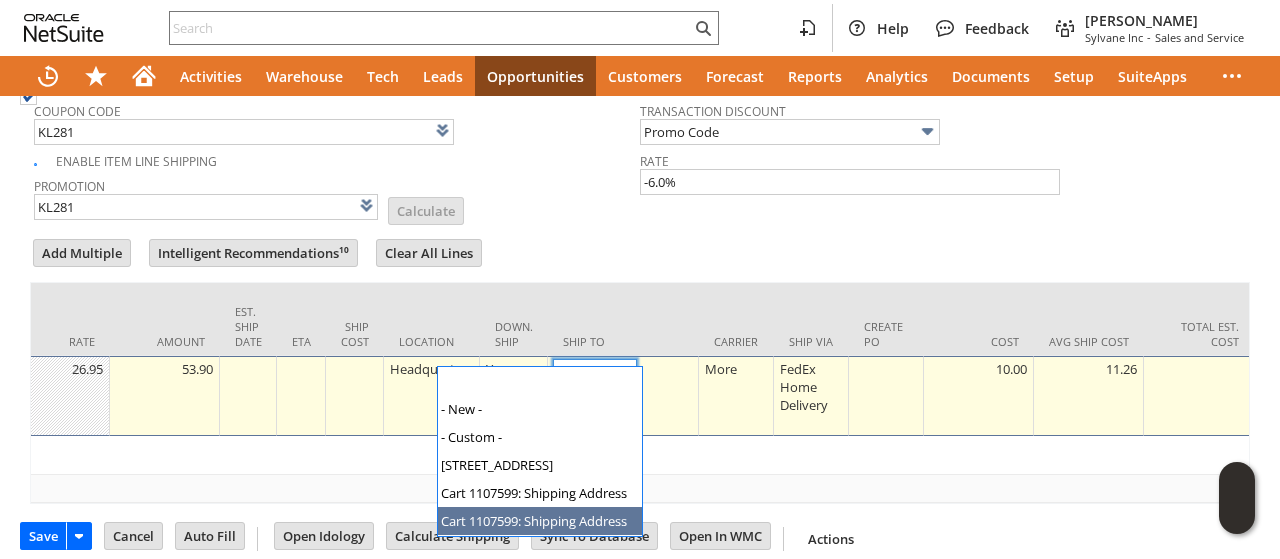 type on "Cart 1107599: Shipping Address" 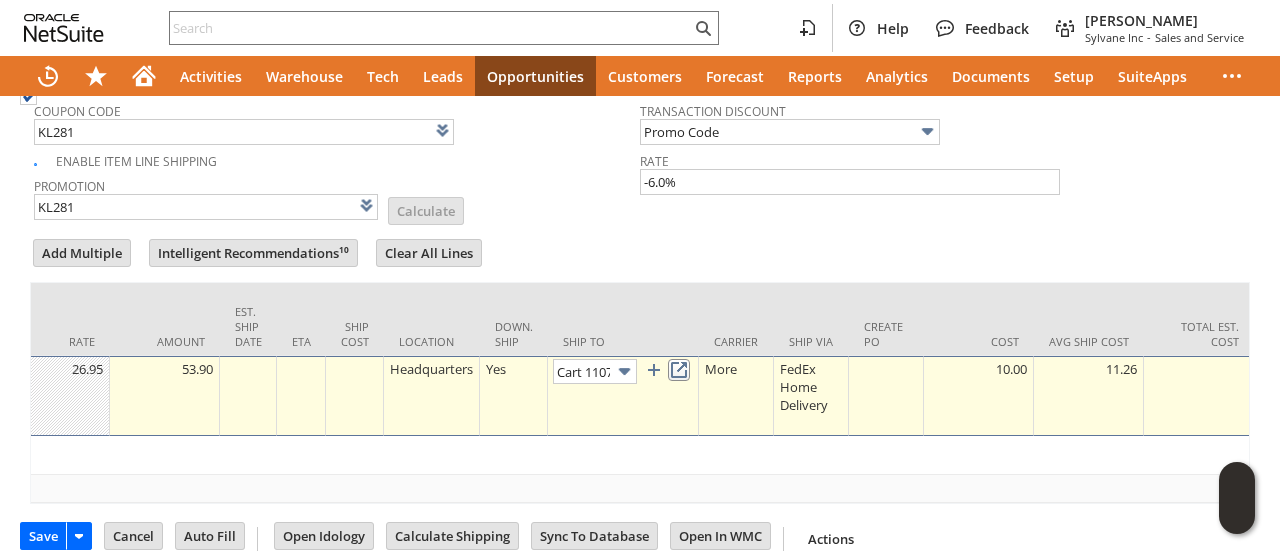click at bounding box center (679, 370) 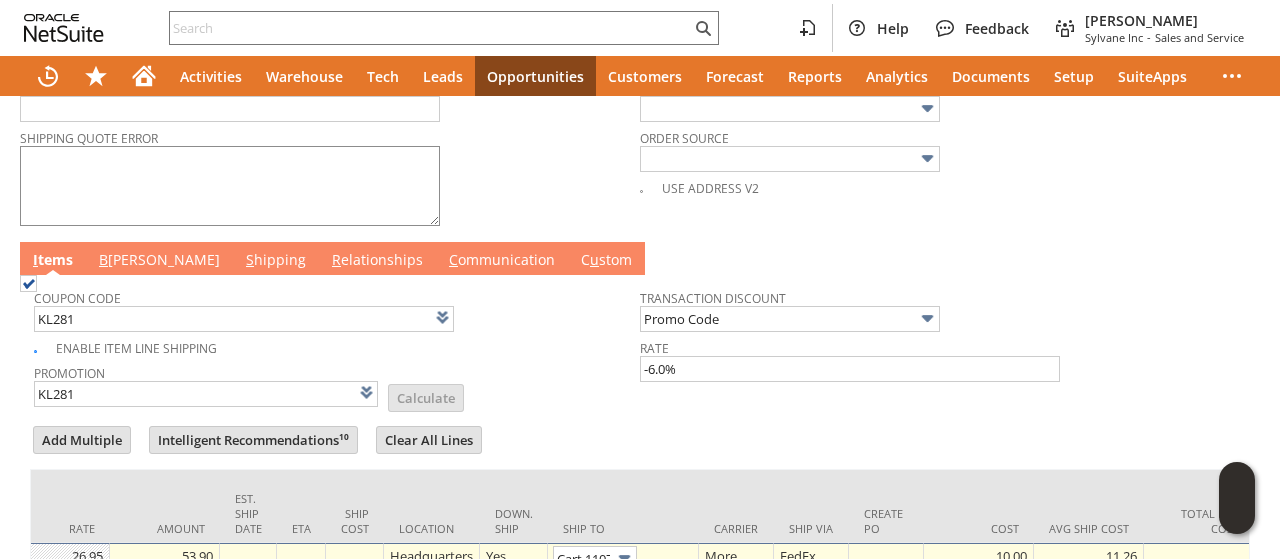 scroll, scrollTop: 900, scrollLeft: 0, axis: vertical 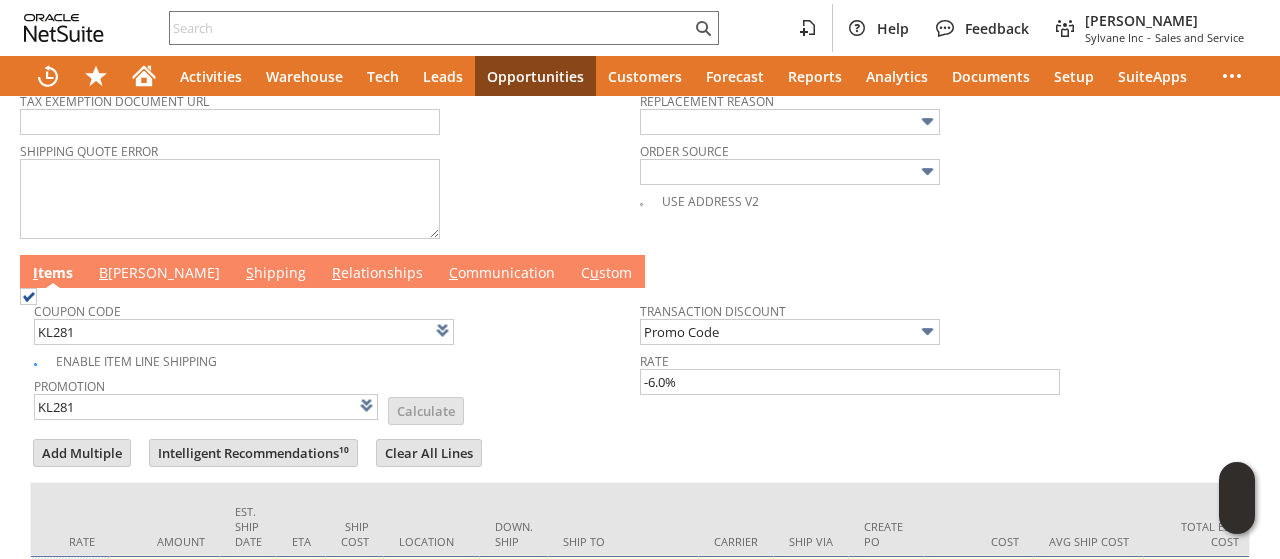 click on "B" at bounding box center (103, 272) 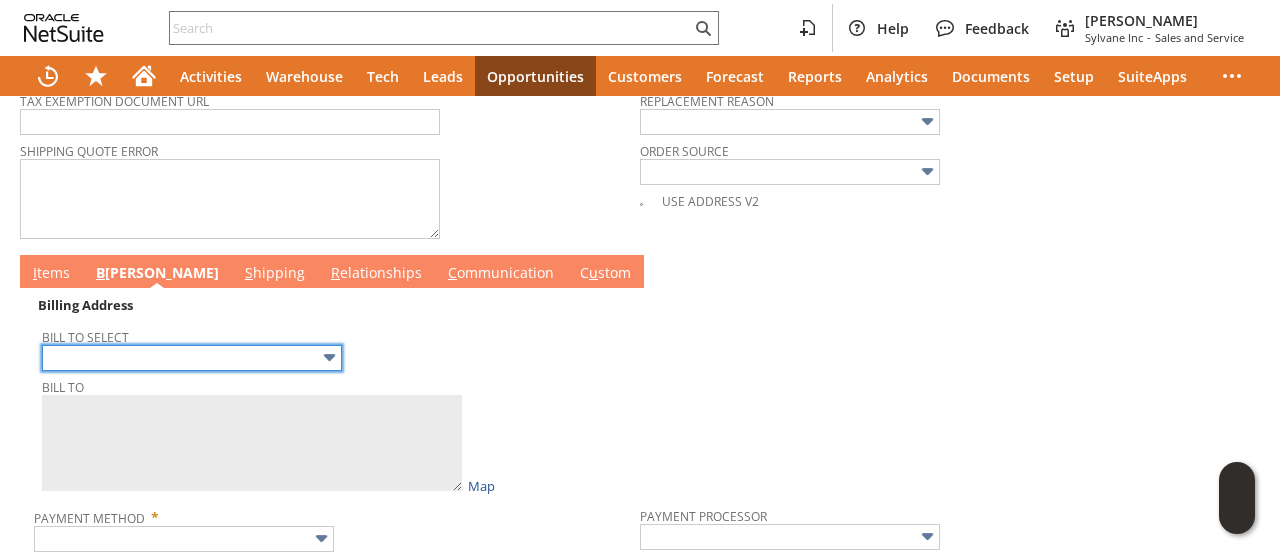 scroll, scrollTop: 0, scrollLeft: 0, axis: both 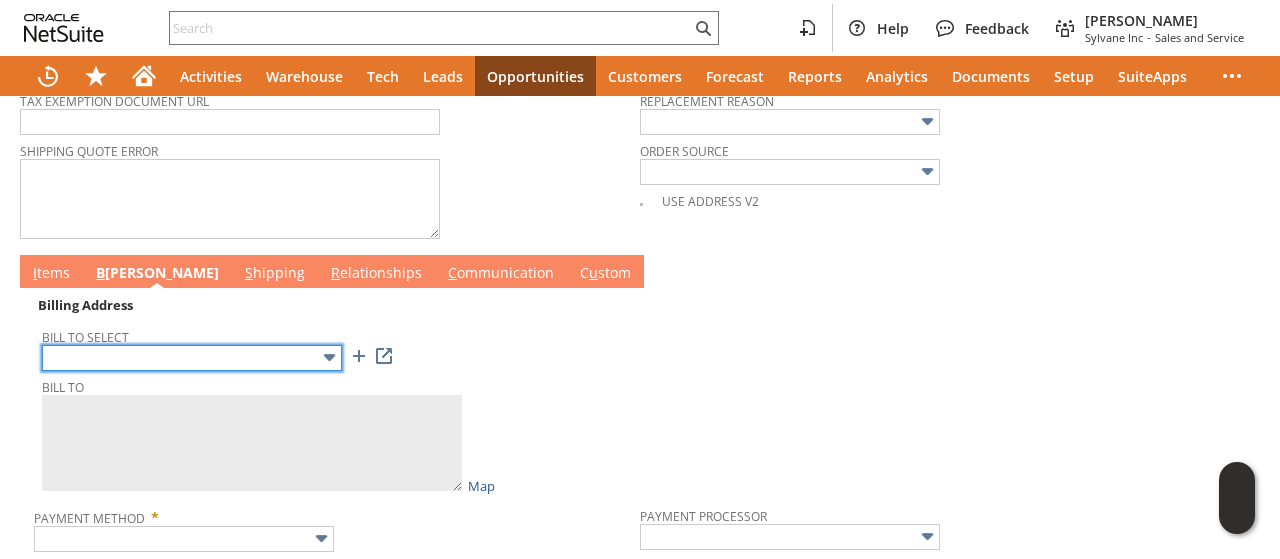 click at bounding box center [192, 358] 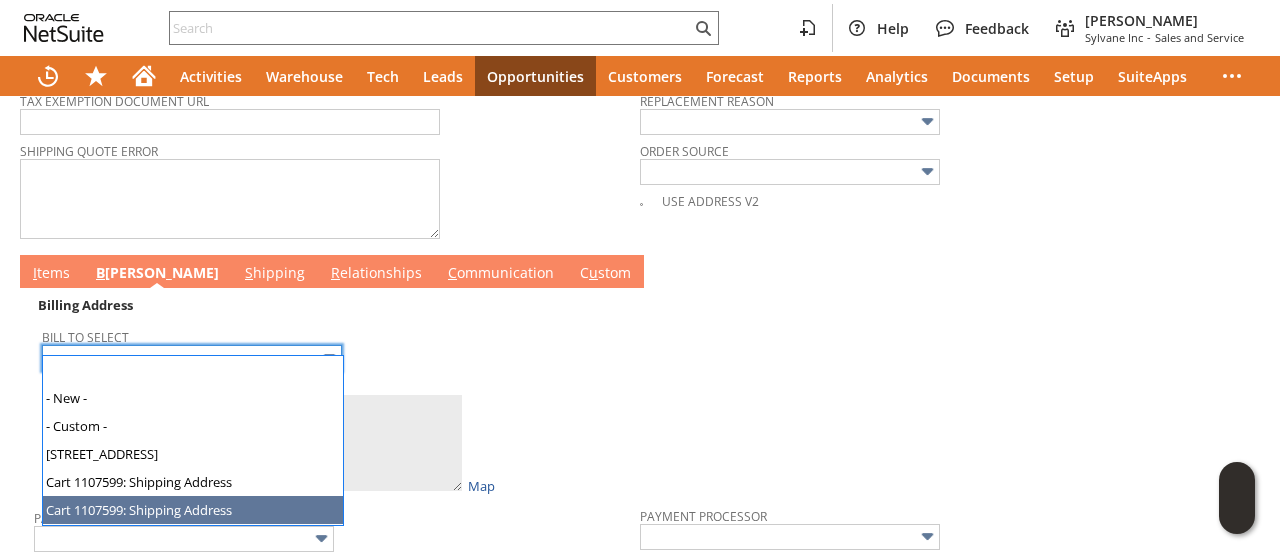 type on "Cart 1107599: Shipping Address" 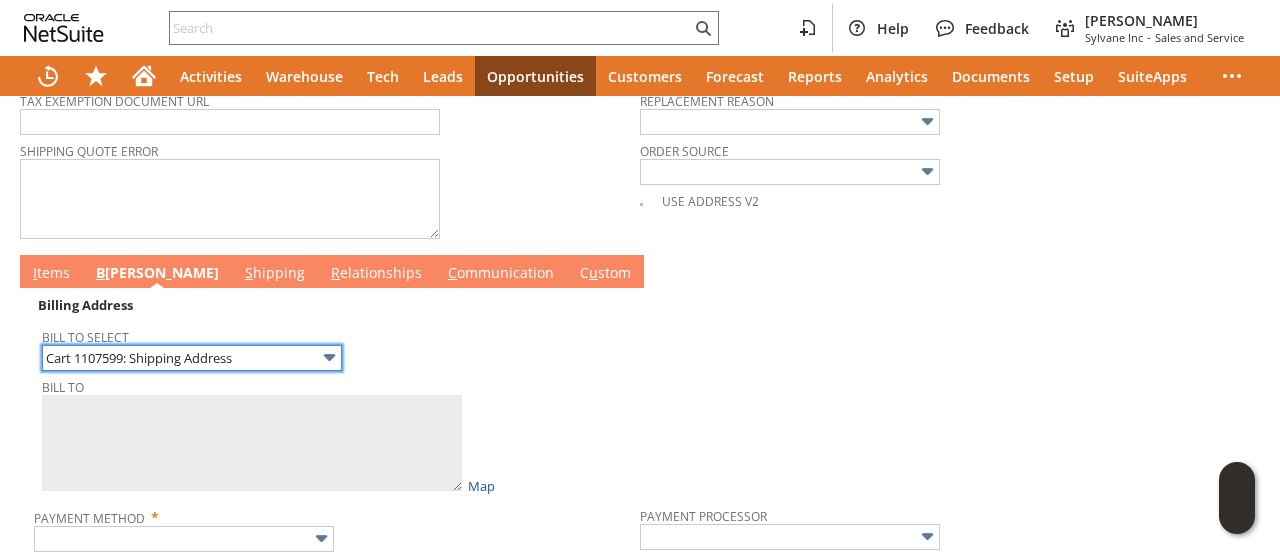 type on "Cecilia Muth Herman
111 regent drive
bel air MD 21014-5912
United States" 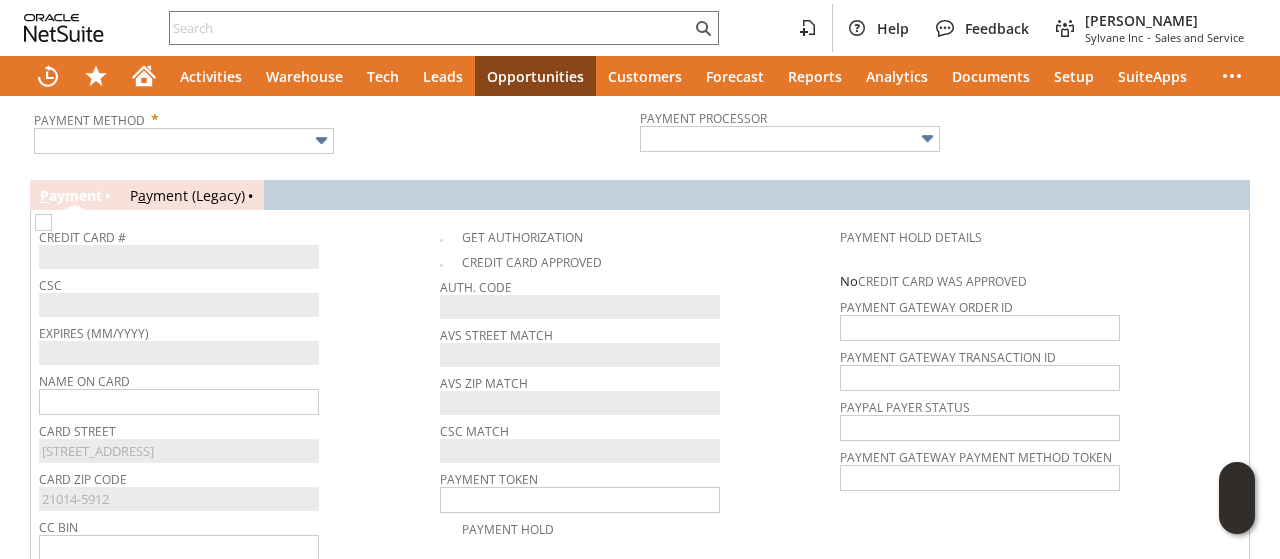 scroll, scrollTop: 1200, scrollLeft: 0, axis: vertical 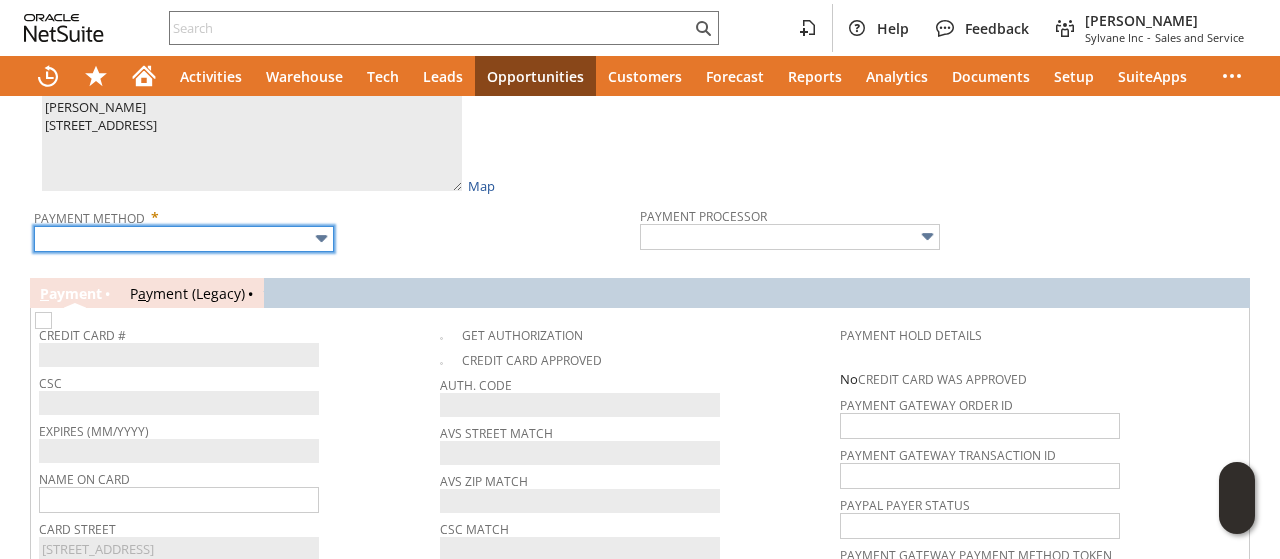 click at bounding box center [184, 239] 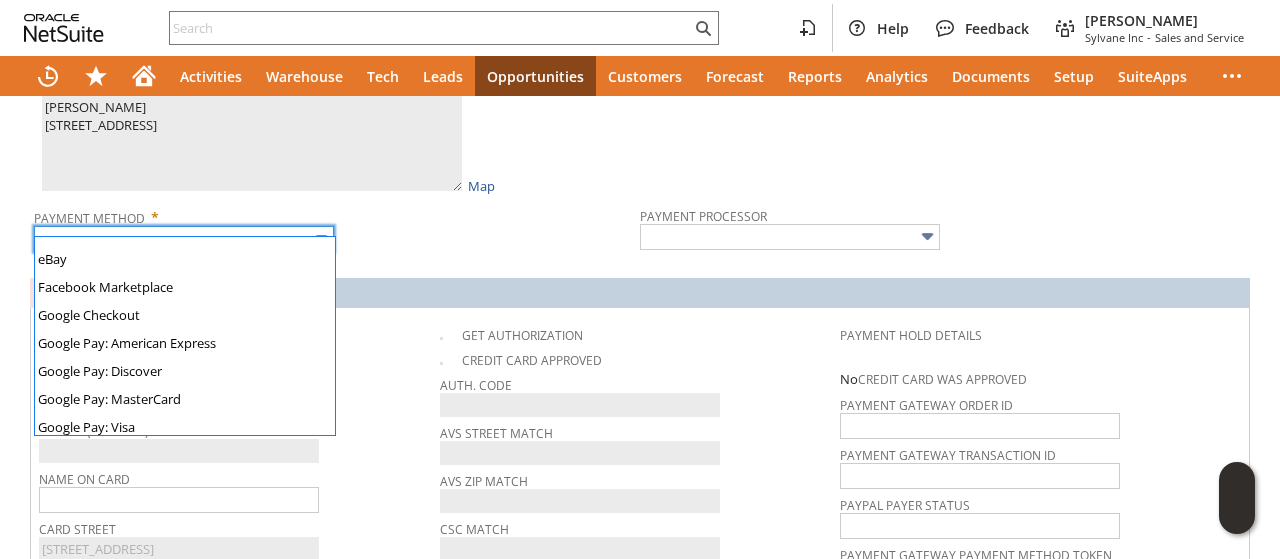 scroll, scrollTop: 558, scrollLeft: 0, axis: vertical 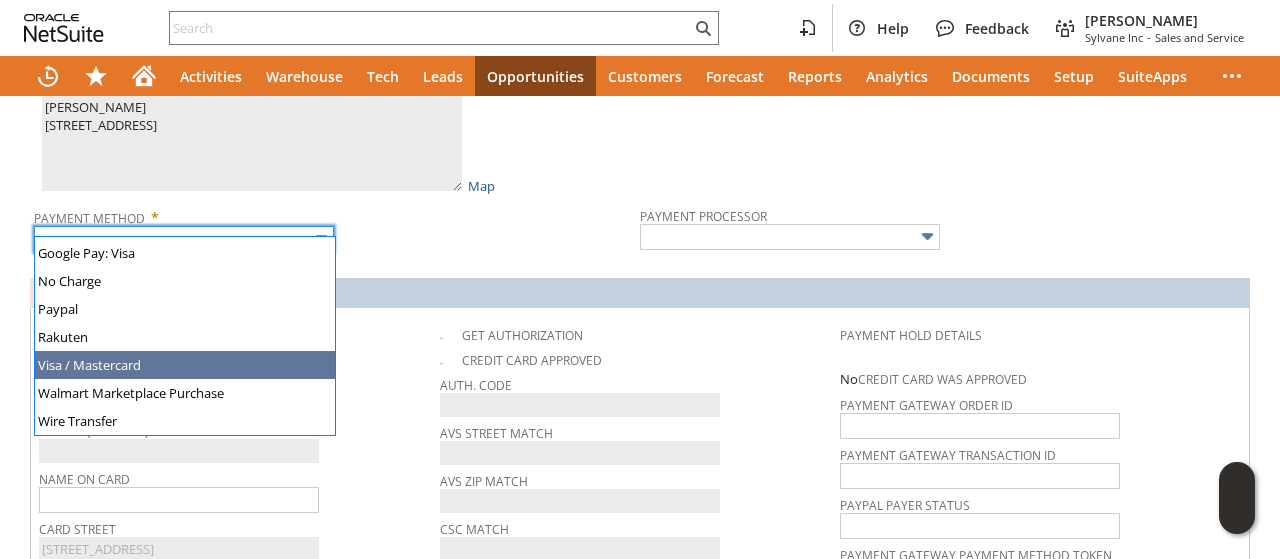 type on "Visa / Mastercard" 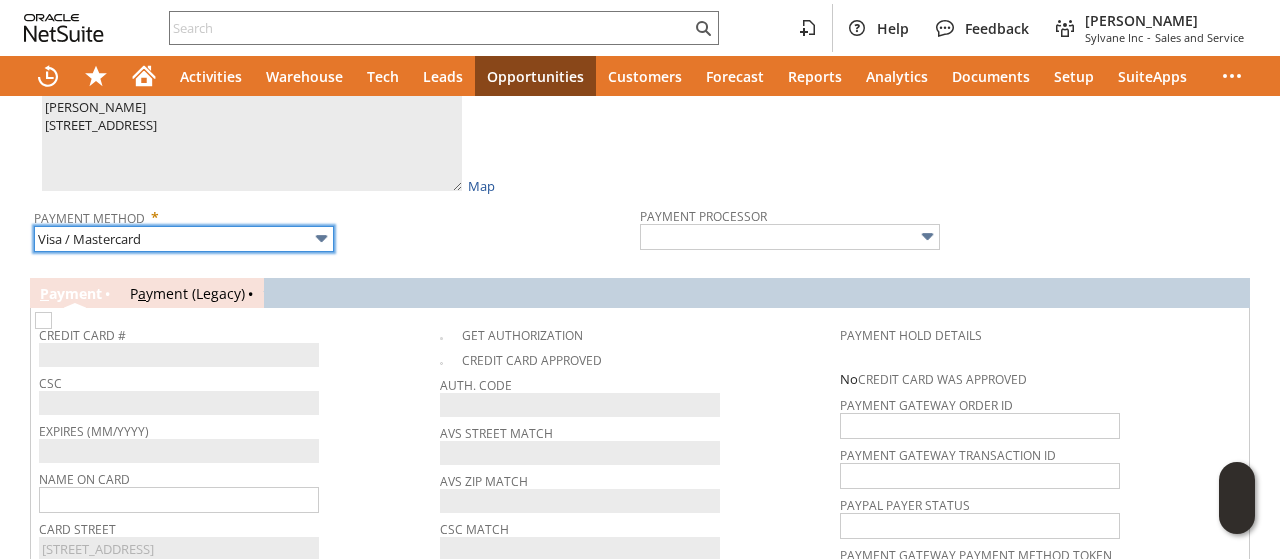 type on "Braintree" 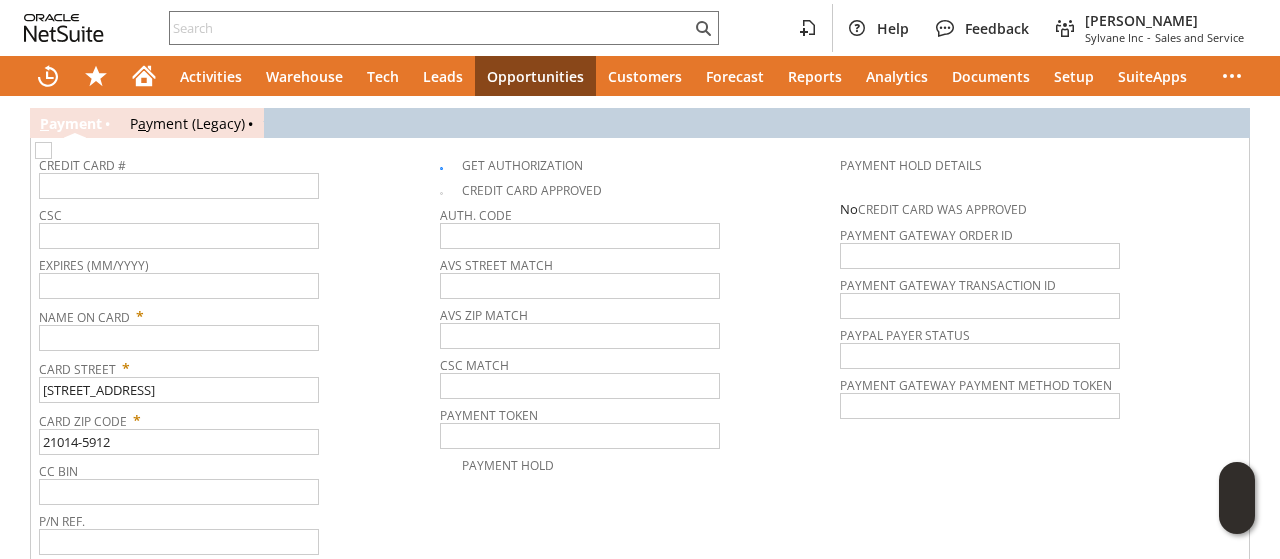 scroll, scrollTop: 1400, scrollLeft: 0, axis: vertical 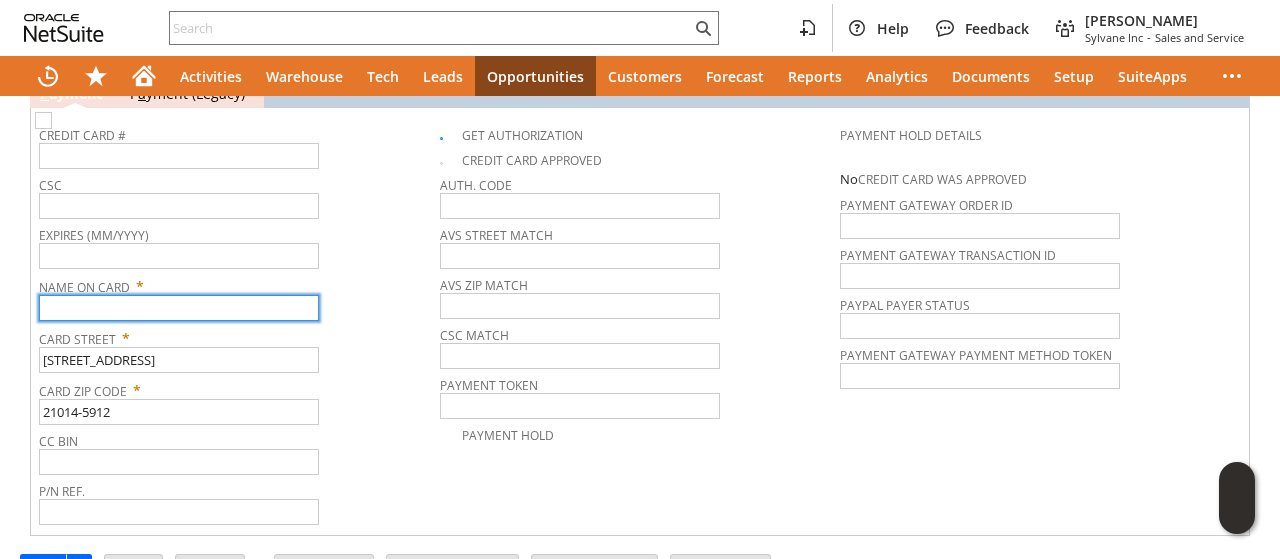 paste on "Cecilia Muth Herman" 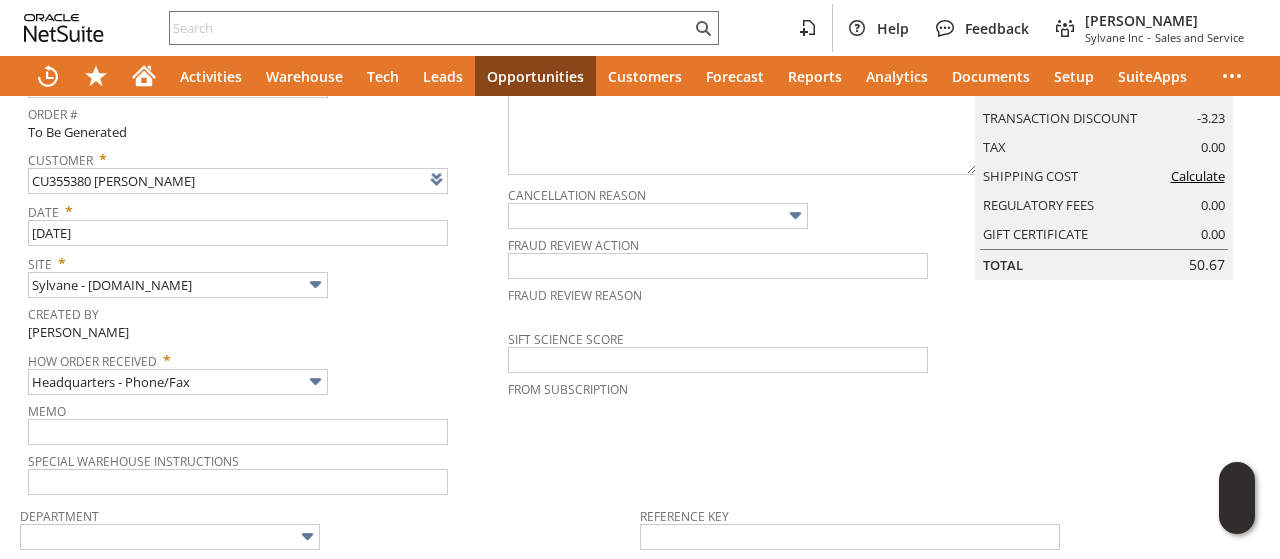 scroll, scrollTop: 0, scrollLeft: 0, axis: both 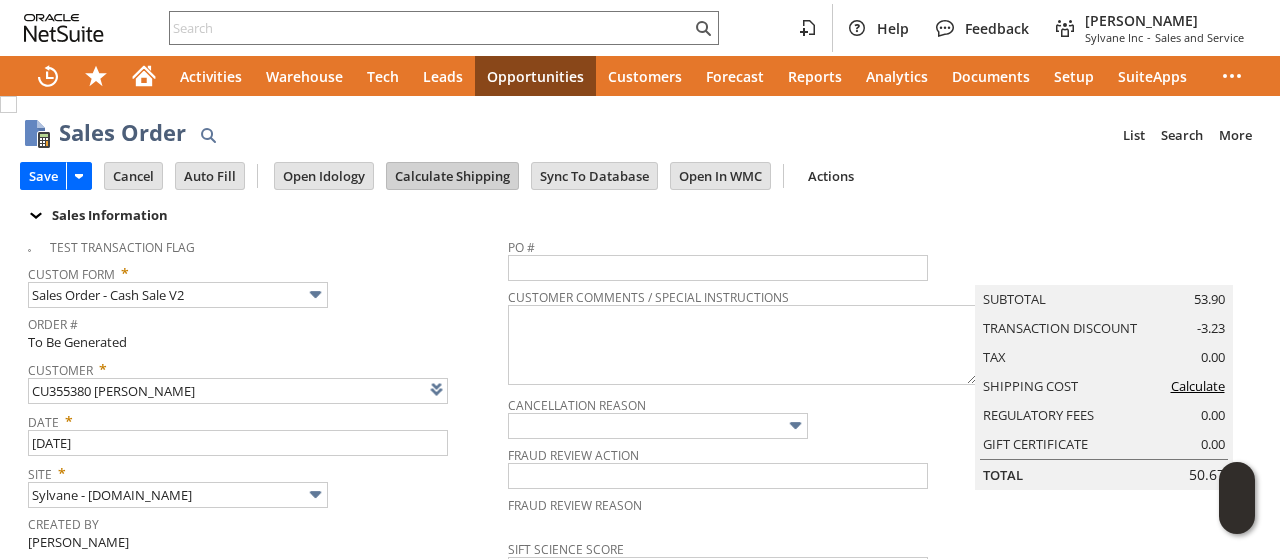 type on "Cecilia Muth Herman" 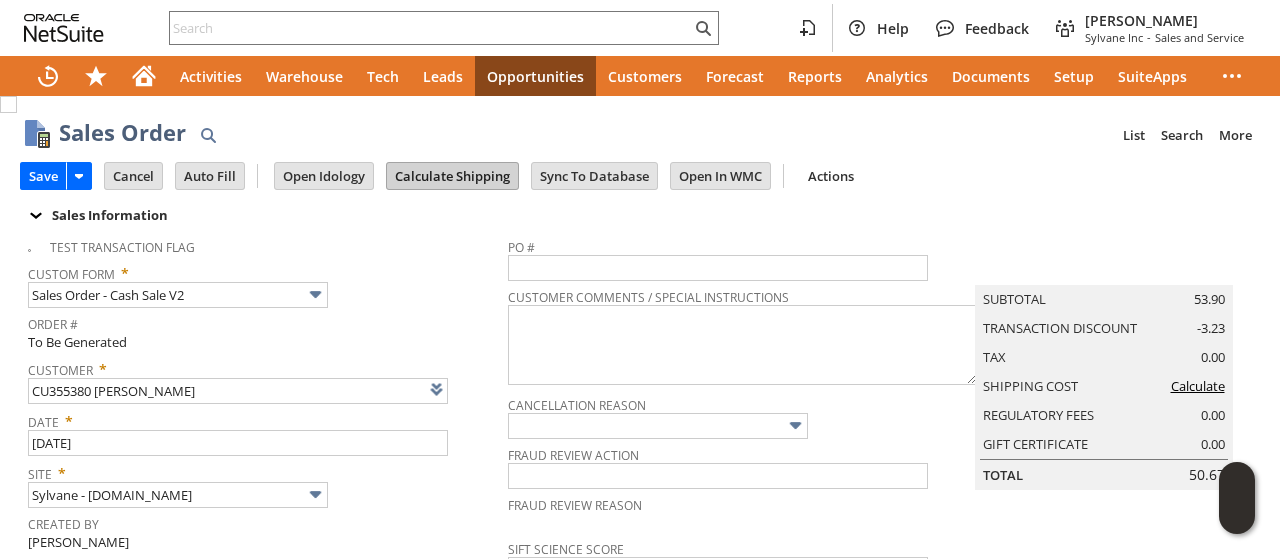 click on "Calculate Shipping" at bounding box center (452, 176) 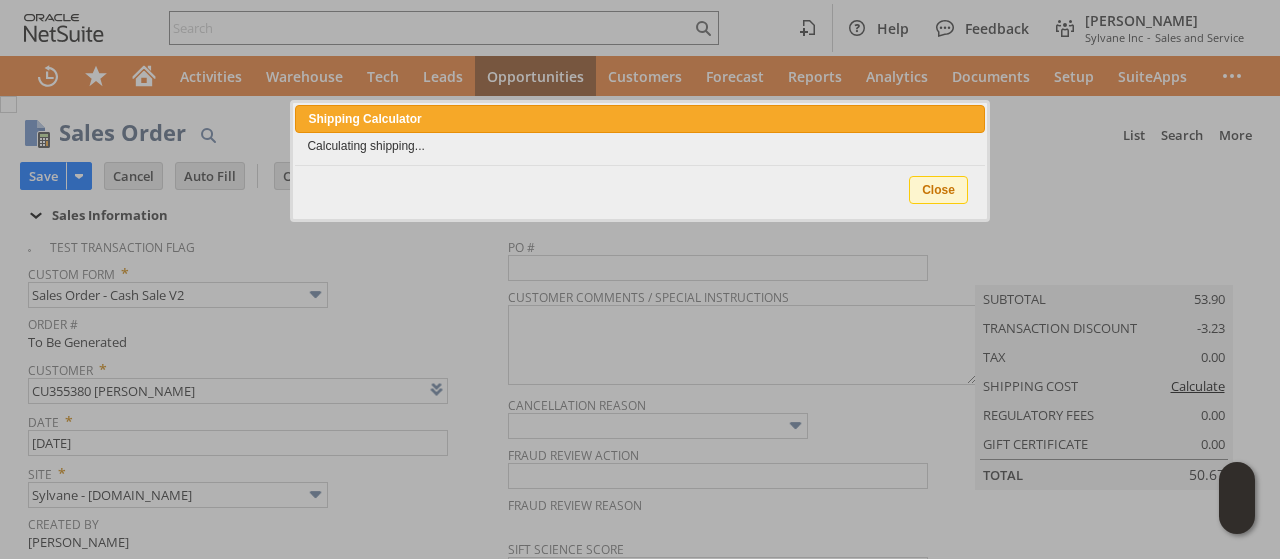 type 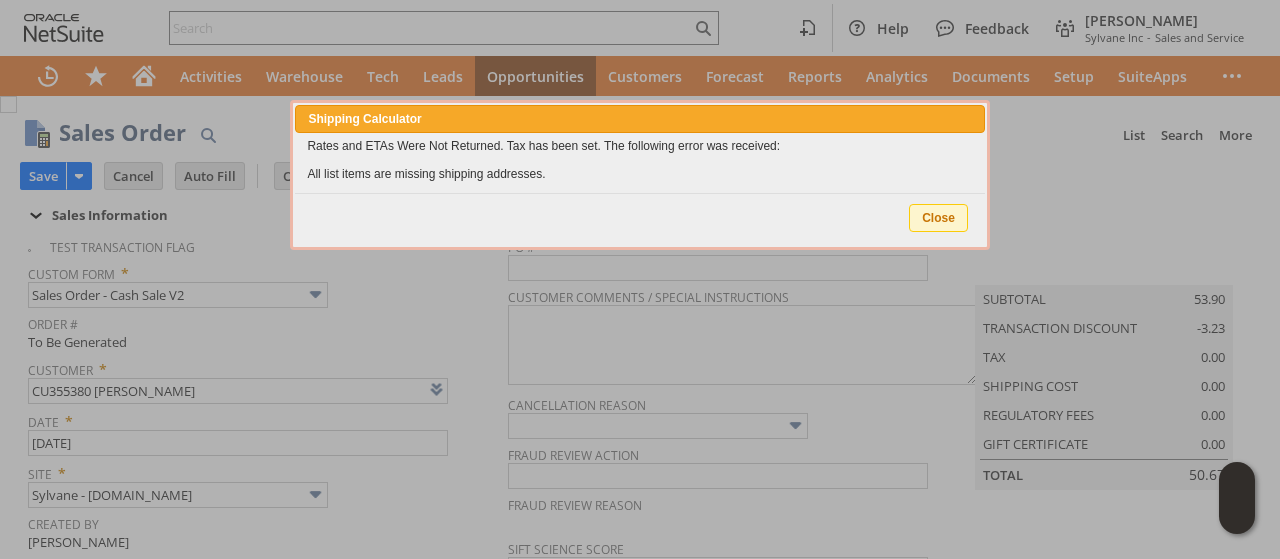 click on "Close" at bounding box center [938, 218] 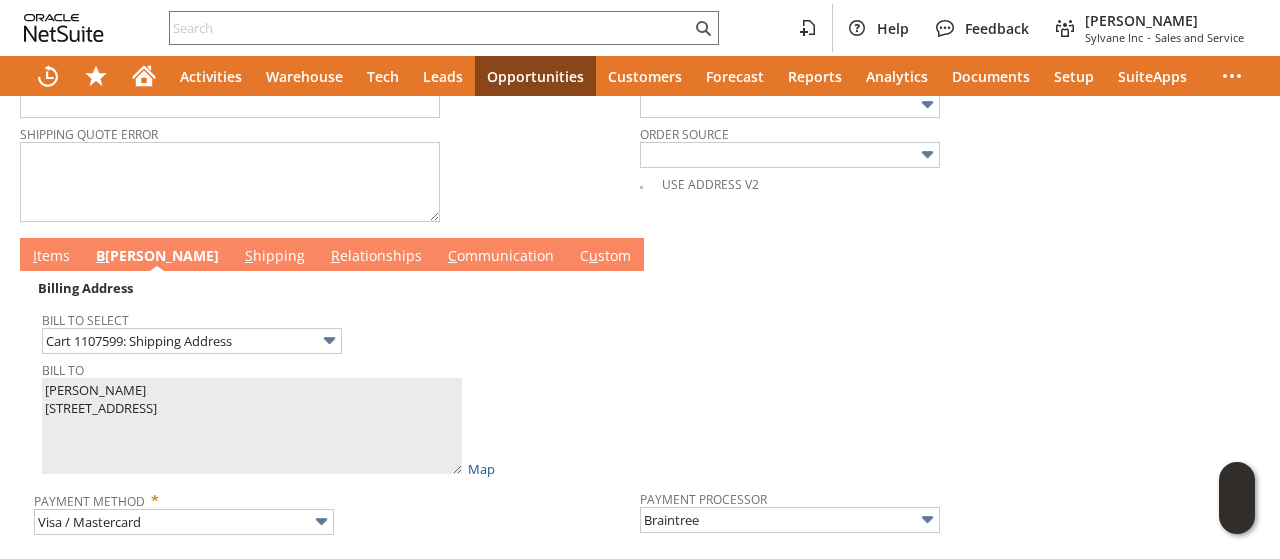 scroll, scrollTop: 1000, scrollLeft: 0, axis: vertical 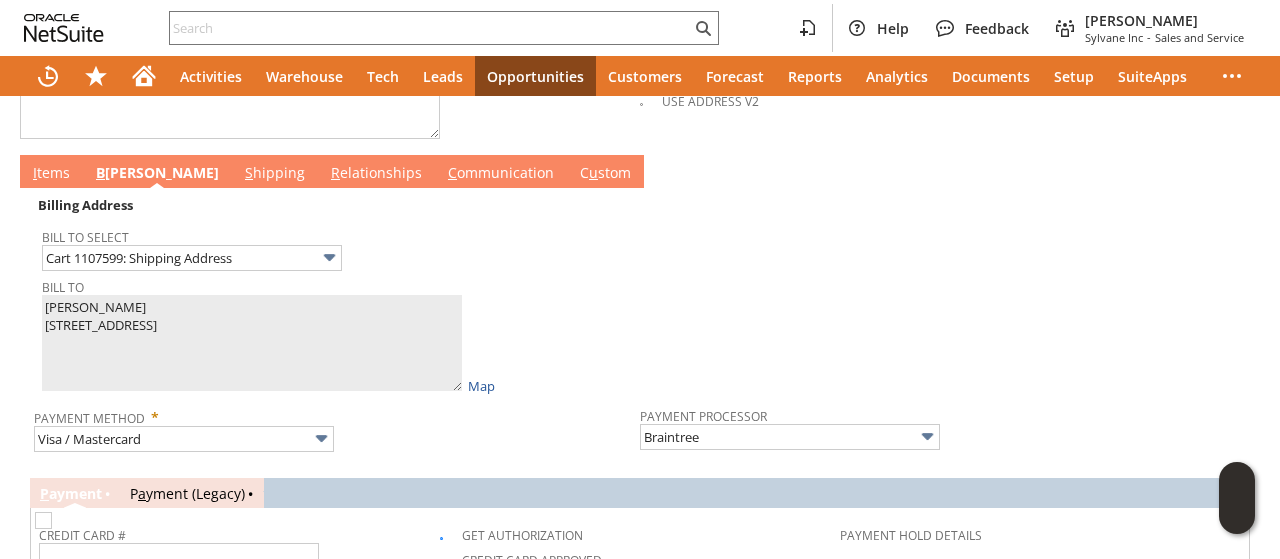 click on "I tems" at bounding box center (51, 174) 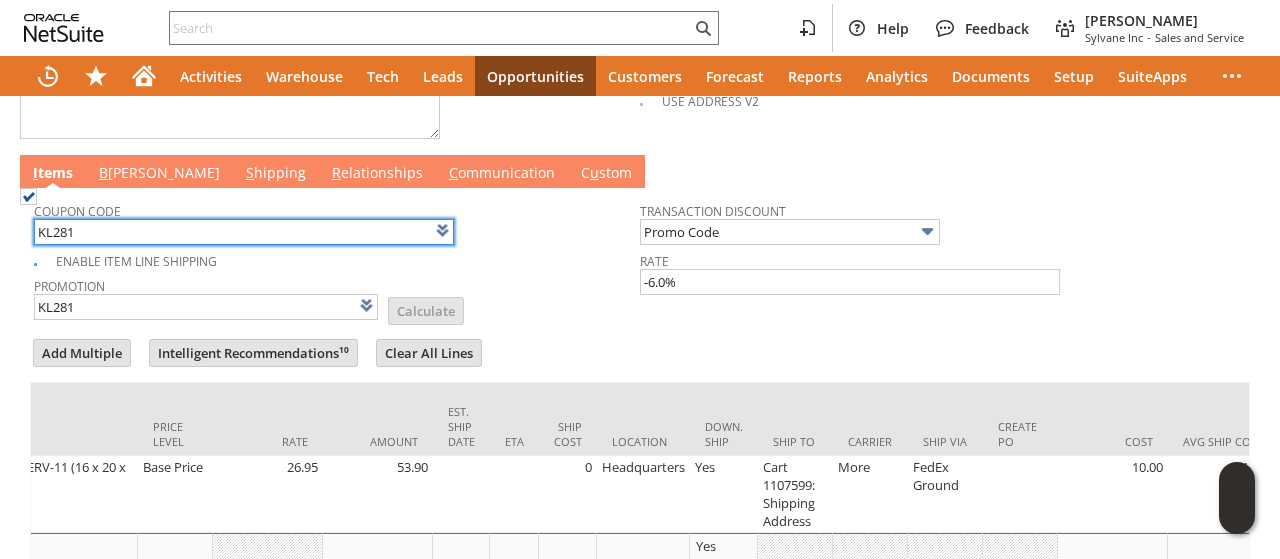 scroll, scrollTop: 0, scrollLeft: 0, axis: both 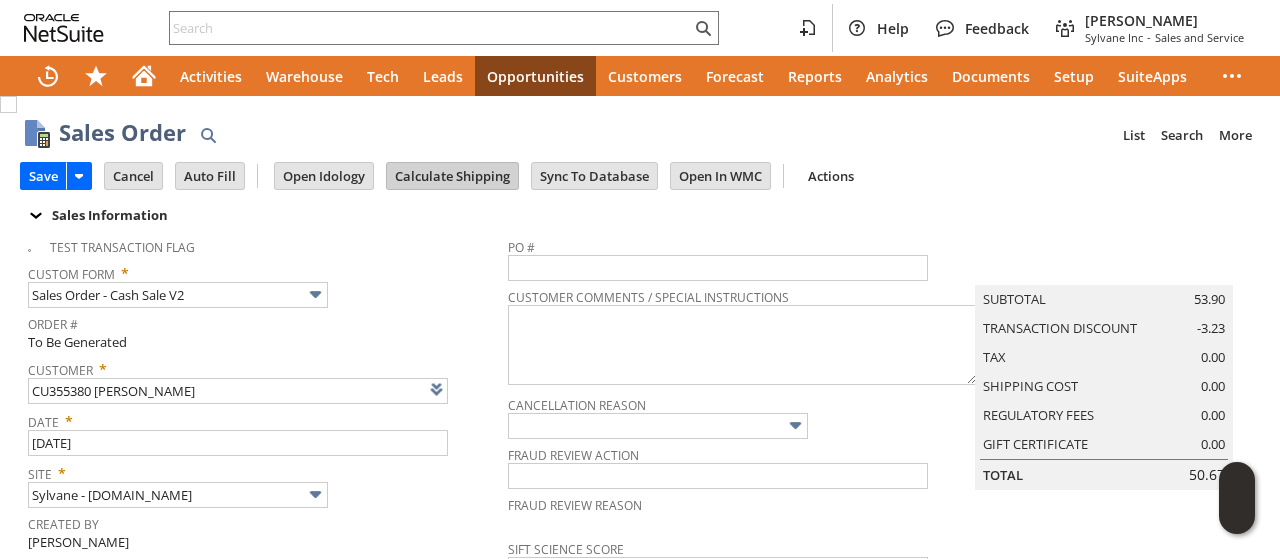 click on "Calculate Shipping" at bounding box center [452, 176] 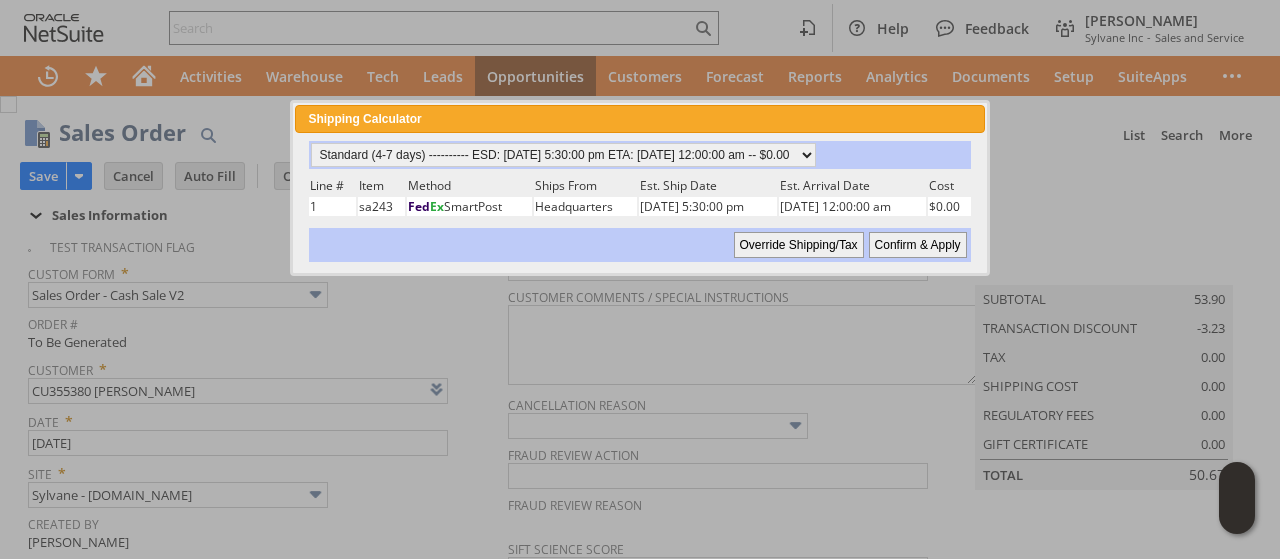click on "Confirm & Apply" at bounding box center [918, 245] 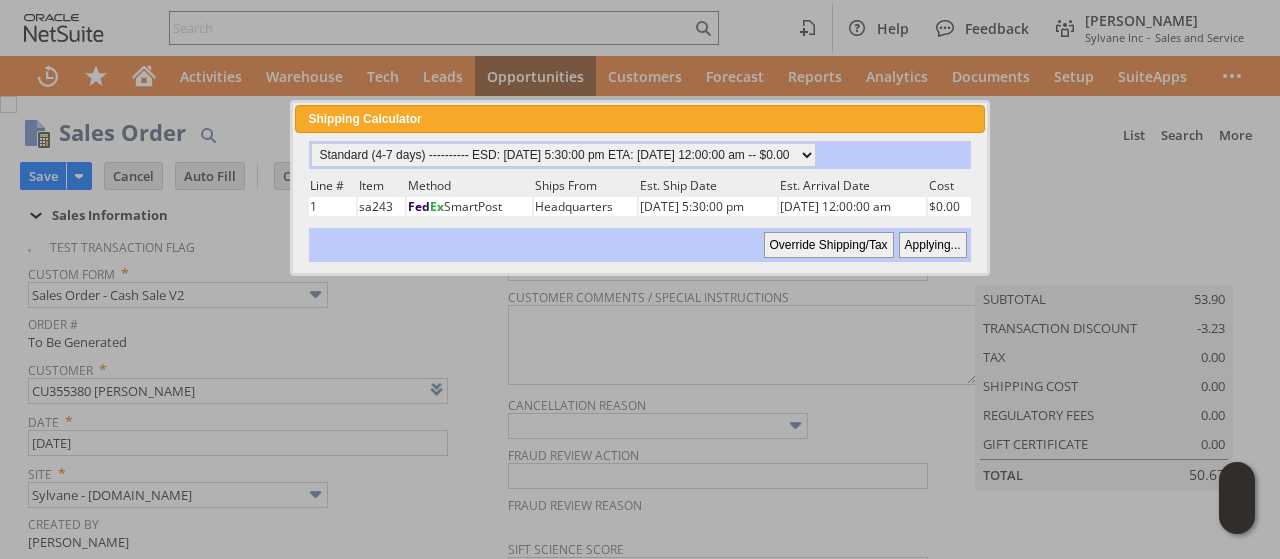 type 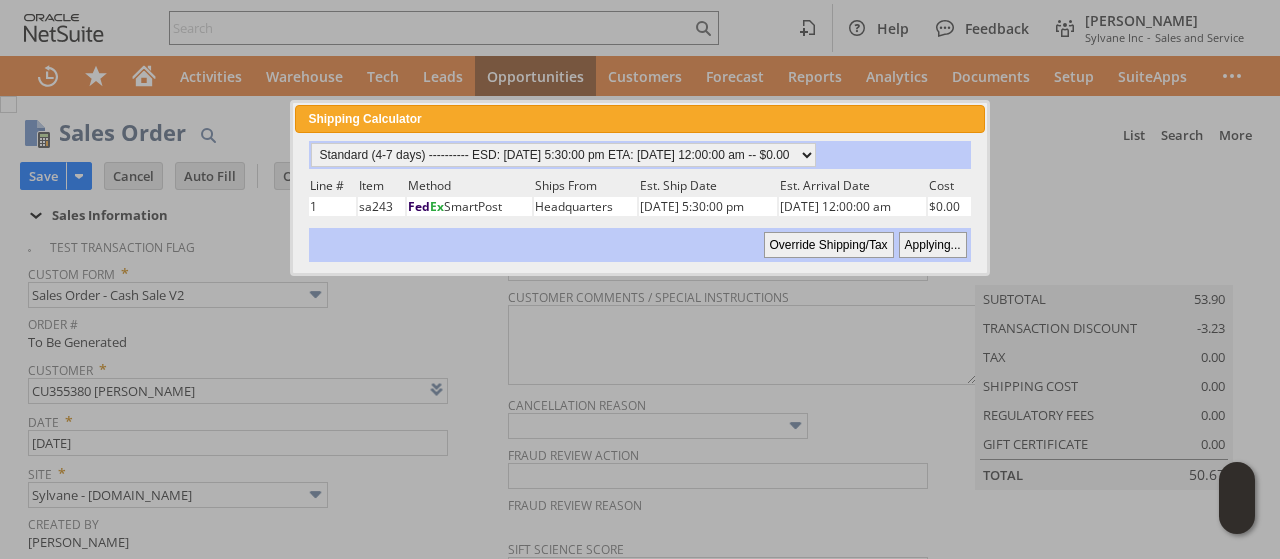 type on "Add" 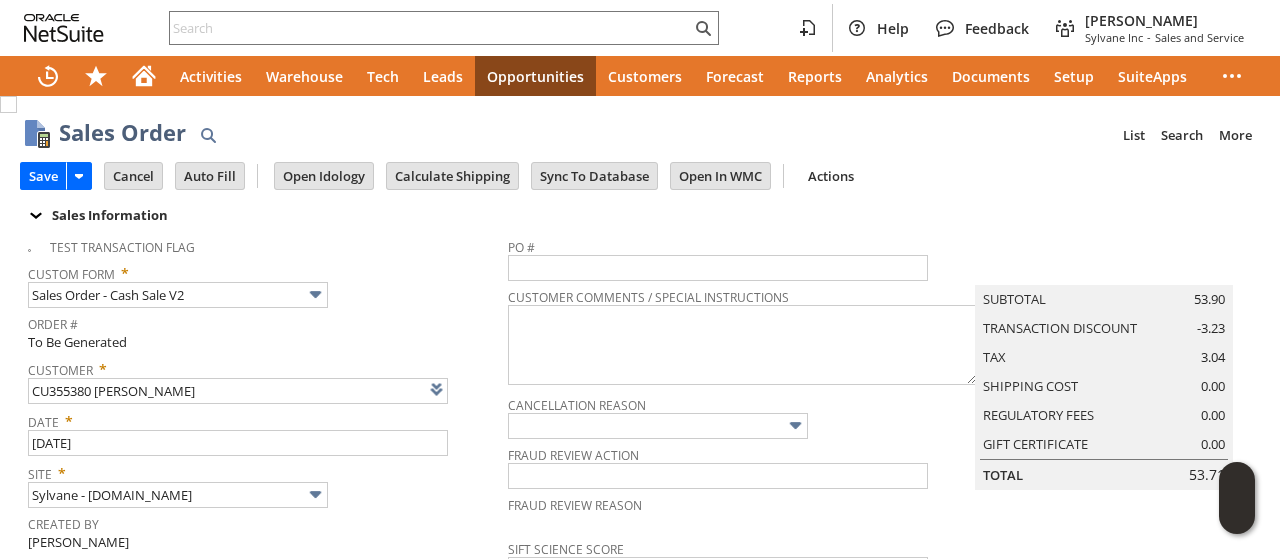 scroll, scrollTop: 0, scrollLeft: 0, axis: both 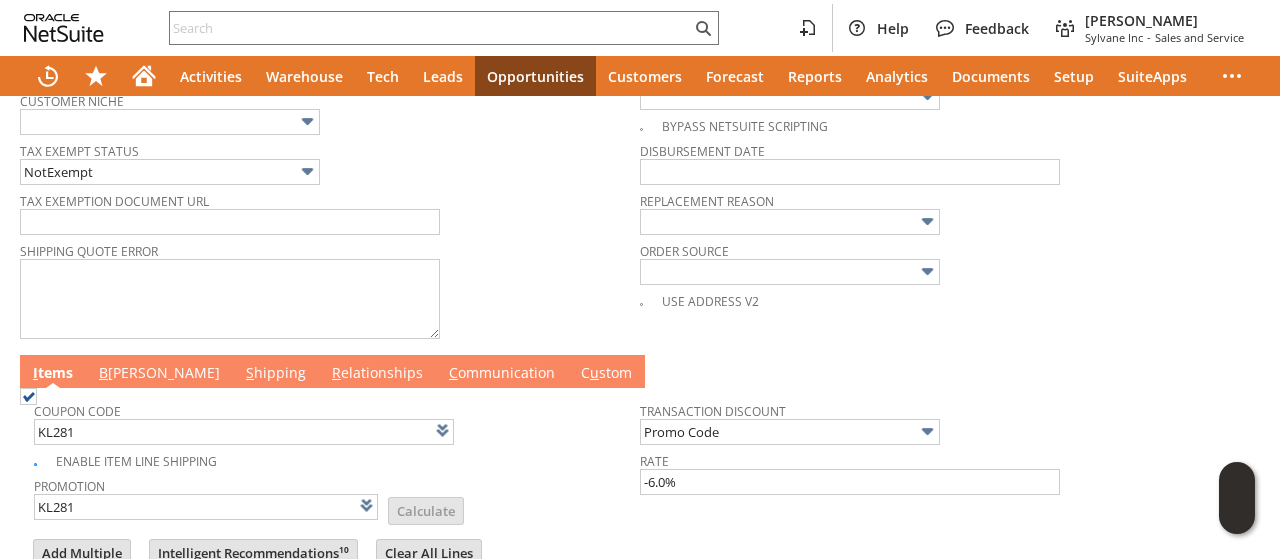 click on "C ommunication" at bounding box center (502, 374) 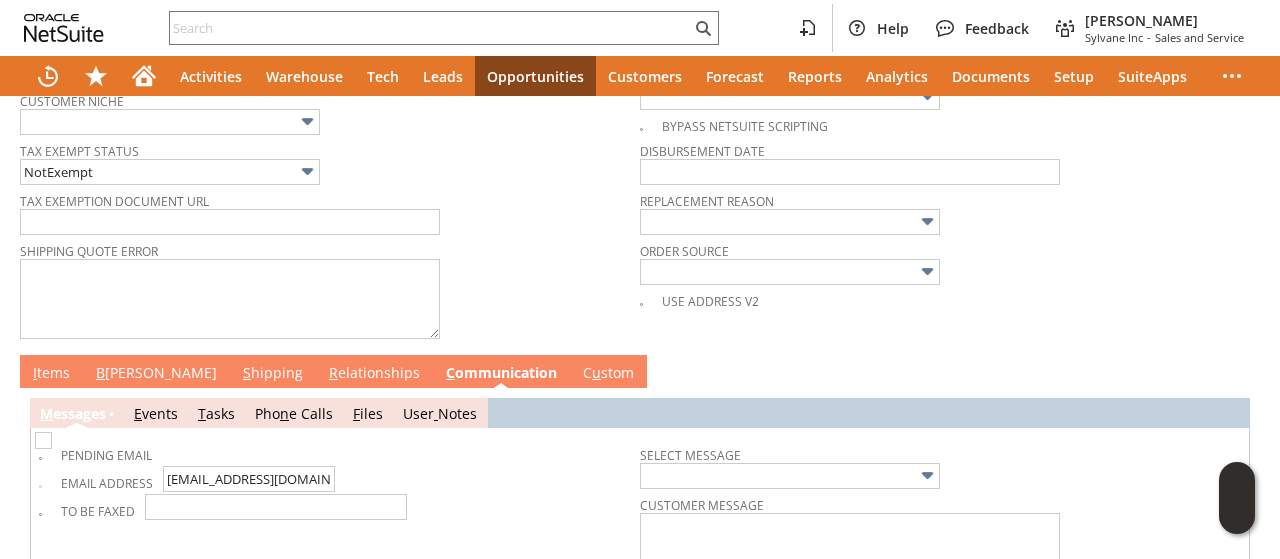 scroll, scrollTop: 888, scrollLeft: 0, axis: vertical 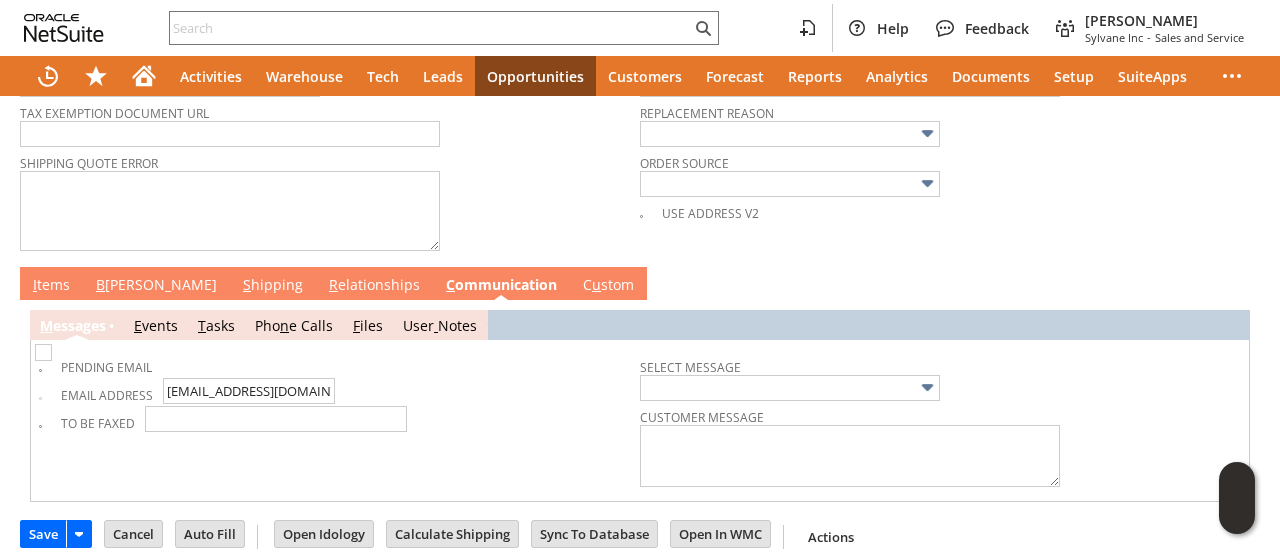 click on "B illing" at bounding box center (156, 286) 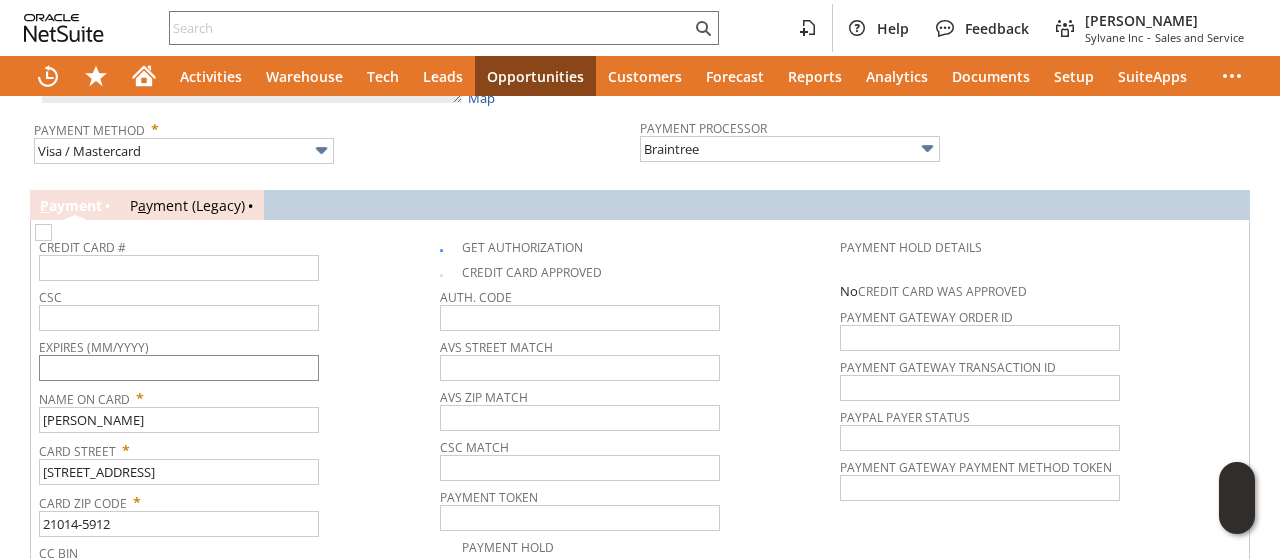 scroll, scrollTop: 1188, scrollLeft: 0, axis: vertical 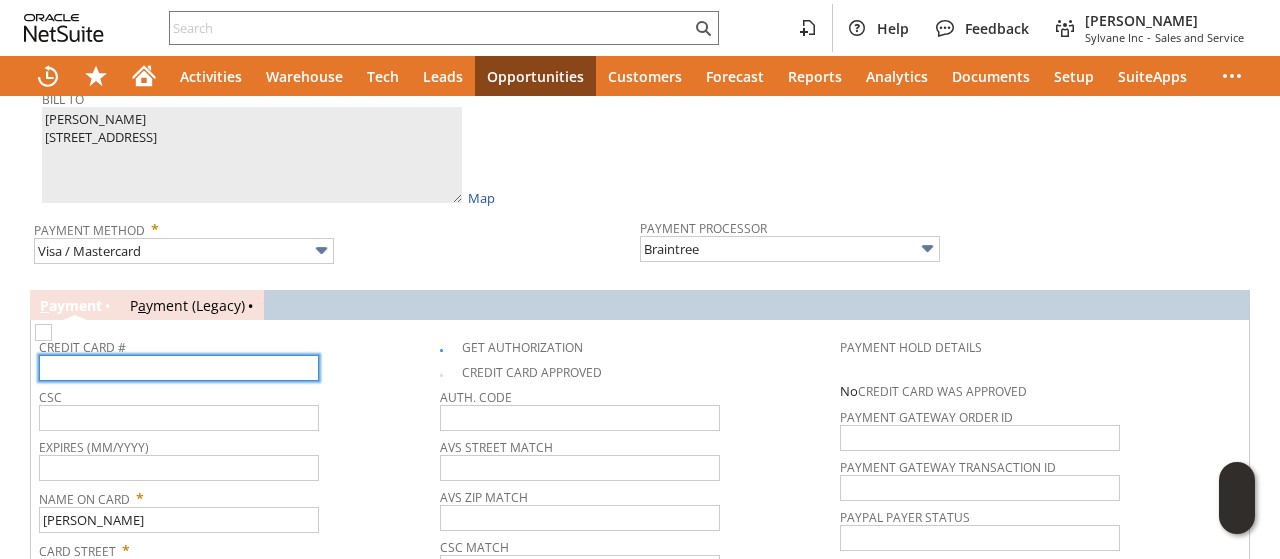 click at bounding box center (179, 368) 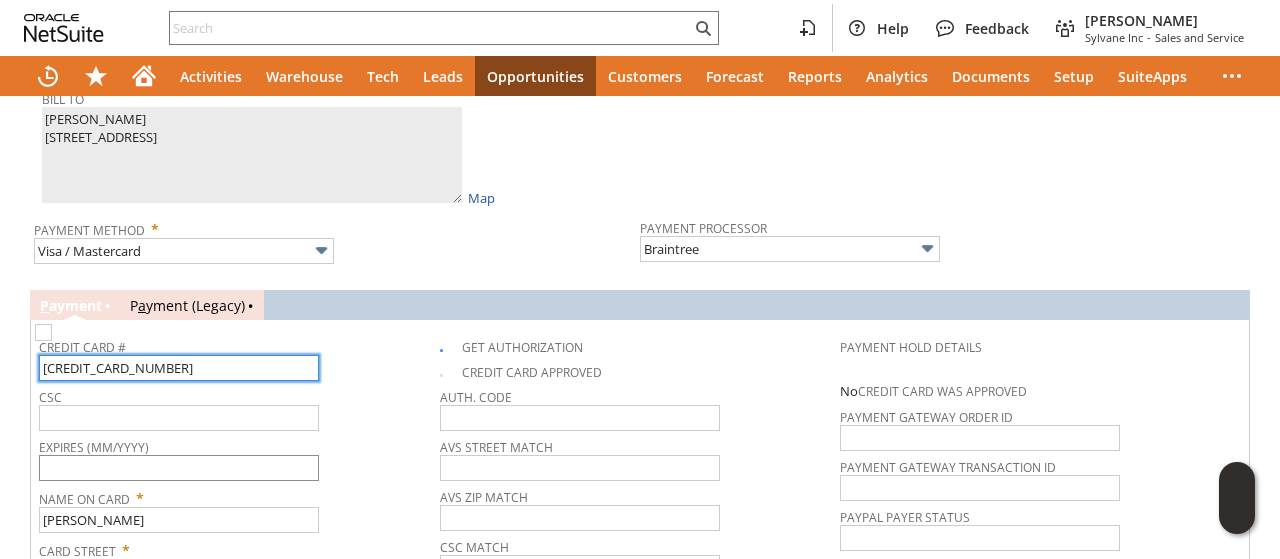 type on "6011003696144128" 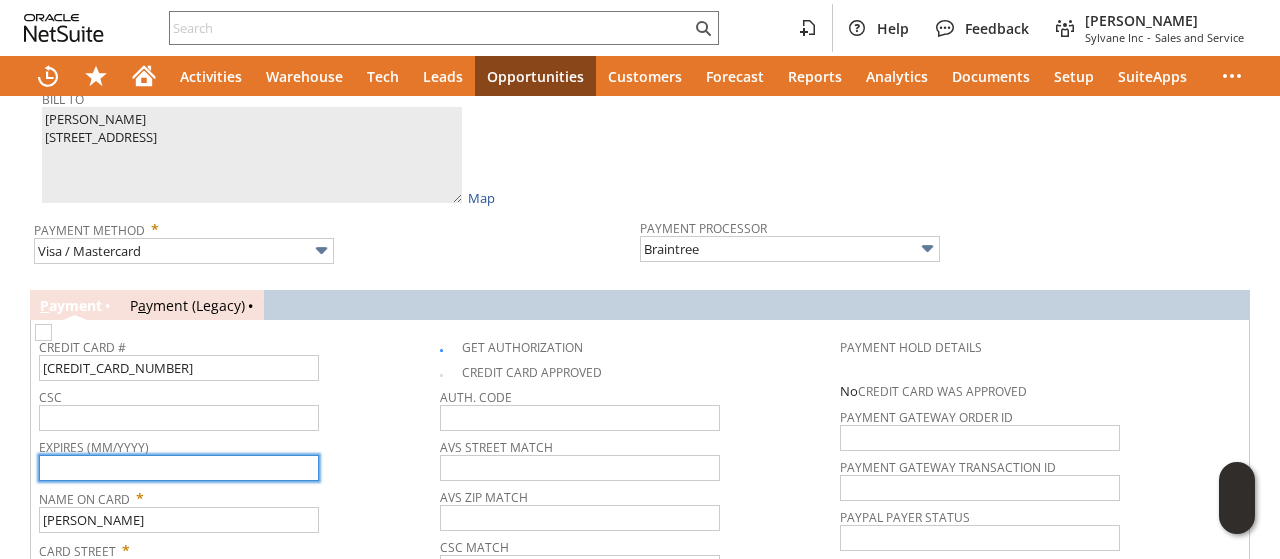 click at bounding box center [179, 468] 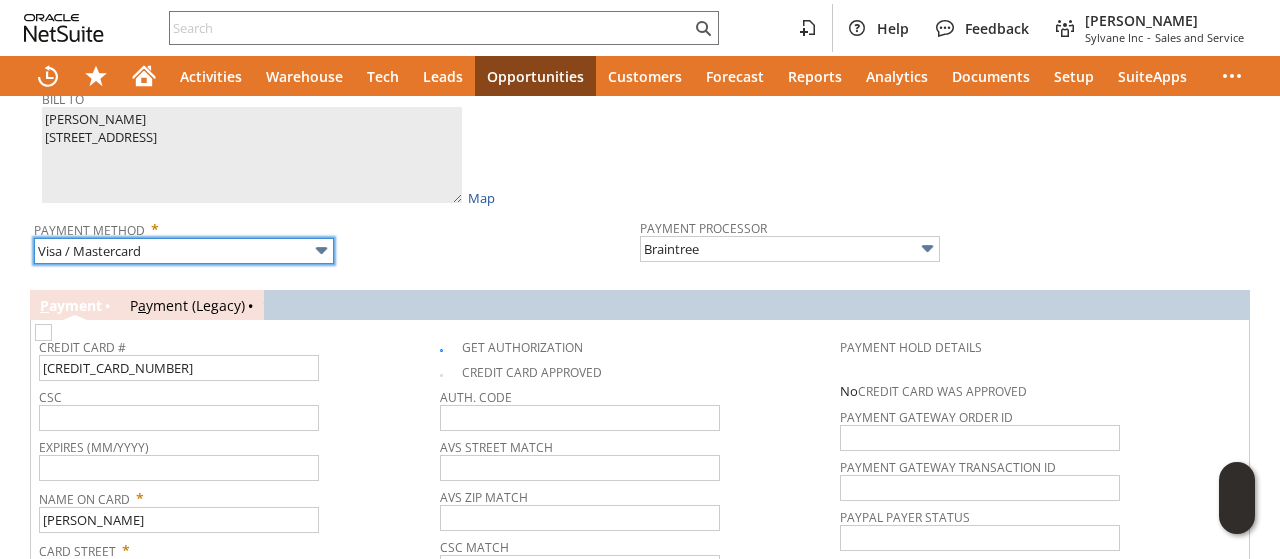 click on "Visa / Mastercard" at bounding box center (184, 251) 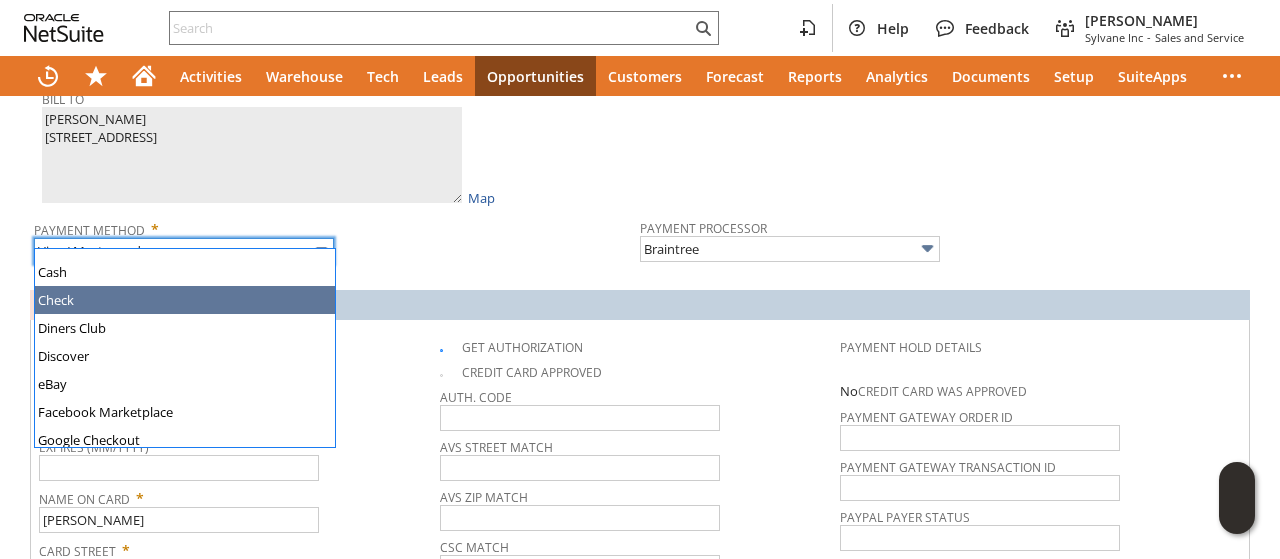 scroll, scrollTop: 300, scrollLeft: 0, axis: vertical 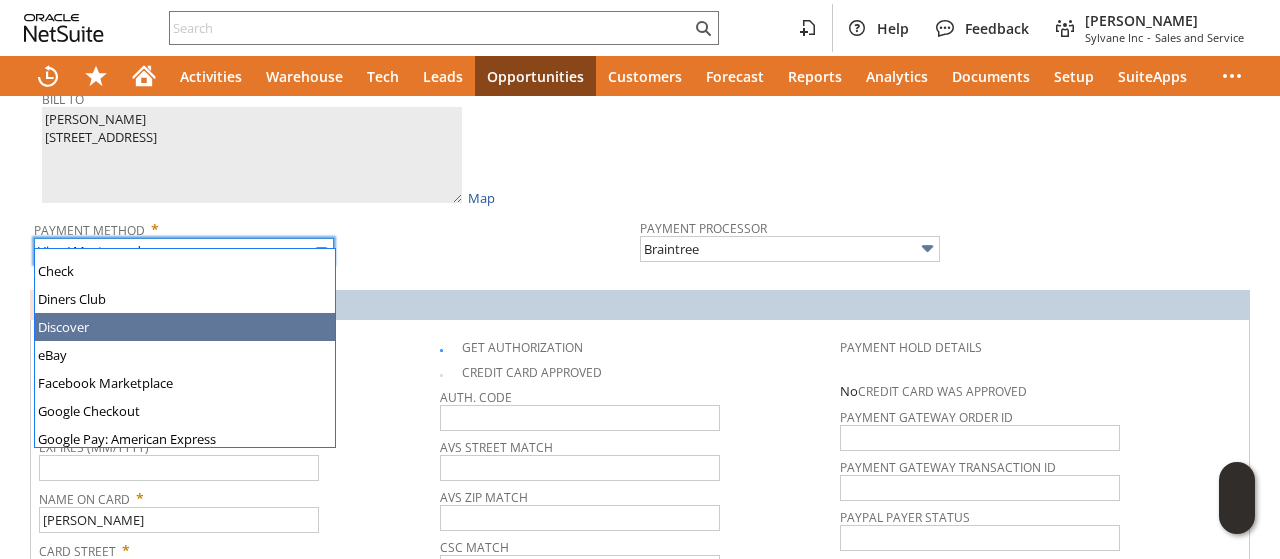 type on "Discover" 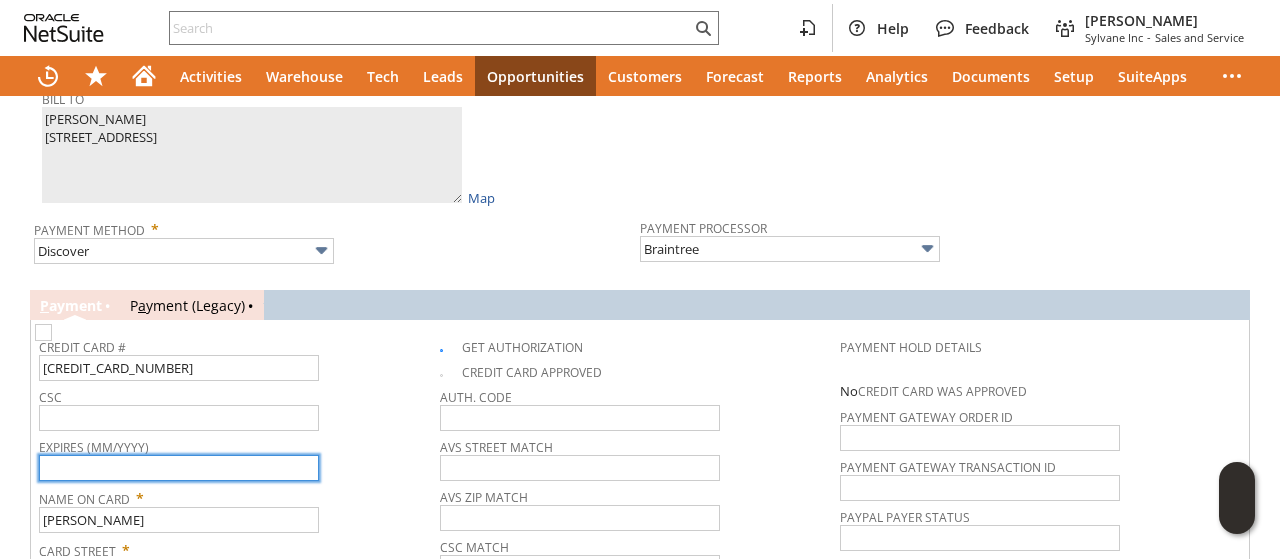 click at bounding box center [179, 468] 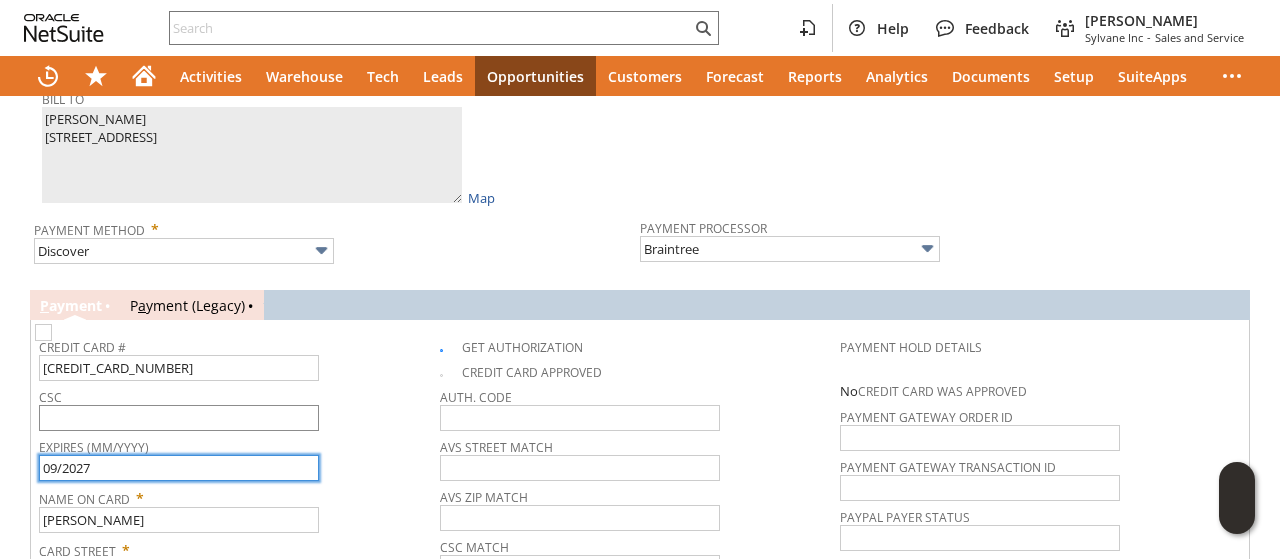 type on "09/2027" 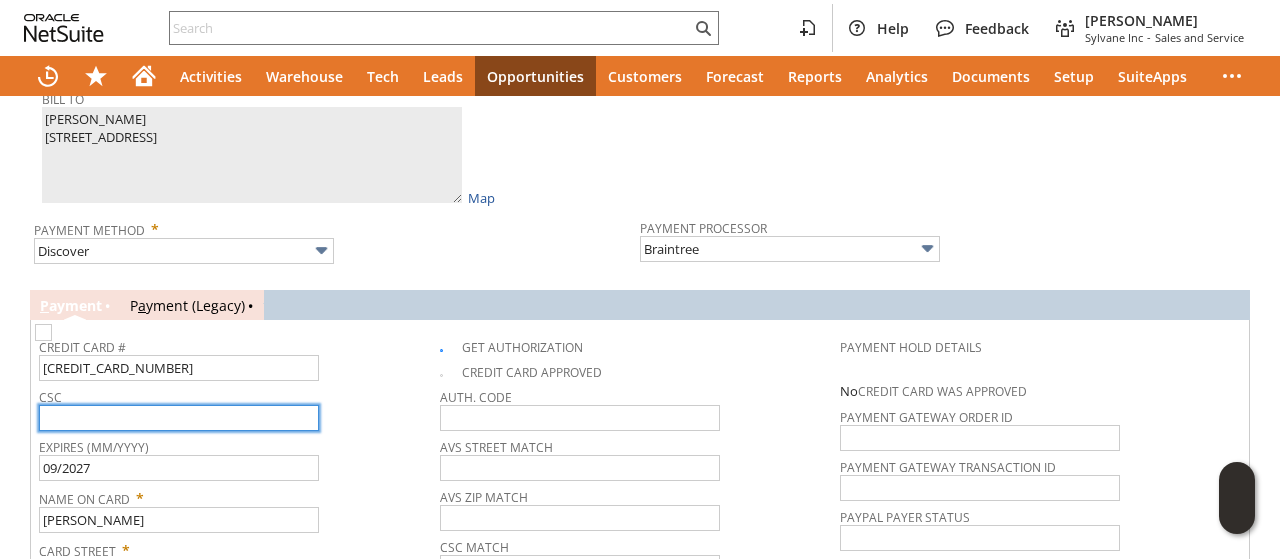 click at bounding box center [179, 418] 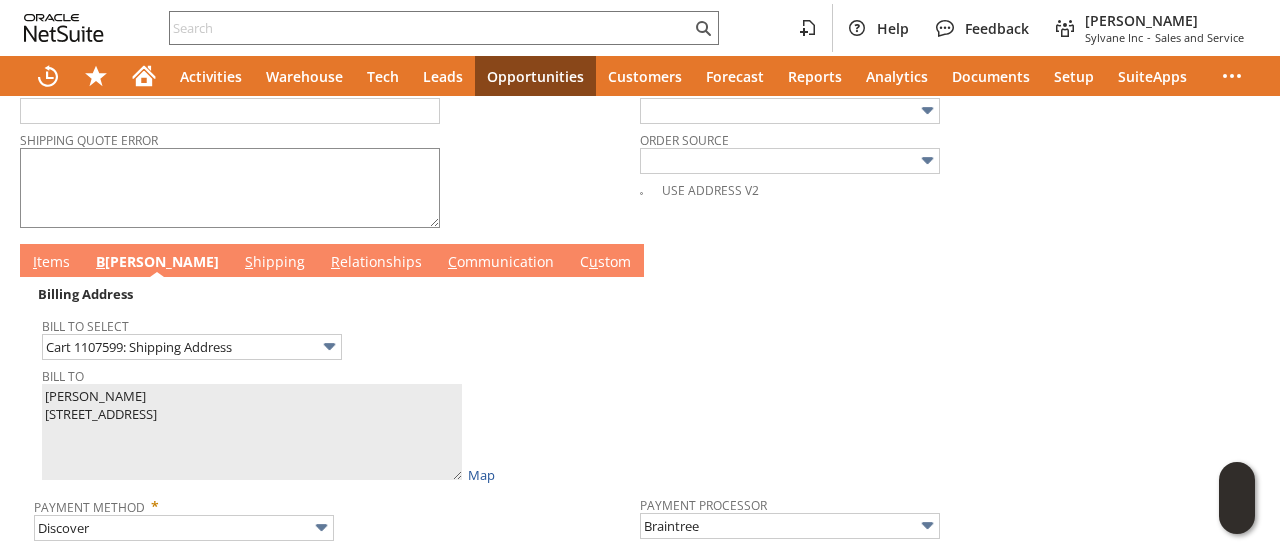 scroll, scrollTop: 788, scrollLeft: 0, axis: vertical 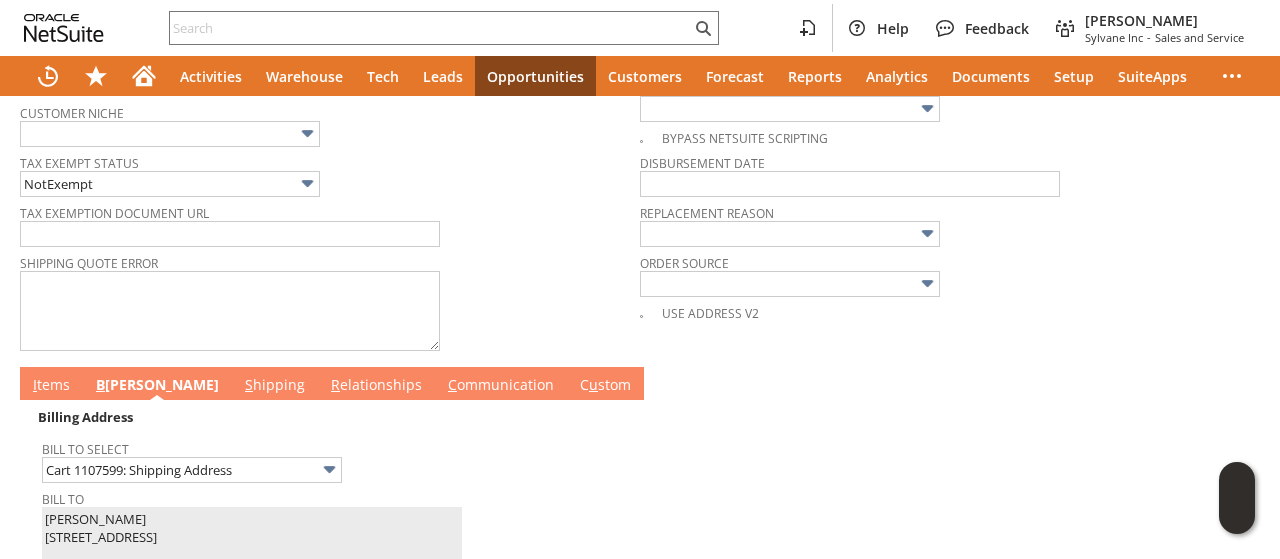 type on "061" 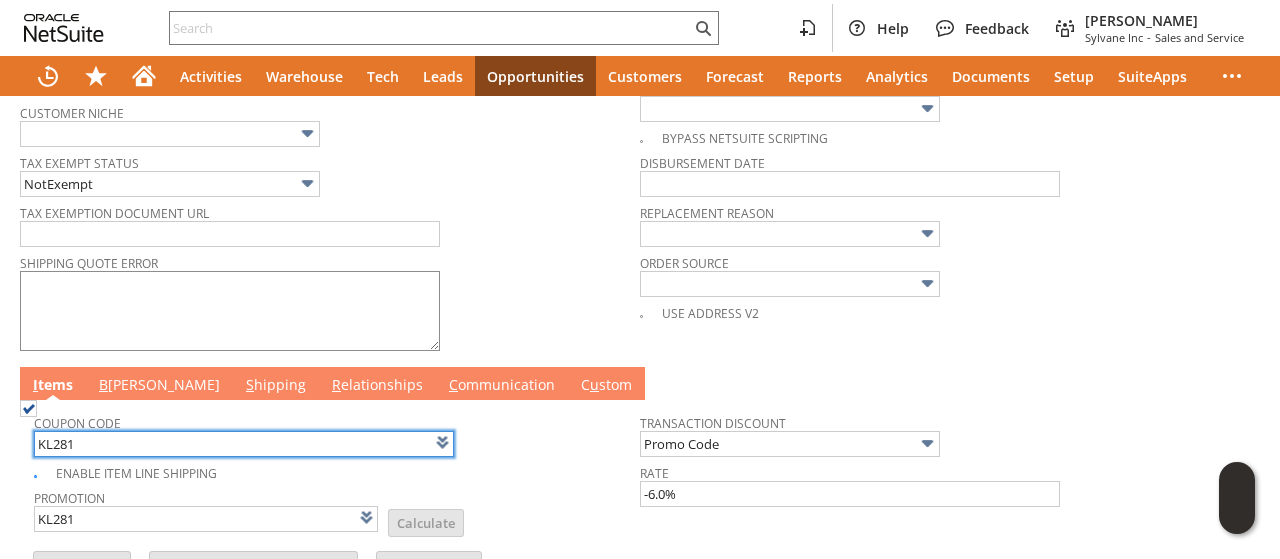 scroll, scrollTop: 0, scrollLeft: 0, axis: both 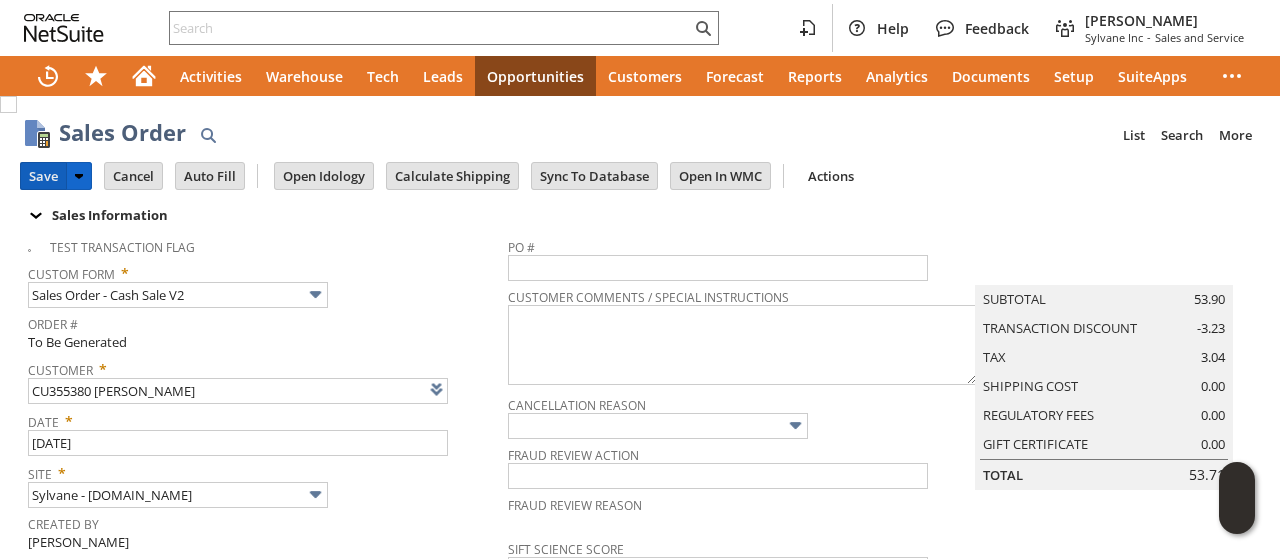 click on "Save" at bounding box center [43, 176] 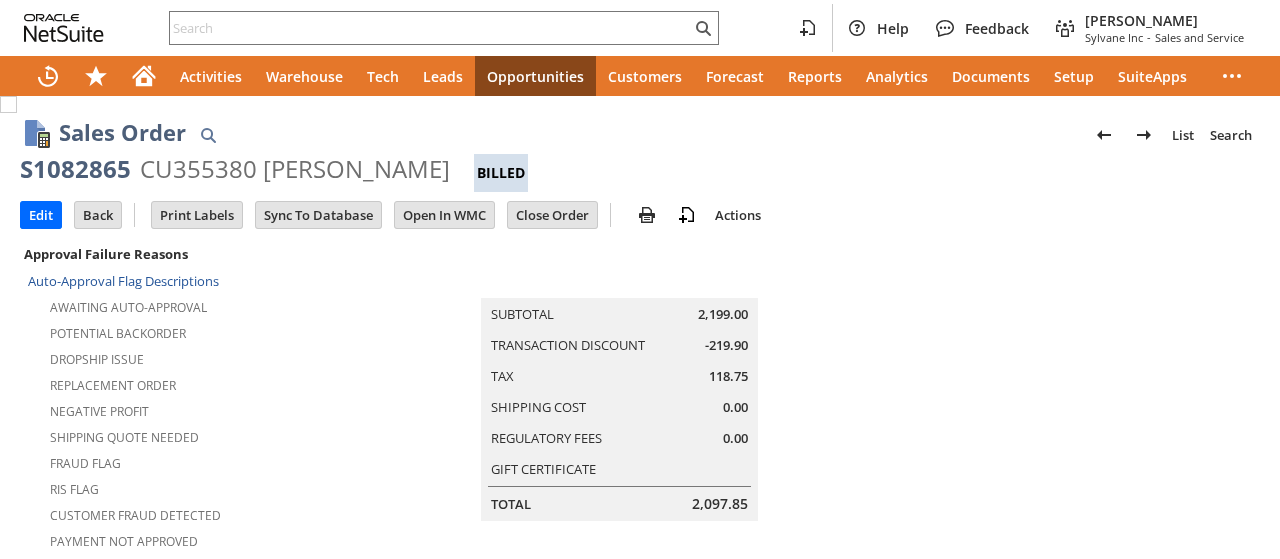 click on "S hipping" at bounding box center [276, 1690] 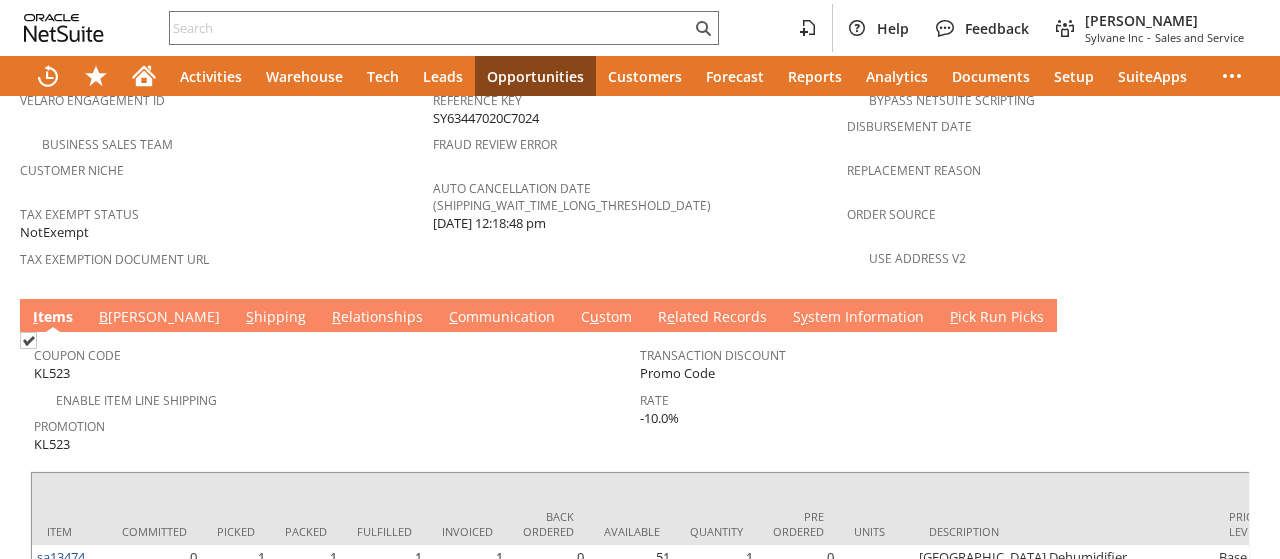 click on "S hipping" at bounding box center [276, 318] 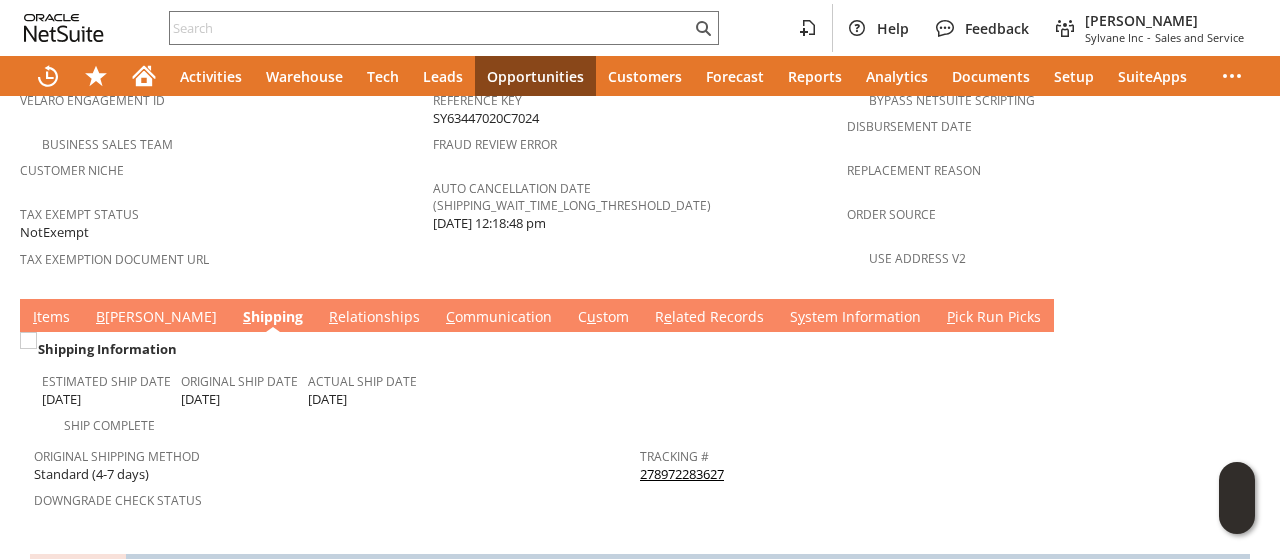 scroll, scrollTop: 1516, scrollLeft: 0, axis: vertical 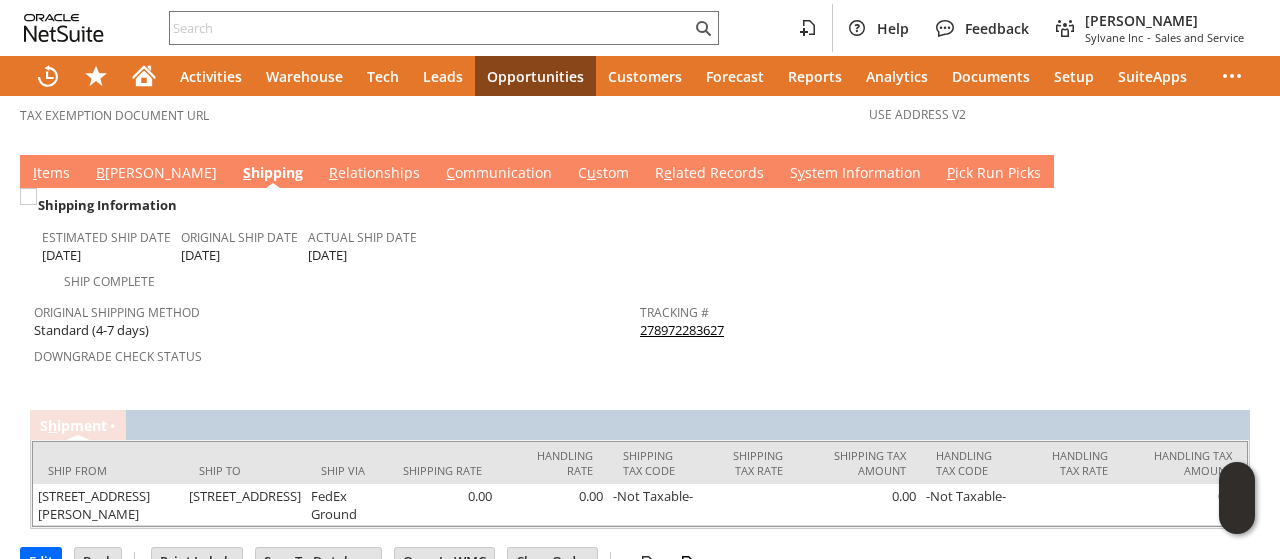 click on "I tems" at bounding box center [51, 174] 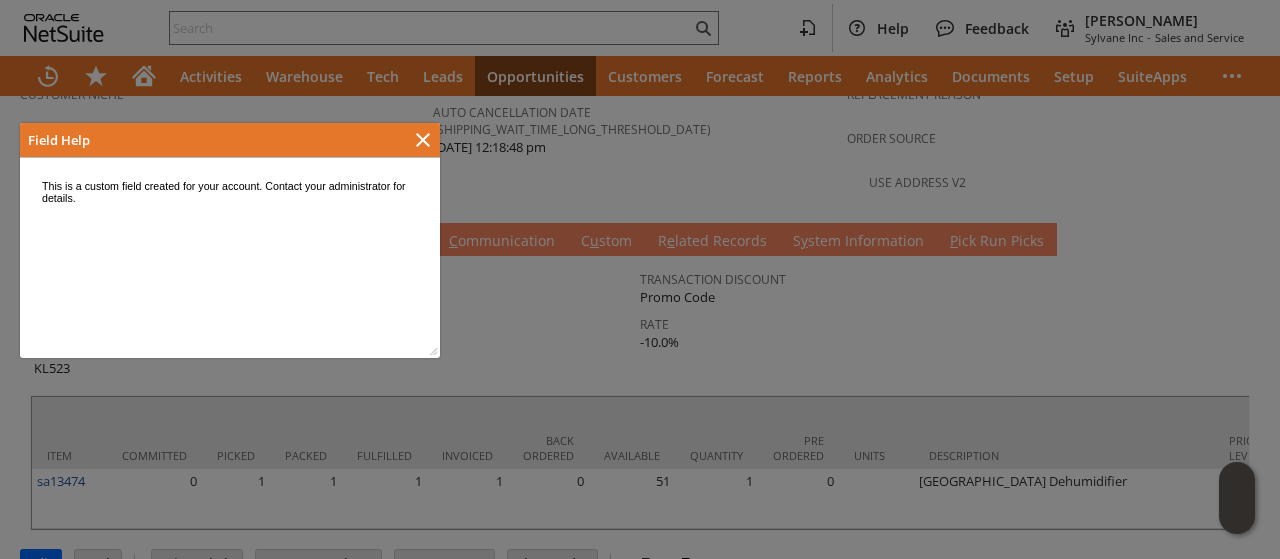 scroll, scrollTop: 0, scrollLeft: 0, axis: both 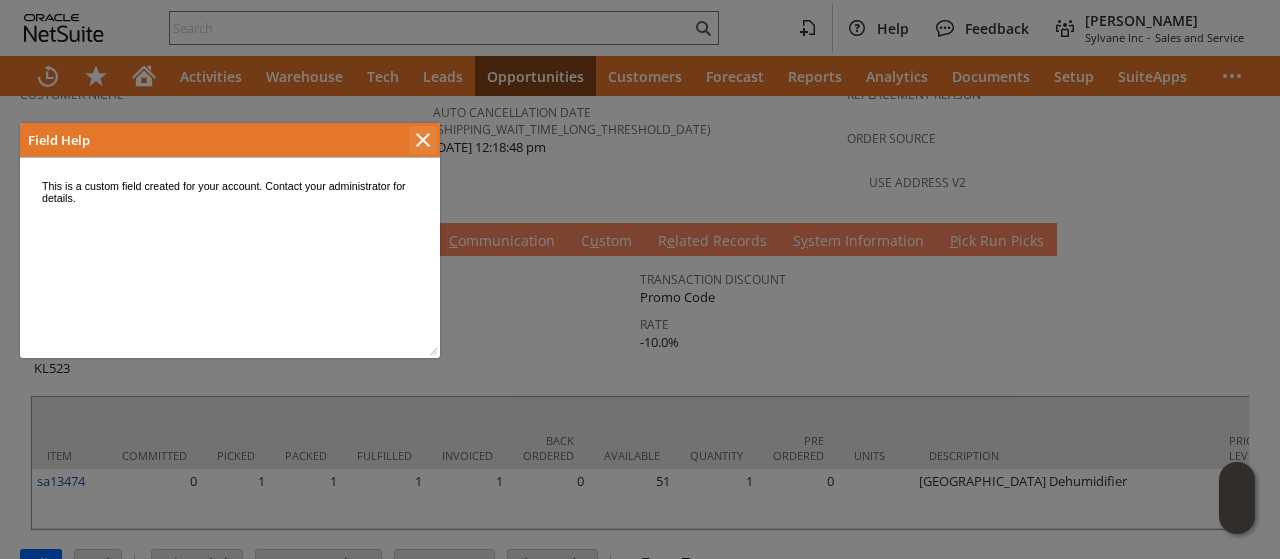 click 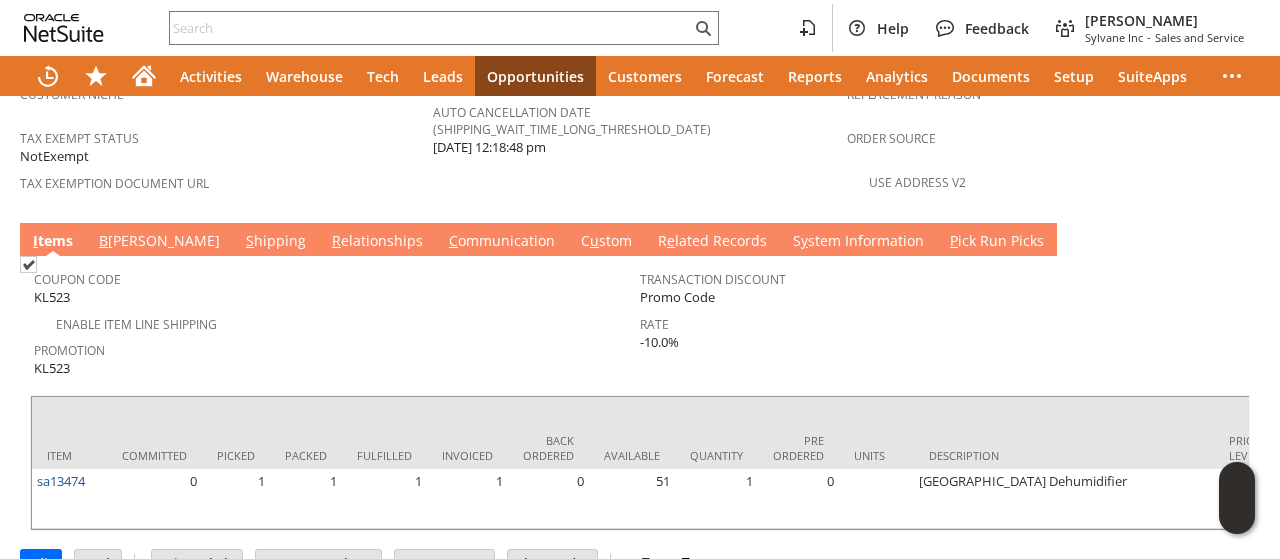 click on "B illing" at bounding box center (159, 242) 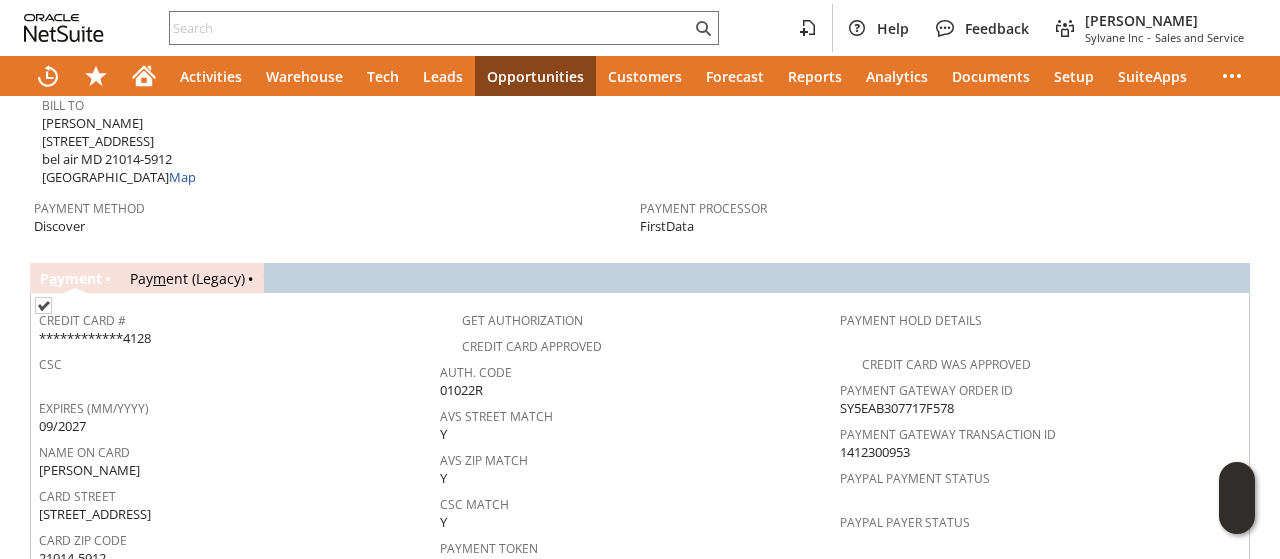 scroll, scrollTop: 1448, scrollLeft: 0, axis: vertical 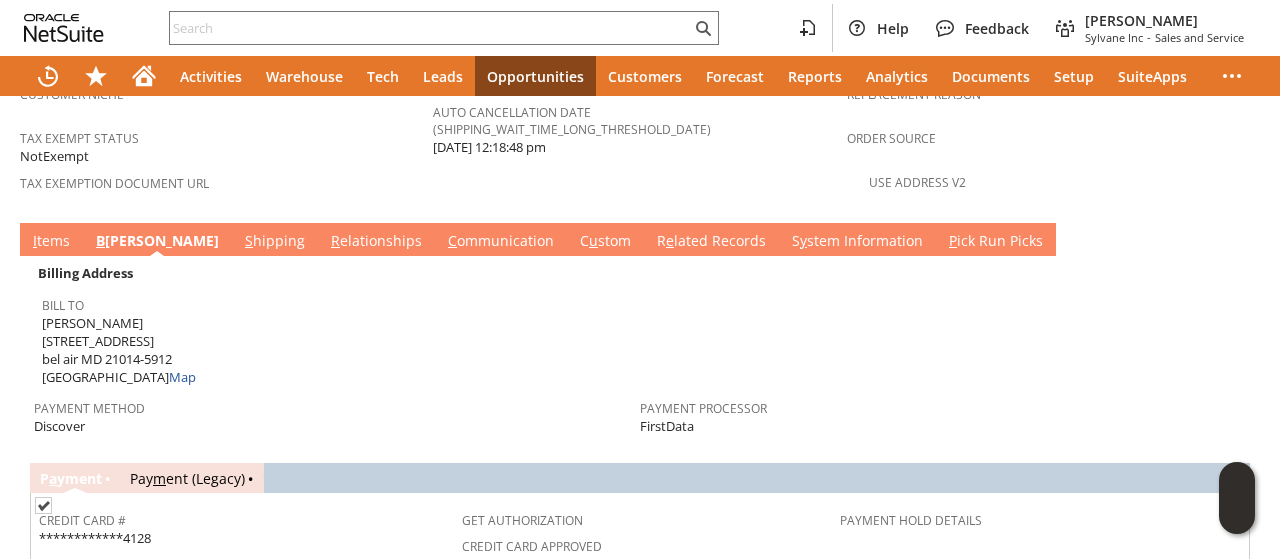 click on "S hipping" at bounding box center (275, 242) 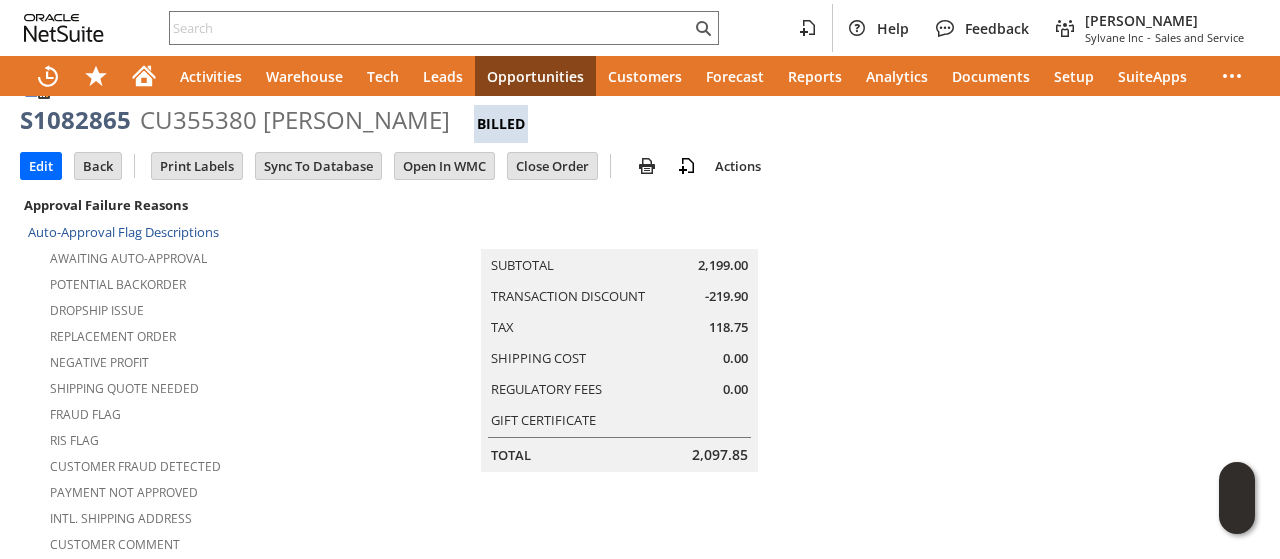 scroll, scrollTop: 0, scrollLeft: 0, axis: both 